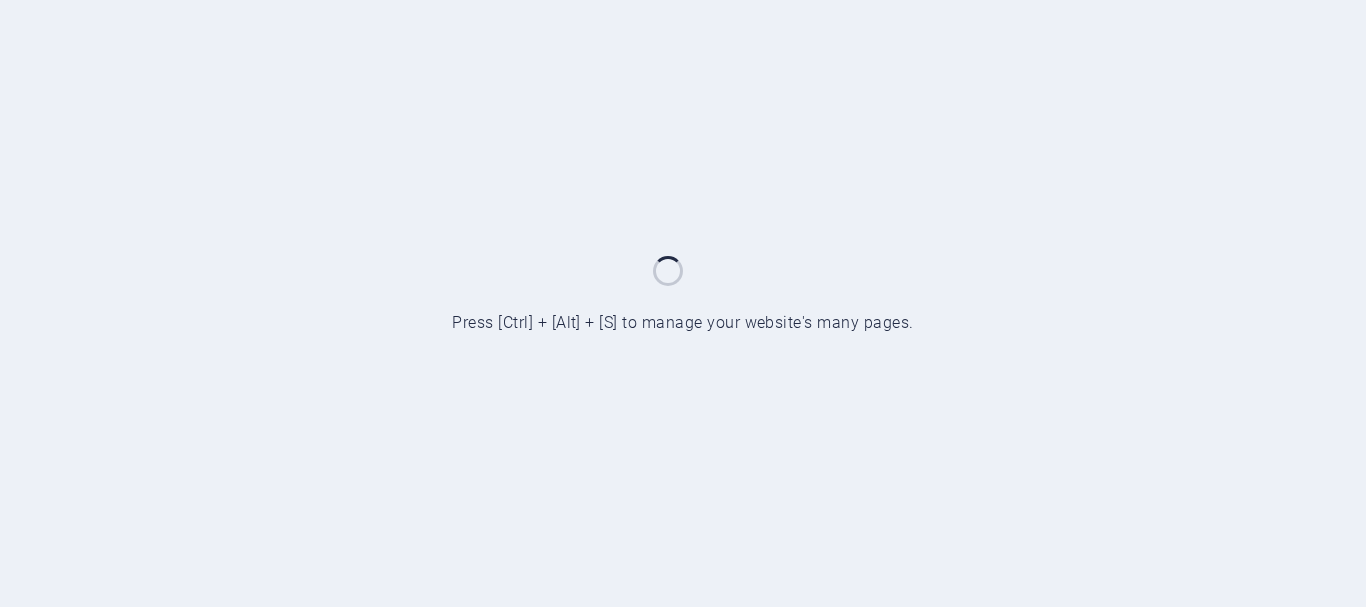 scroll, scrollTop: 0, scrollLeft: 0, axis: both 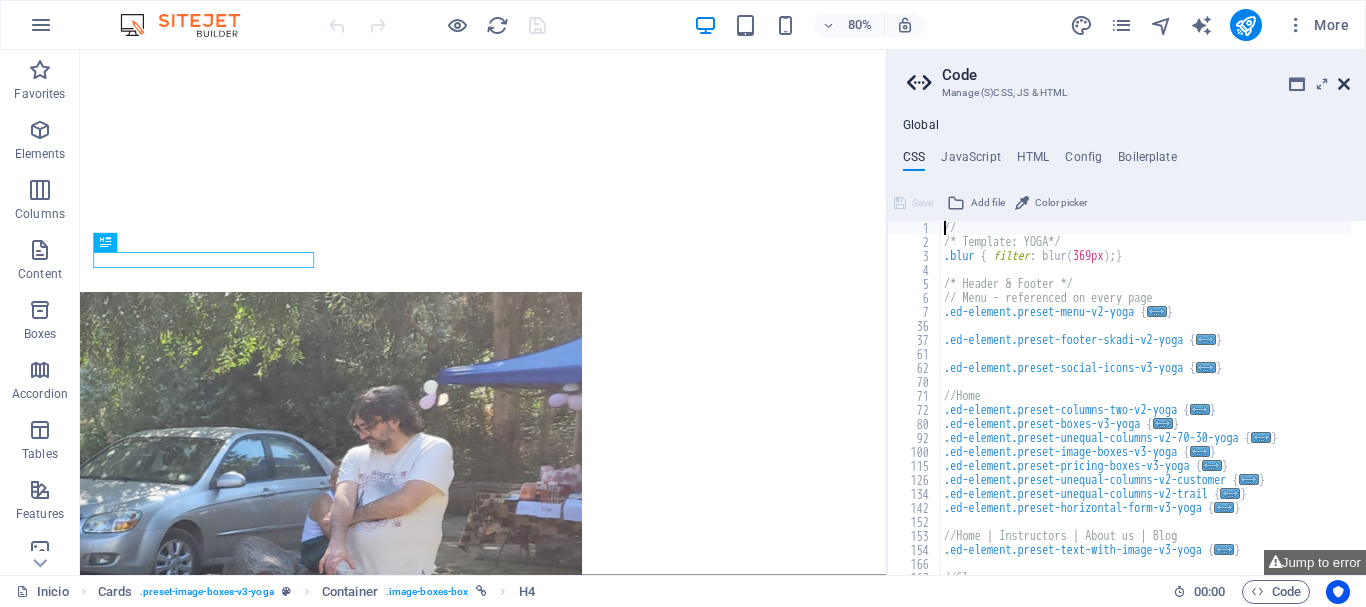 click at bounding box center (1344, 84) 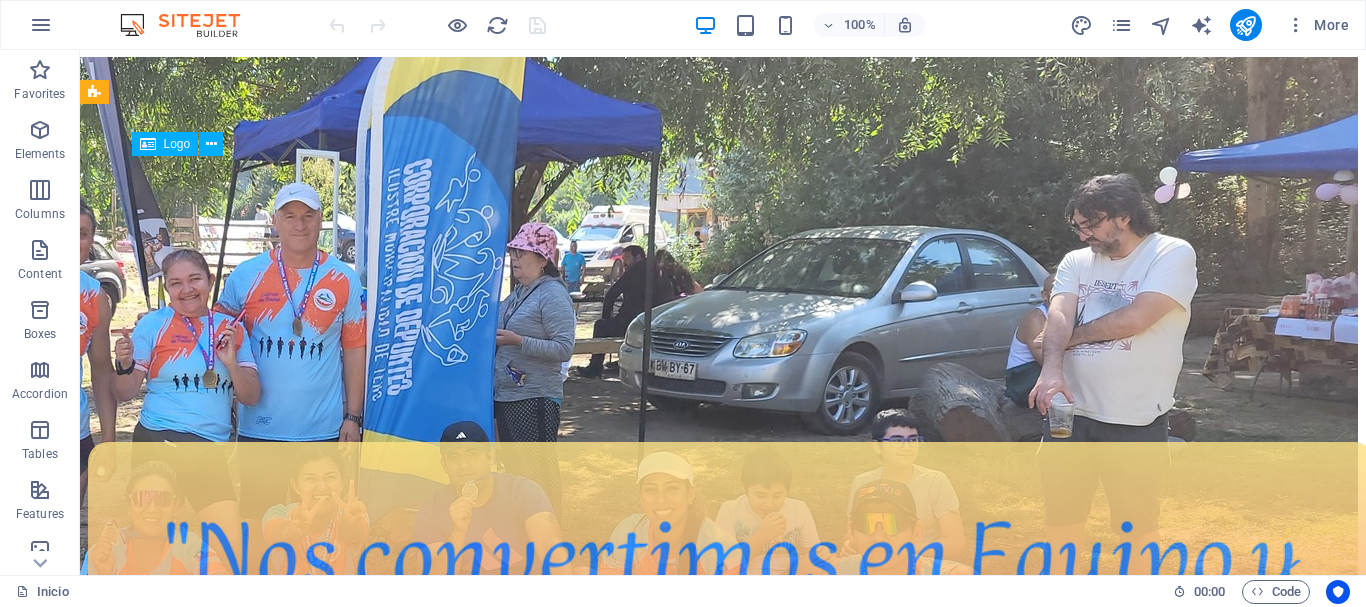 scroll, scrollTop: 1100, scrollLeft: 0, axis: vertical 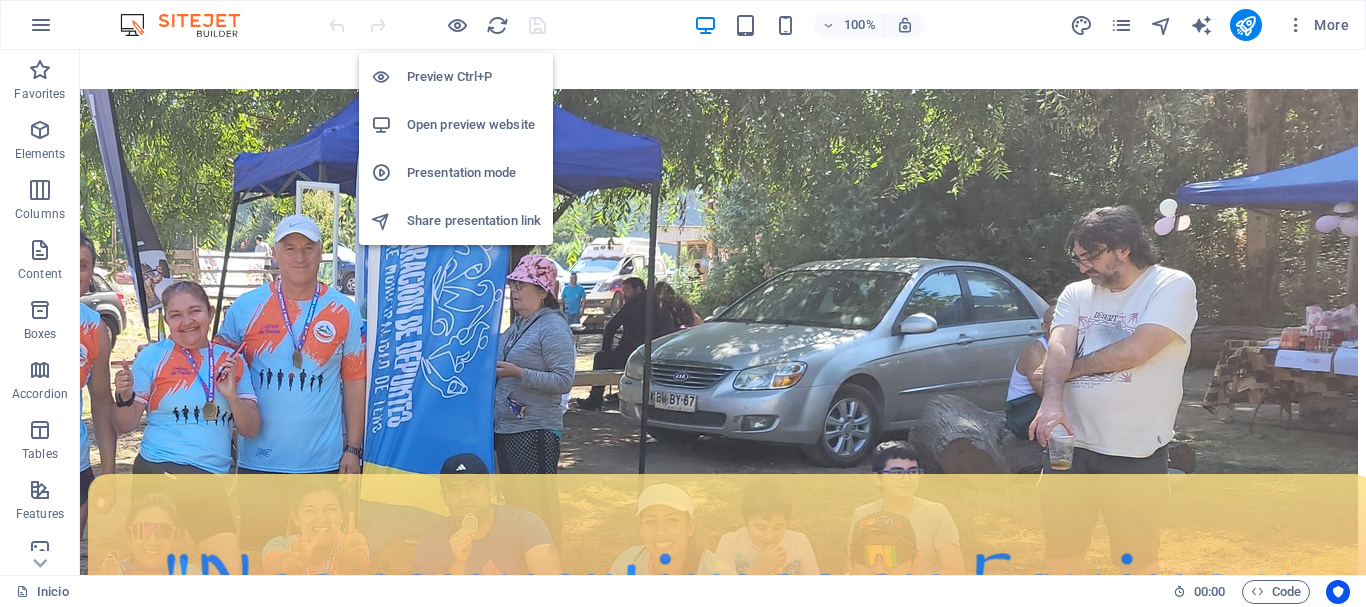 click on "Open preview website" at bounding box center [474, 125] 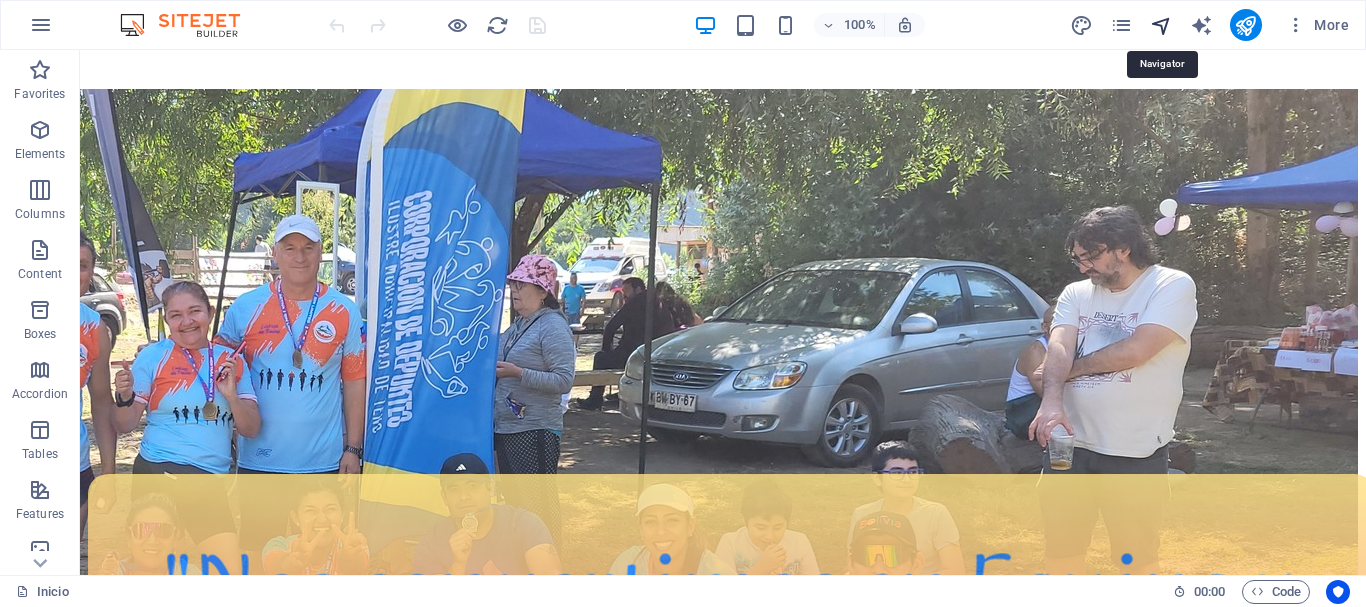 click at bounding box center (1161, 25) 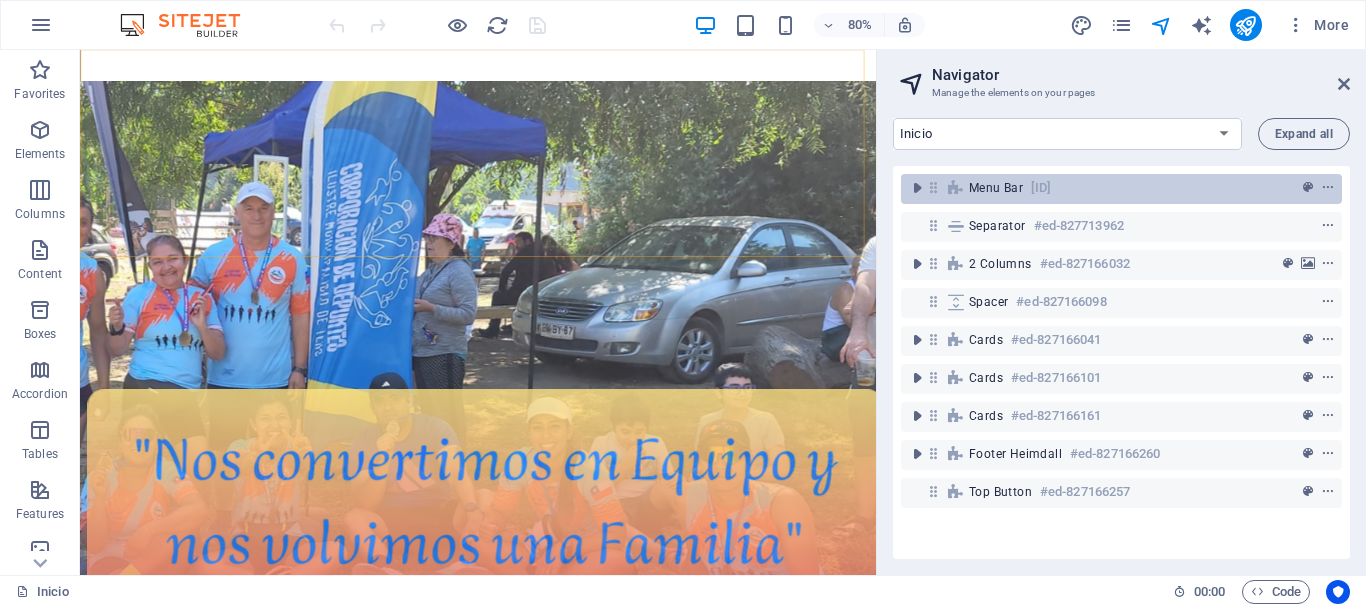 click on "Menu Bar" at bounding box center (996, 188) 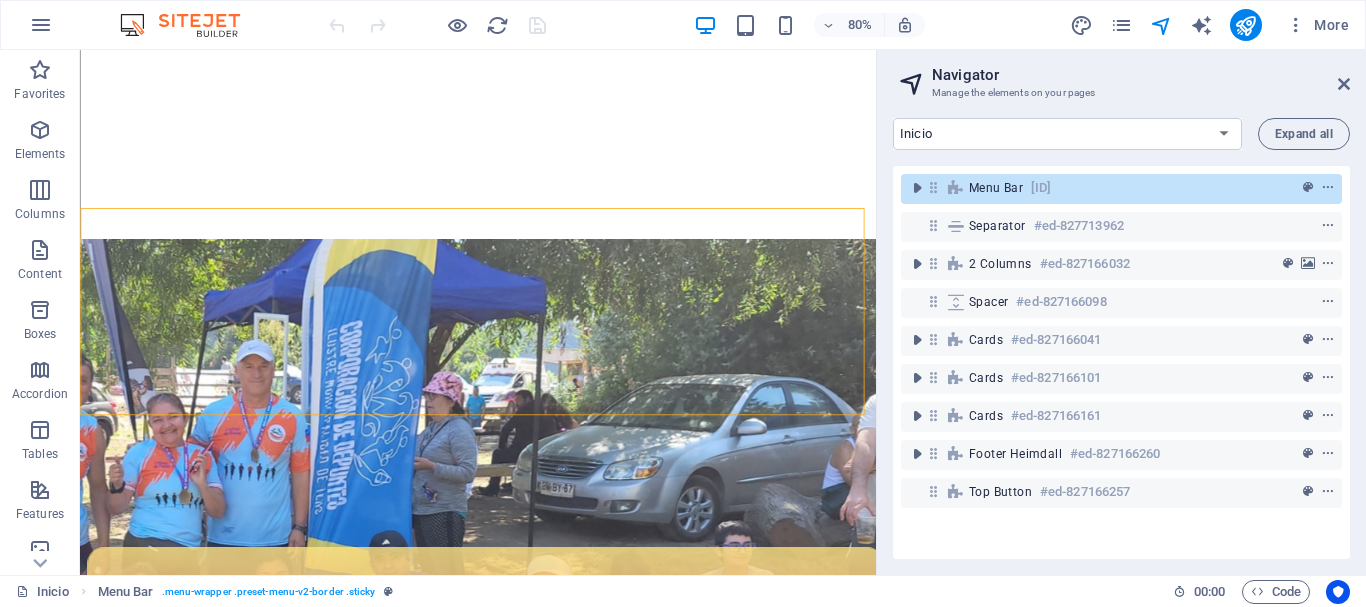 click on "Menu Bar" at bounding box center [996, 188] 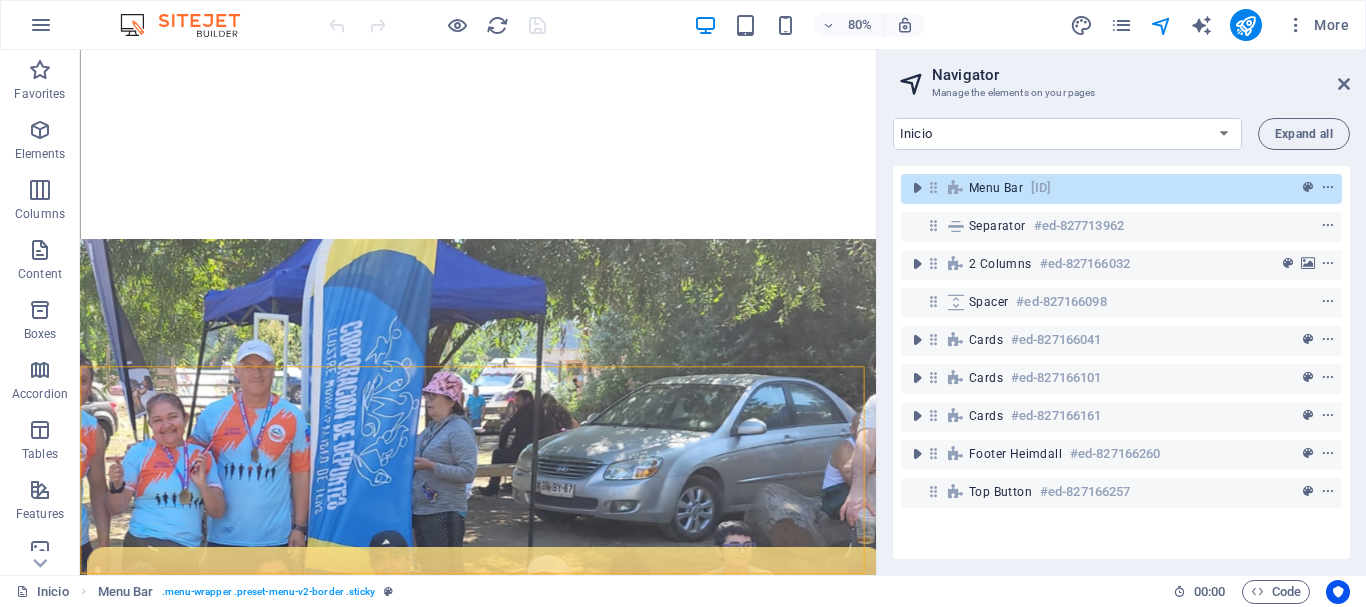 scroll, scrollTop: 704, scrollLeft: 0, axis: vertical 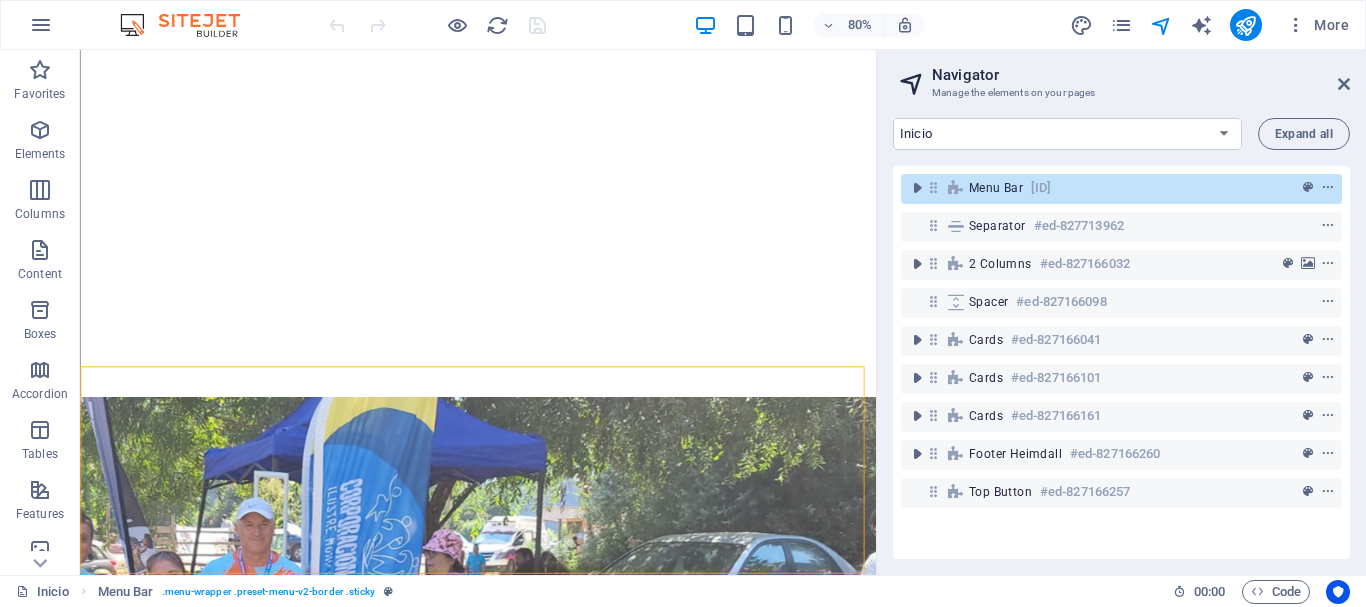 click on "Menu Bar" at bounding box center (996, 188) 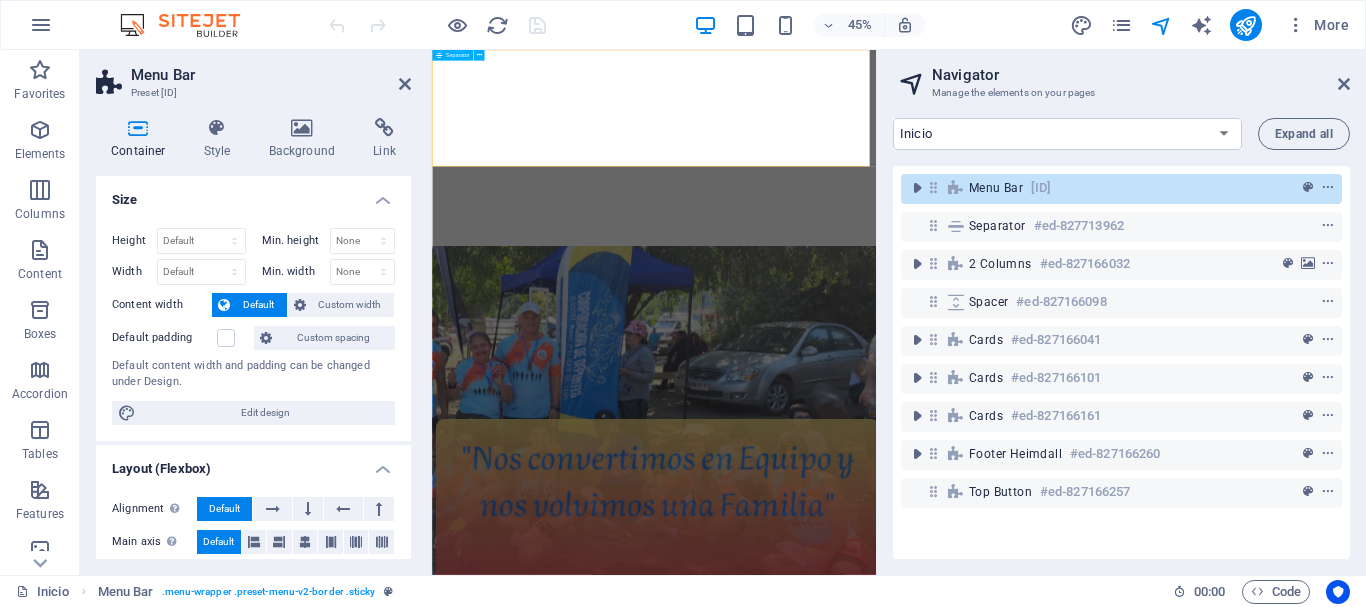 scroll, scrollTop: 506, scrollLeft: 0, axis: vertical 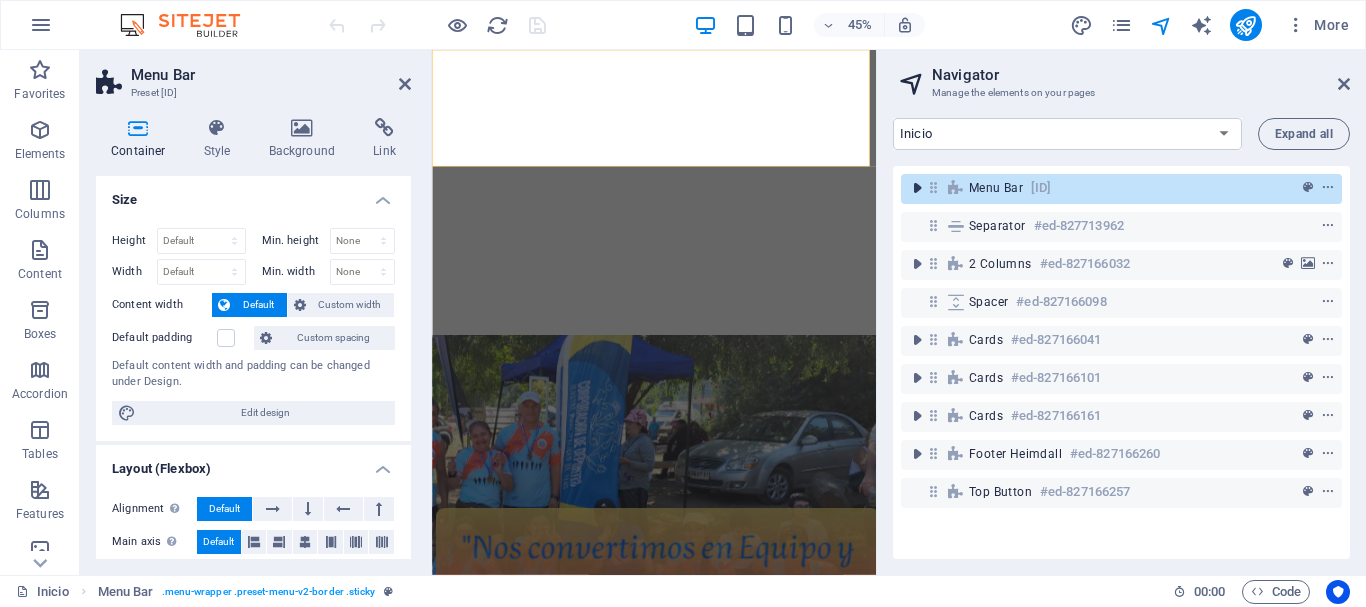 click at bounding box center [917, 188] 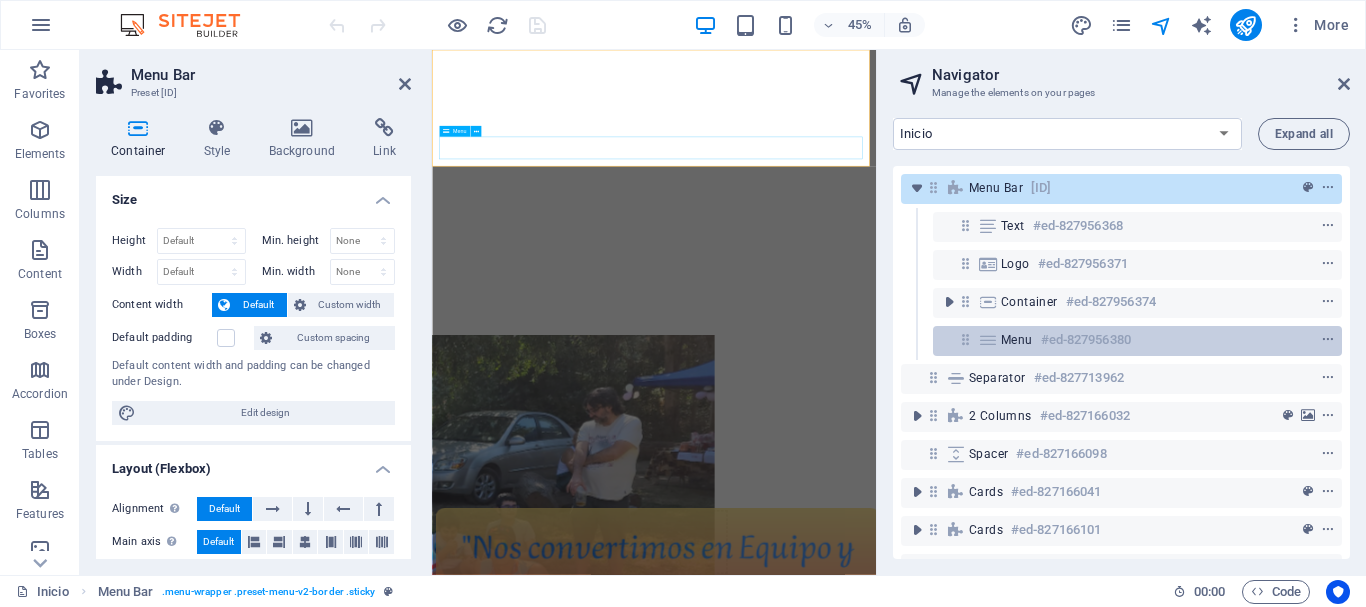 click on "Menu" at bounding box center (1017, 340) 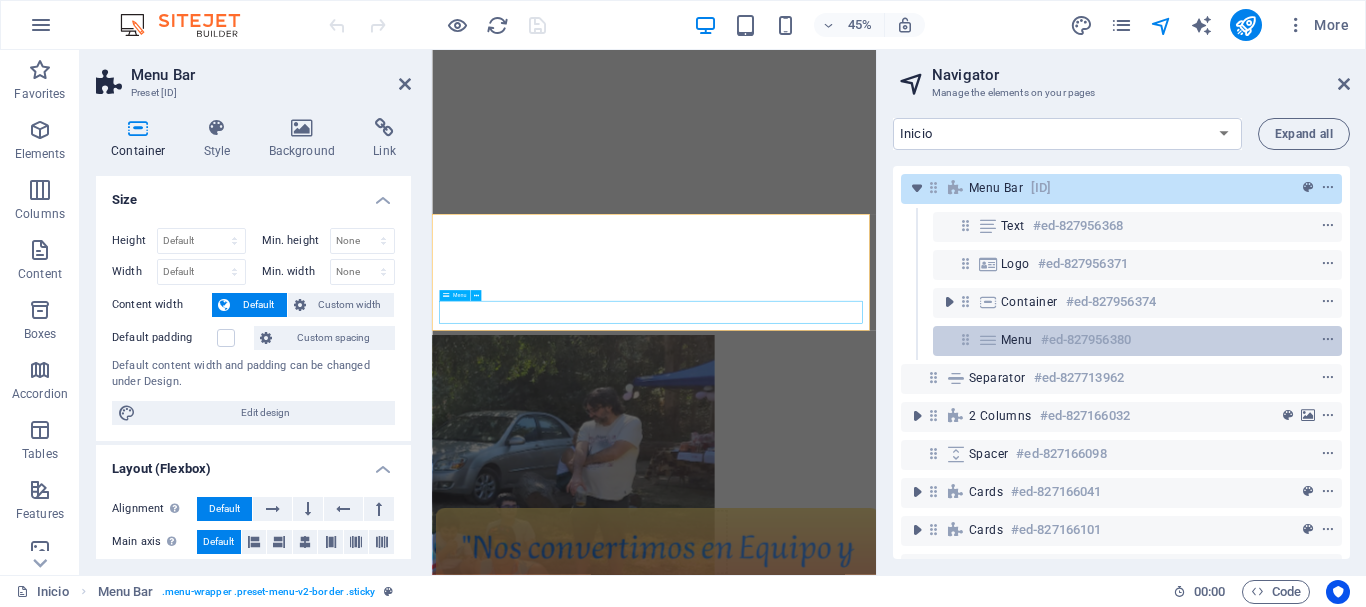 scroll, scrollTop: 141, scrollLeft: 0, axis: vertical 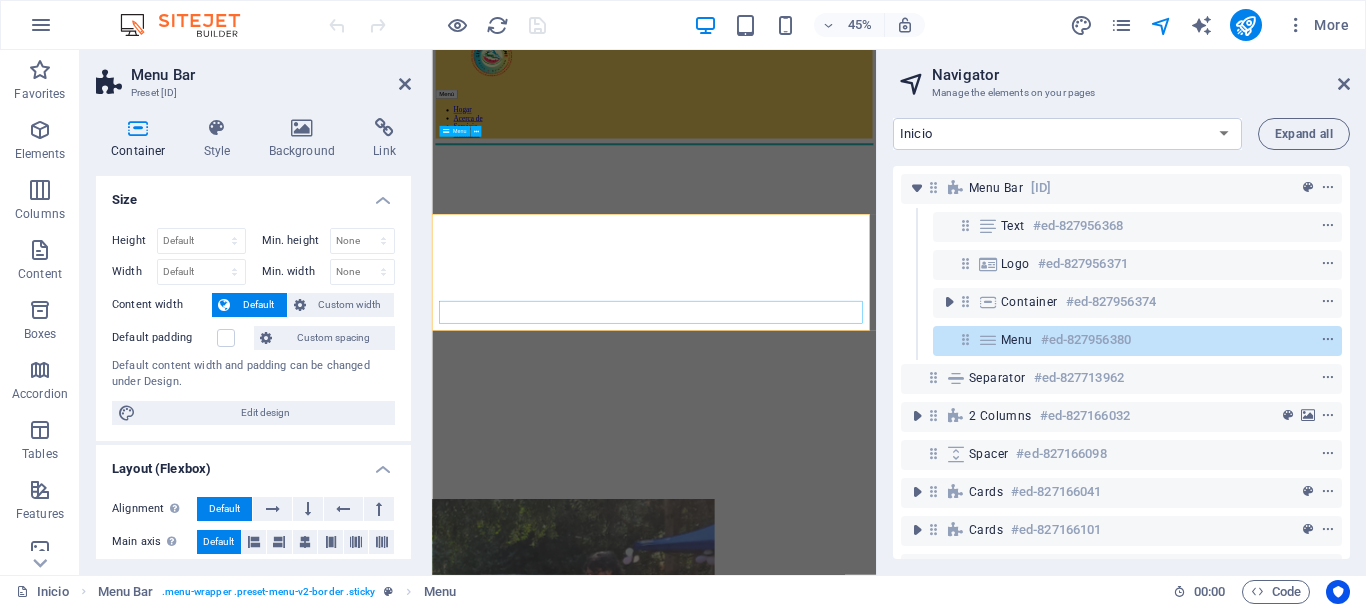 click on "Menu" at bounding box center [1017, 340] 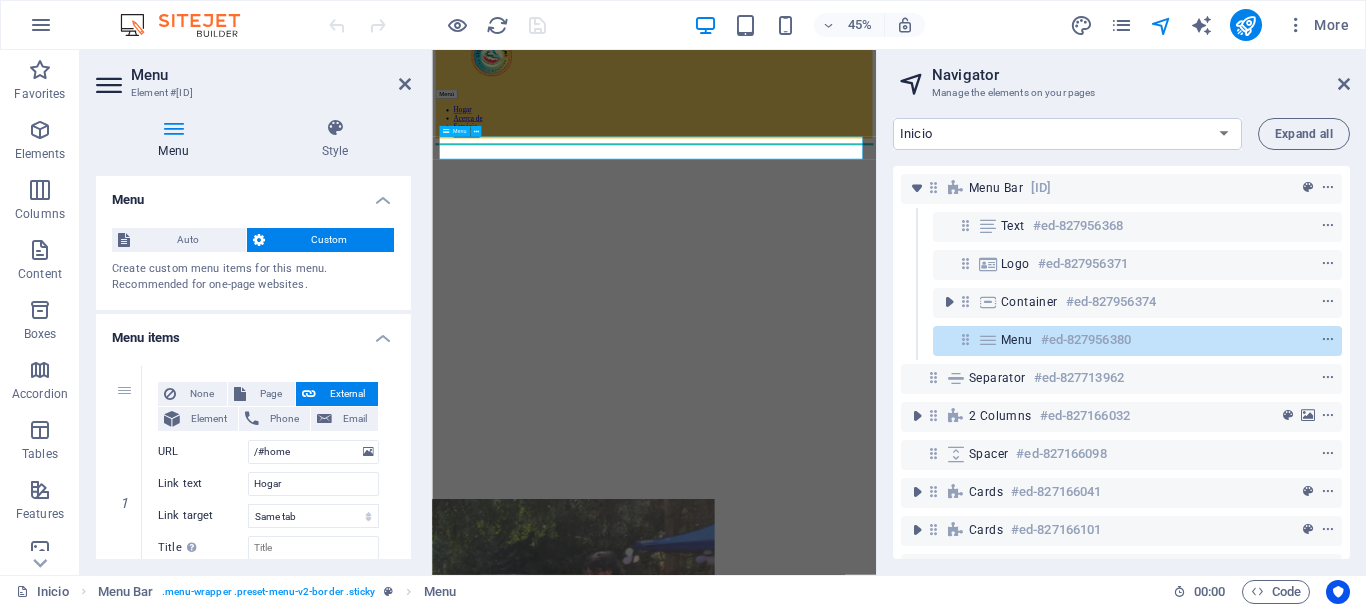 scroll, scrollTop: 0, scrollLeft: 0, axis: both 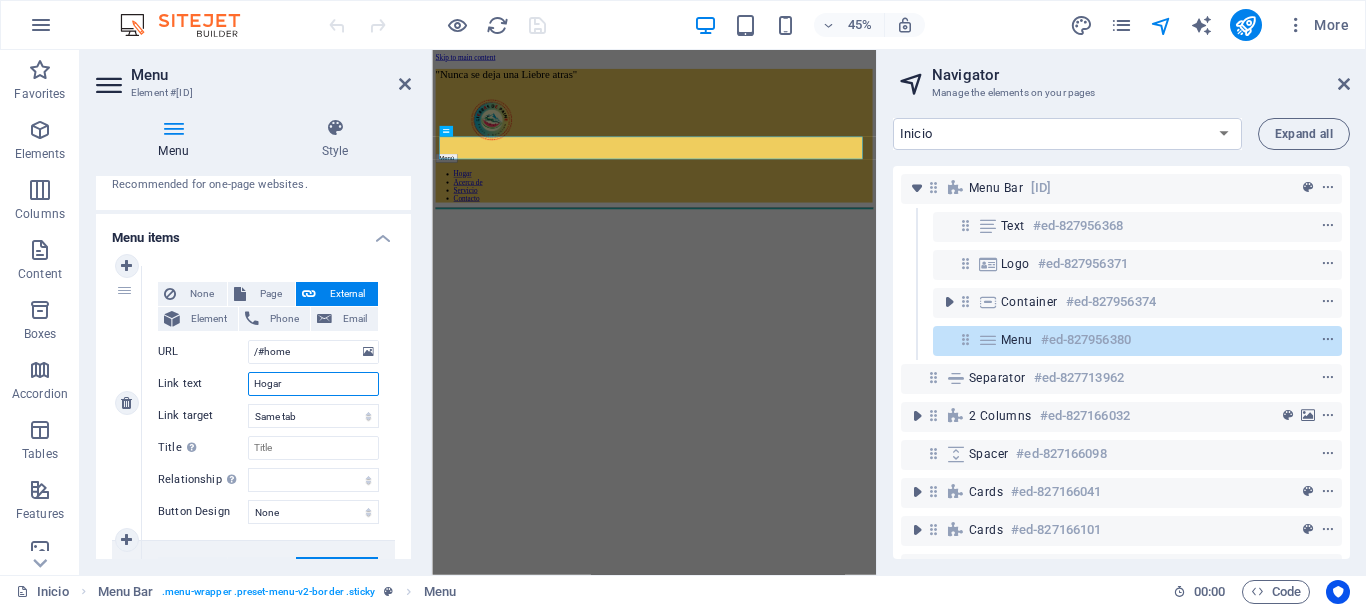 click on "Hogar" at bounding box center (313, 384) 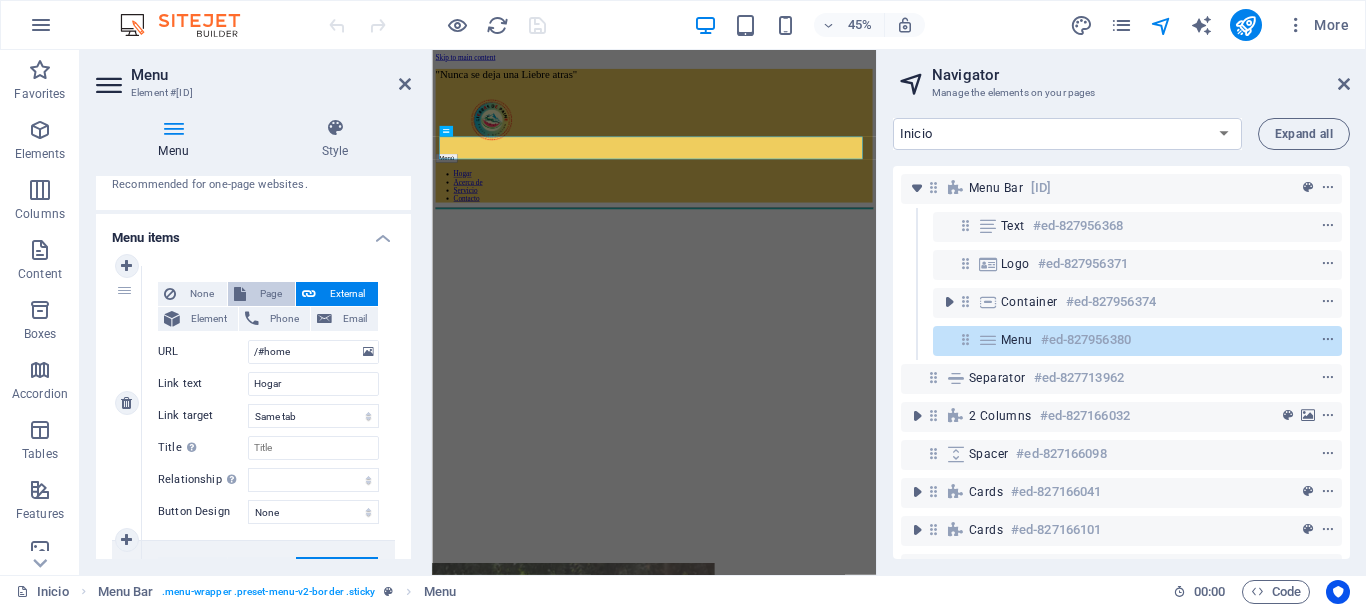 click on "Page" at bounding box center (270, 294) 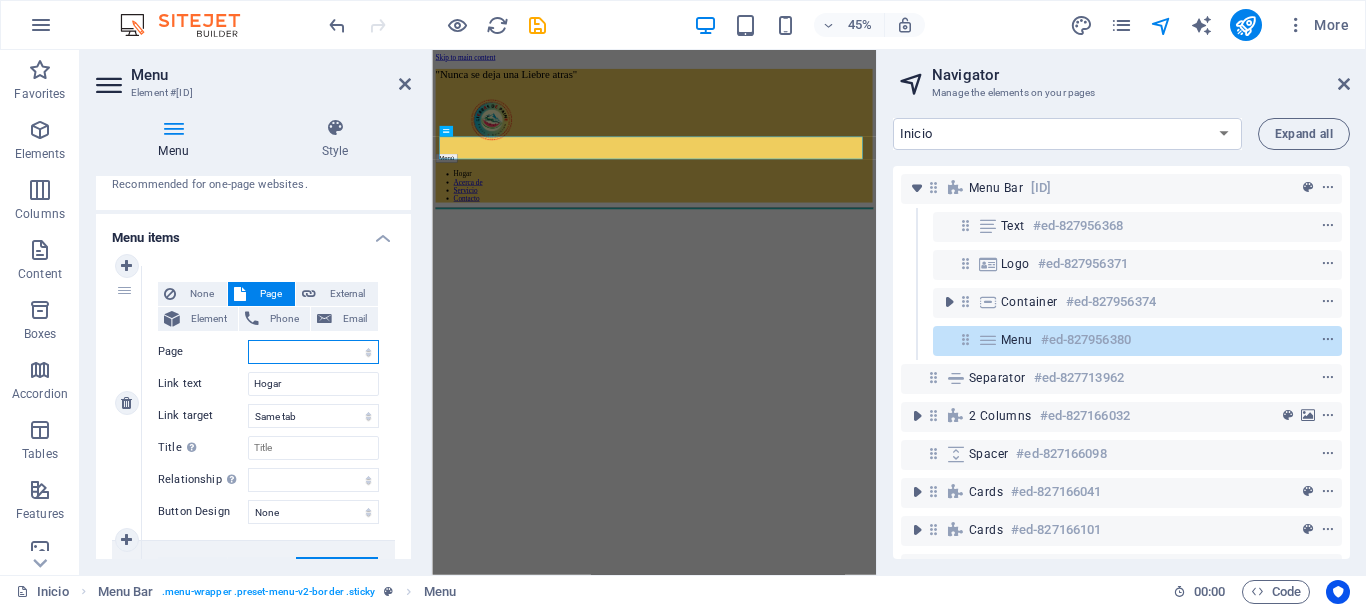 click on "Inicio Conociendonos Noticias Eventos Galeria Liebres Legal Notice Privacy" at bounding box center (313, 352) 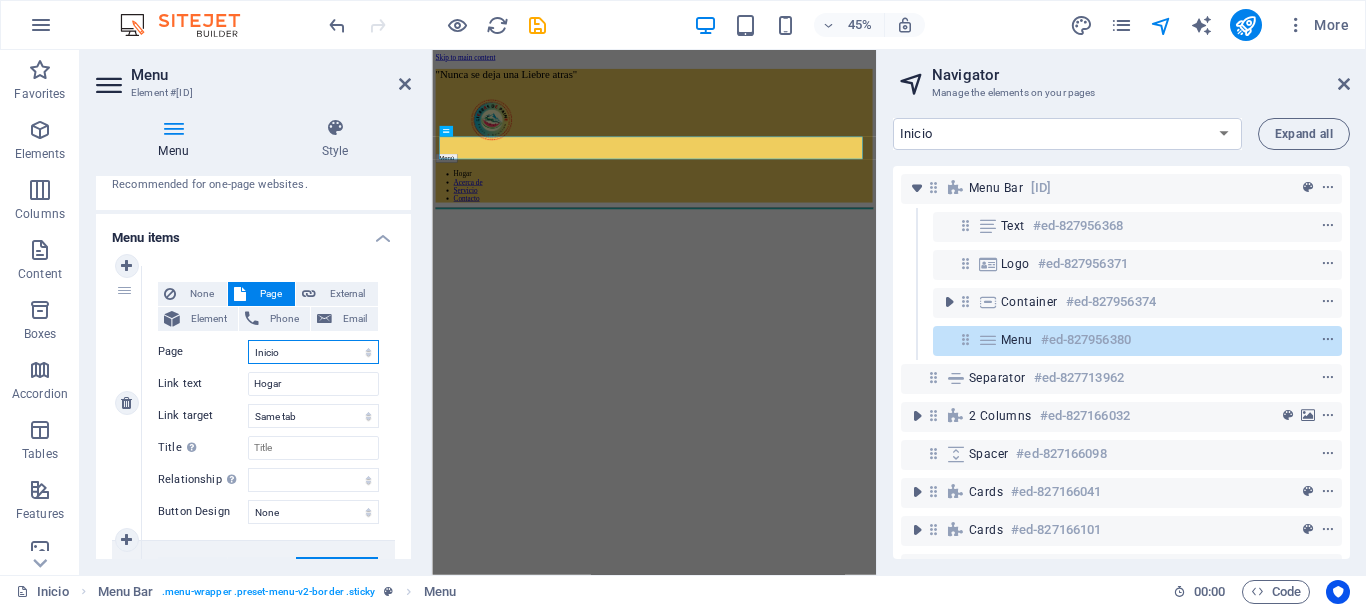 click on "Inicio Conociendonos Noticias Eventos Galeria Liebres Legal Notice Privacy" at bounding box center [313, 352] 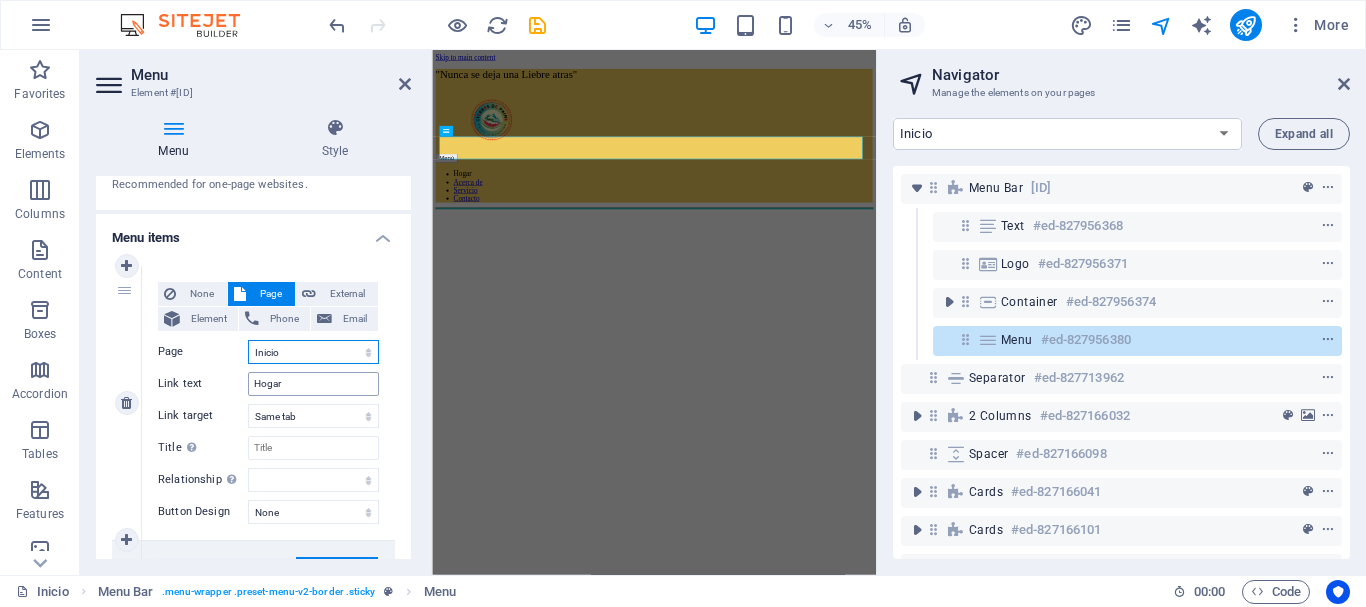 select 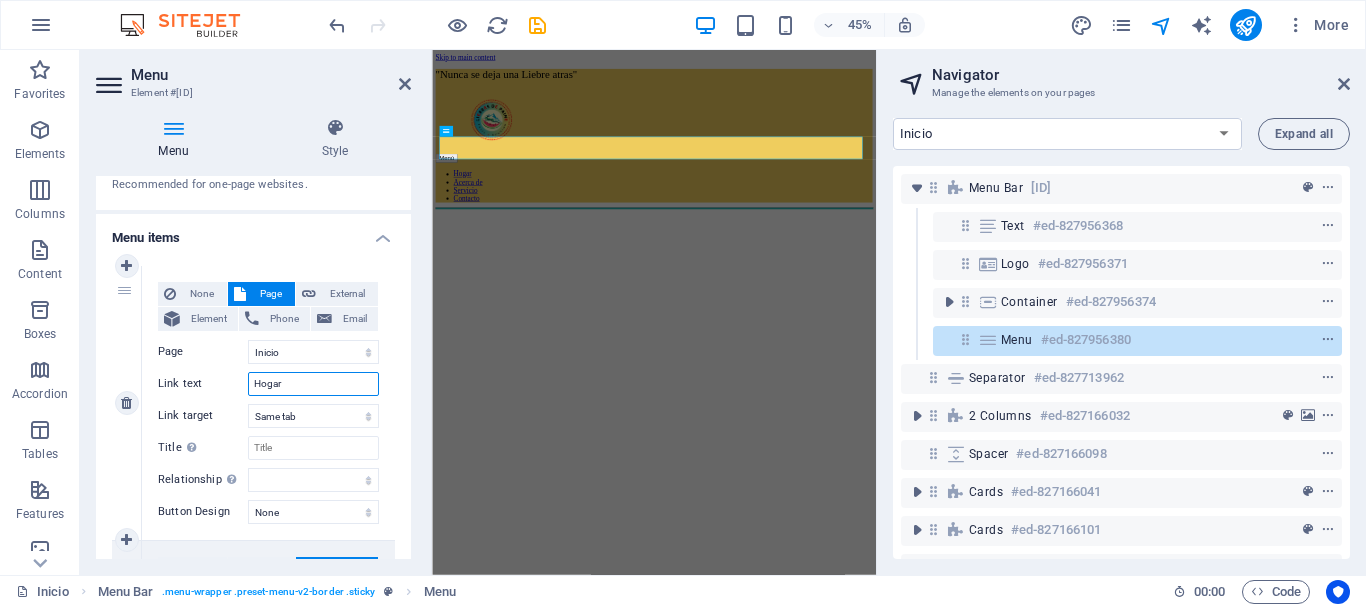 click on "Hogar" at bounding box center (313, 384) 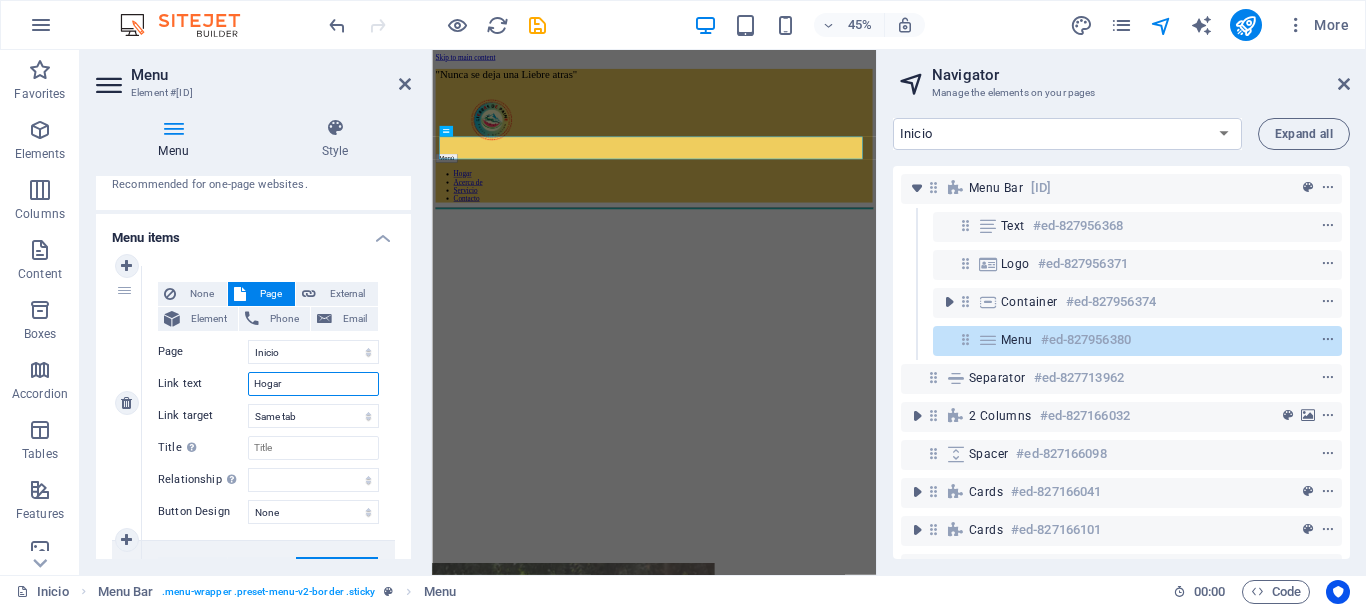 drag, startPoint x: 352, startPoint y: 379, endPoint x: 225, endPoint y: 371, distance: 127.25172 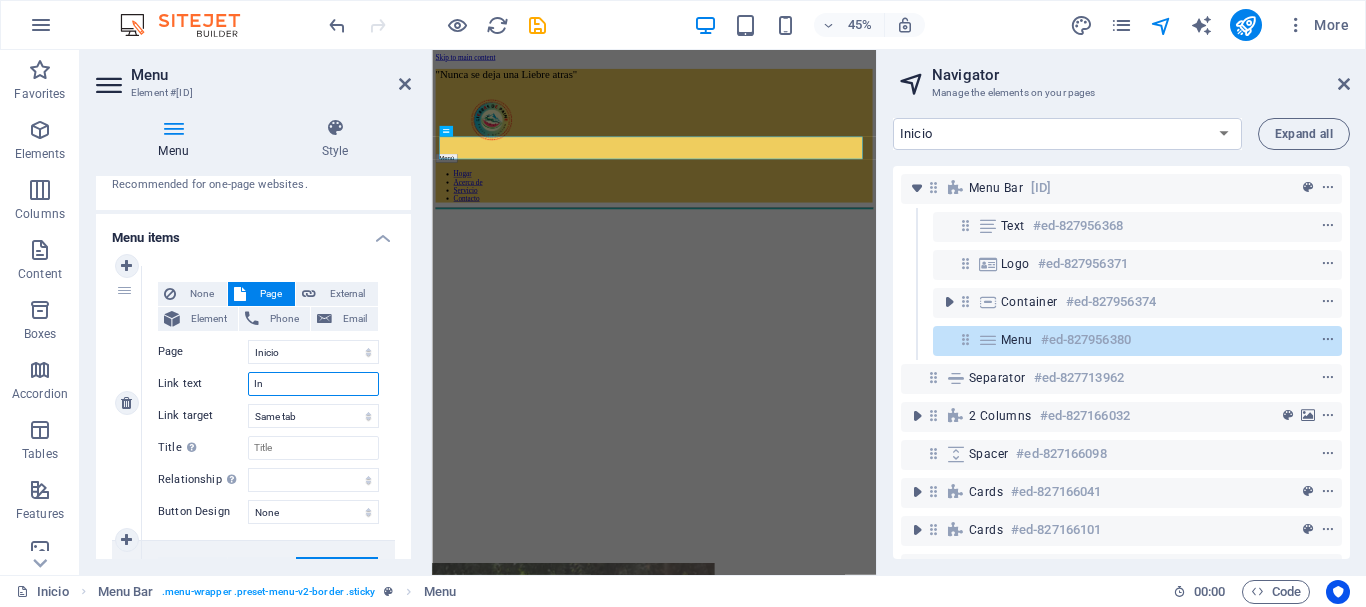 type on "Ini" 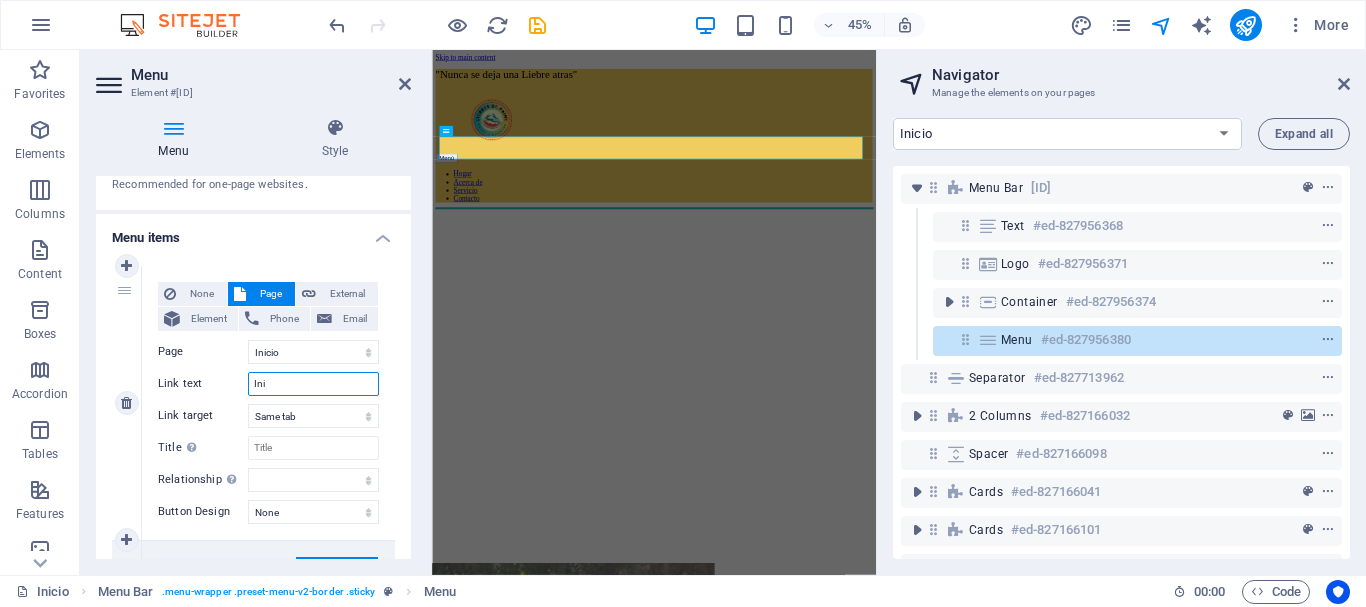 select 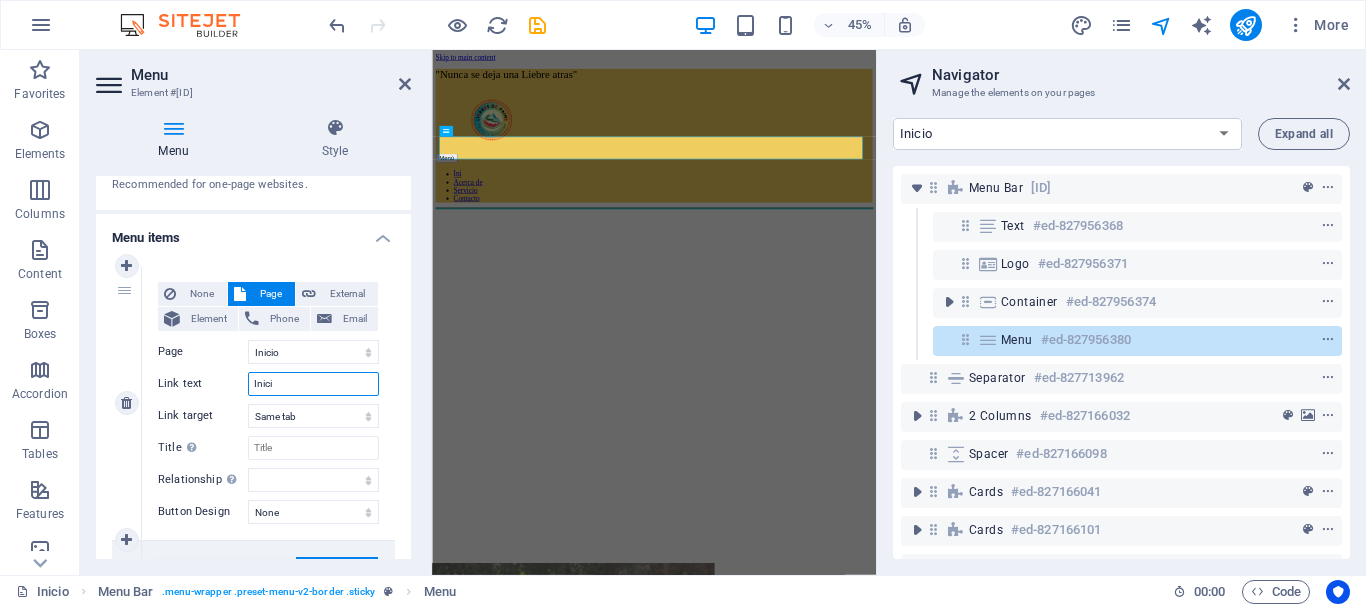 type on "Inicio" 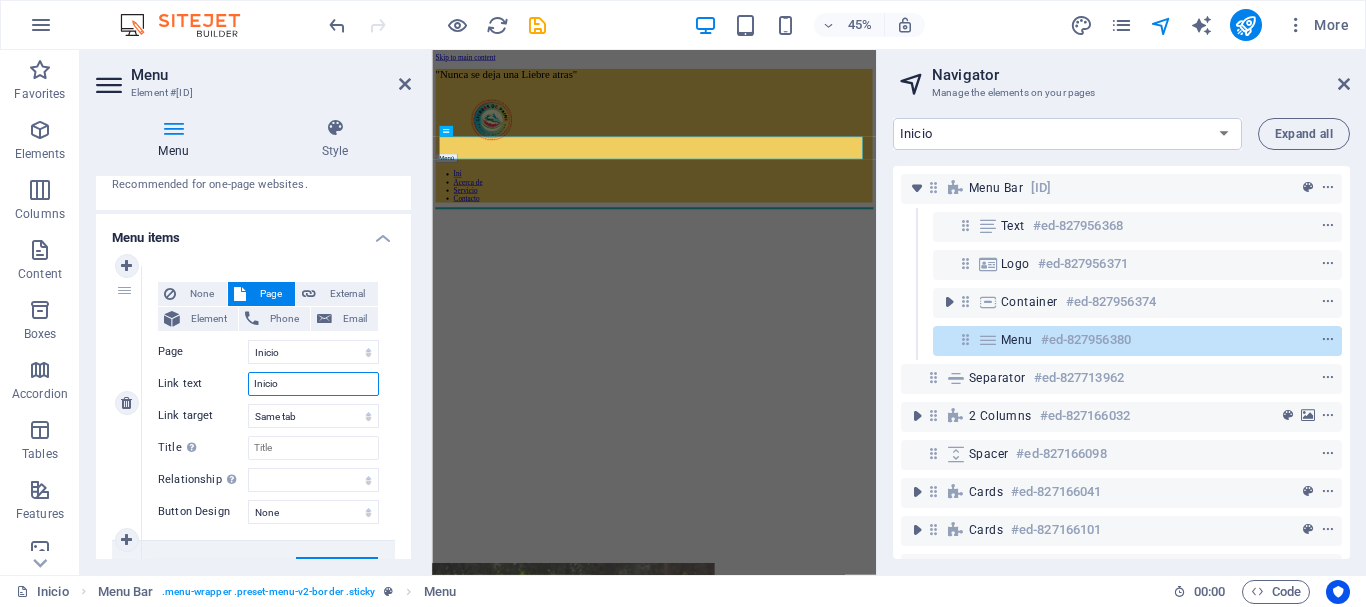 select 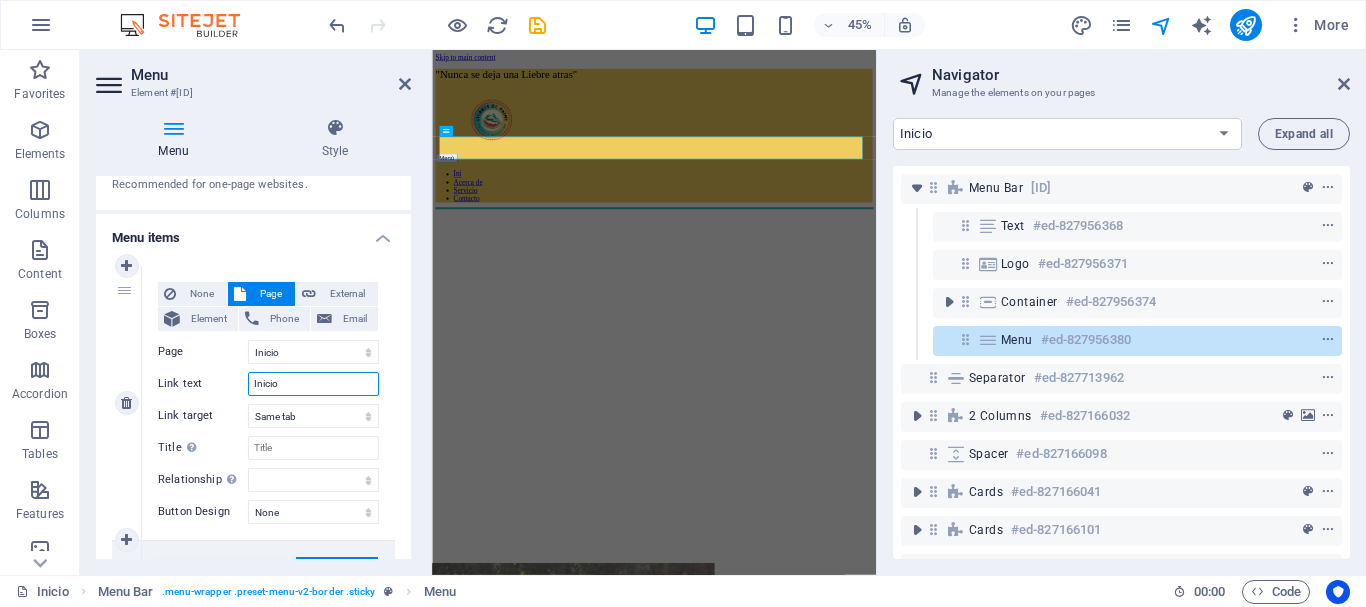 select 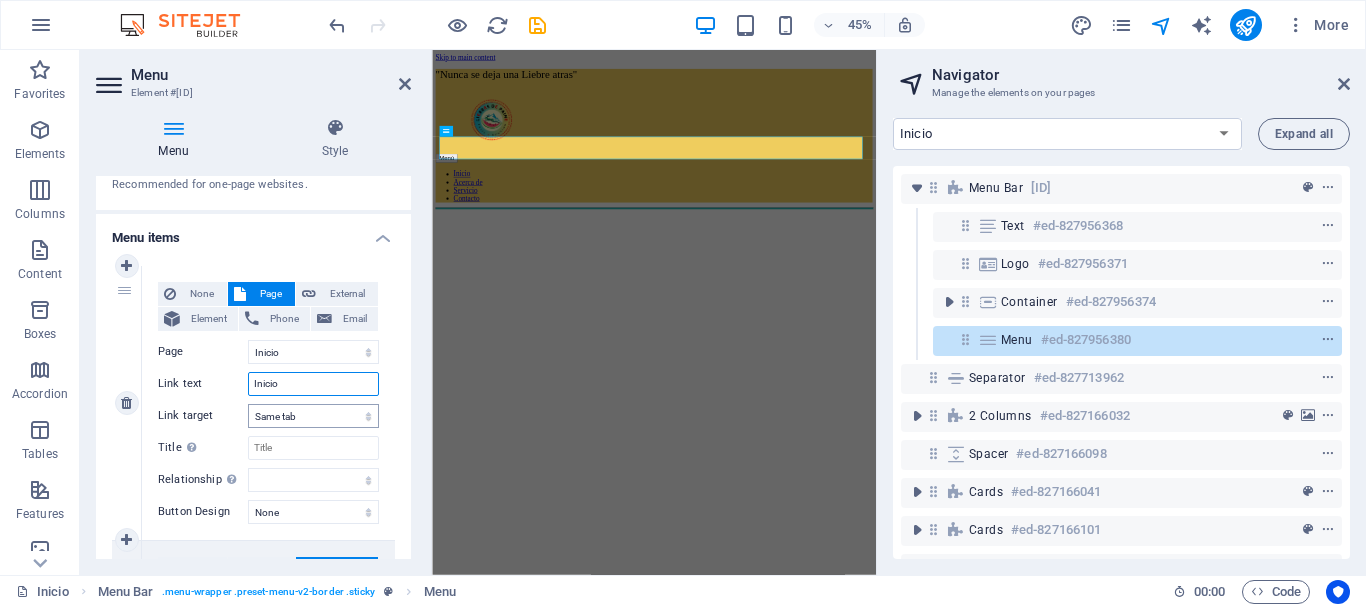 type on "Inicio" 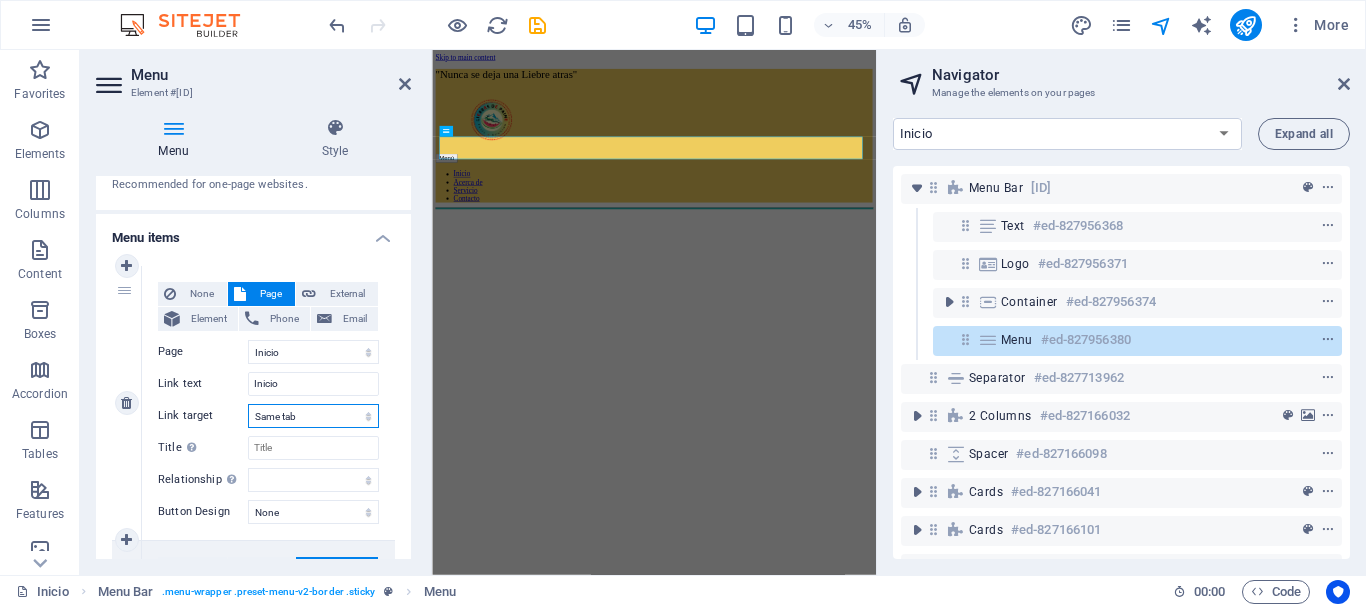 click on "New tab Same tab Overlay" at bounding box center (313, 416) 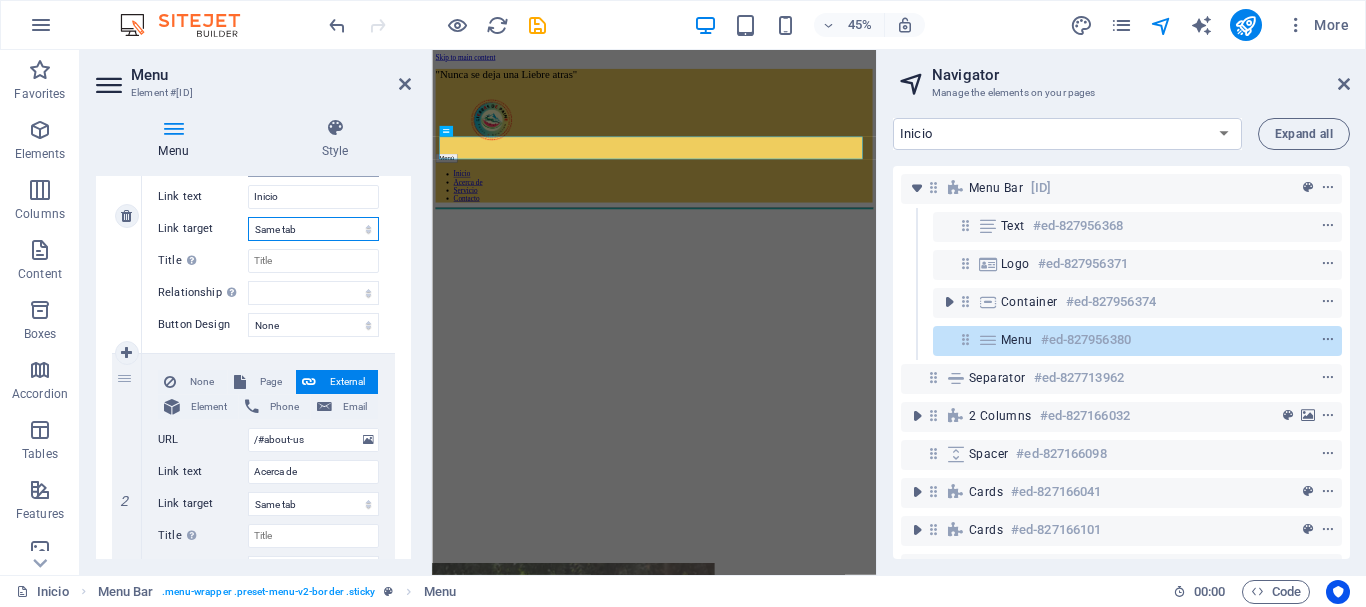 scroll, scrollTop: 300, scrollLeft: 0, axis: vertical 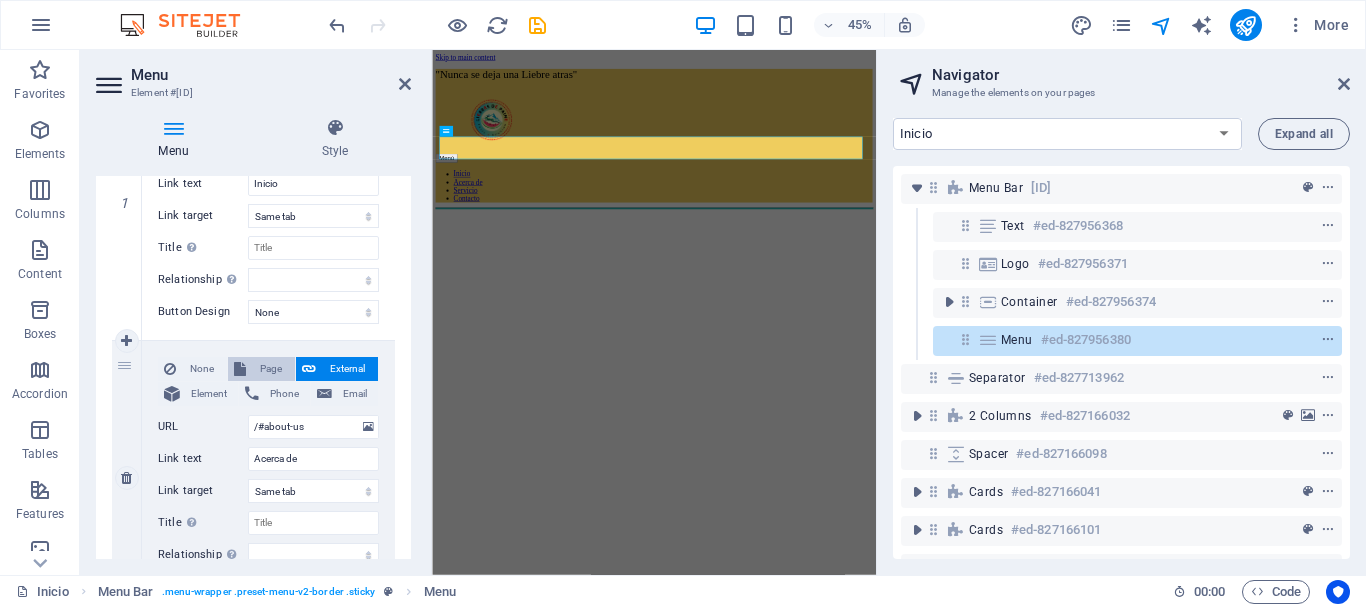 click on "Page" at bounding box center (270, 369) 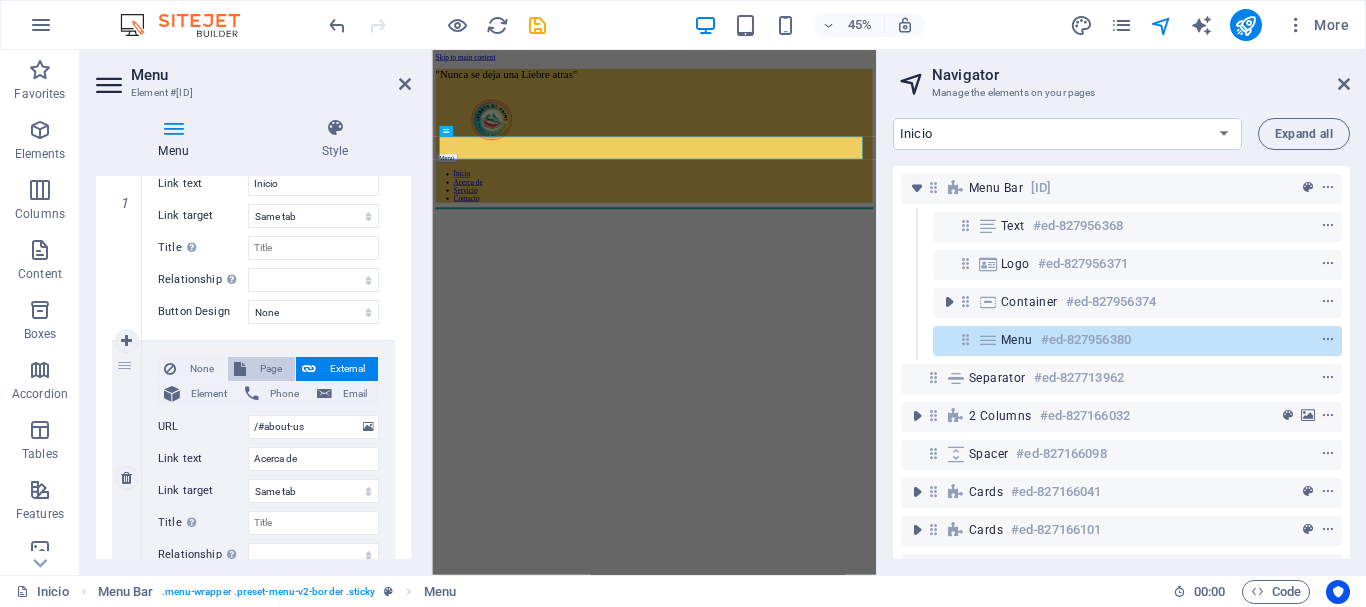 select 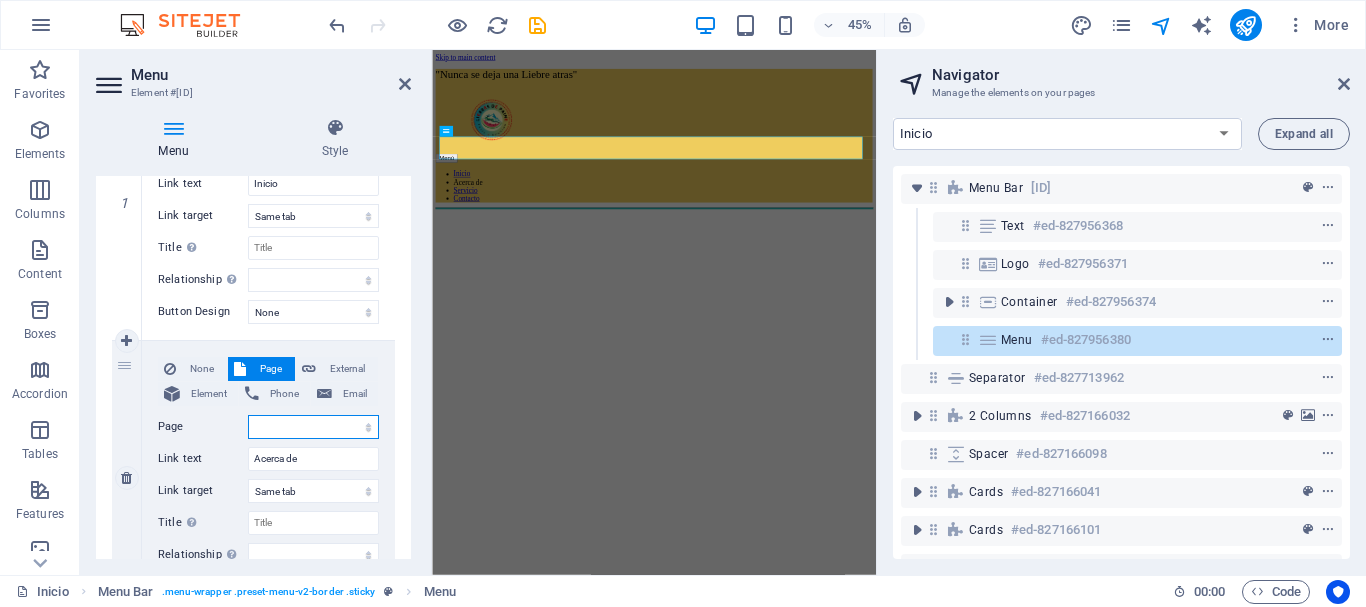 click on "Inicio Conociendonos Noticias Eventos Galeria Liebres Legal Notice Privacy" at bounding box center (313, 427) 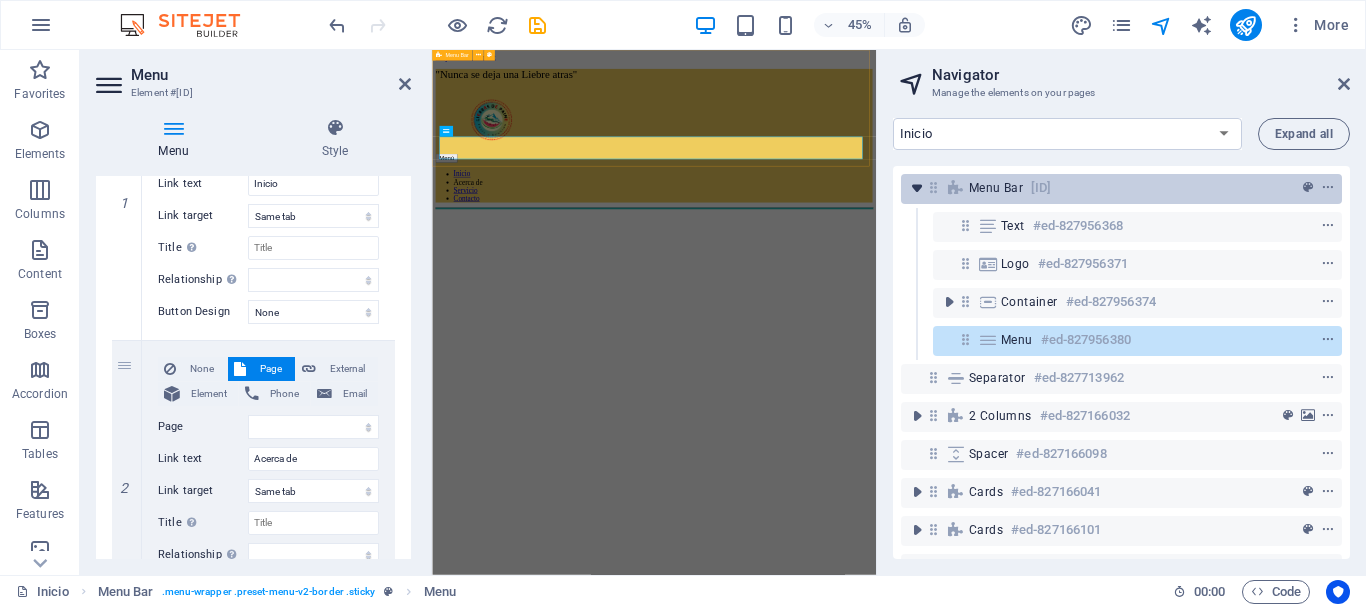 click at bounding box center (917, 188) 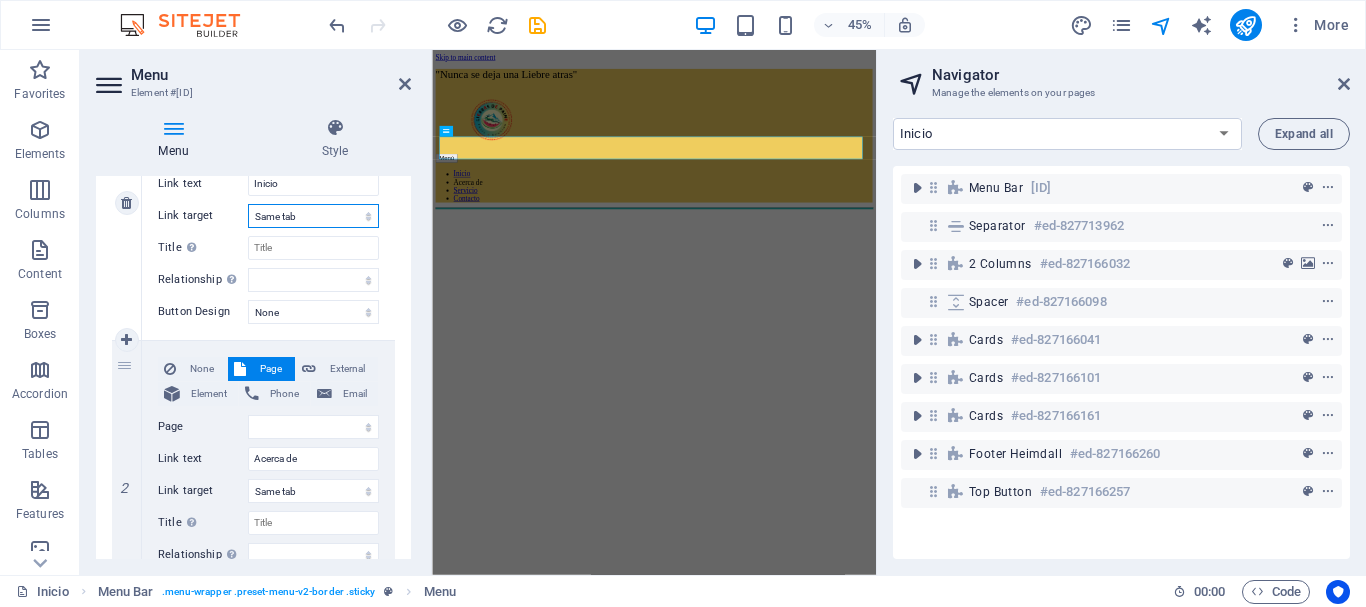 click on "New tab Same tab Overlay" at bounding box center [313, 216] 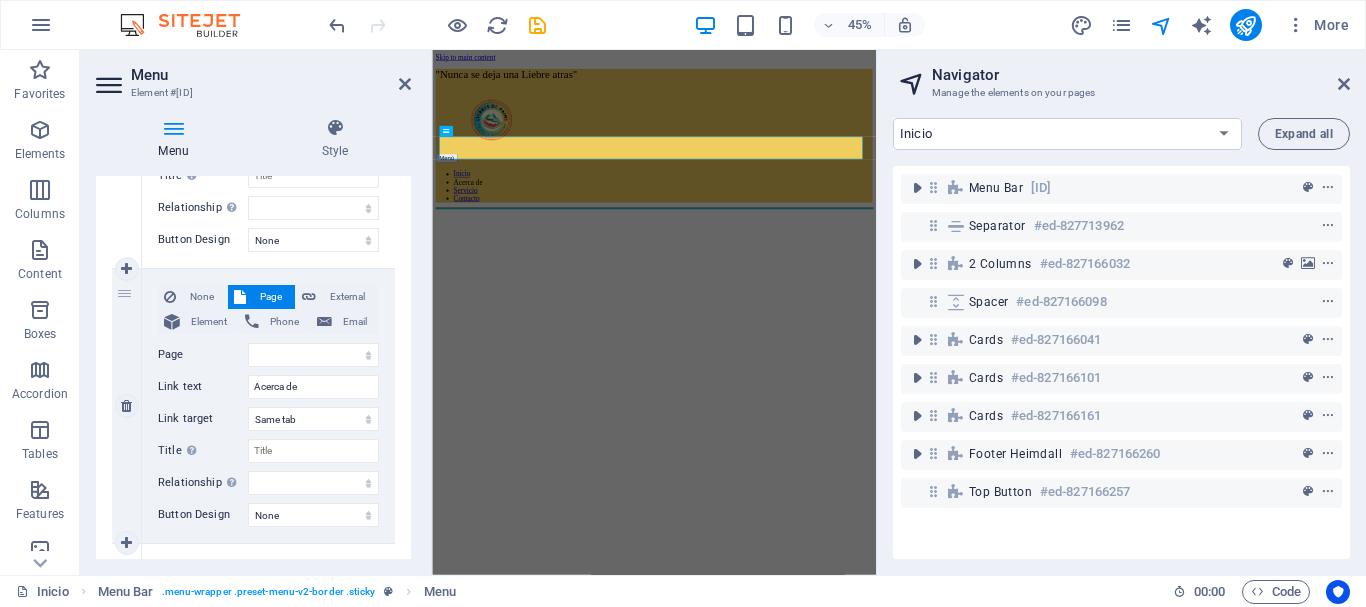 scroll, scrollTop: 400, scrollLeft: 0, axis: vertical 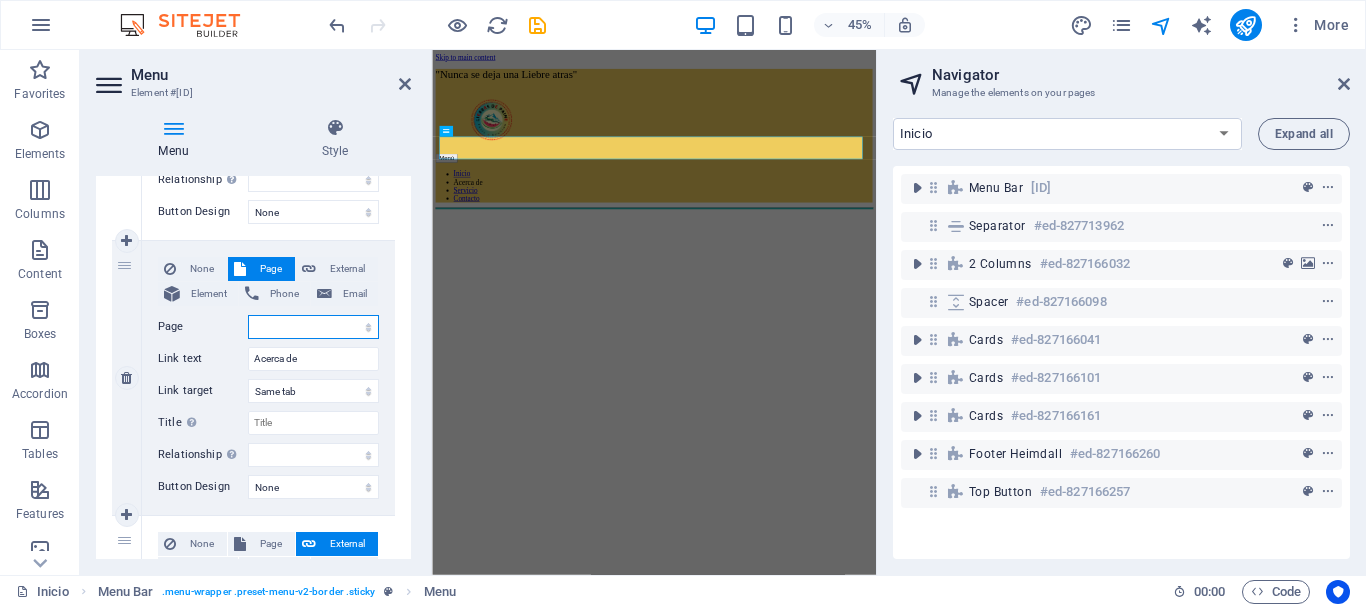 click on "Inicio Conociendonos Noticias Eventos Galeria Liebres Legal Notice Privacy" at bounding box center (313, 327) 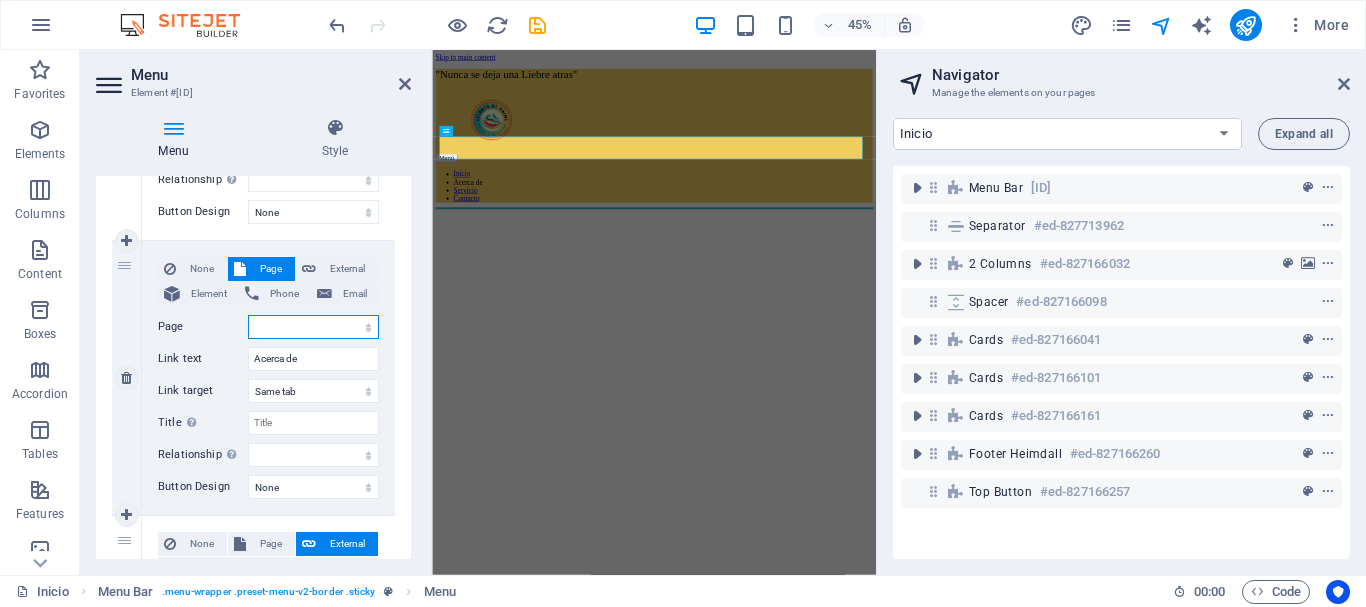 select on "1" 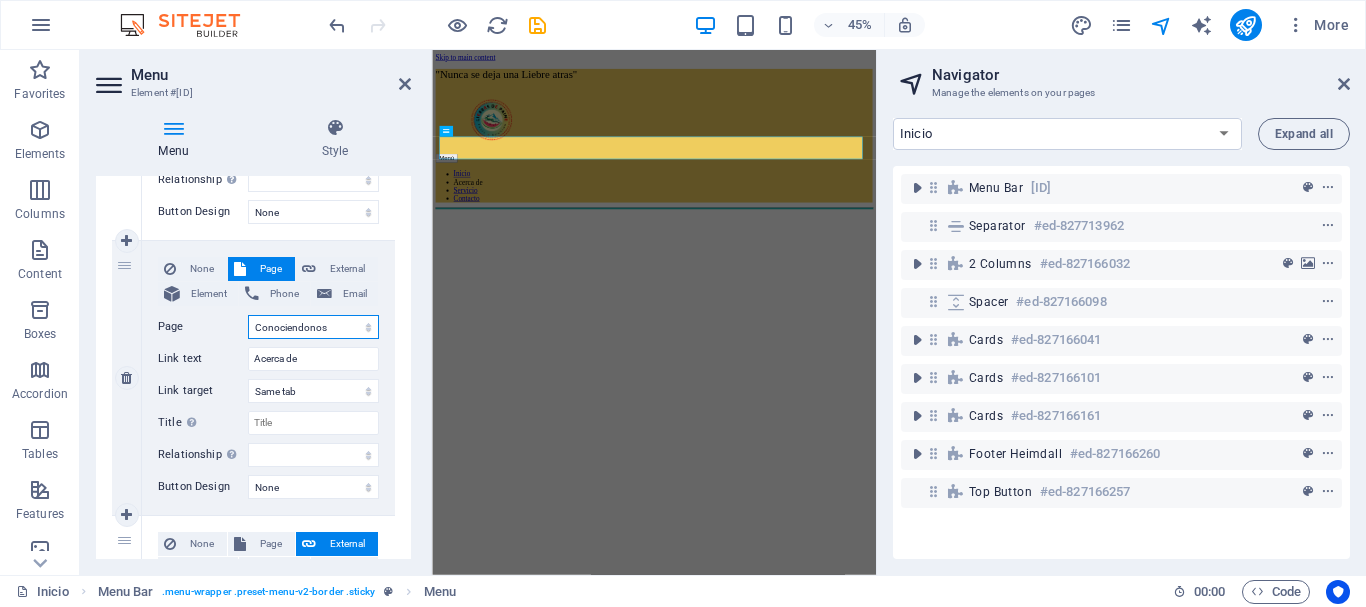 click on "Inicio Conociendonos Noticias Eventos Galeria Liebres Legal Notice Privacy" at bounding box center [313, 327] 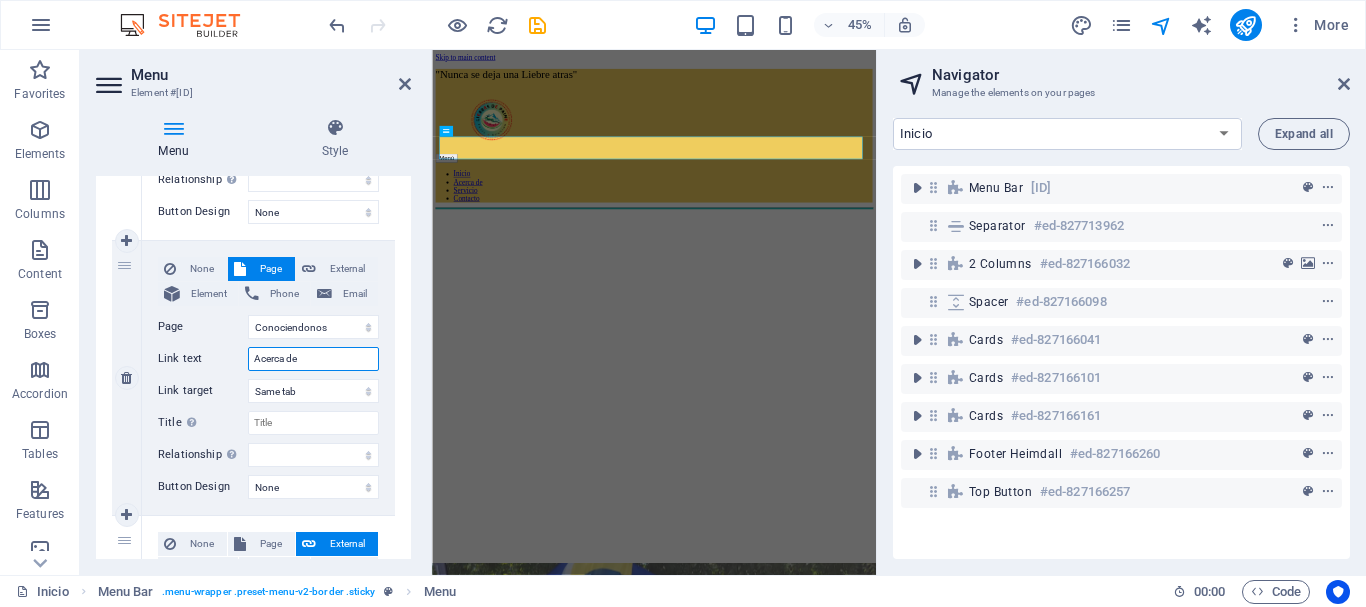 drag, startPoint x: 366, startPoint y: 364, endPoint x: 224, endPoint y: 341, distance: 143.85062 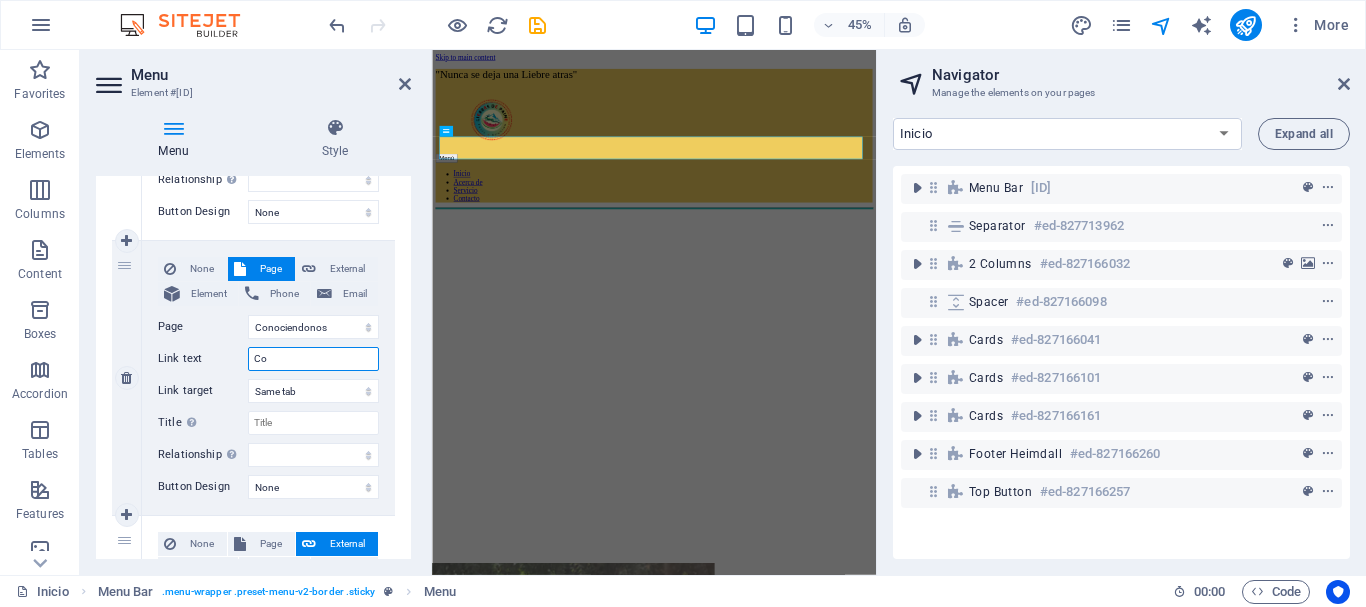 type on "Con" 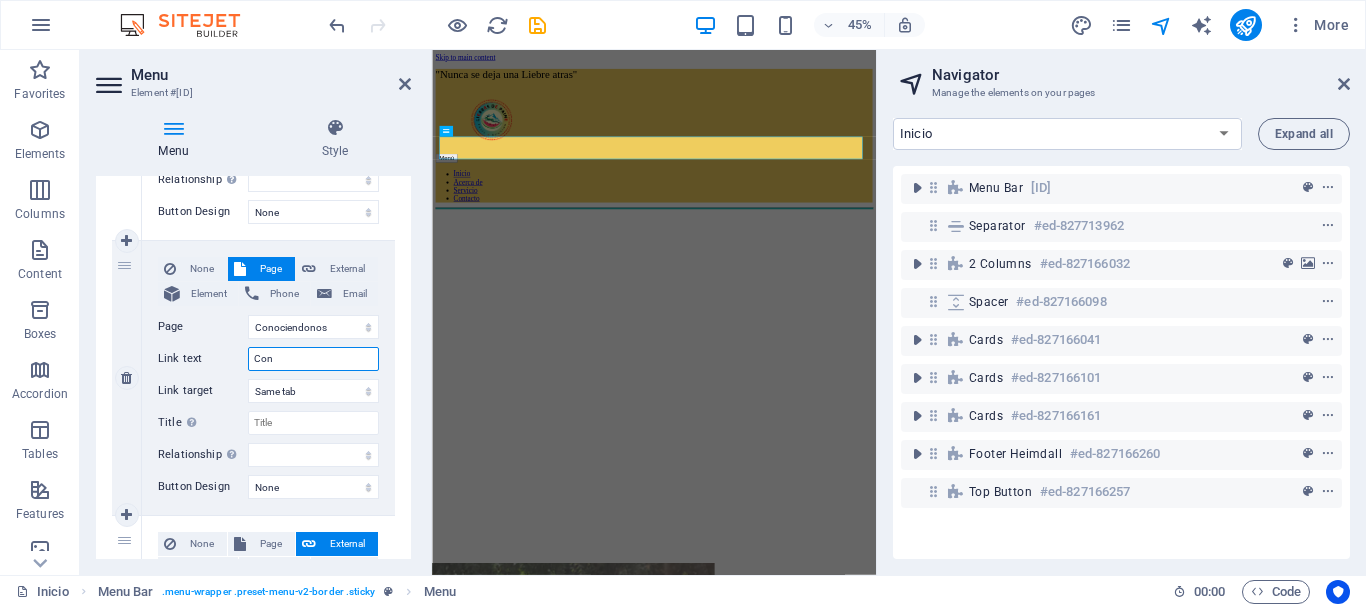 select 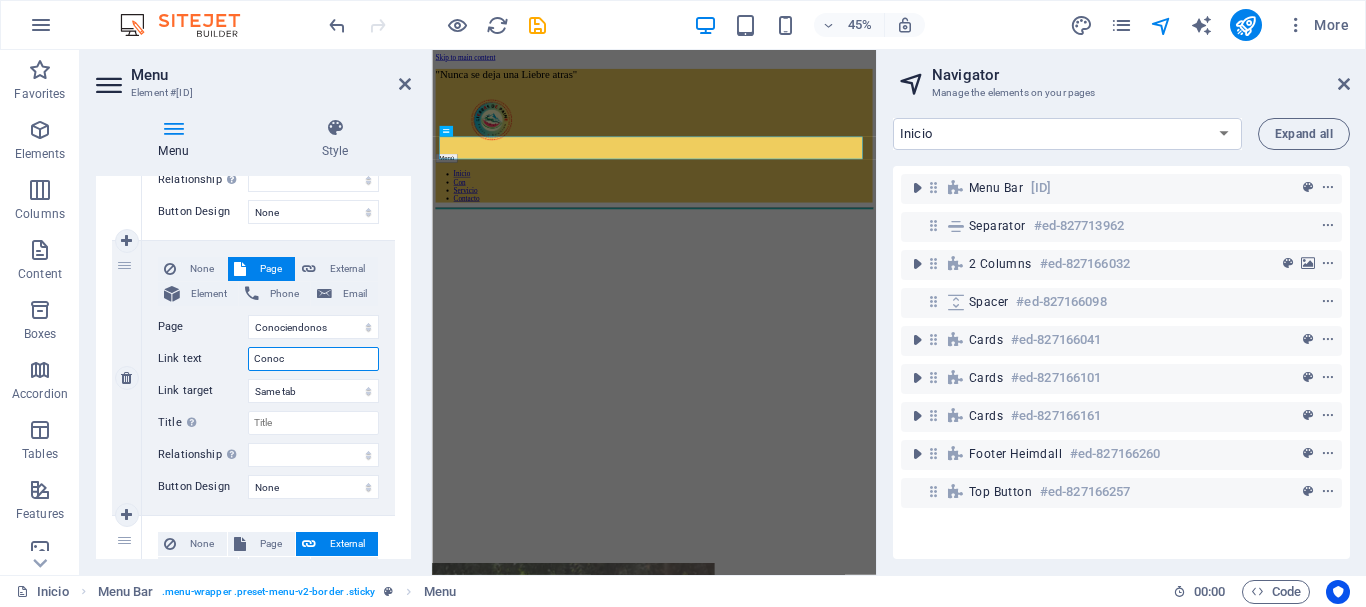 type on "Conocu" 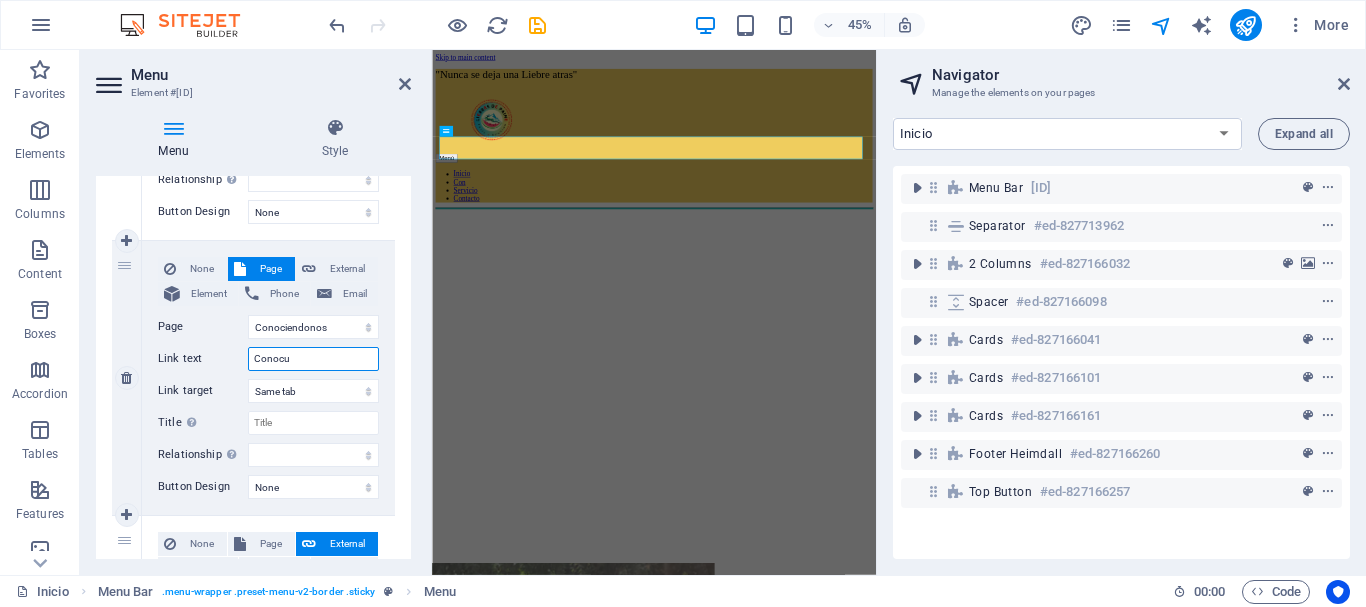 select 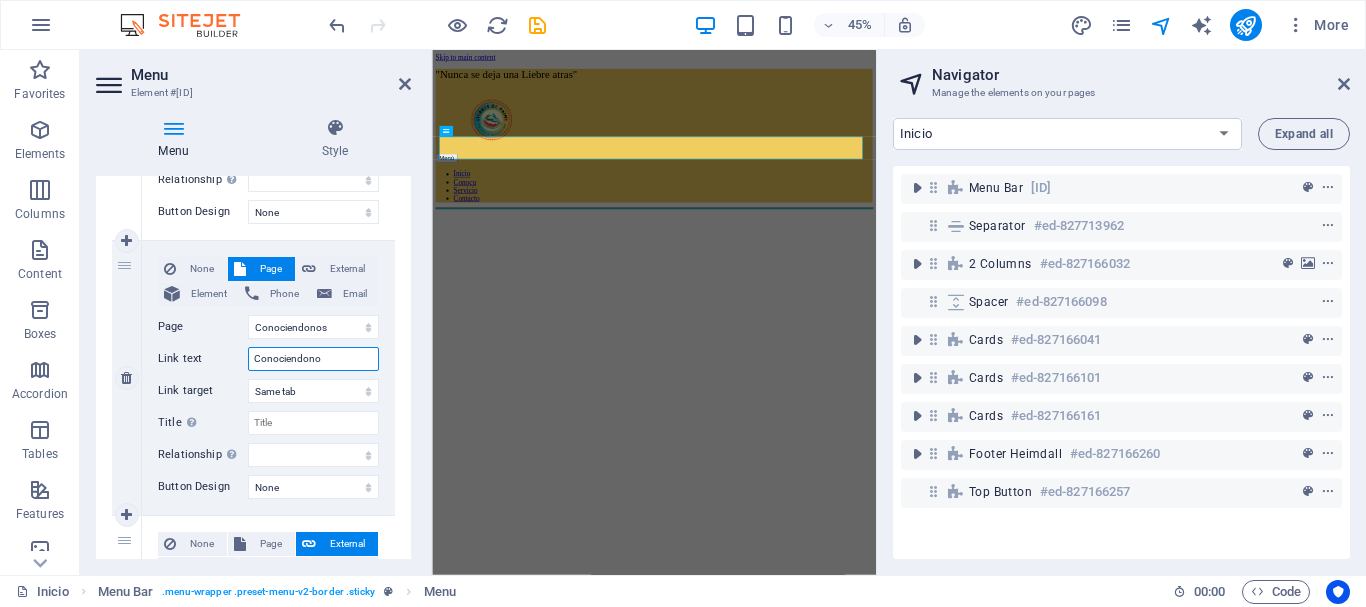 type on "Conociendonos" 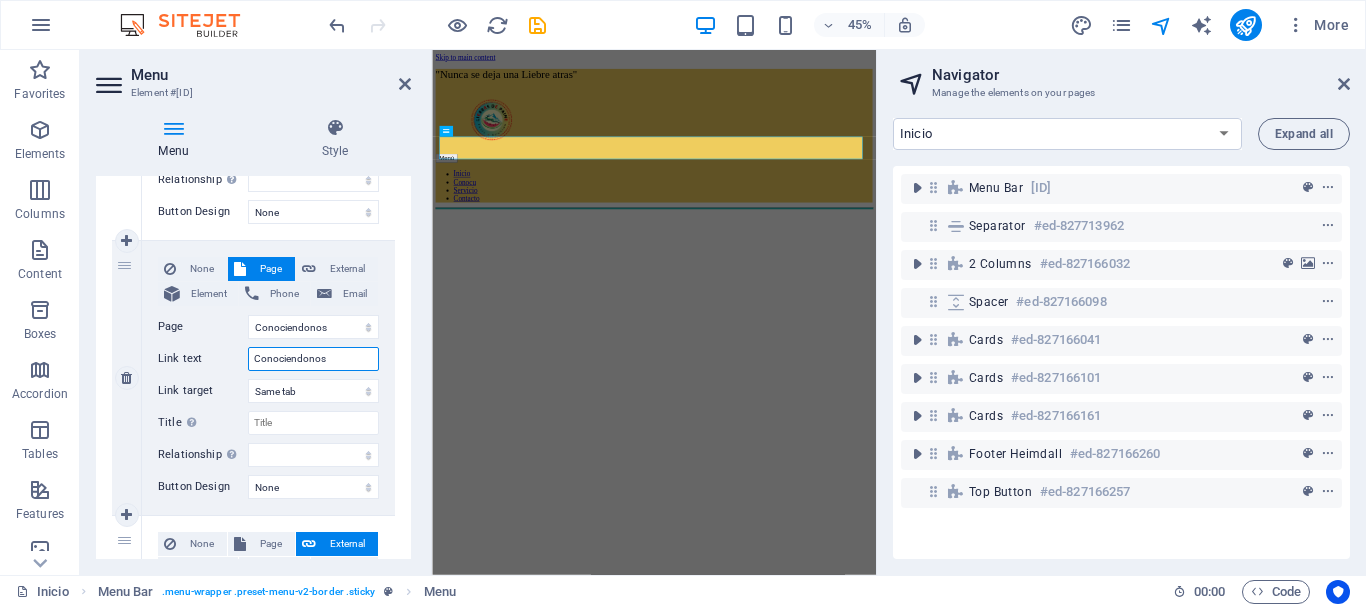 select 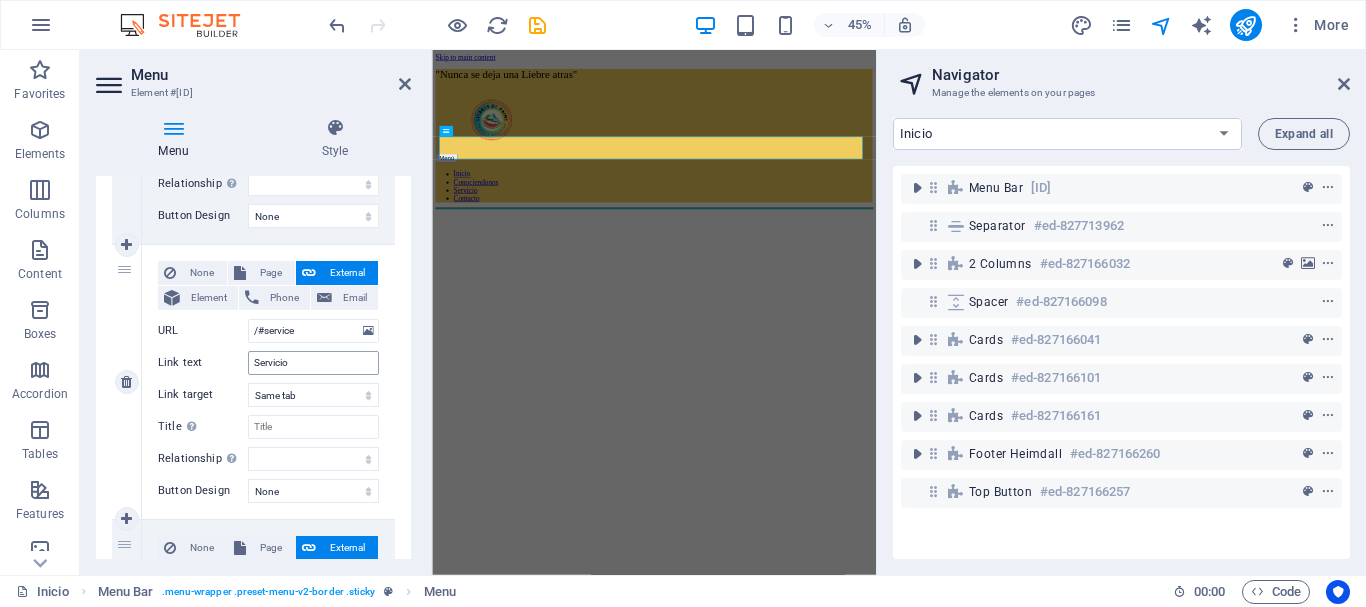 scroll, scrollTop: 700, scrollLeft: 0, axis: vertical 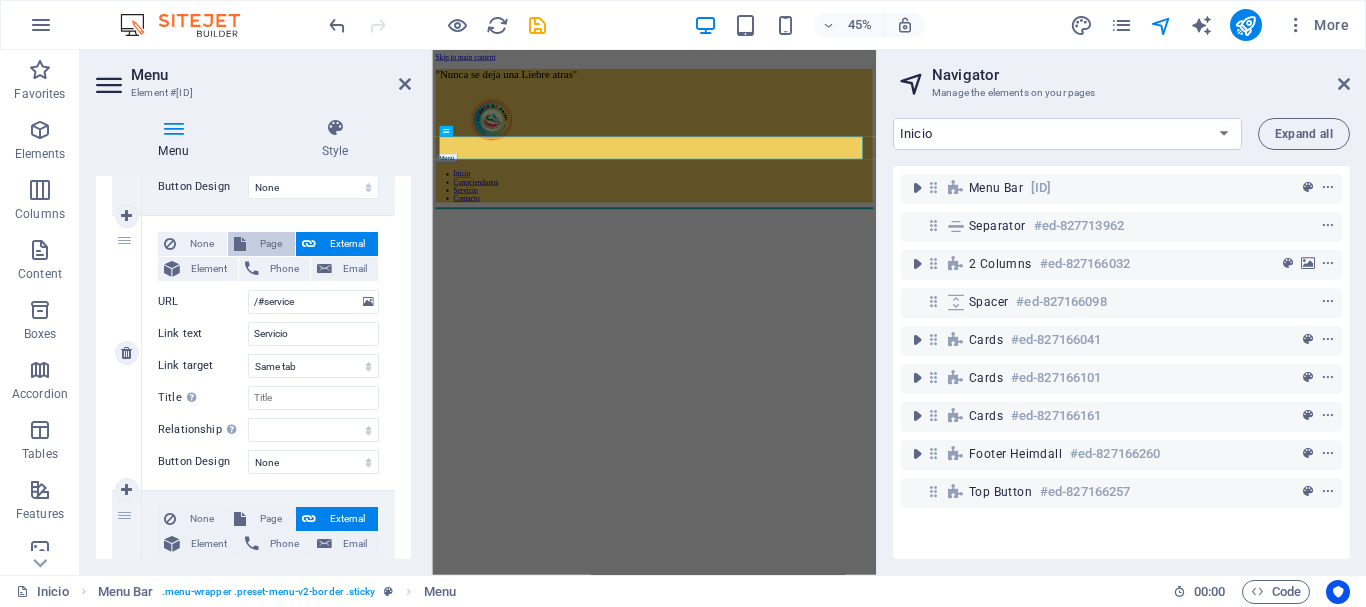 type on "Conociendonos" 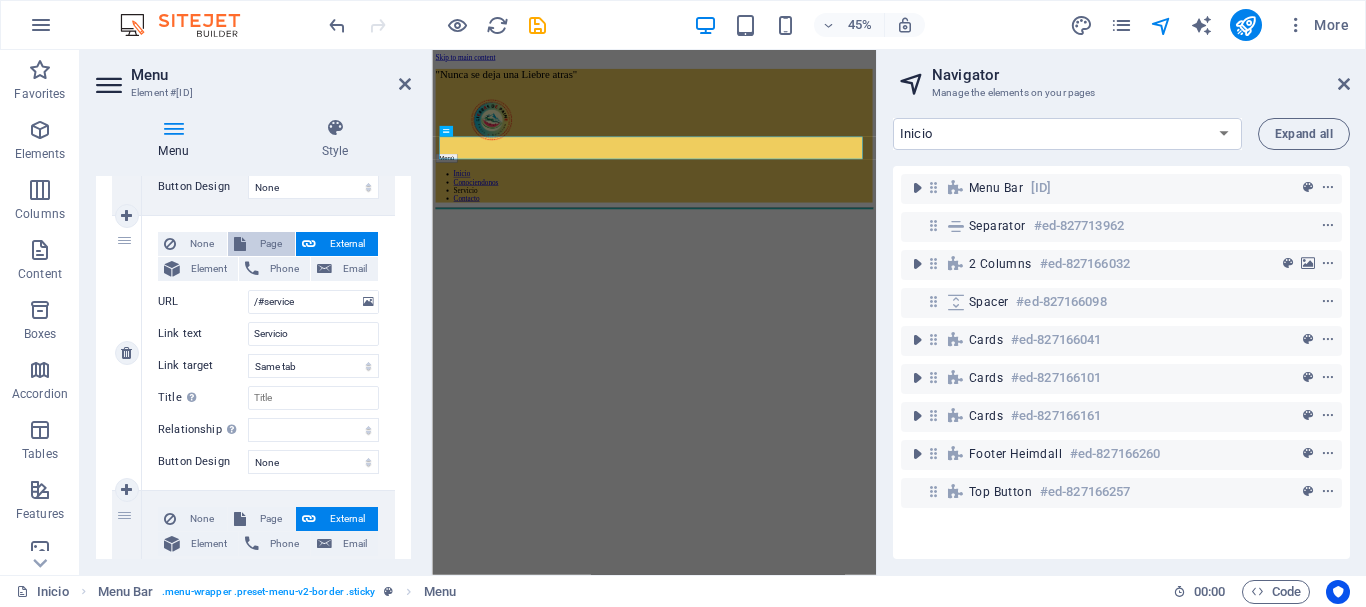 select 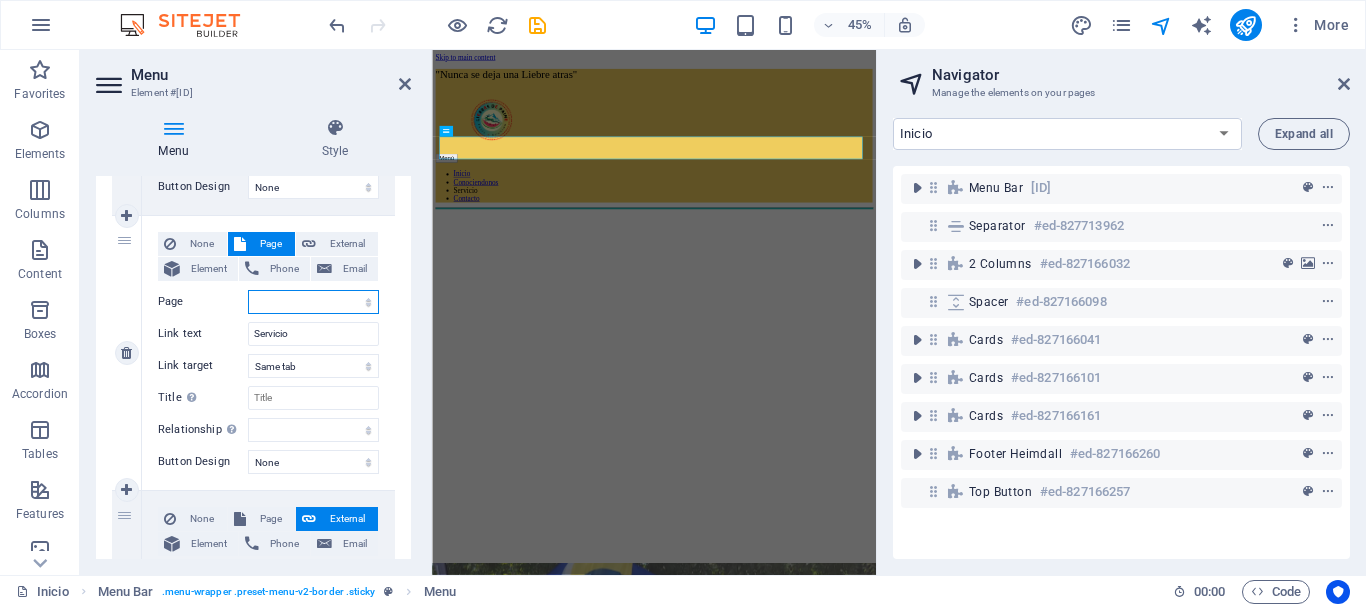 click on "Inicio Conociendonos Noticias Eventos Galeria Liebres Legal Notice Privacy" at bounding box center (313, 302) 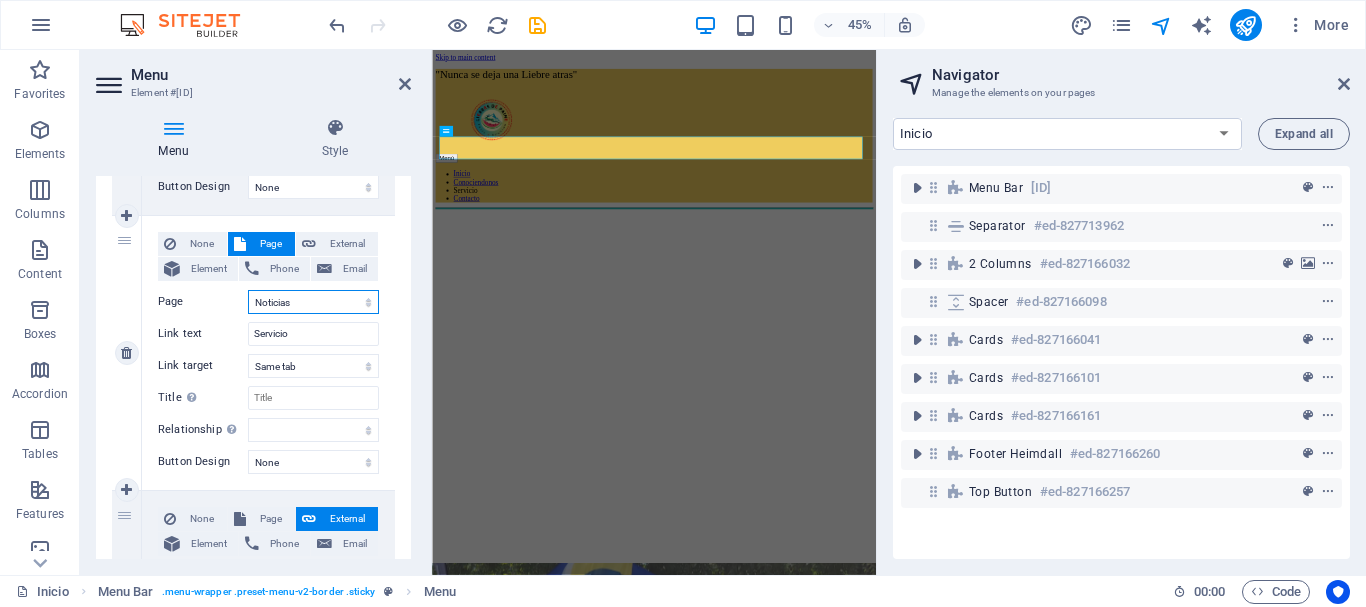 click on "Inicio Conociendonos Noticias Eventos Galeria Liebres Legal Notice Privacy" at bounding box center (313, 302) 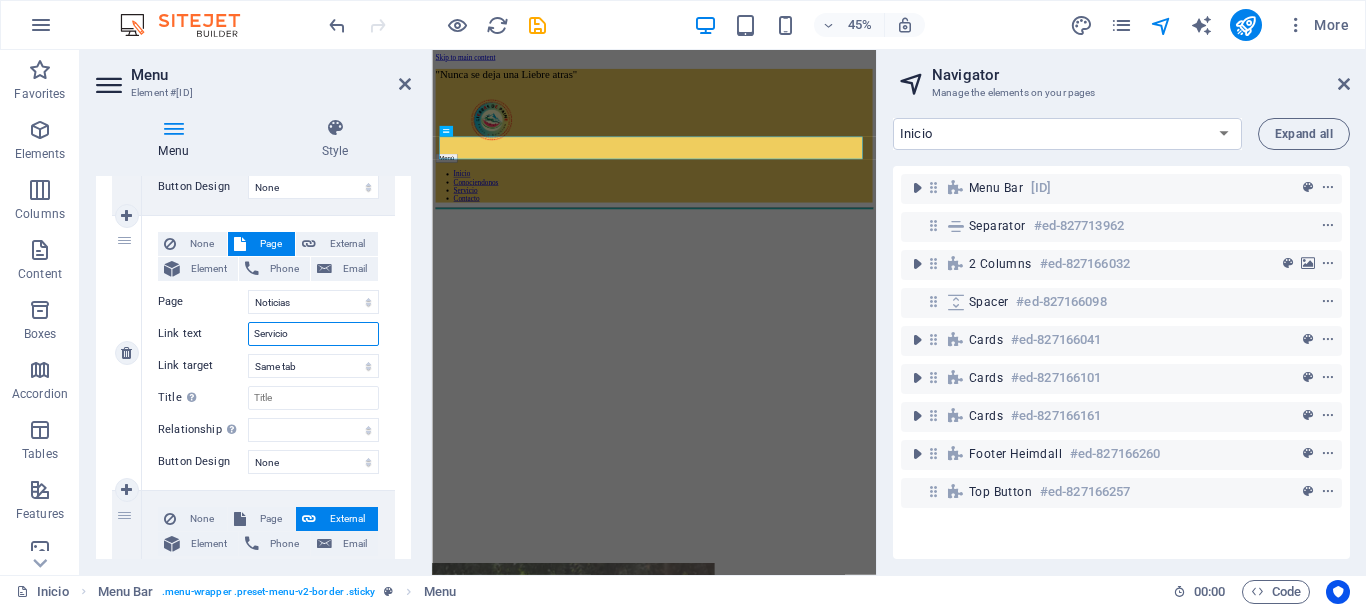 drag, startPoint x: 297, startPoint y: 335, endPoint x: 202, endPoint y: 312, distance: 97.74457 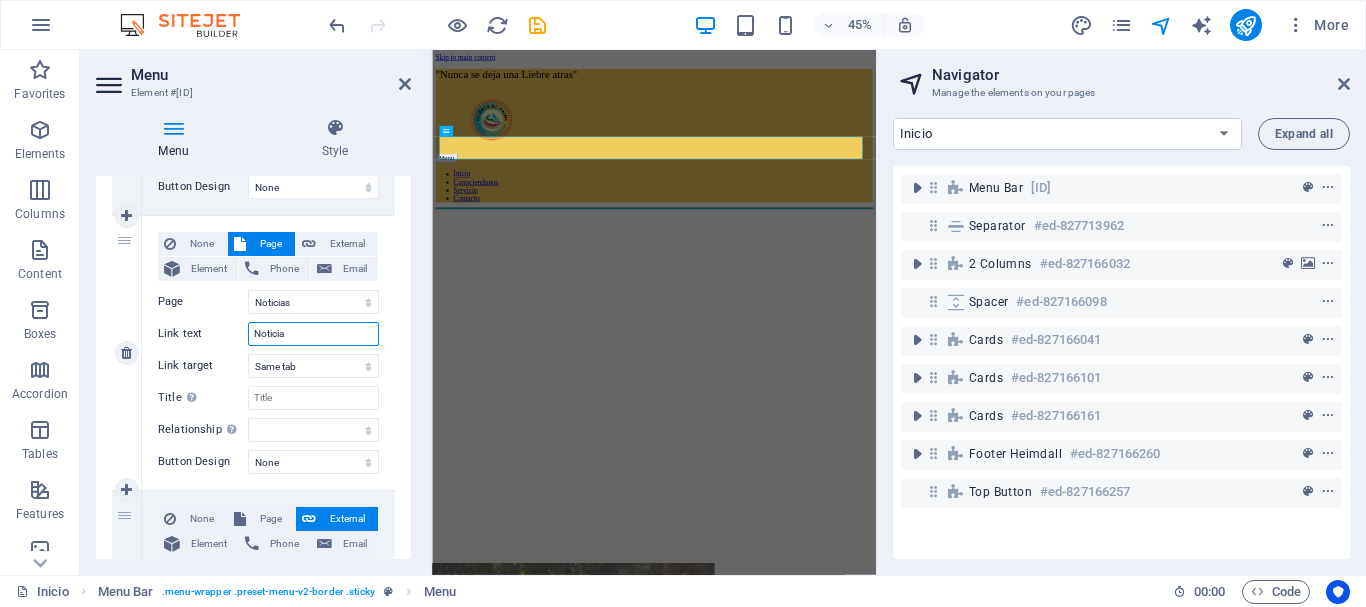 type on "Noticias" 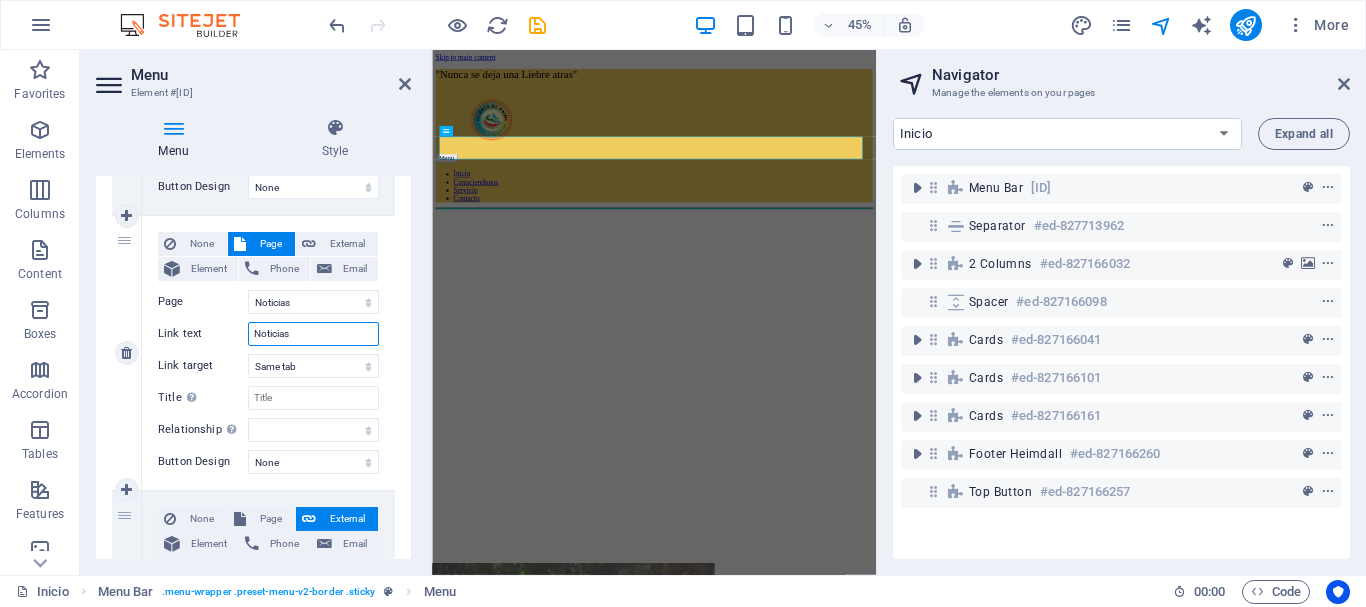 select 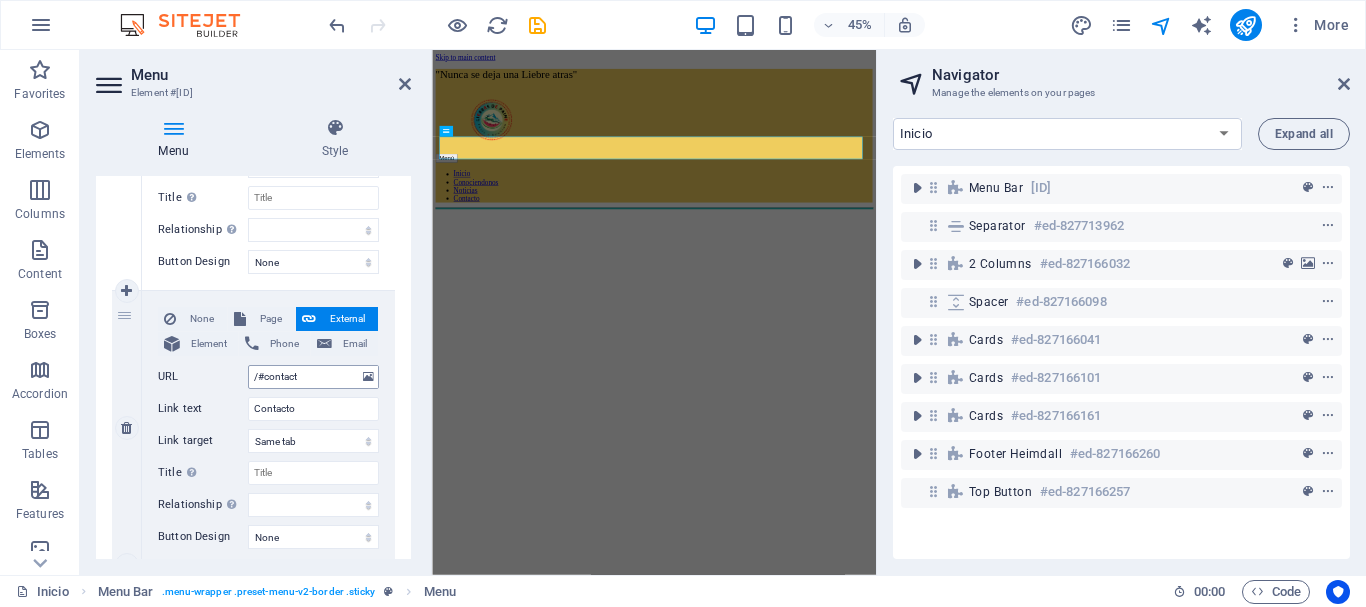 scroll, scrollTop: 962, scrollLeft: 0, axis: vertical 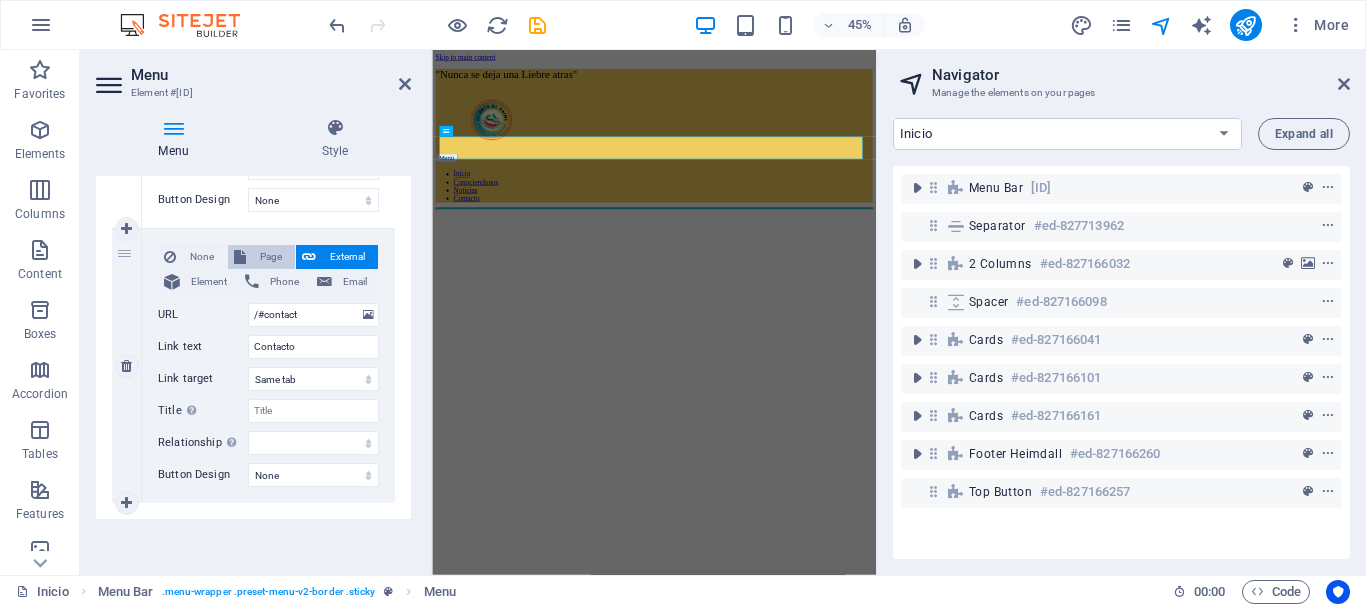 type on "Noticias" 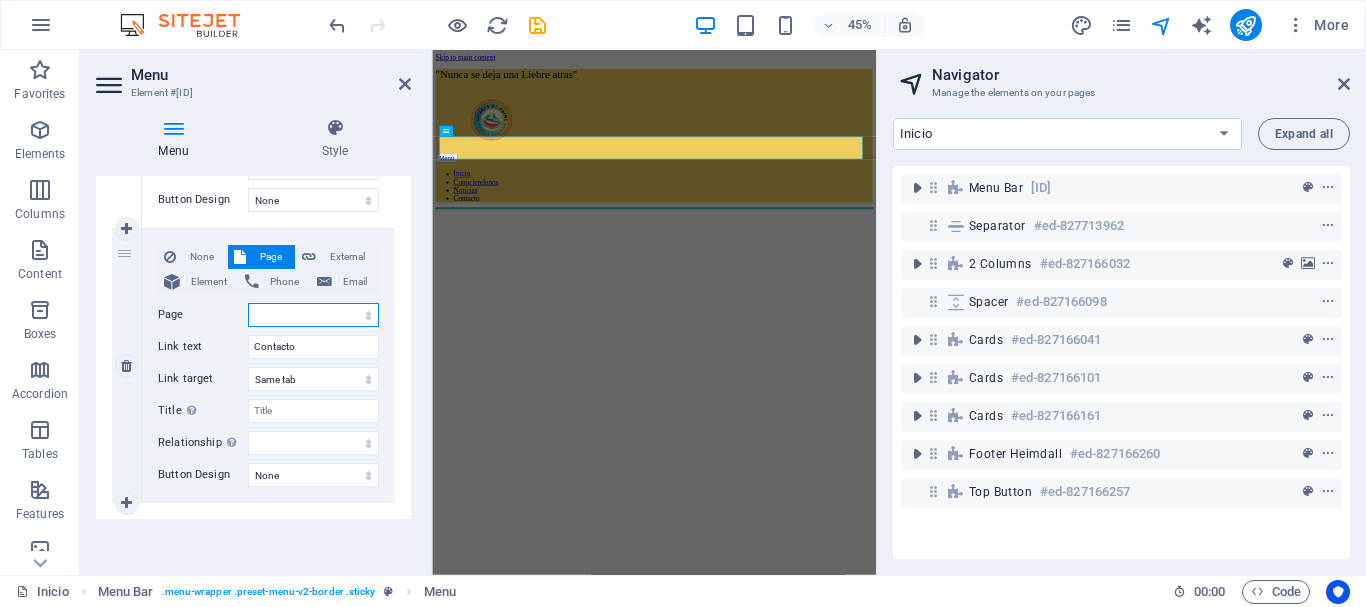 click on "Inicio Conociendonos Noticias Eventos Galeria Liebres Legal Notice Privacy" at bounding box center (313, 315) 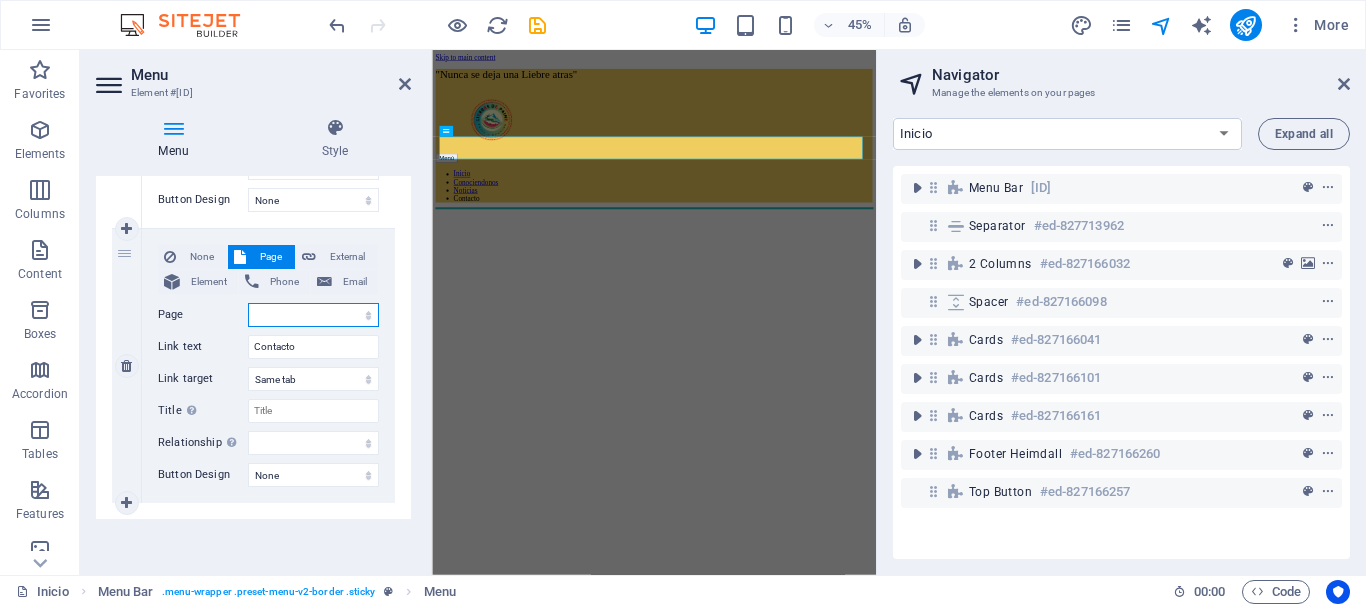 select on "3" 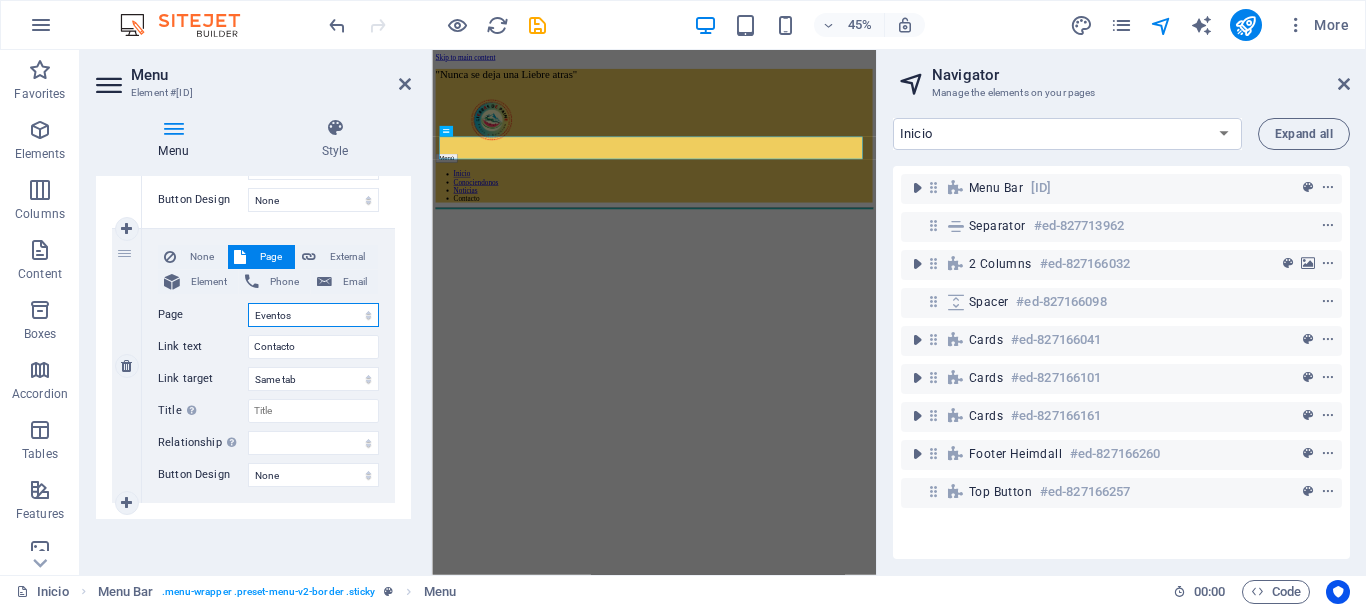 click on "Inicio Conociendonos Noticias Eventos Galeria Liebres Legal Notice Privacy" at bounding box center [313, 315] 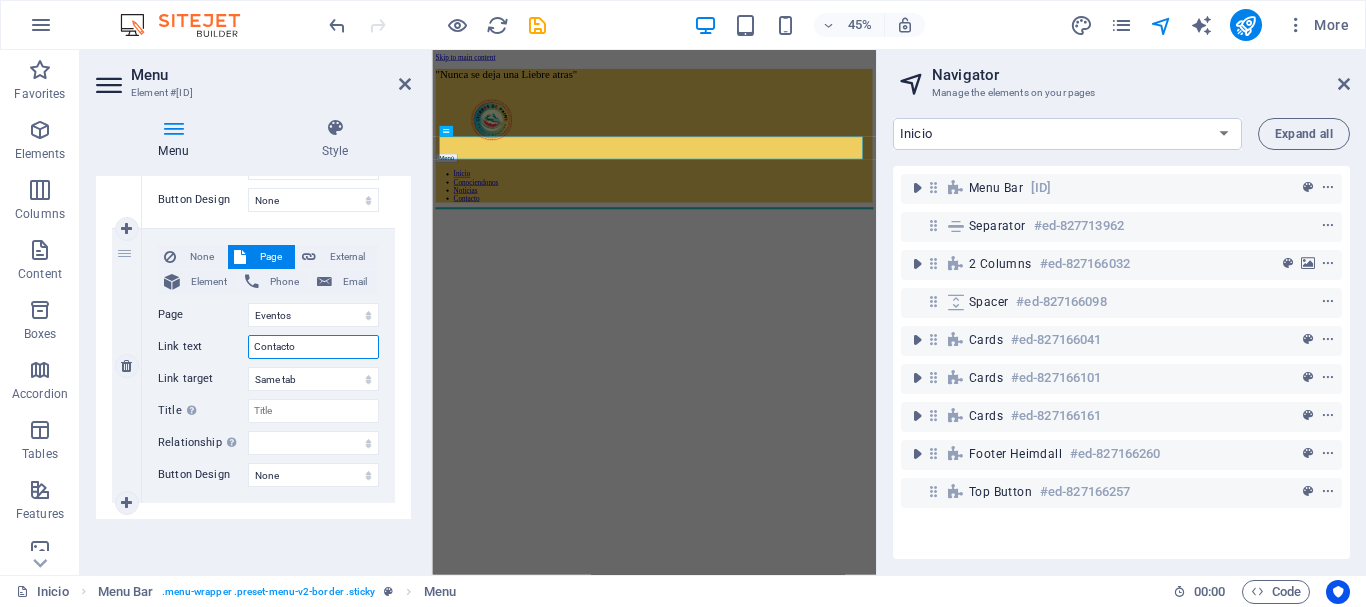 drag, startPoint x: 307, startPoint y: 350, endPoint x: 178, endPoint y: 322, distance: 132.00378 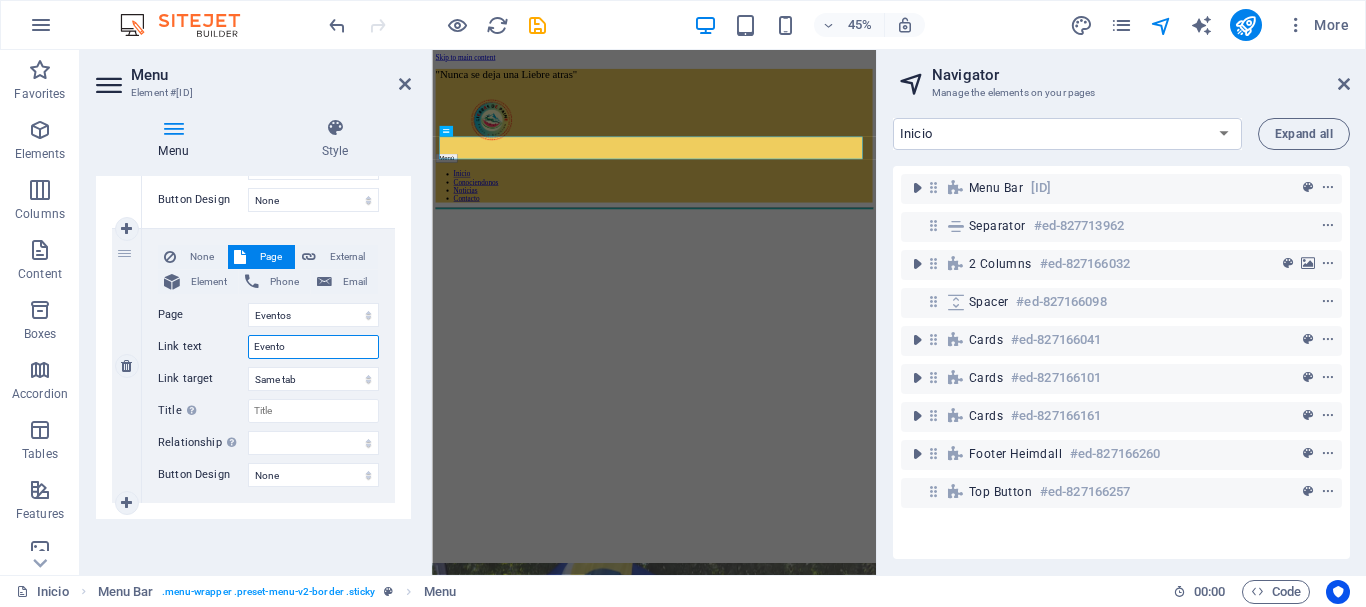 type on "Eventos" 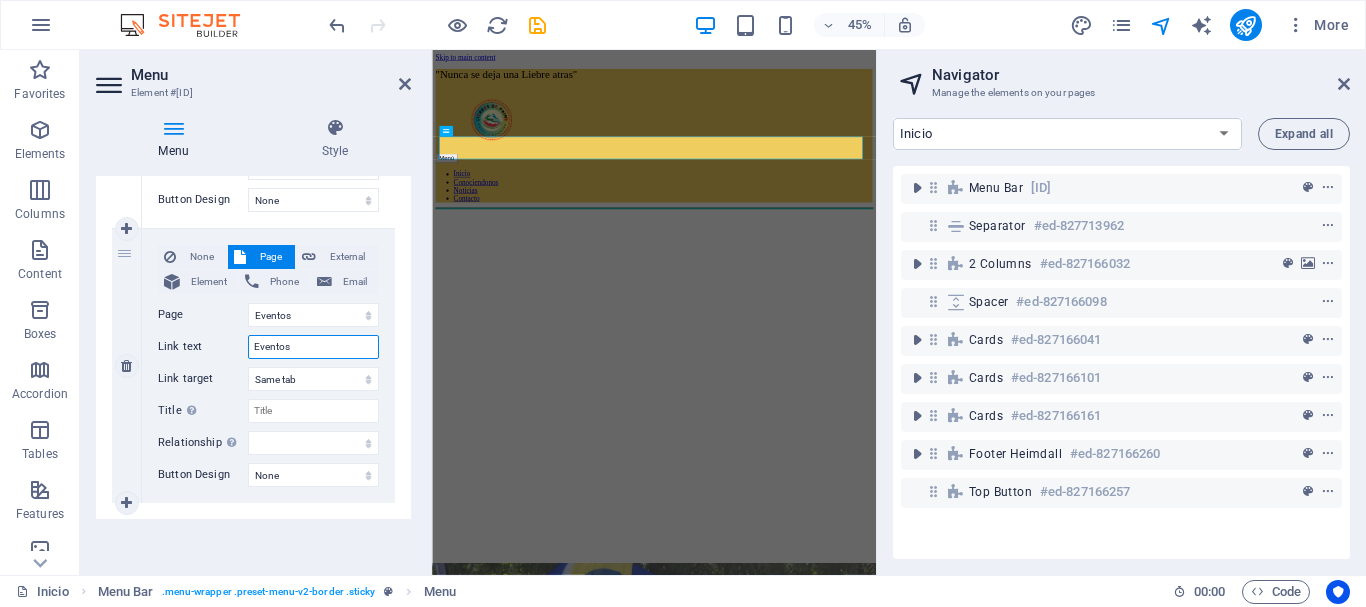 select 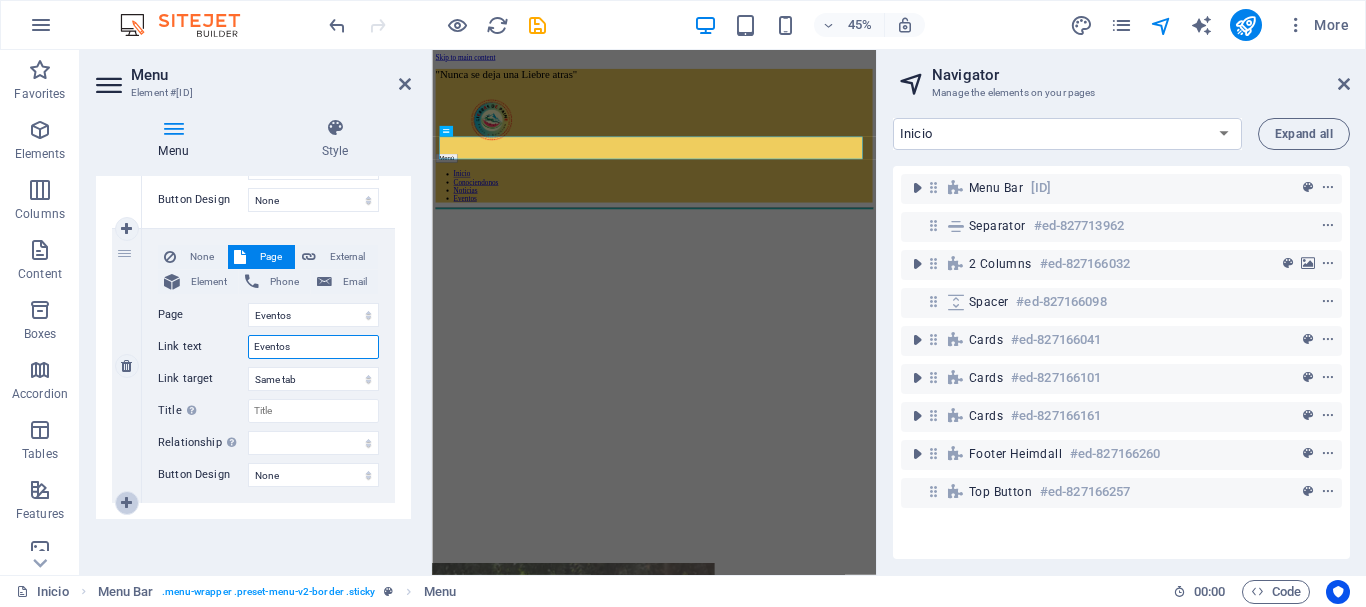type on "Eventos" 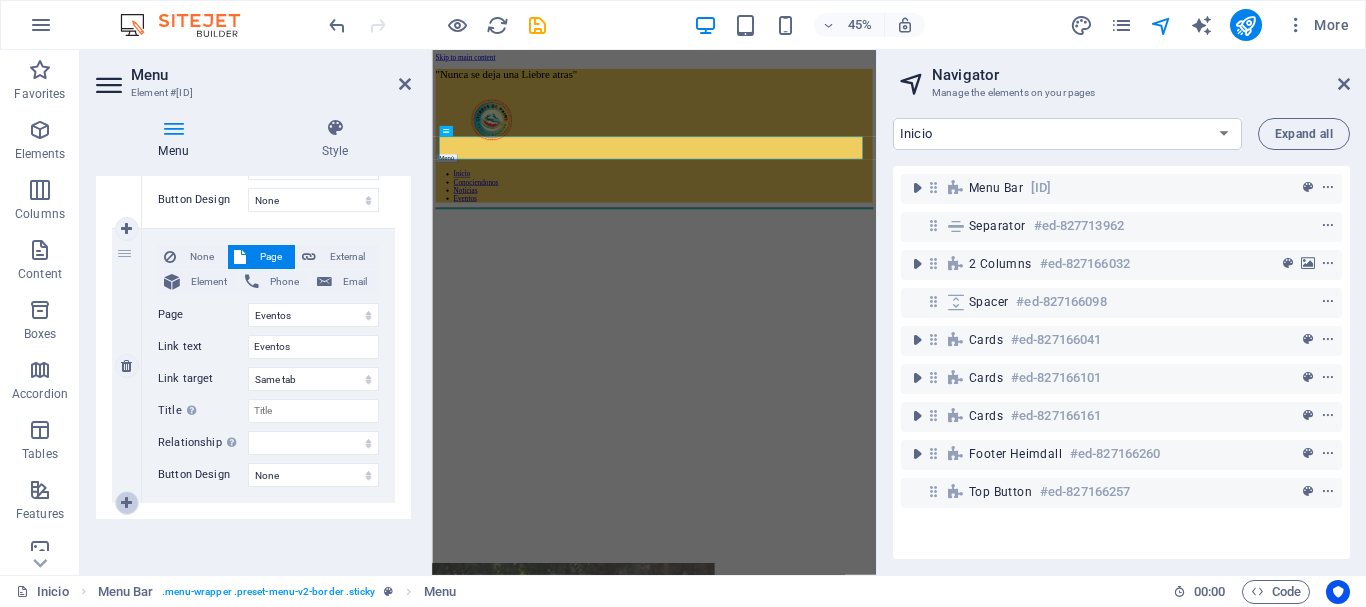 click at bounding box center (126, 503) 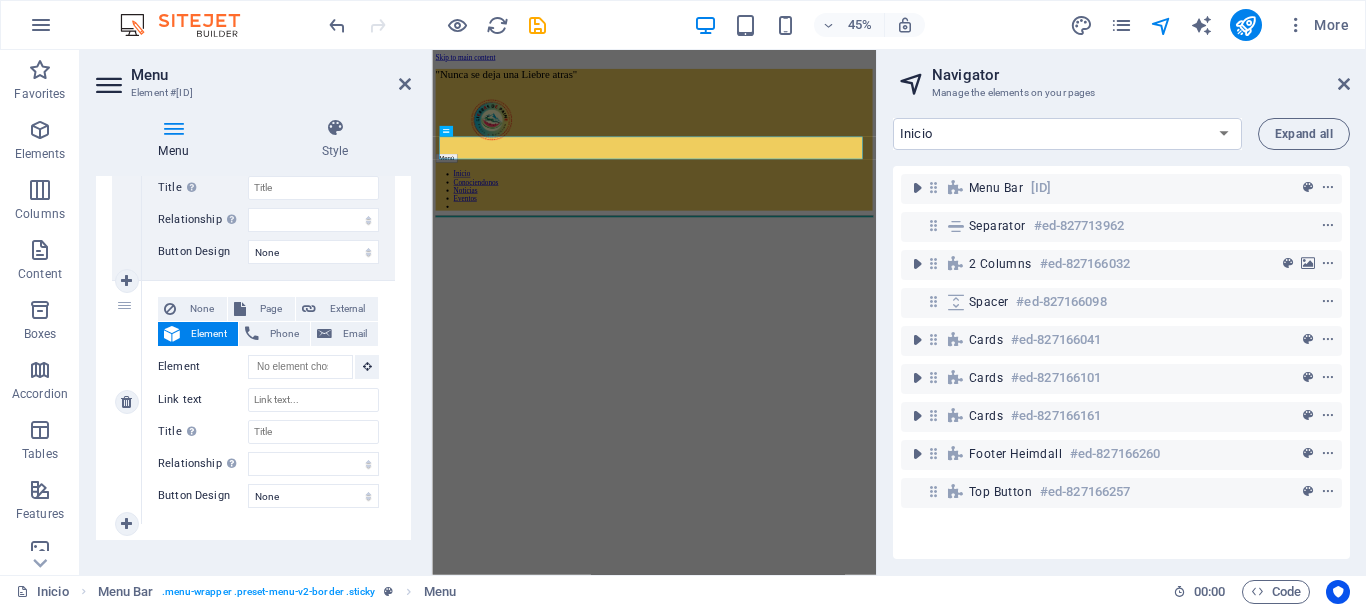 scroll, scrollTop: 1206, scrollLeft: 0, axis: vertical 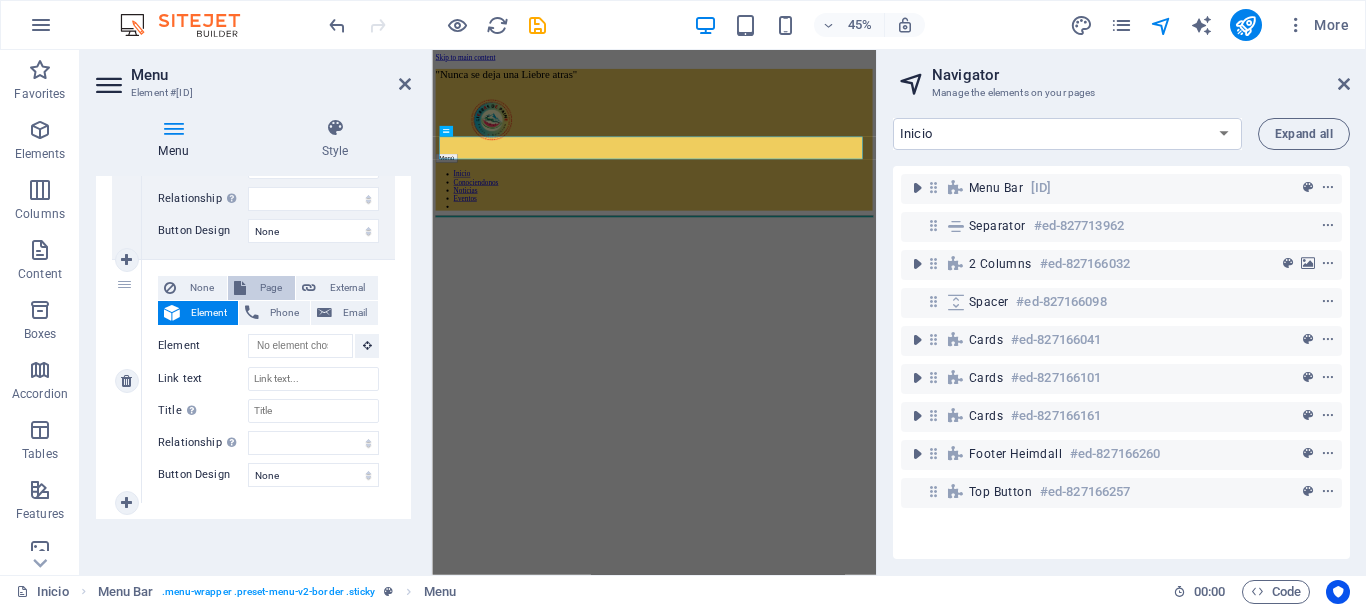click on "Page" at bounding box center (270, 288) 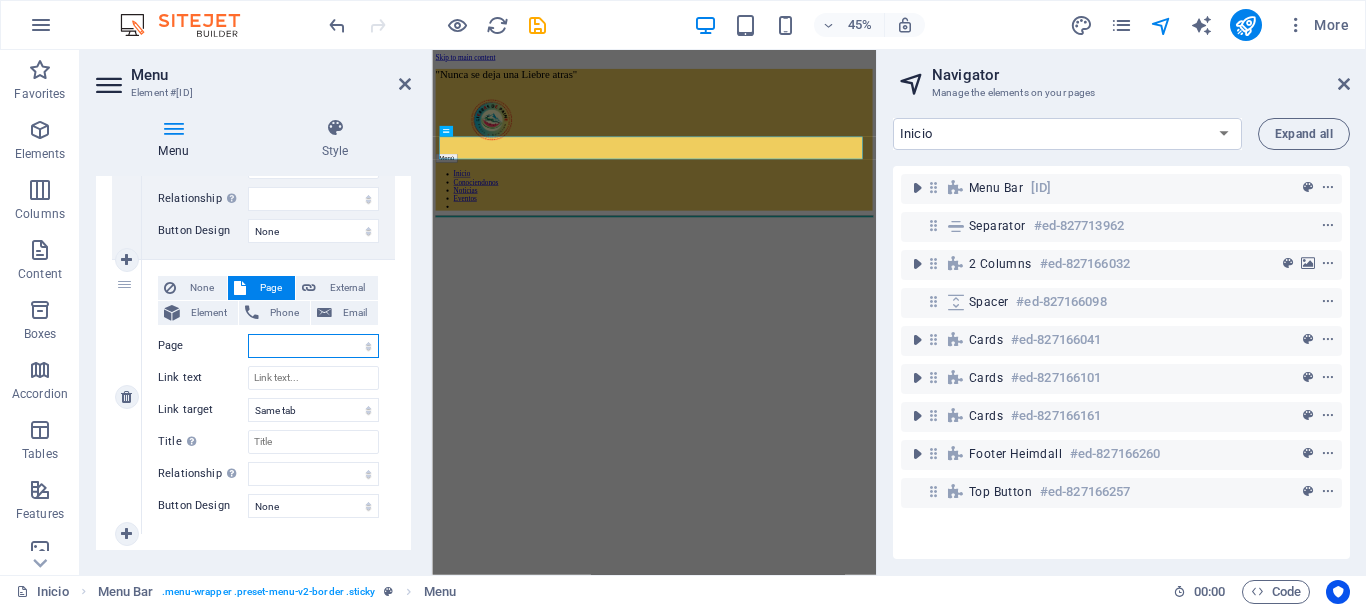 click on "Inicio Conociendonos Noticias Eventos Galeria Liebres Legal Notice Privacy" at bounding box center [313, 346] 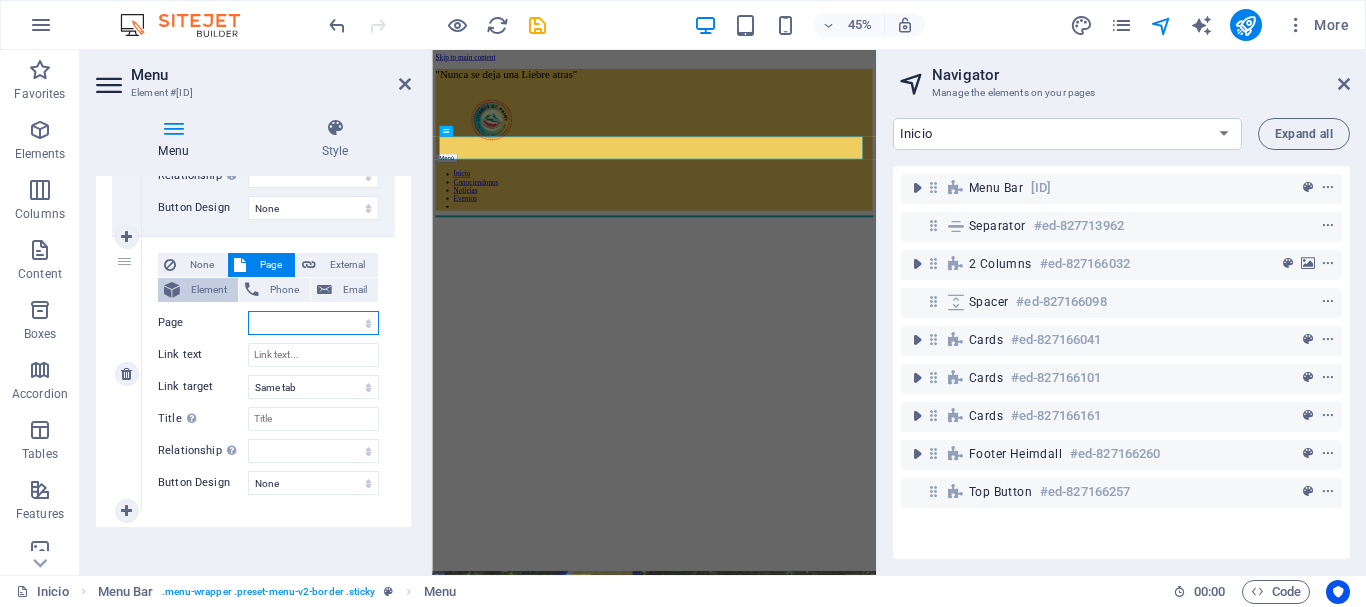 scroll, scrollTop: 1237, scrollLeft: 0, axis: vertical 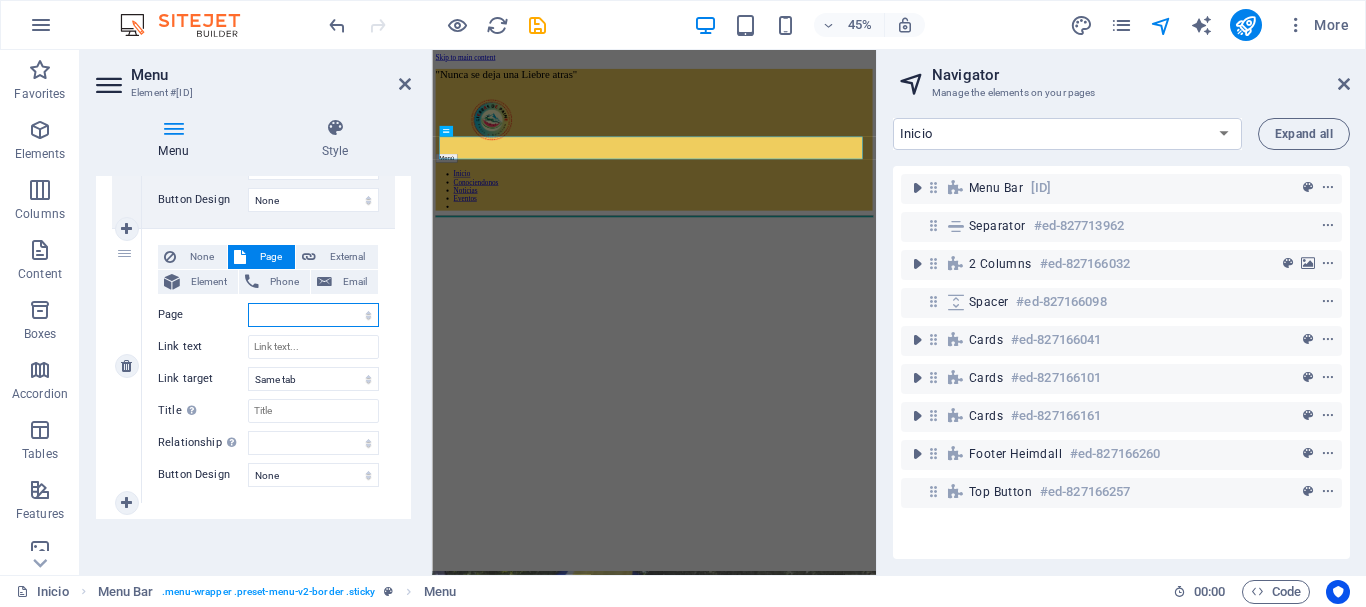 click on "Inicio Conociendonos Noticias Eventos Galeria Liebres Legal Notice Privacy" at bounding box center [313, 315] 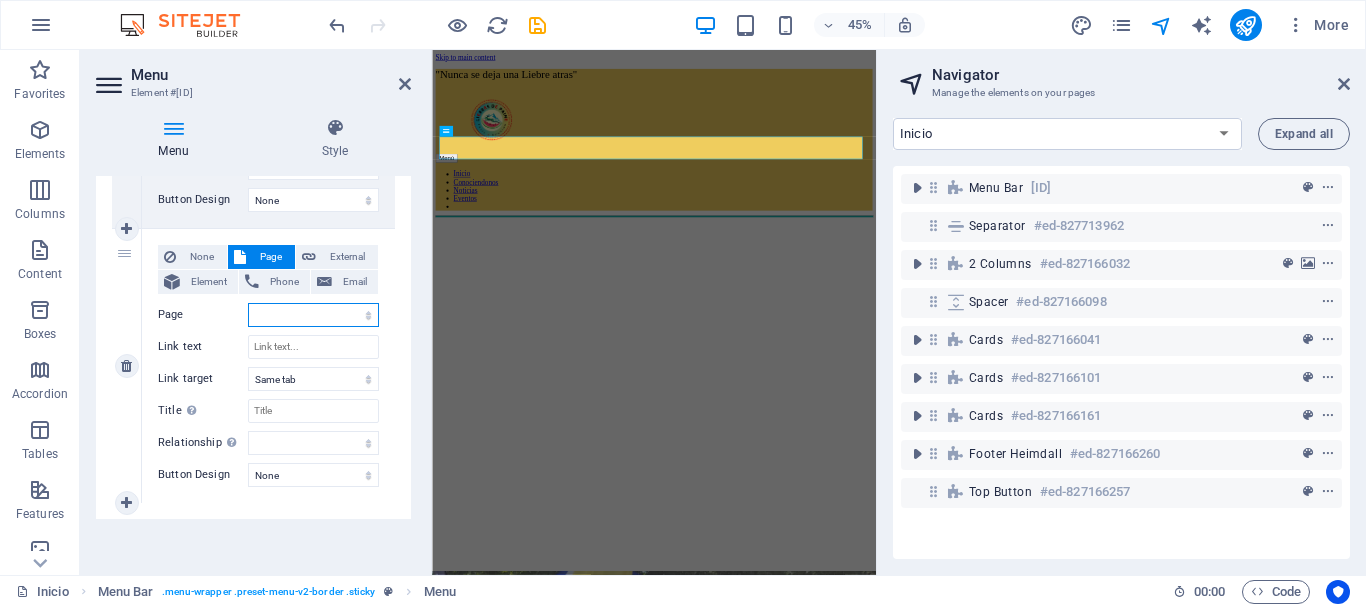 select on "4" 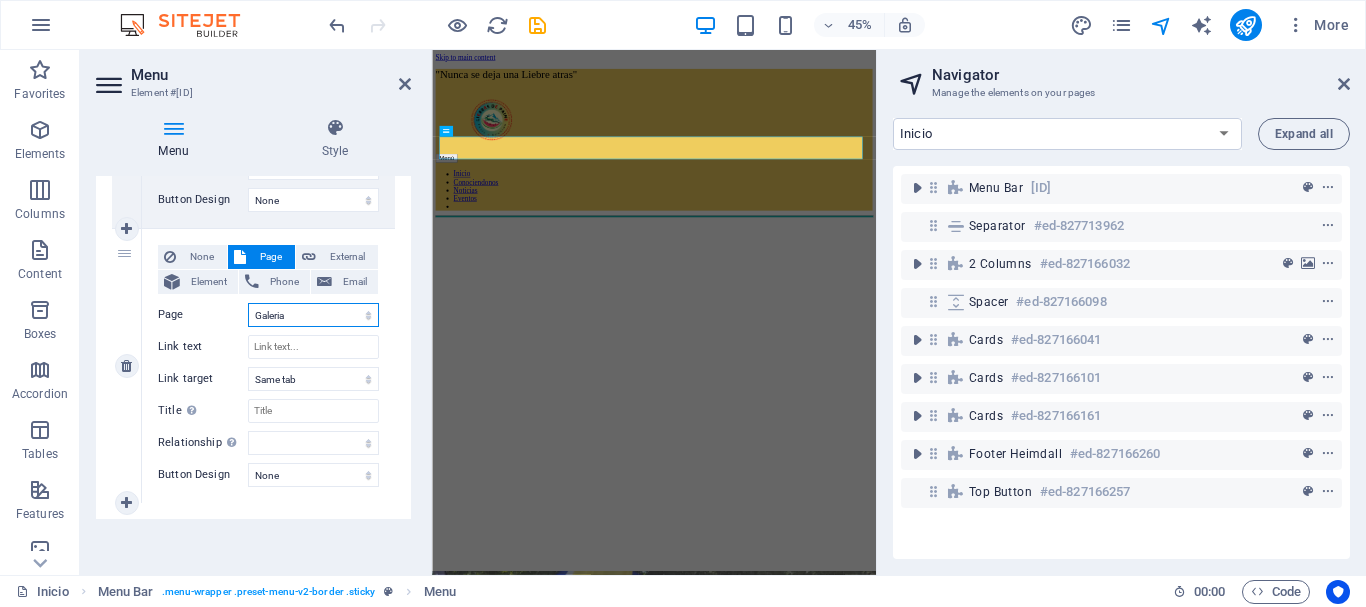 click on "Inicio Conociendonos Noticias Eventos Galeria Liebres Legal Notice Privacy" at bounding box center (313, 315) 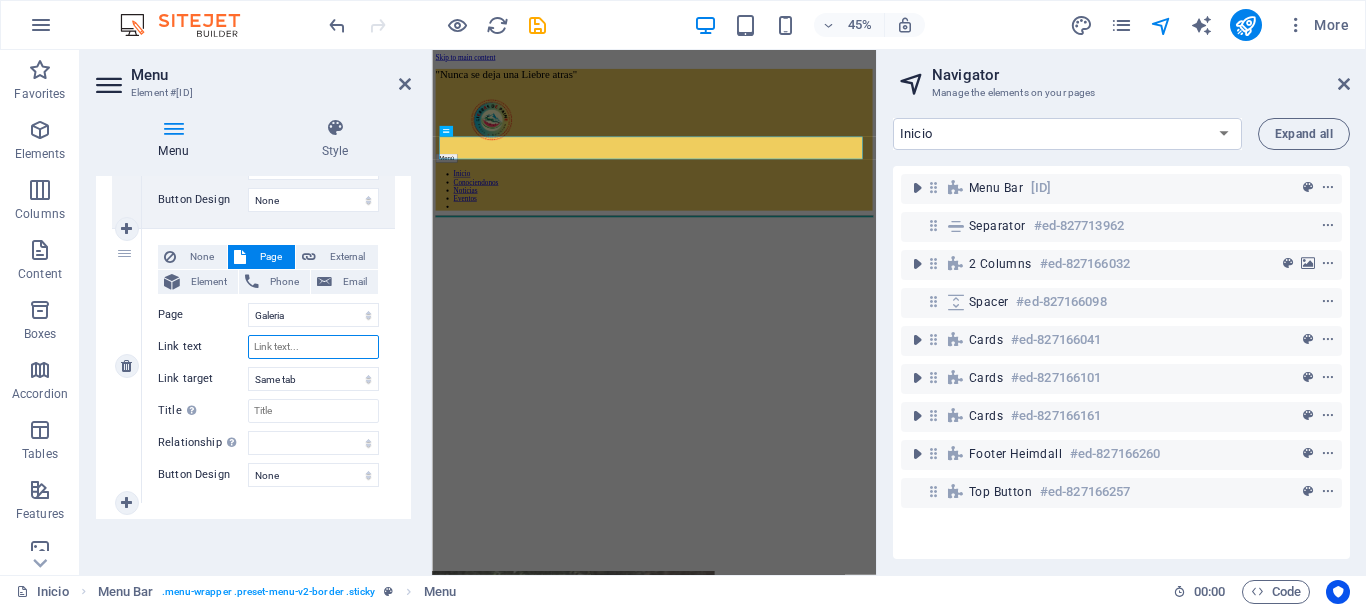 click on "Link text" at bounding box center (313, 347) 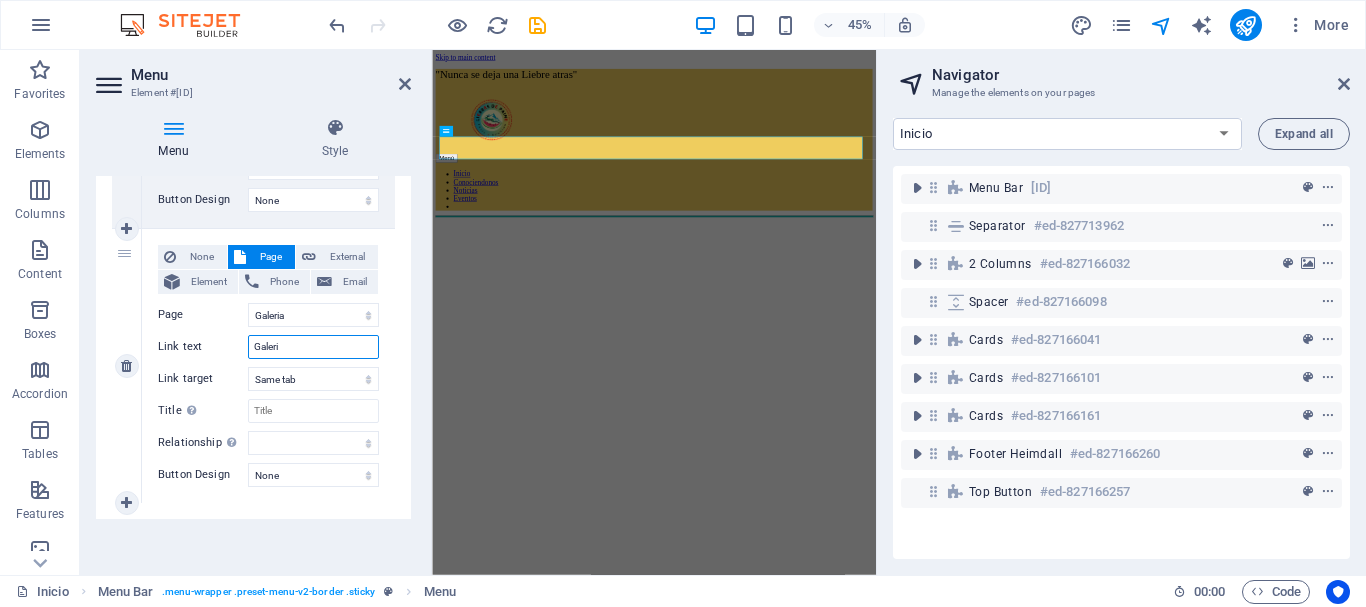 type on "Galeria" 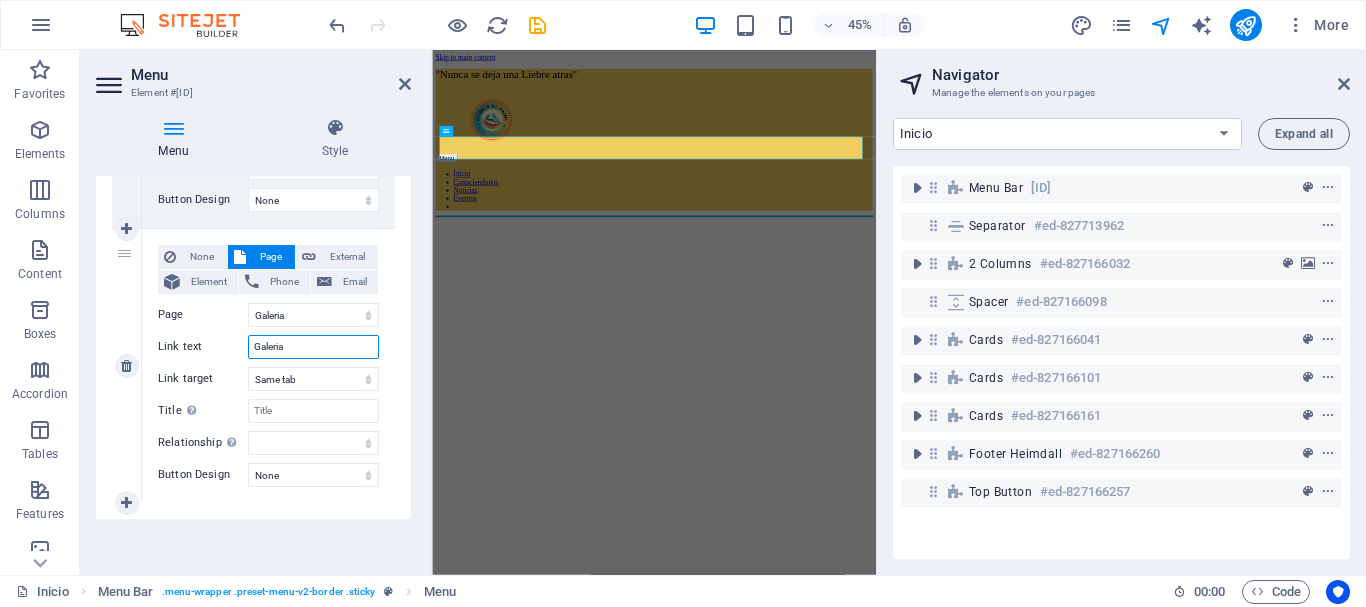 select 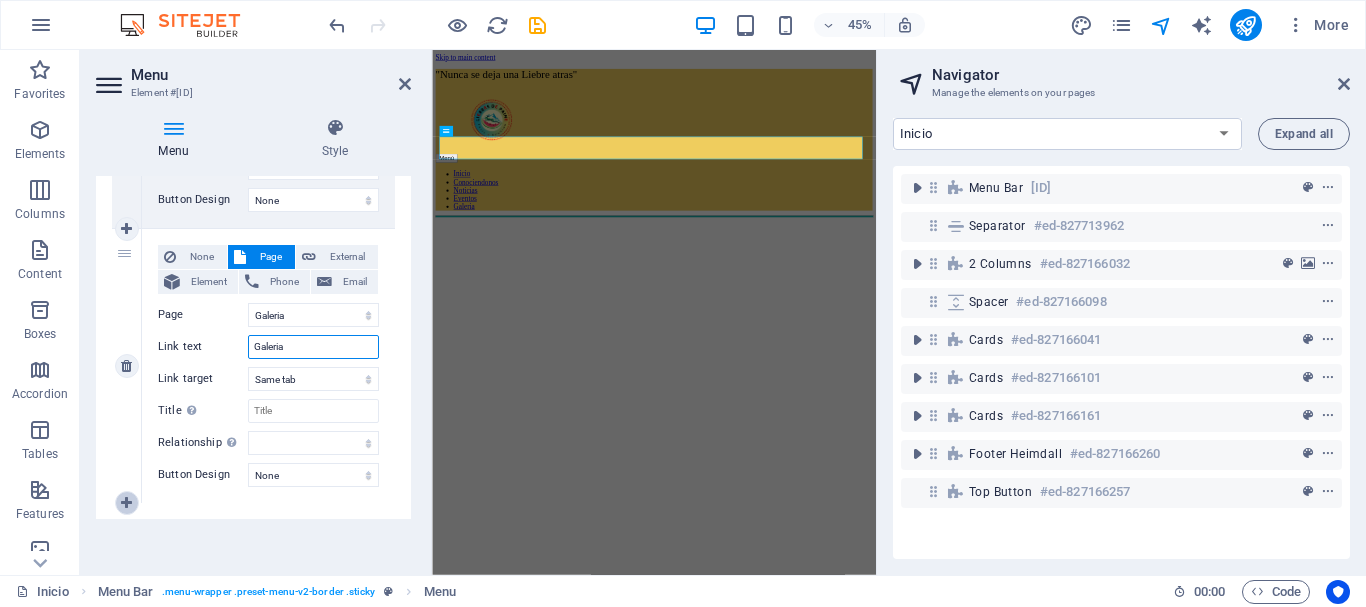 type on "Galeria" 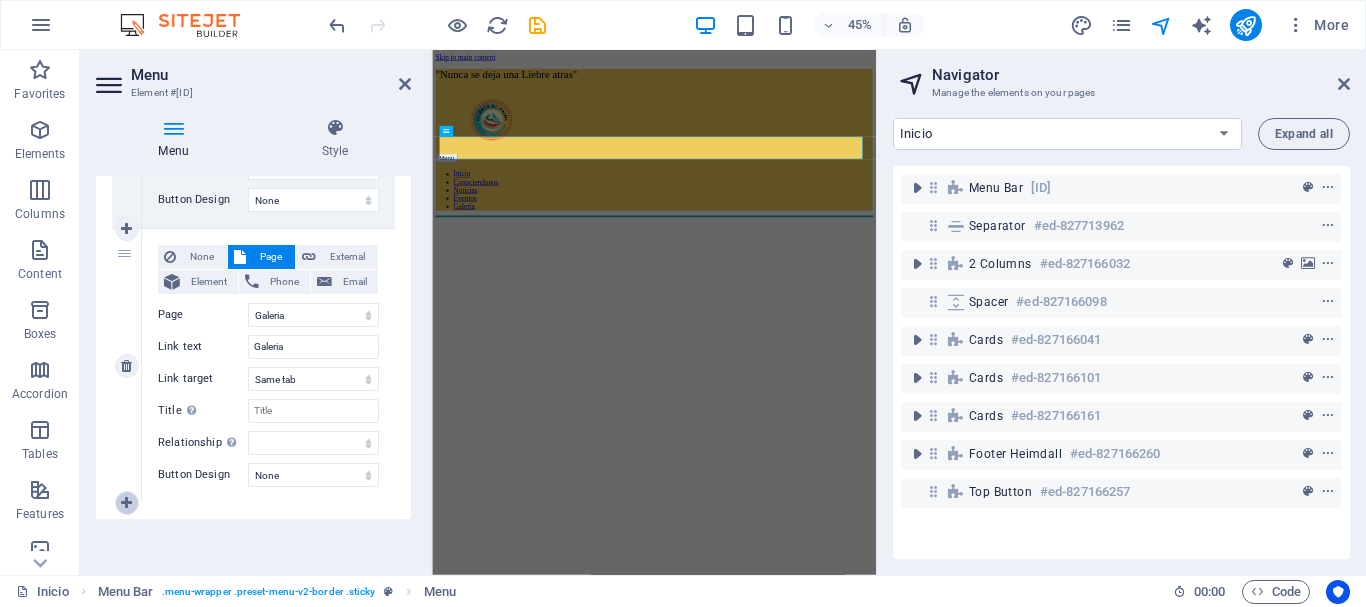 click at bounding box center [126, 503] 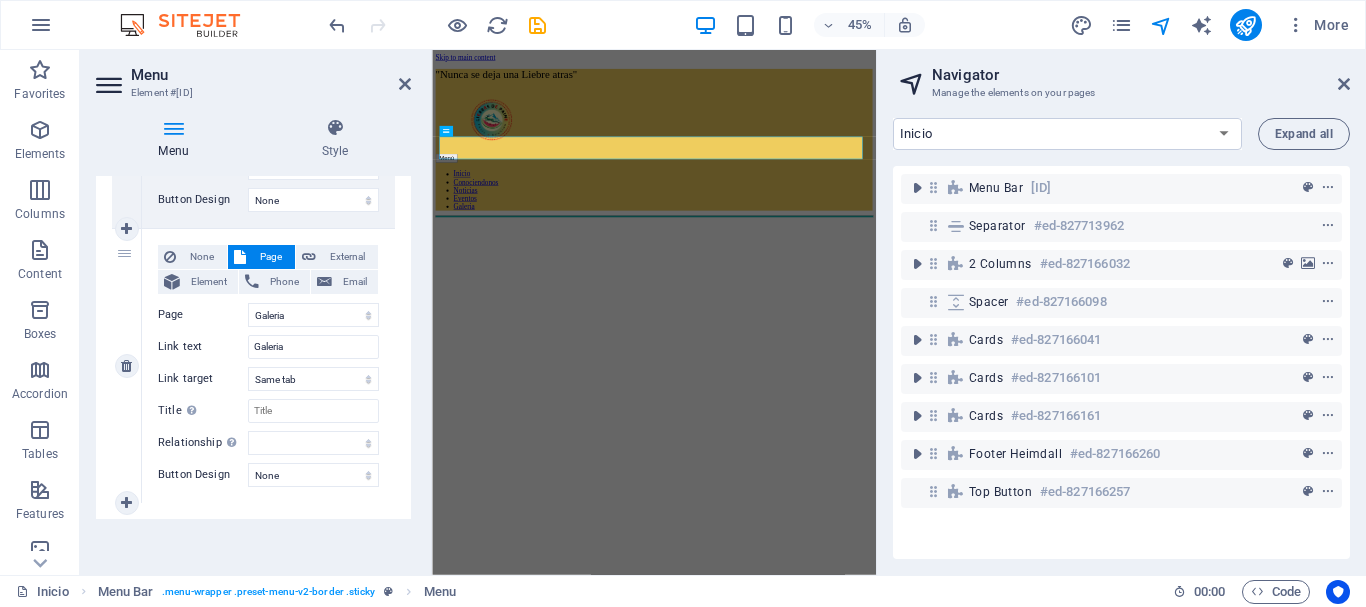 select 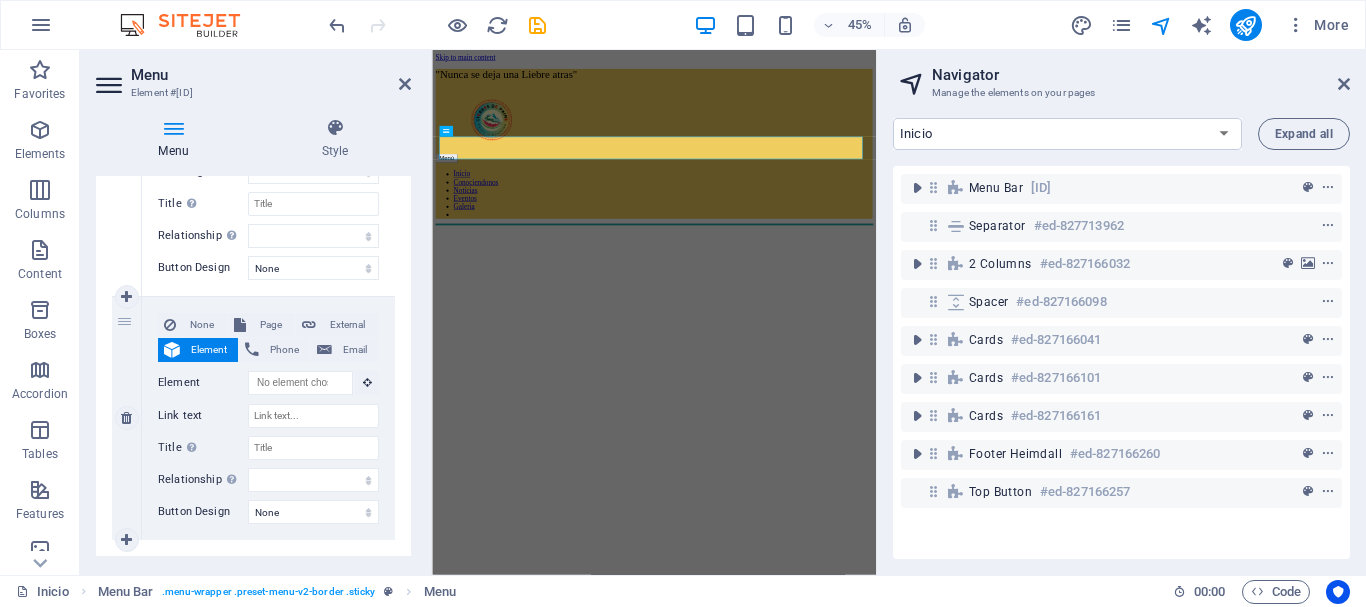 scroll, scrollTop: 1481, scrollLeft: 0, axis: vertical 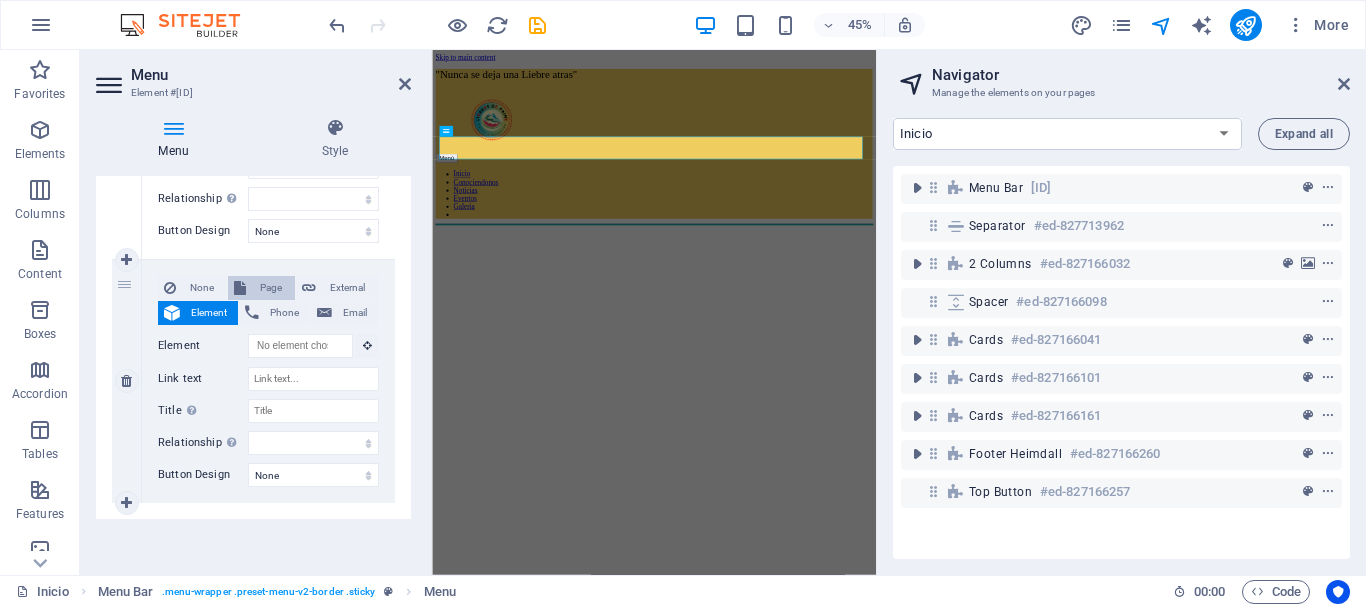 click on "Page" at bounding box center (270, 288) 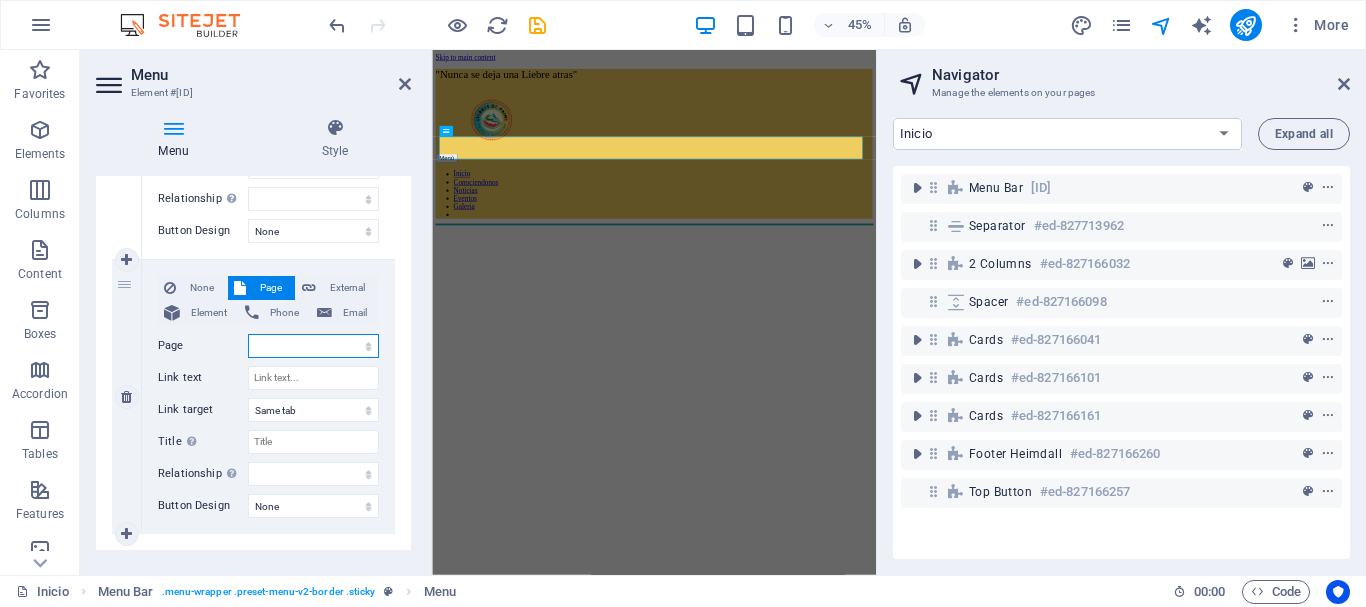 click on "Inicio Conociendonos Noticias Eventos Galeria Liebres Legal Notice Privacy" at bounding box center [313, 346] 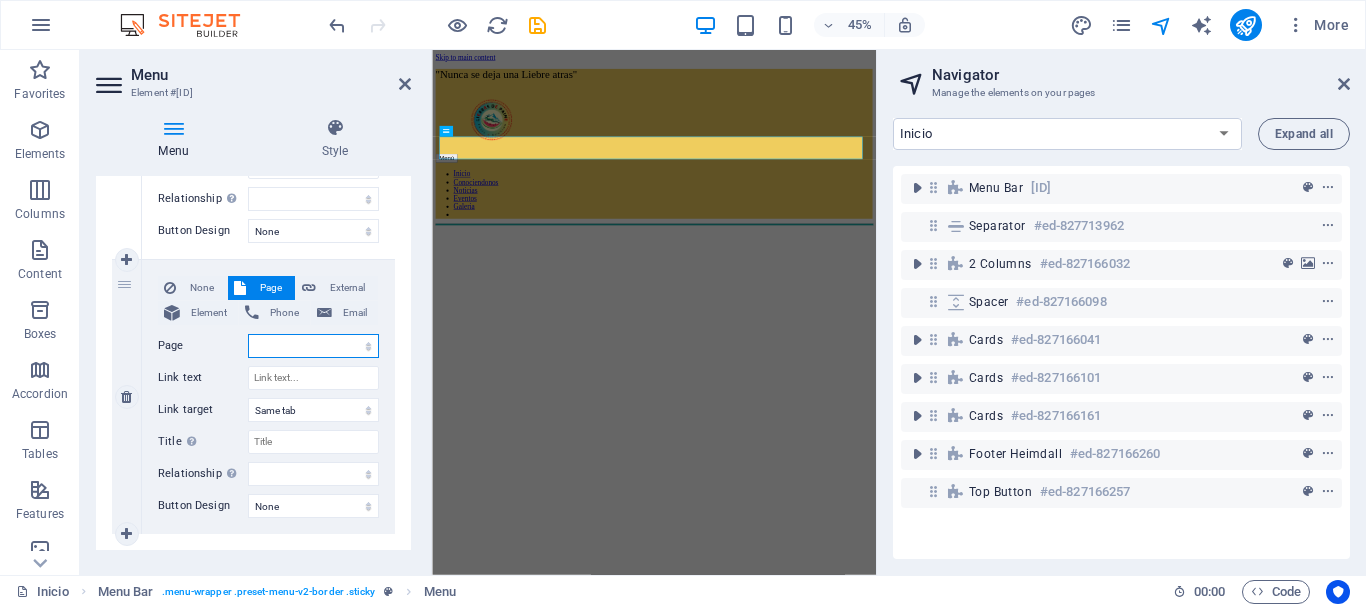 select on "5" 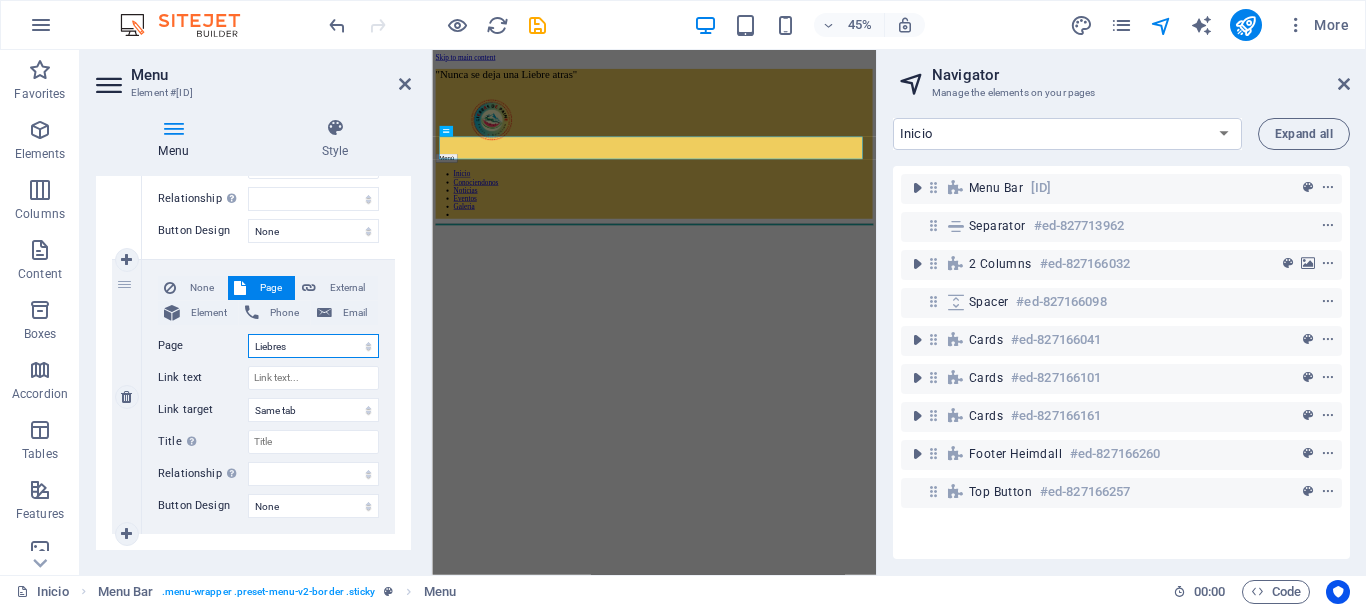 click on "Inicio Conociendonos Noticias Eventos Galeria Liebres Legal Notice Privacy" at bounding box center (313, 346) 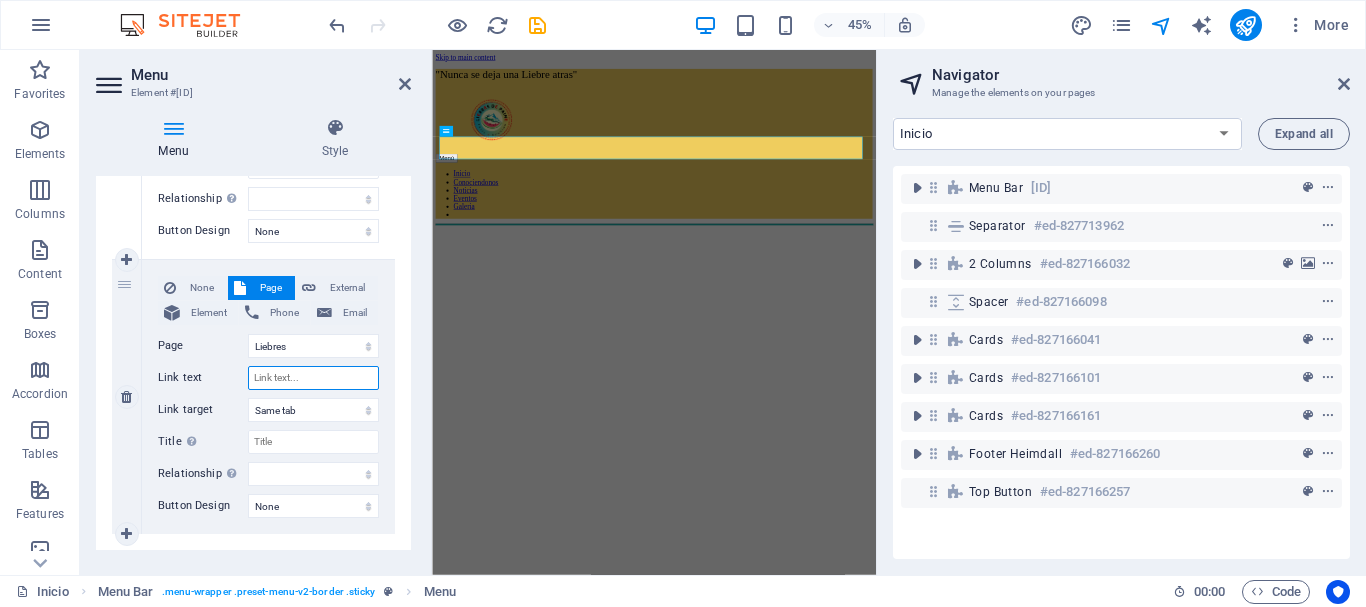 click on "Link text" at bounding box center [313, 378] 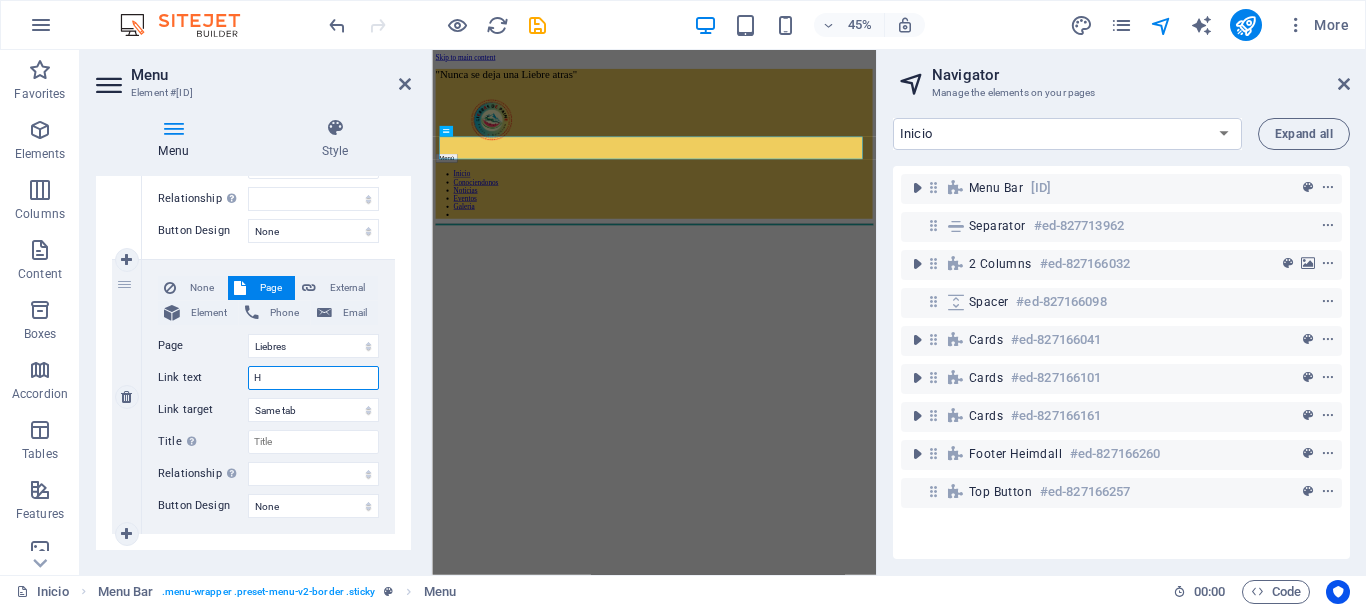 type on "Ha" 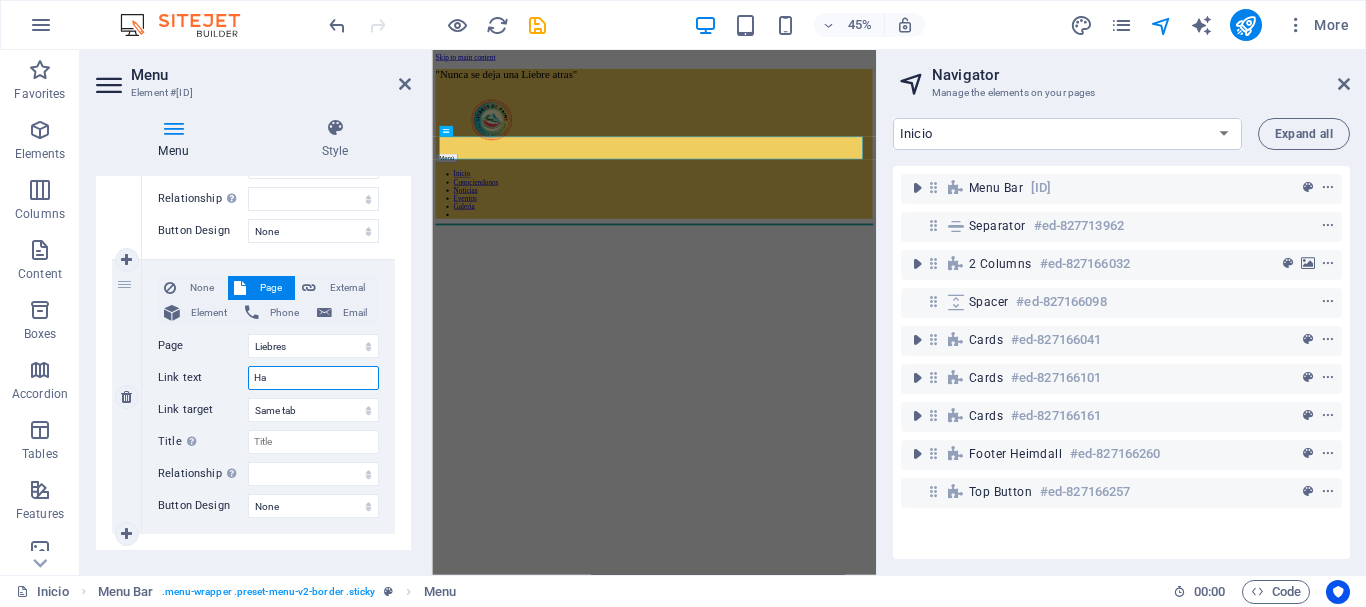 select 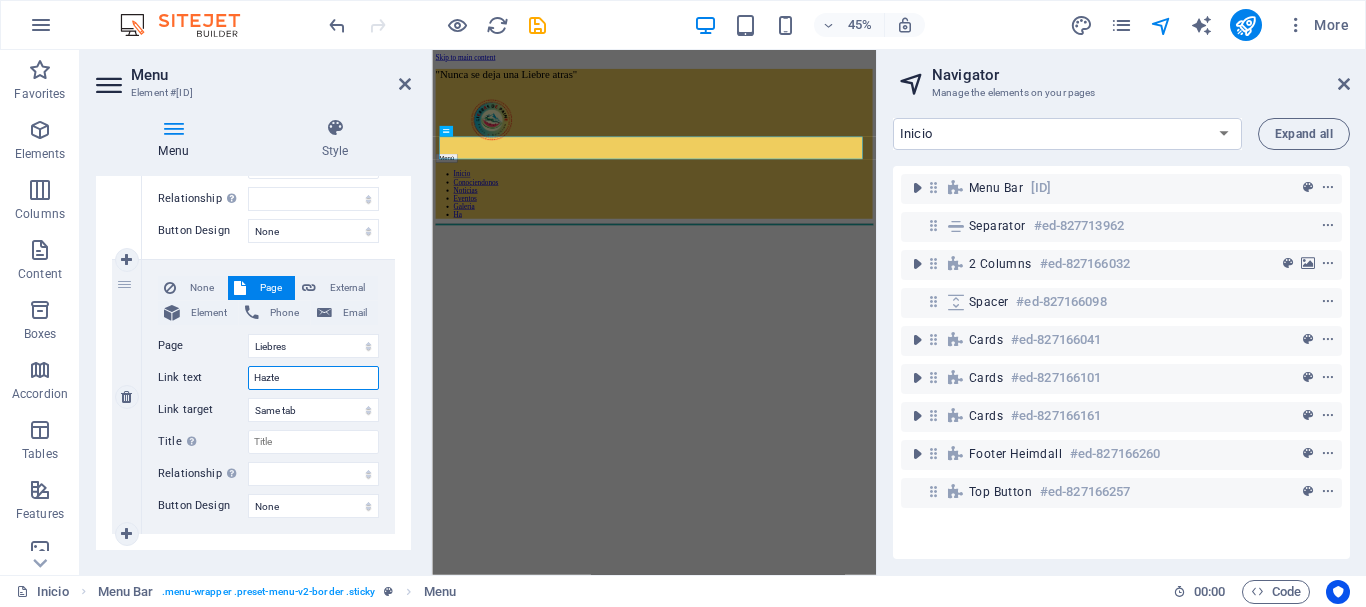 type on "Hazte" 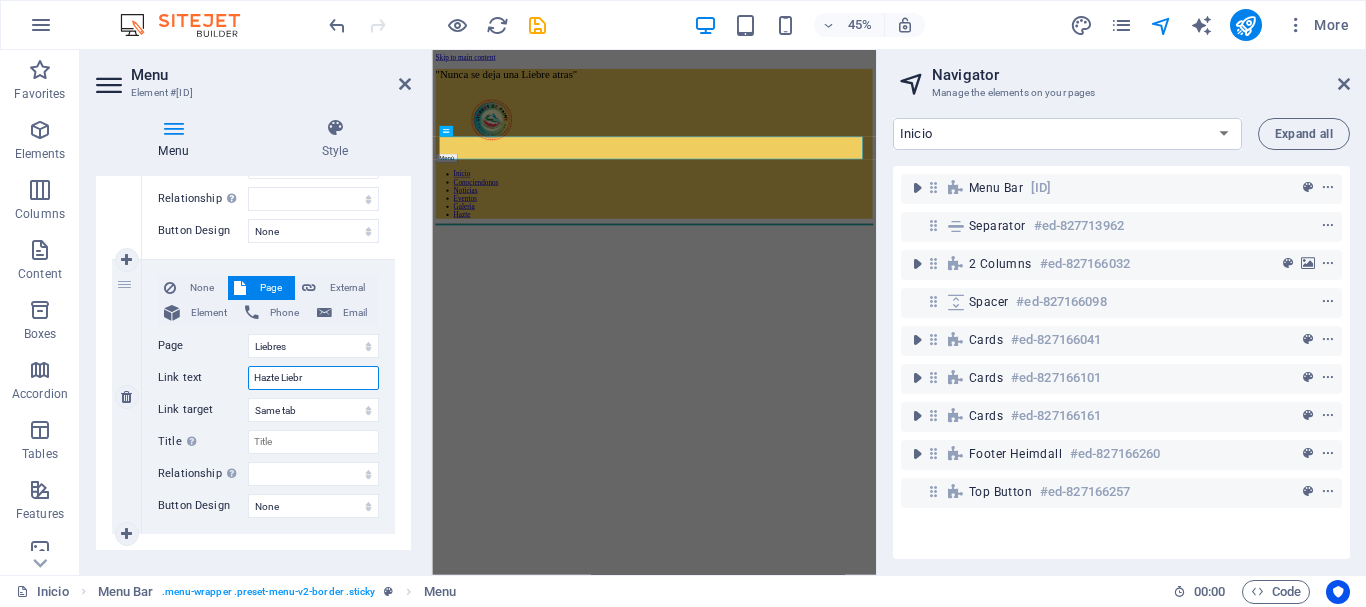 type on "Hazte Liebre" 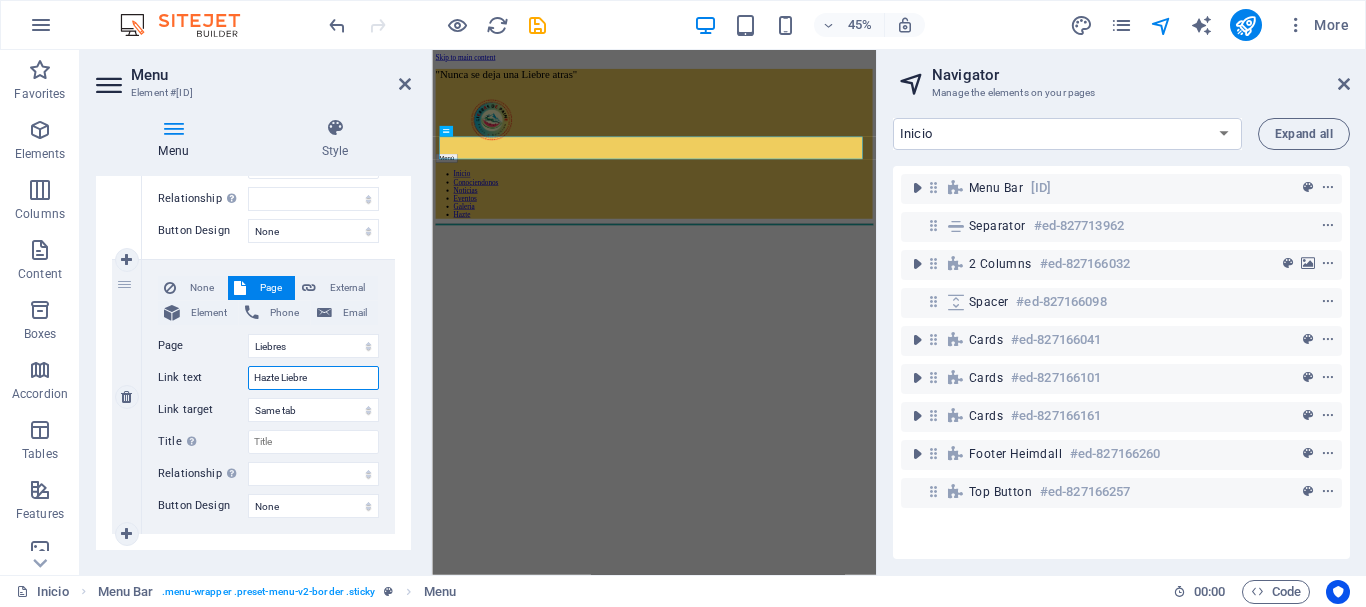 select 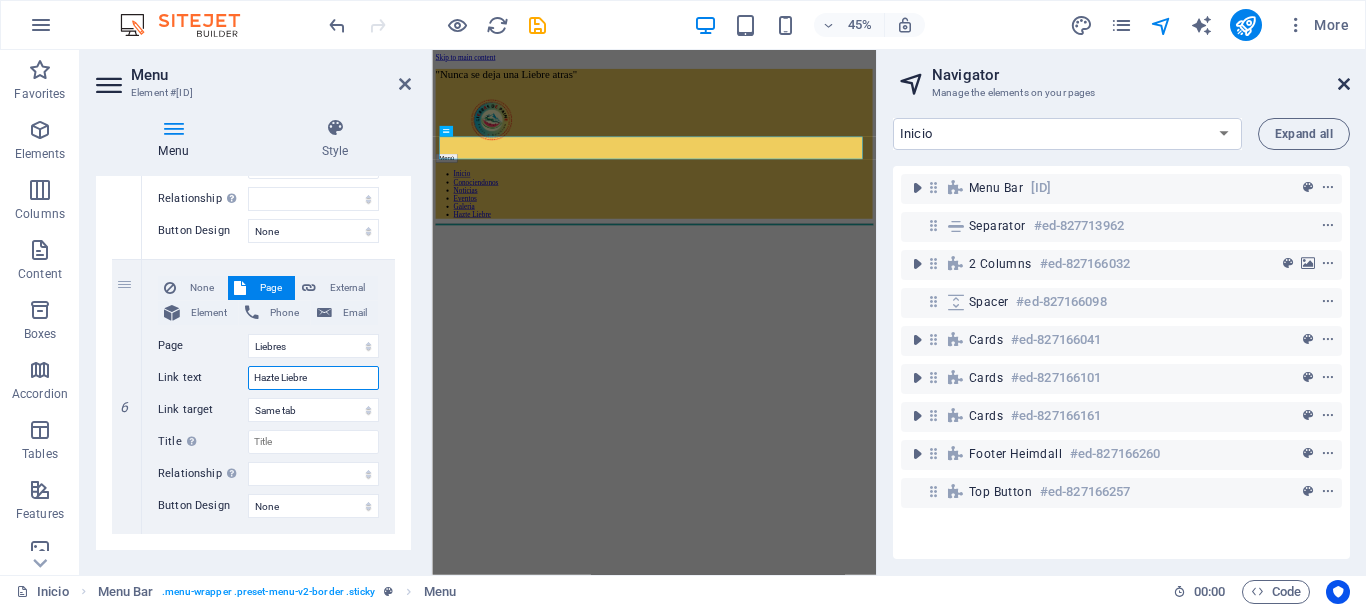 type on "Hazte Liebre" 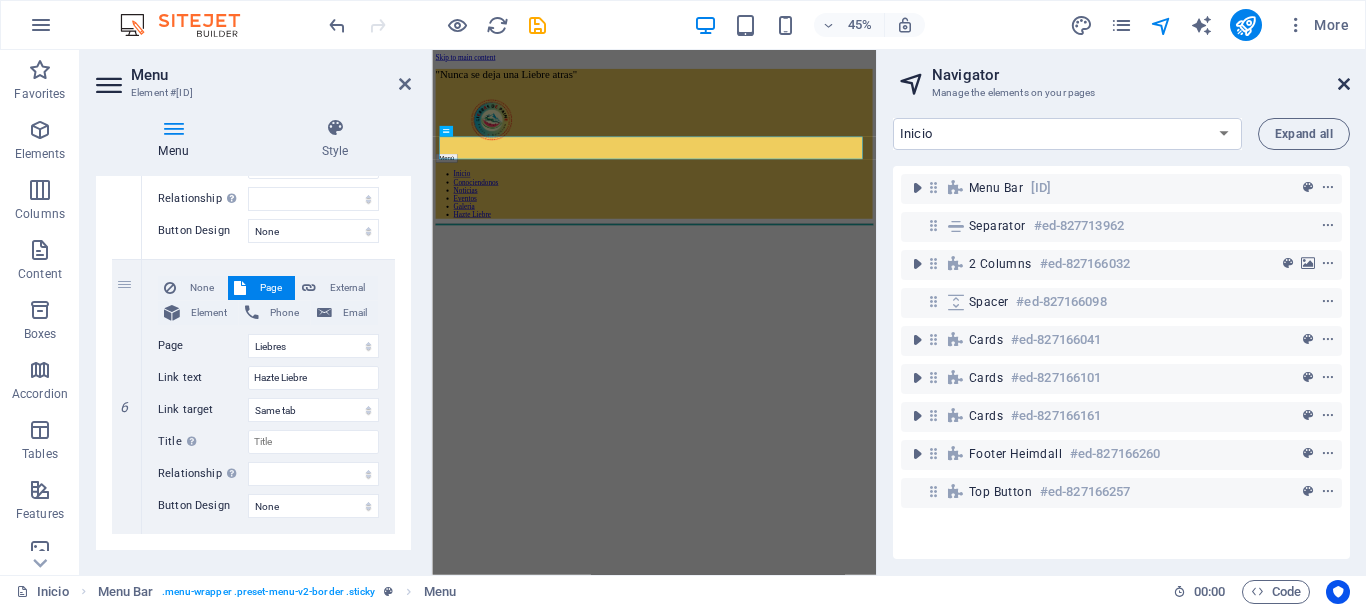 click at bounding box center (1344, 84) 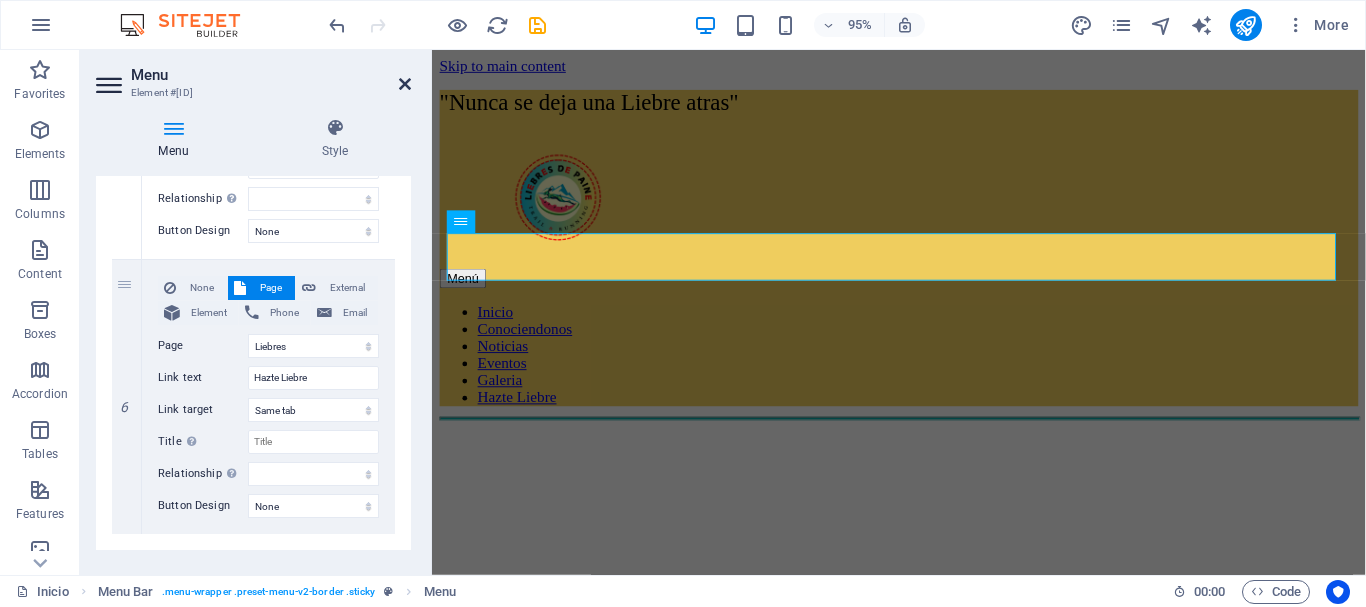 click at bounding box center [405, 84] 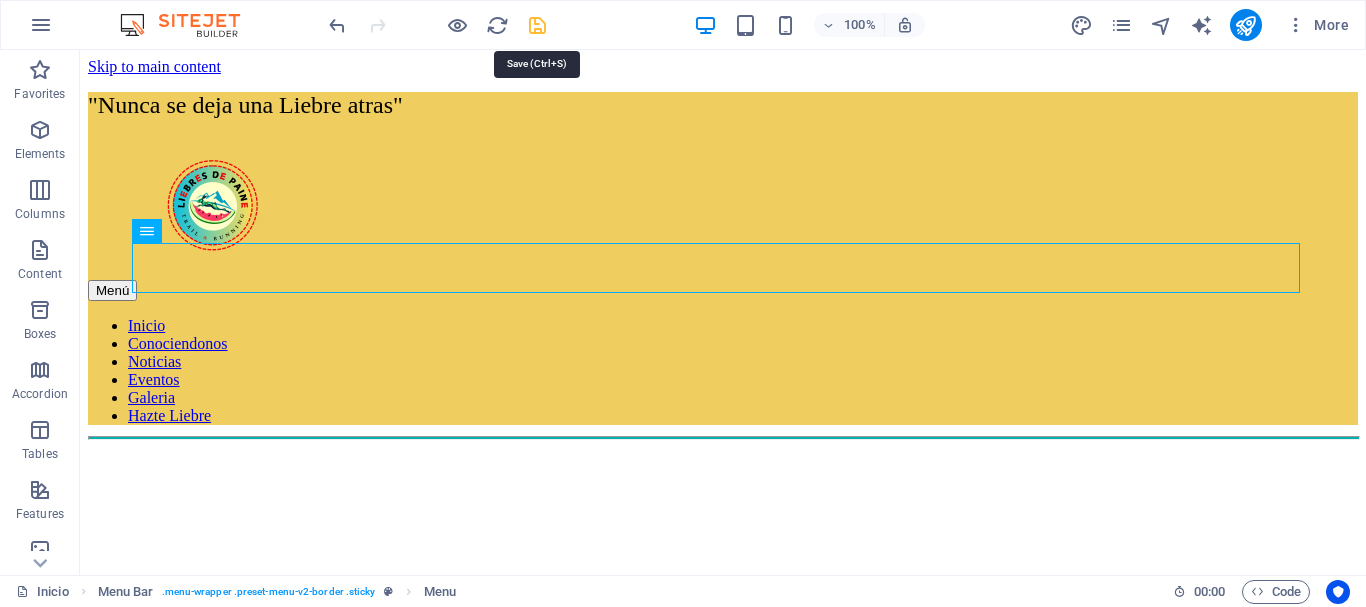 click at bounding box center [537, 25] 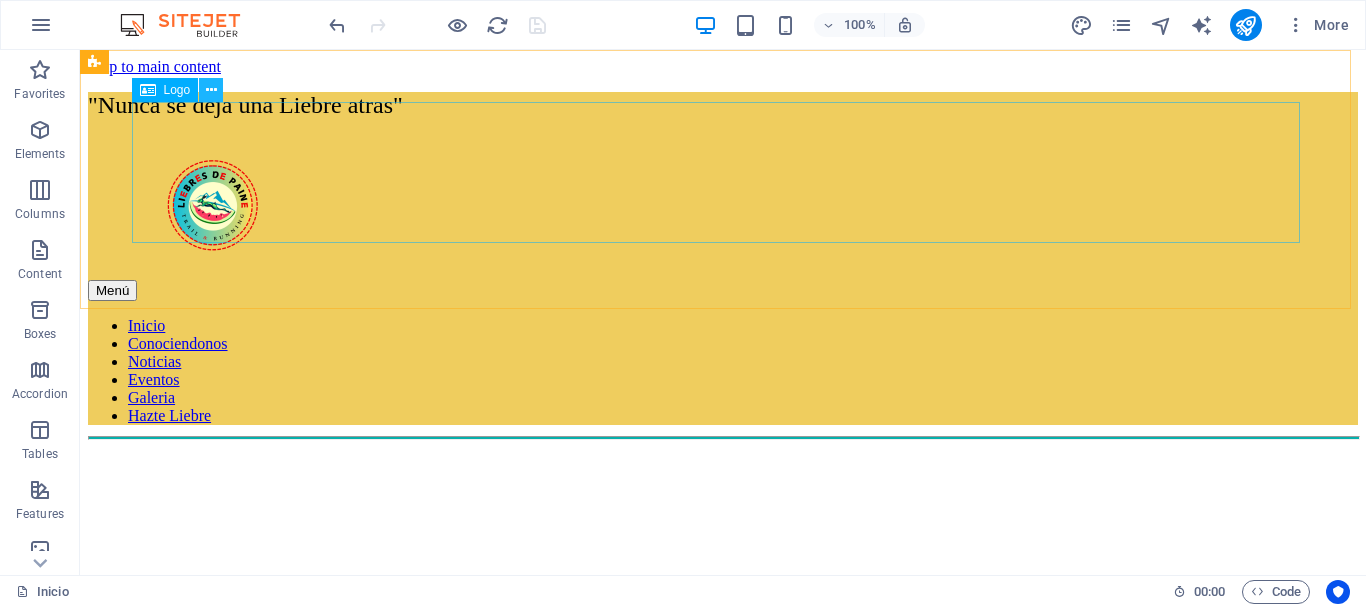 click at bounding box center [211, 90] 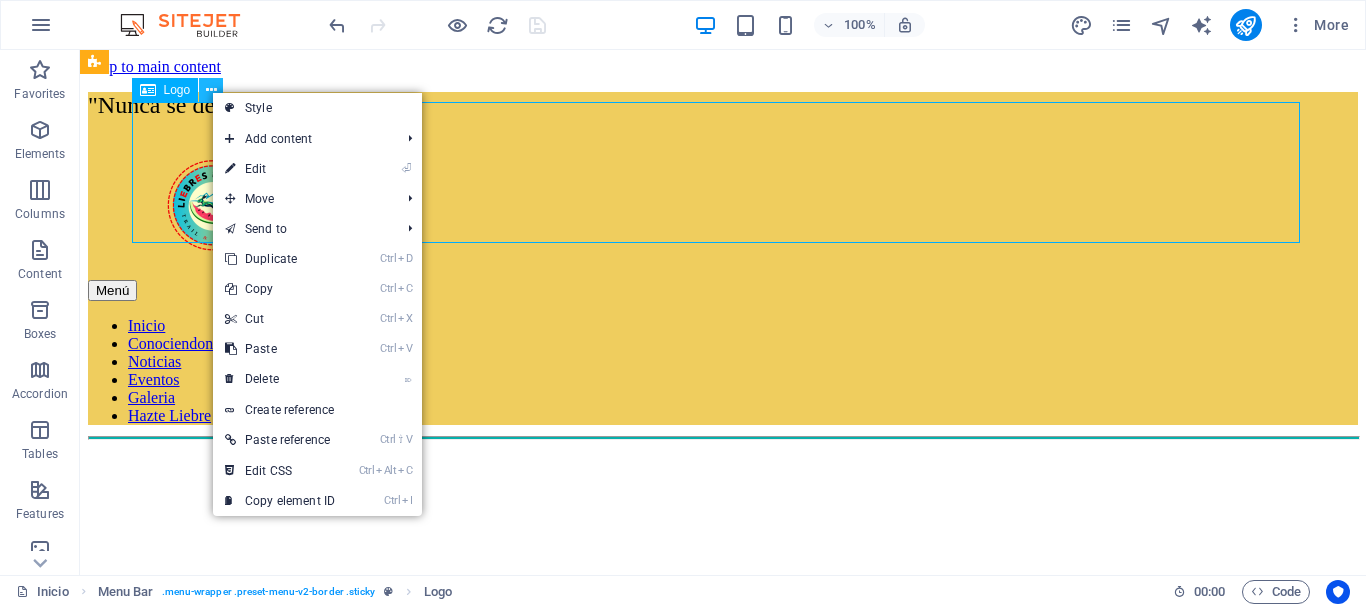 click at bounding box center (211, 90) 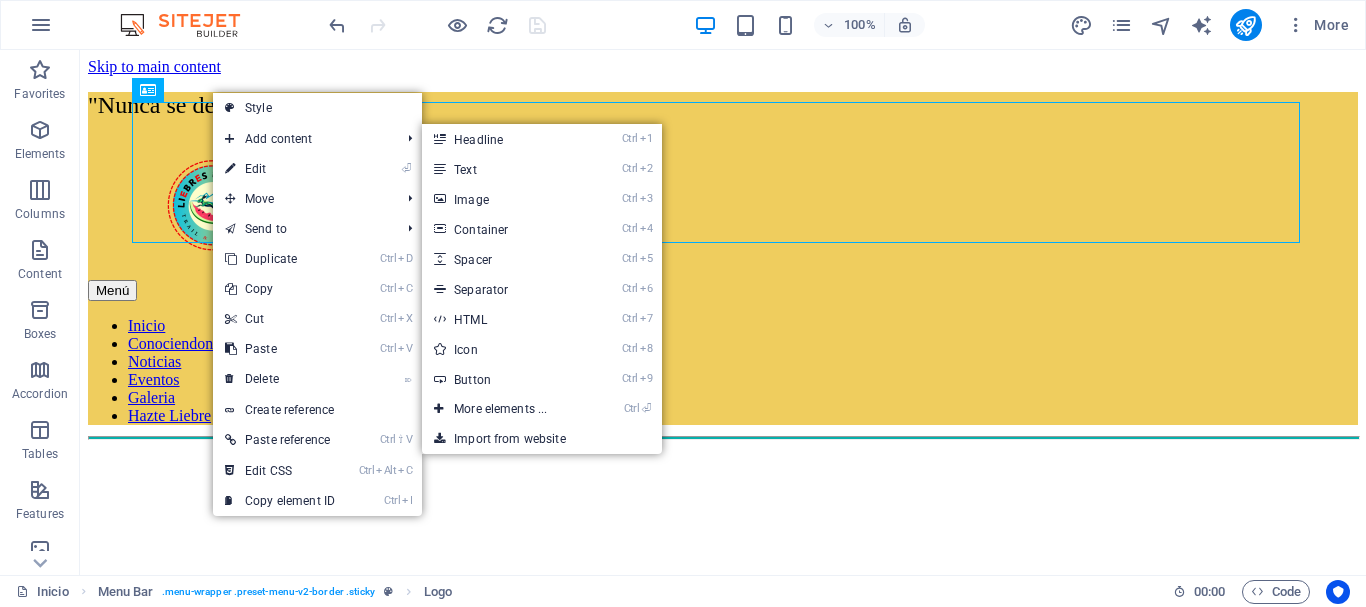 click on "⏎  Edit" at bounding box center (280, 169) 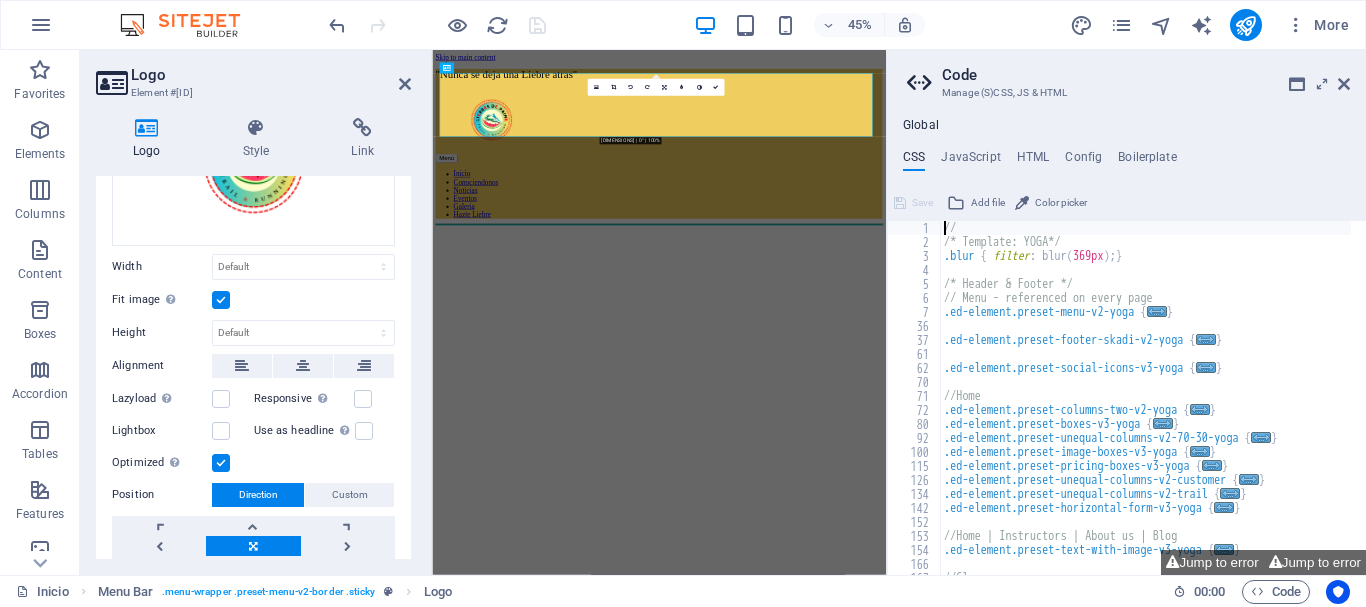 scroll, scrollTop: 200, scrollLeft: 0, axis: vertical 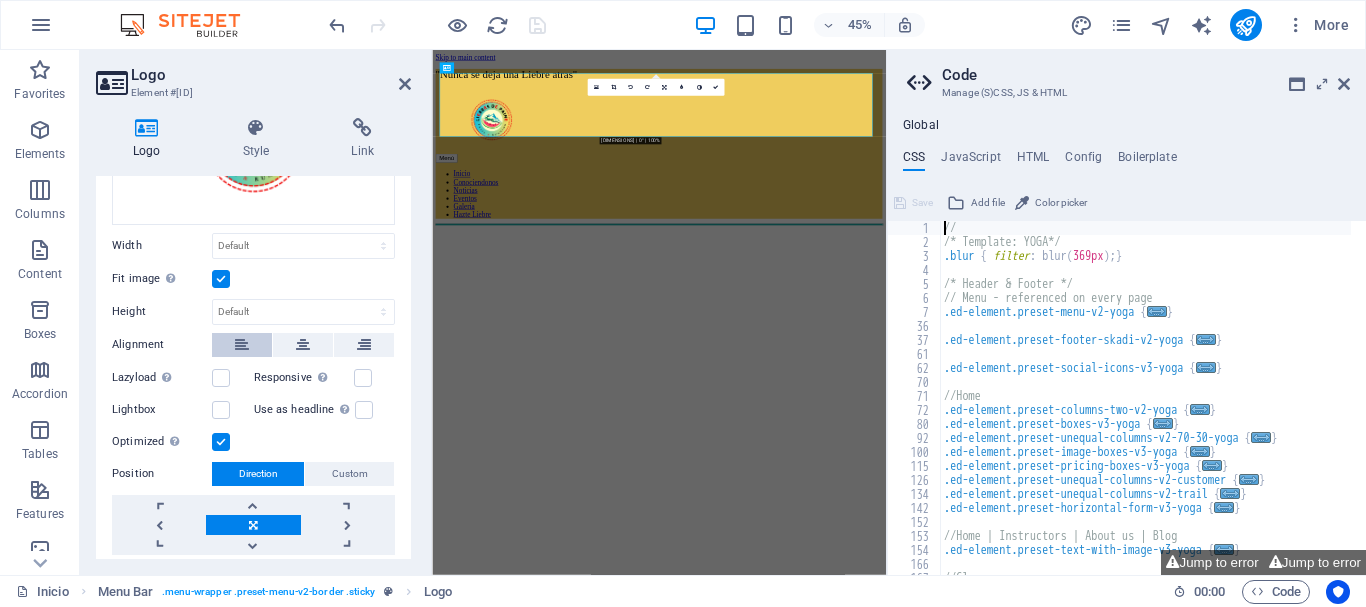 click at bounding box center [242, 345] 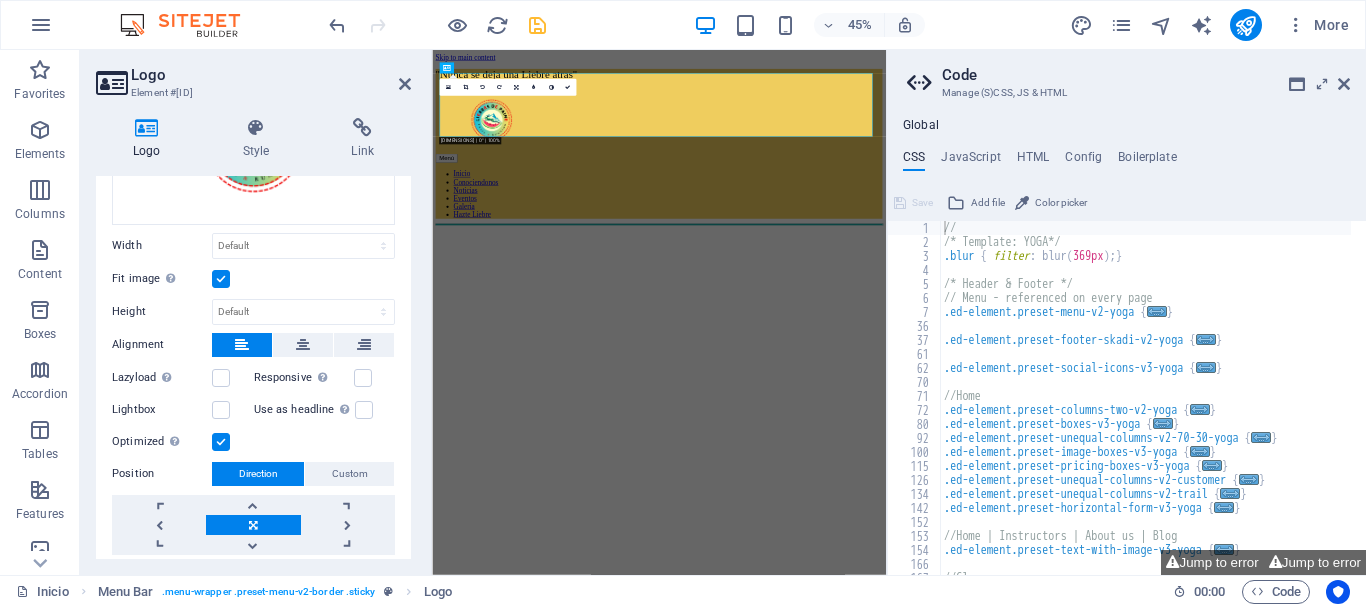 click at bounding box center (147, 128) 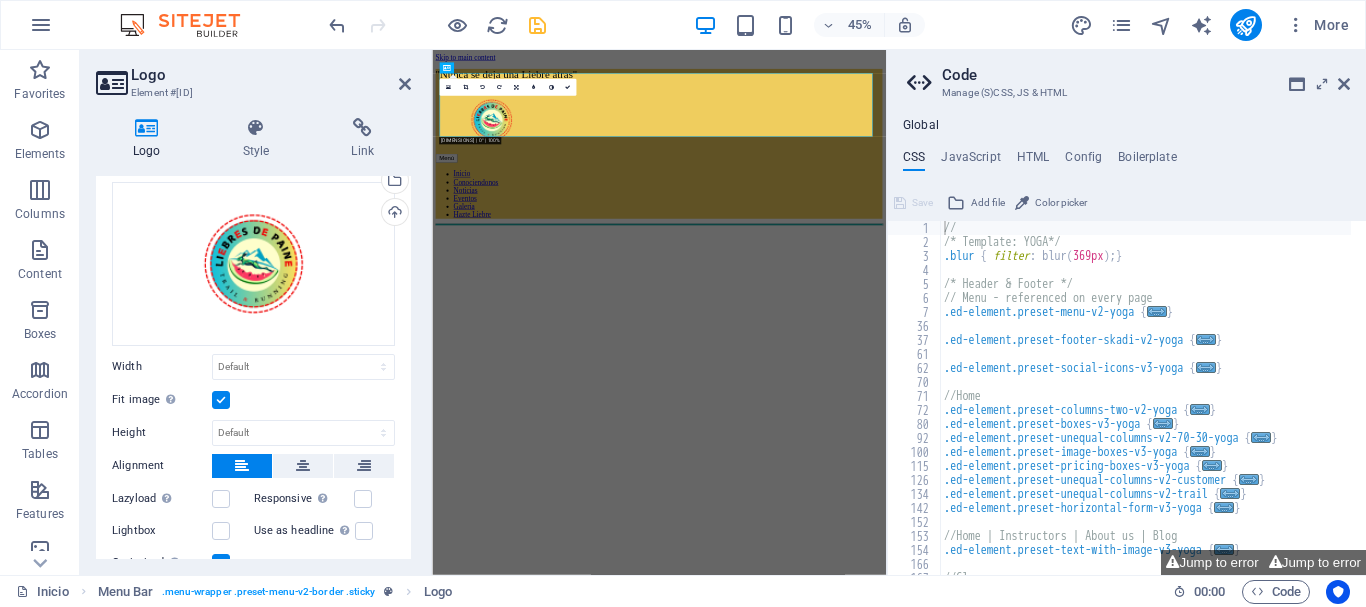 scroll, scrollTop: 57, scrollLeft: 0, axis: vertical 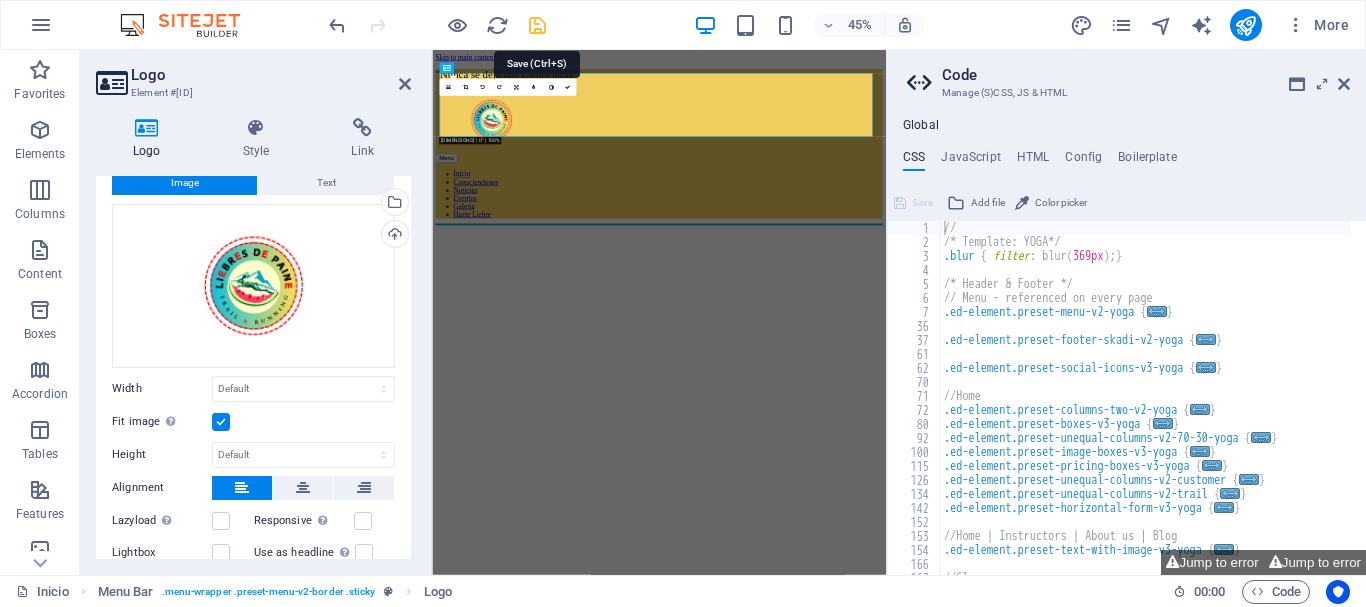 click at bounding box center (537, 25) 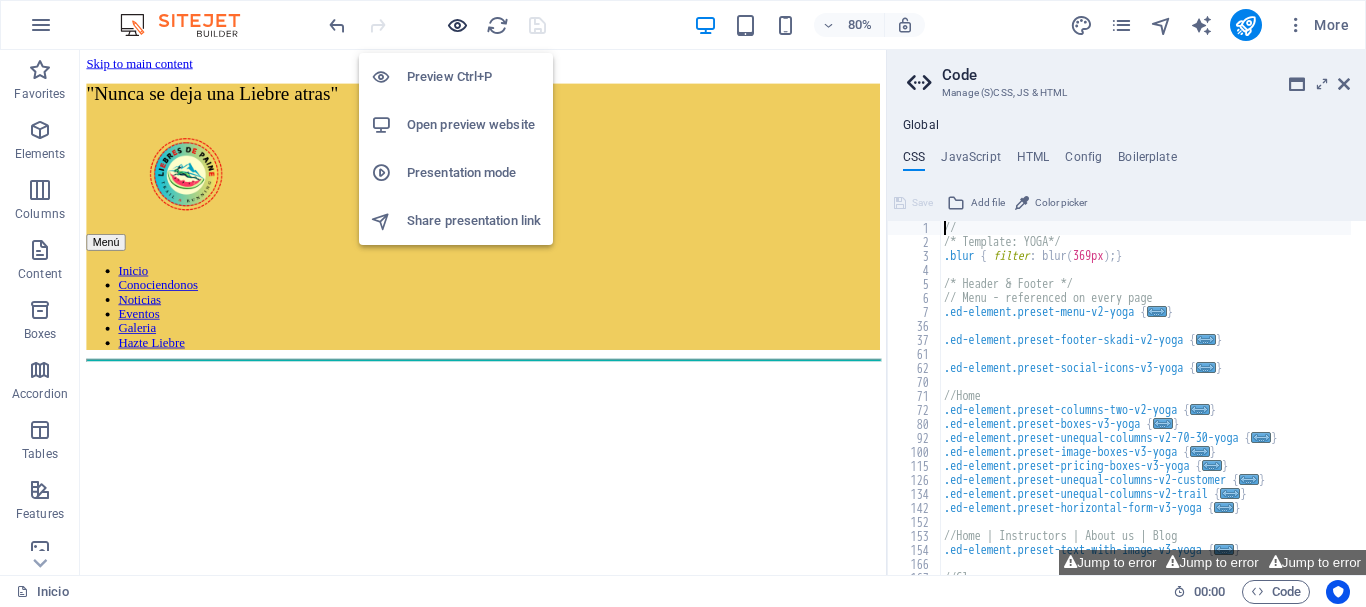 click at bounding box center [457, 25] 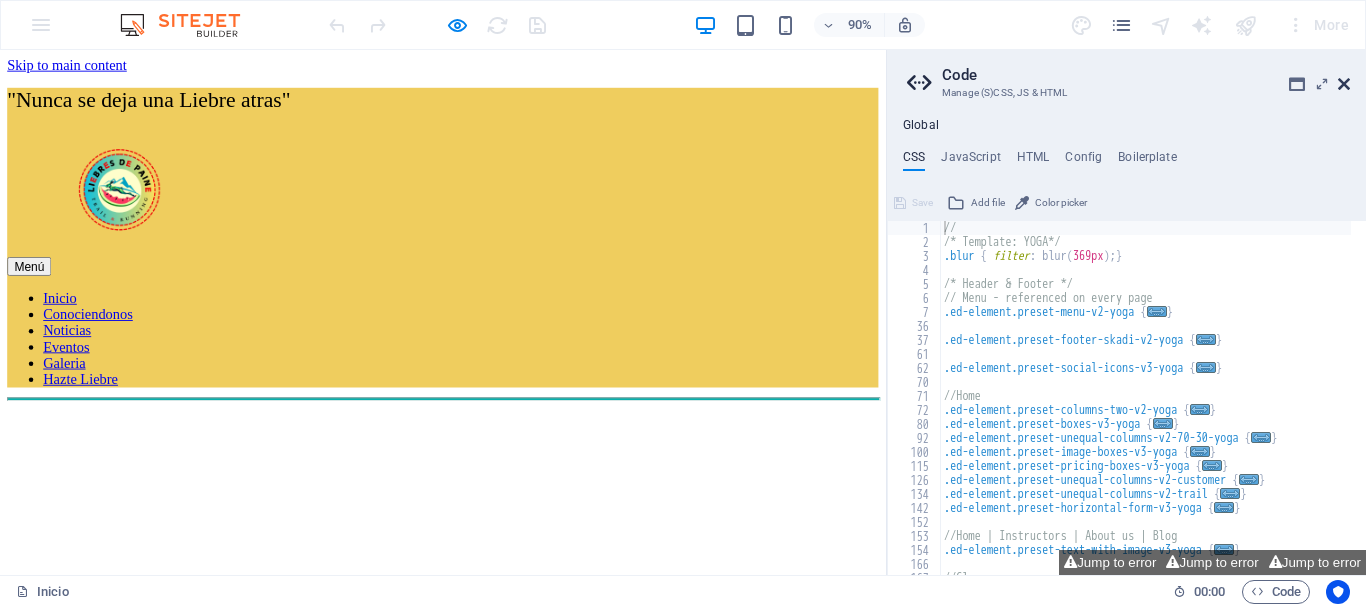 click at bounding box center [1344, 84] 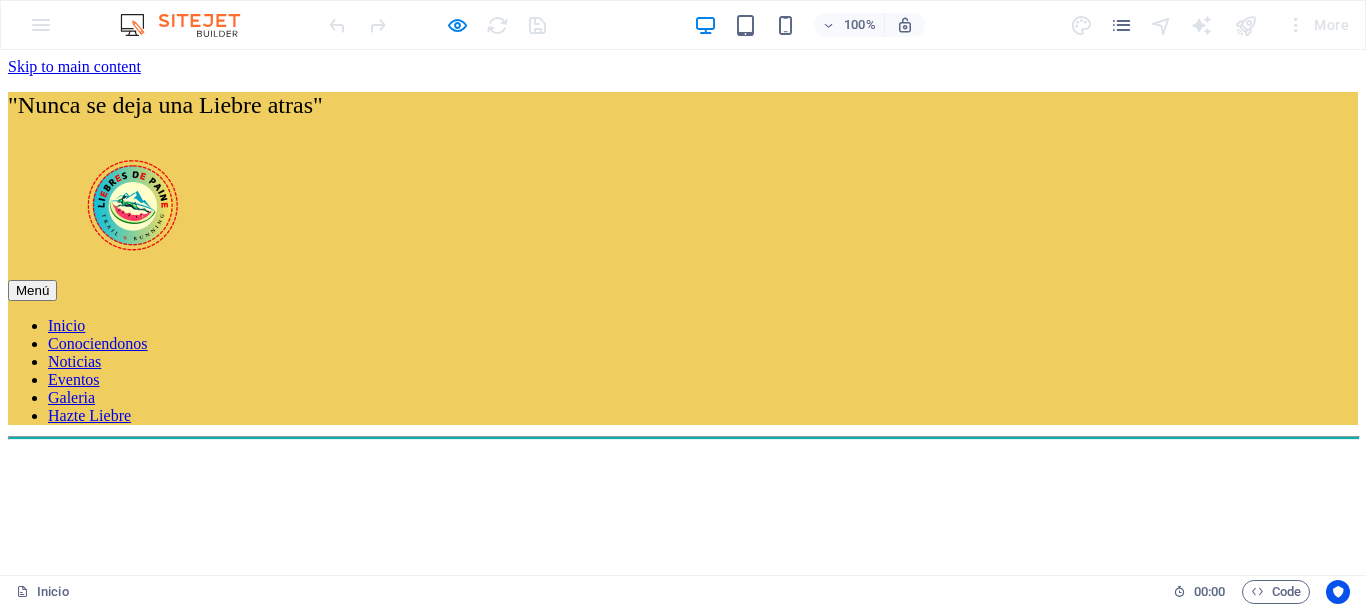 click at bounding box center (133, 205) 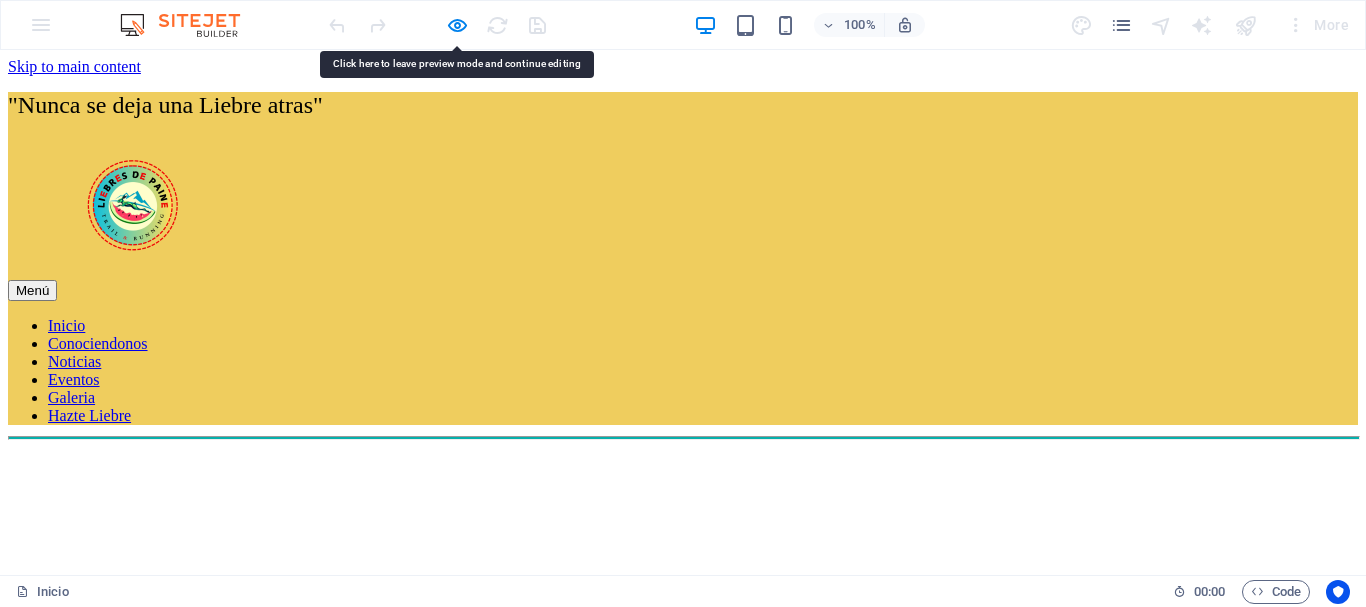 click at bounding box center (133, 205) 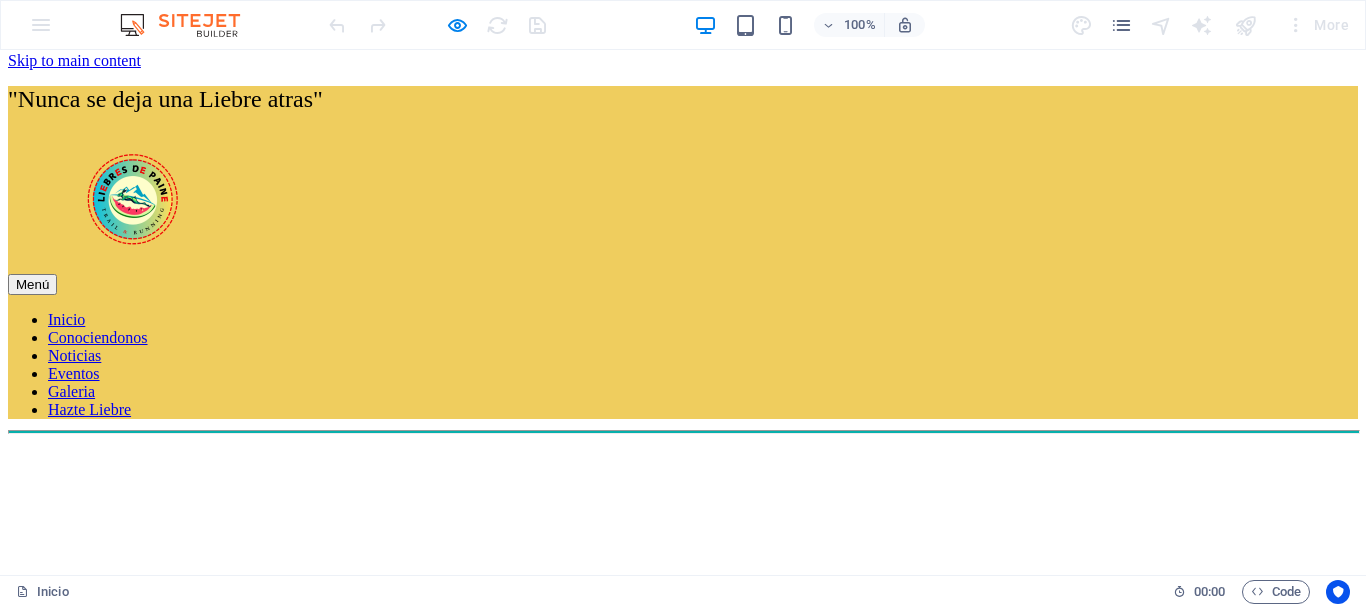 scroll, scrollTop: 0, scrollLeft: 0, axis: both 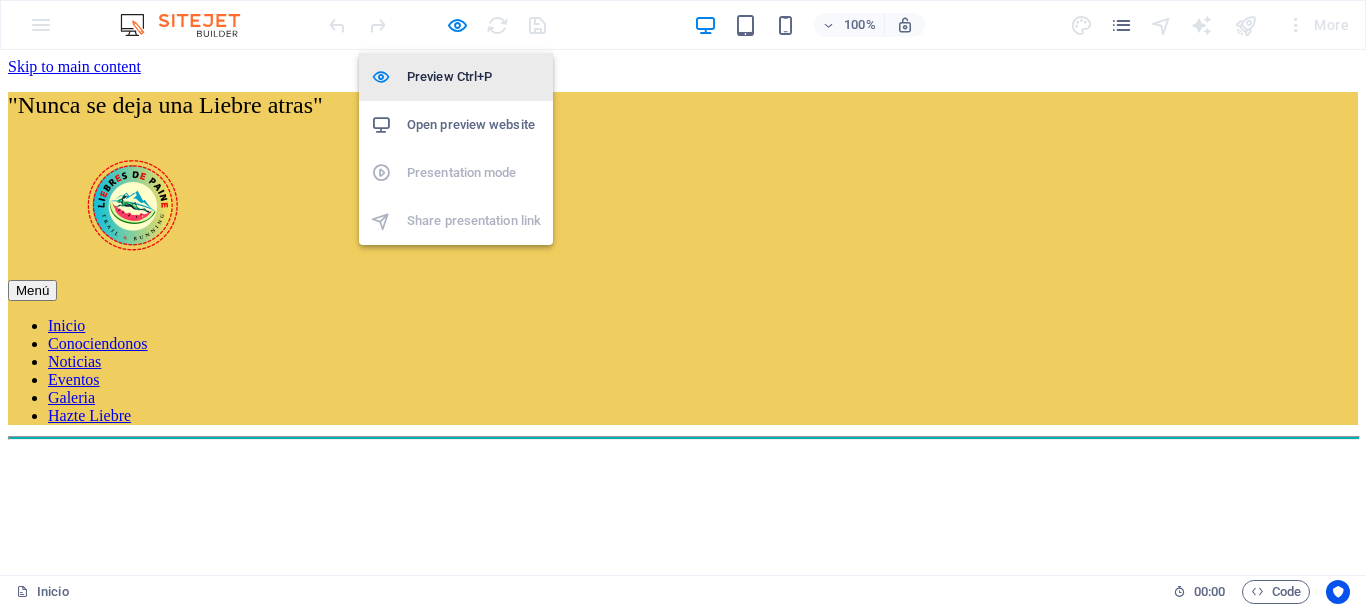 click on "Preview Ctrl+P" at bounding box center (474, 77) 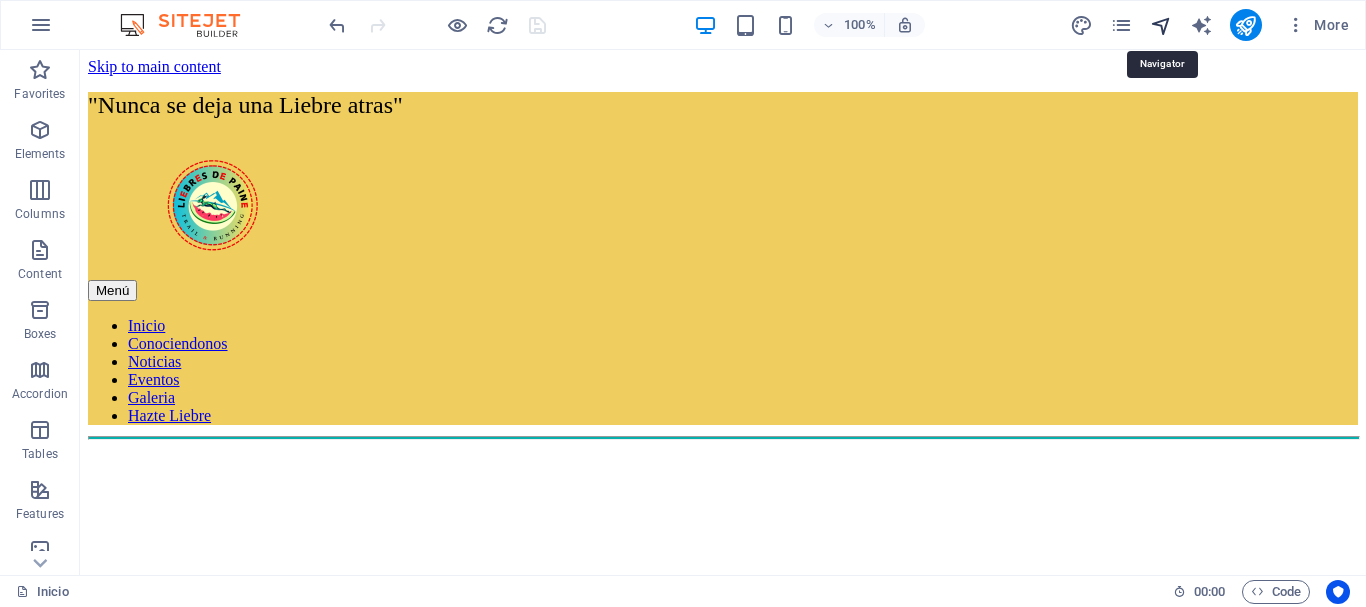 click at bounding box center [1161, 25] 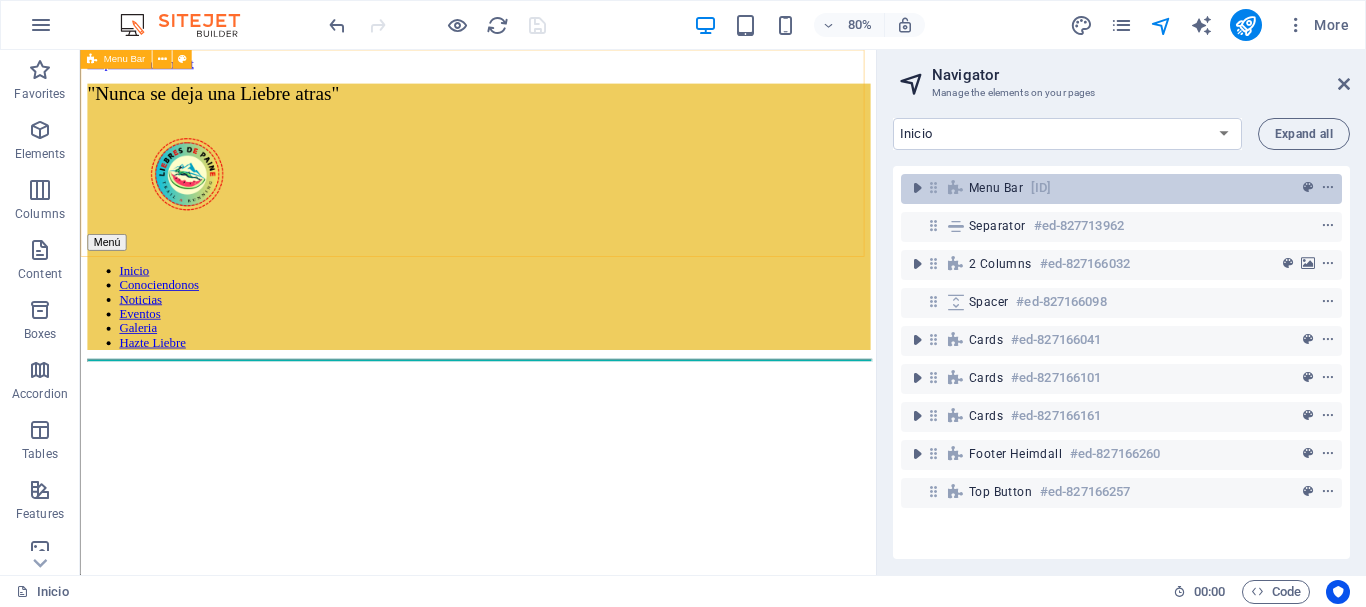 click on "Menu Bar" at bounding box center (996, 188) 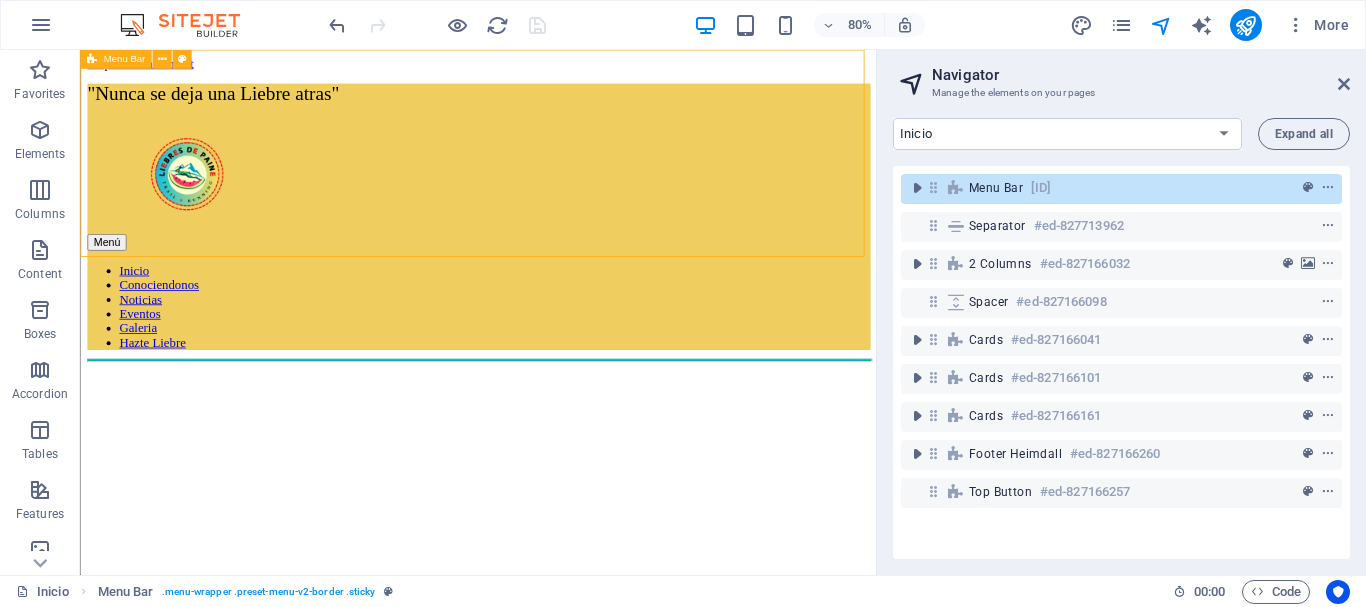 click on "Menu Bar" at bounding box center (996, 188) 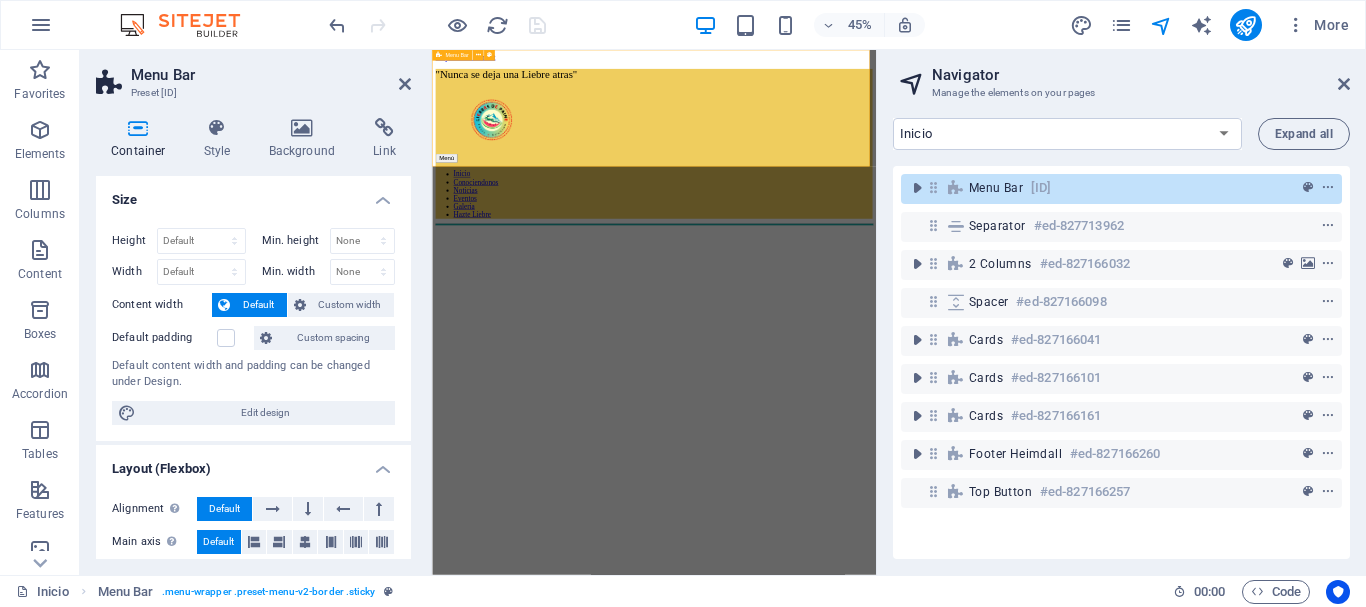 click on ""Nunca se deja una Liebre atras" Menú Inicio Conociendonos Noticias Eventos Galeria Hazte Liebre" at bounding box center [925, 258] 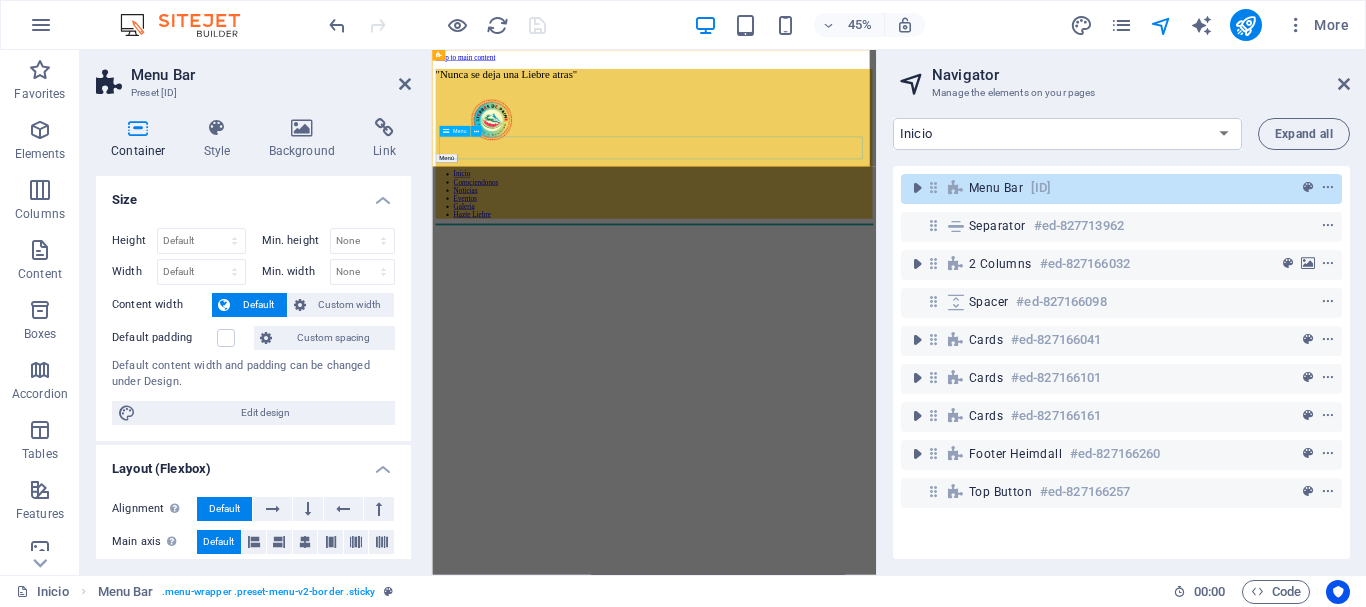 click on "Inicio Conociendonos Noticias Eventos Galeria Hazte Liebre" at bounding box center (925, 371) 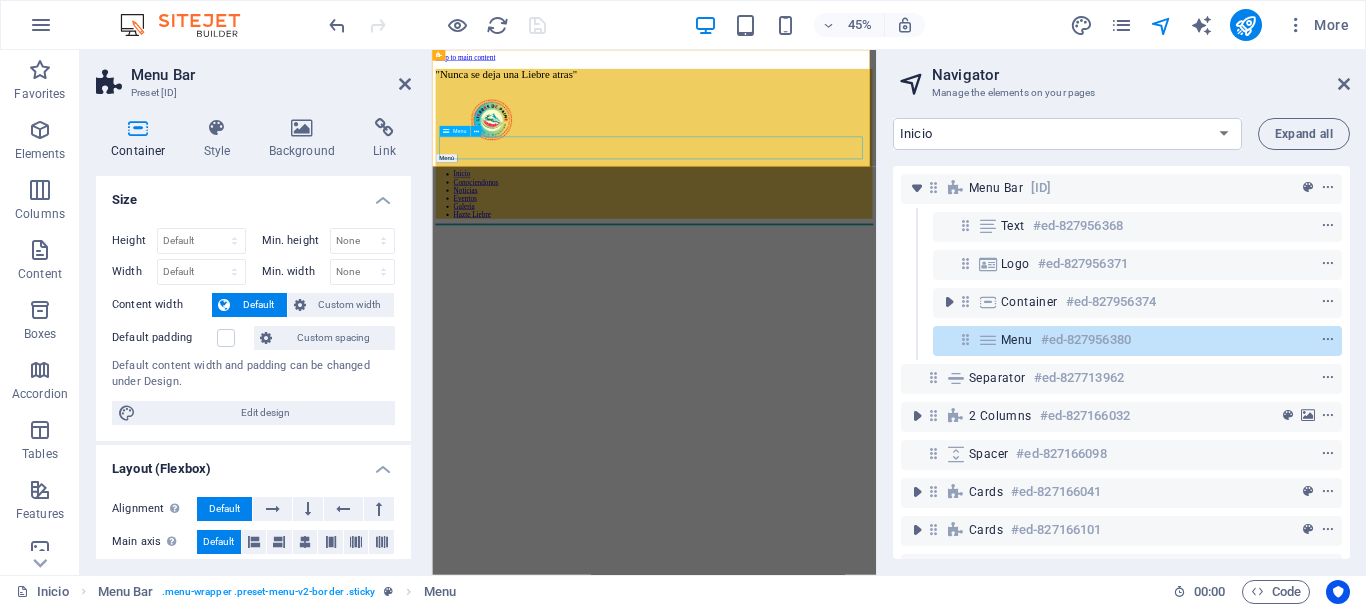 click on "Inicio Conociendonos Noticias Eventos Galeria Hazte Liebre" at bounding box center [925, 371] 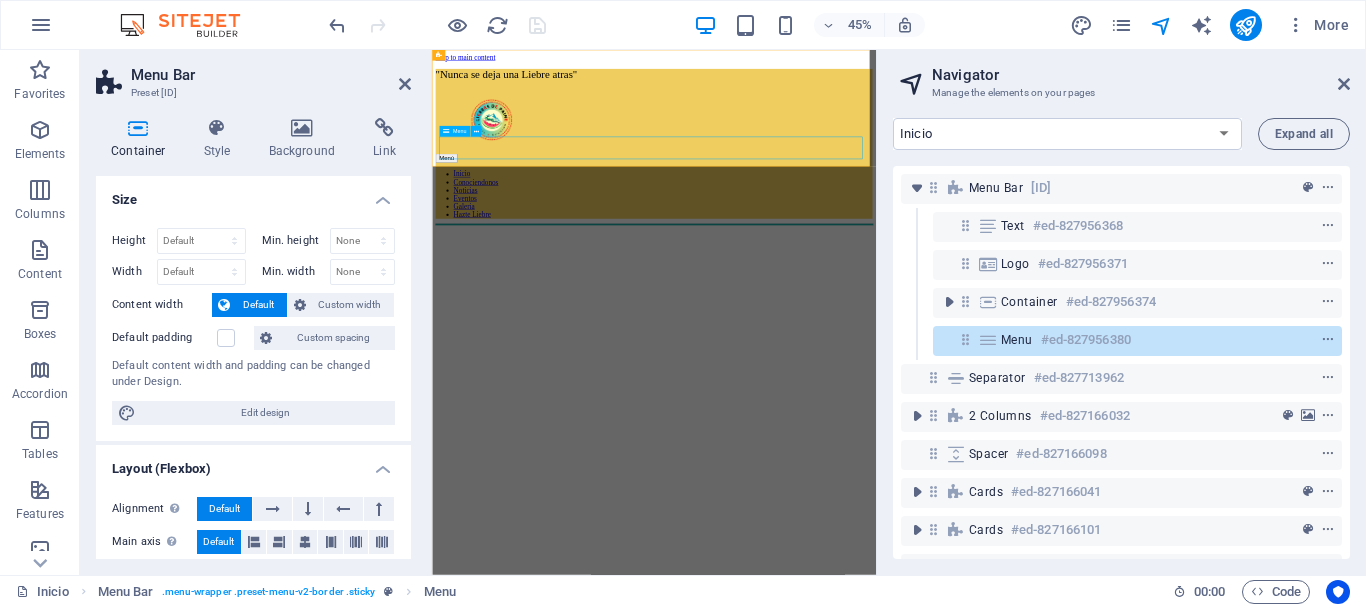 select 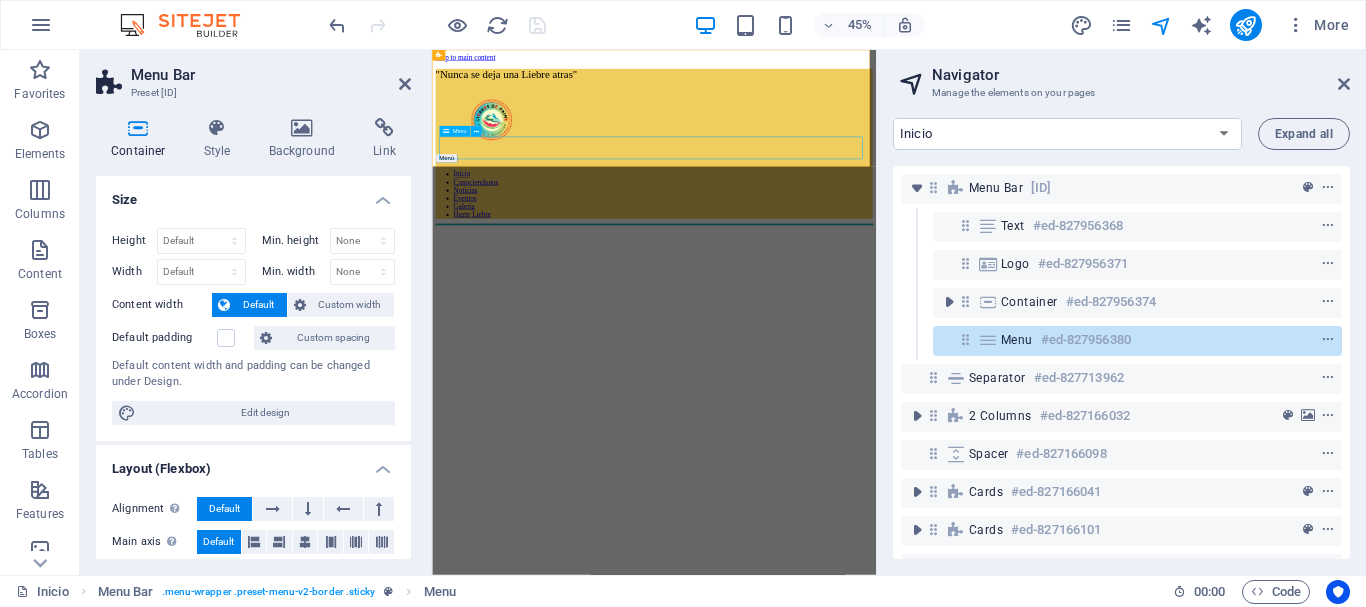 select on "1" 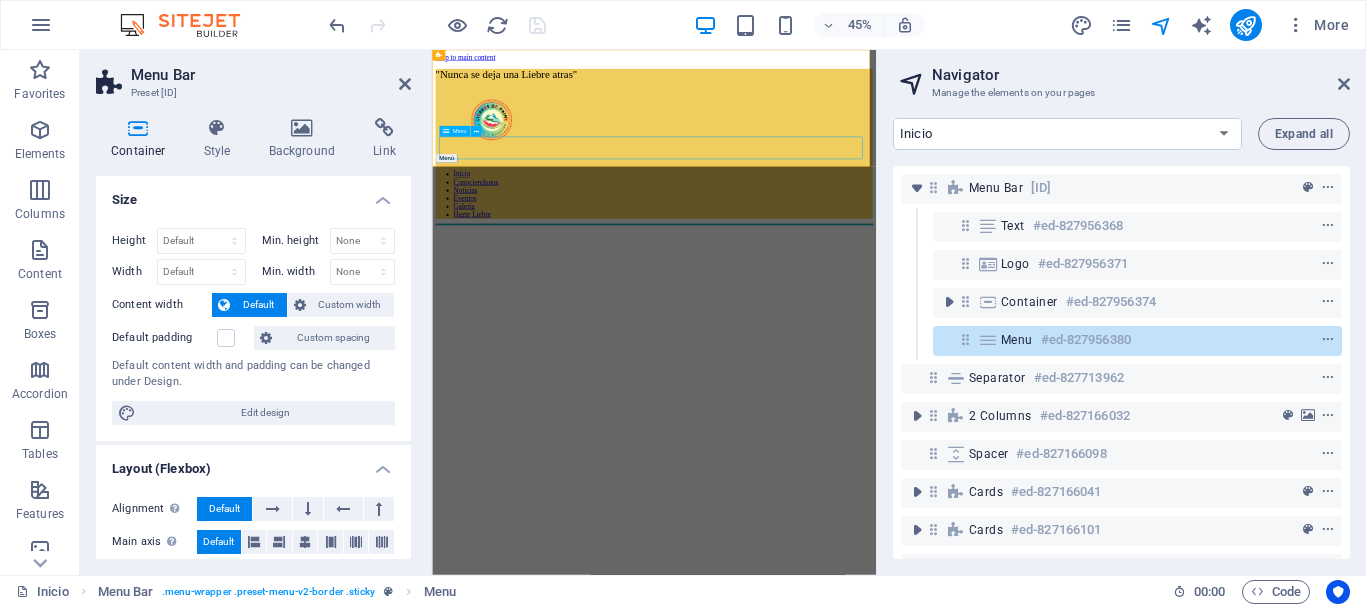 select 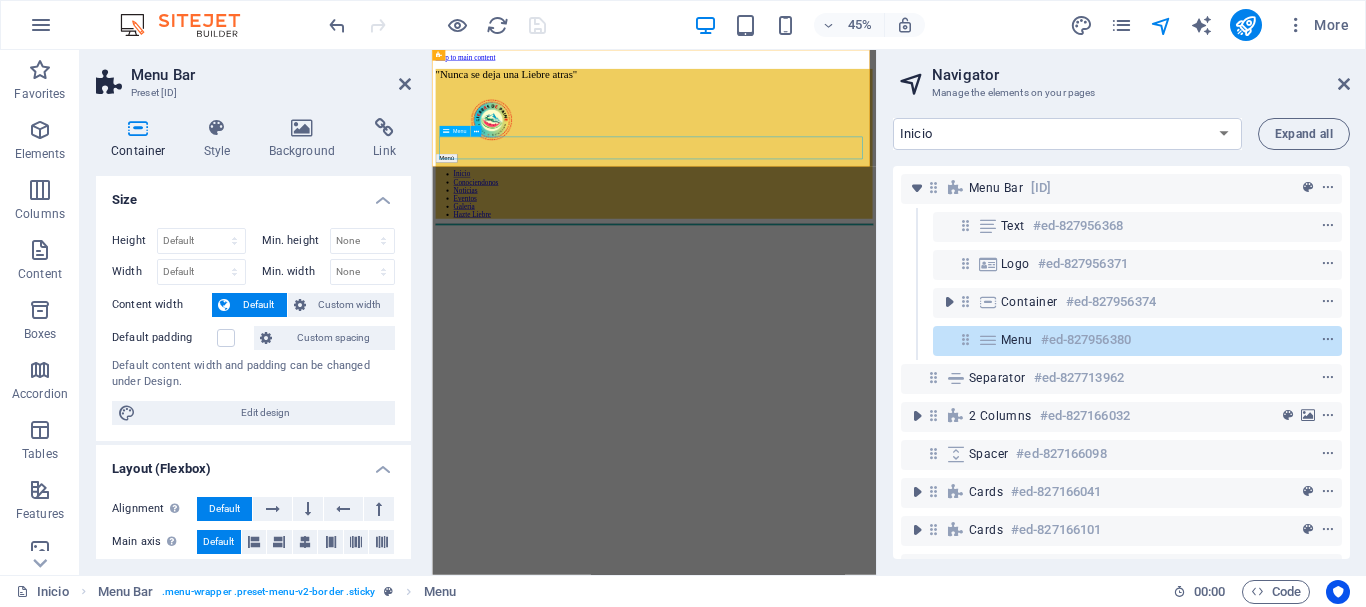 select 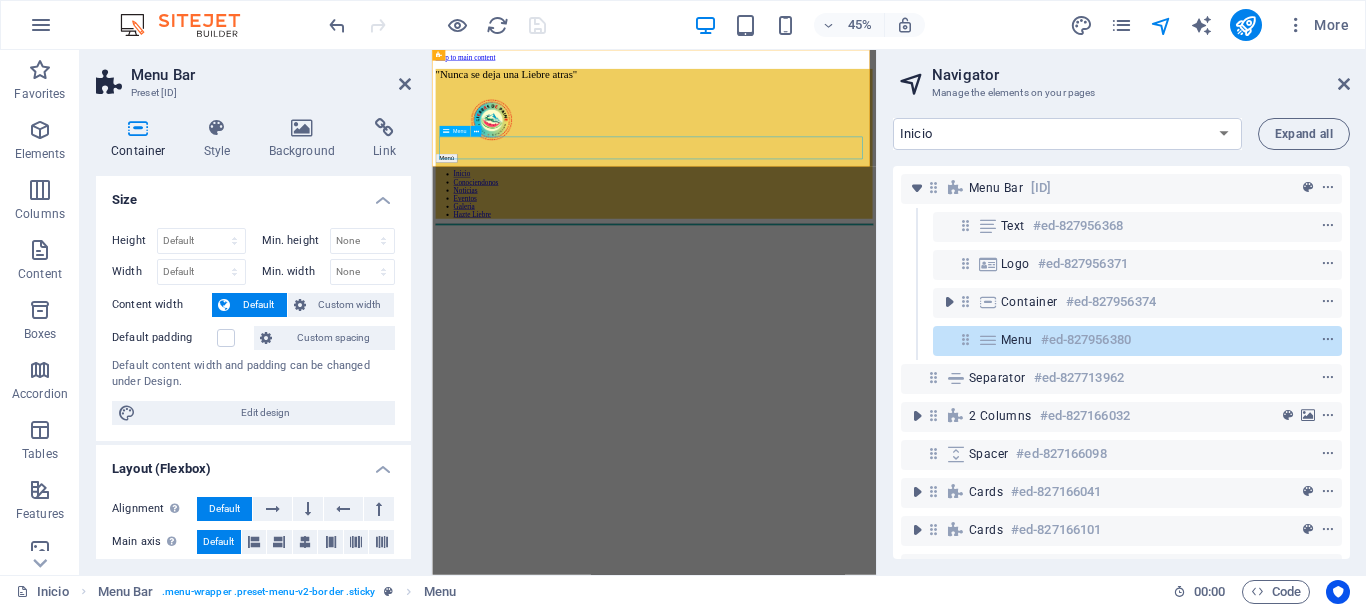 select on "5" 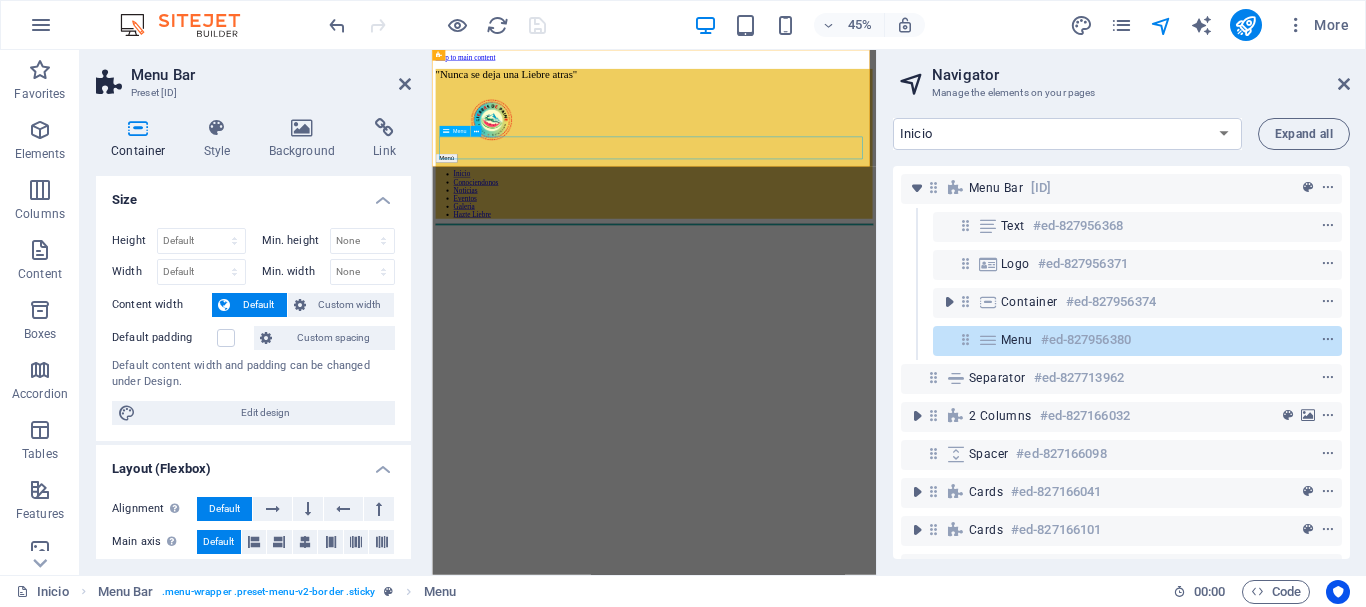 select 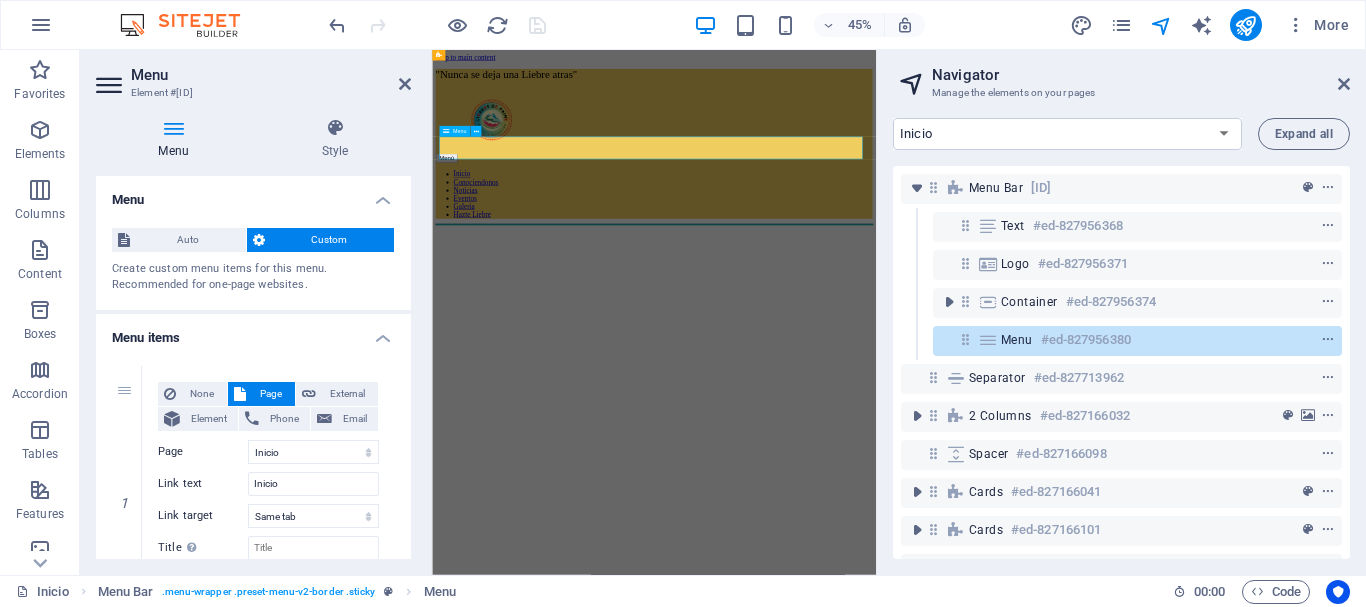 click on "Inicio Conociendonos Noticias Eventos Galeria Hazte Liebre" at bounding box center [925, 371] 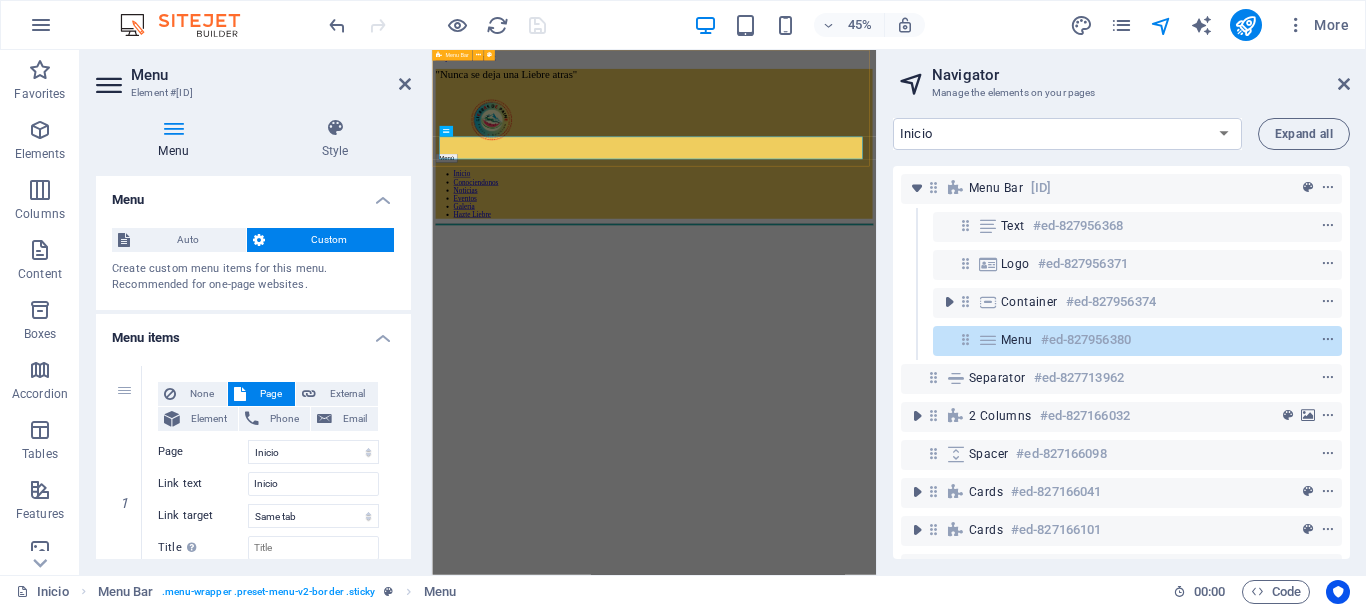 click on ""Nunca se deja una Liebre atras" Menú Inicio Conociendonos Noticias Eventos Galeria Hazte Liebre" at bounding box center [925, 258] 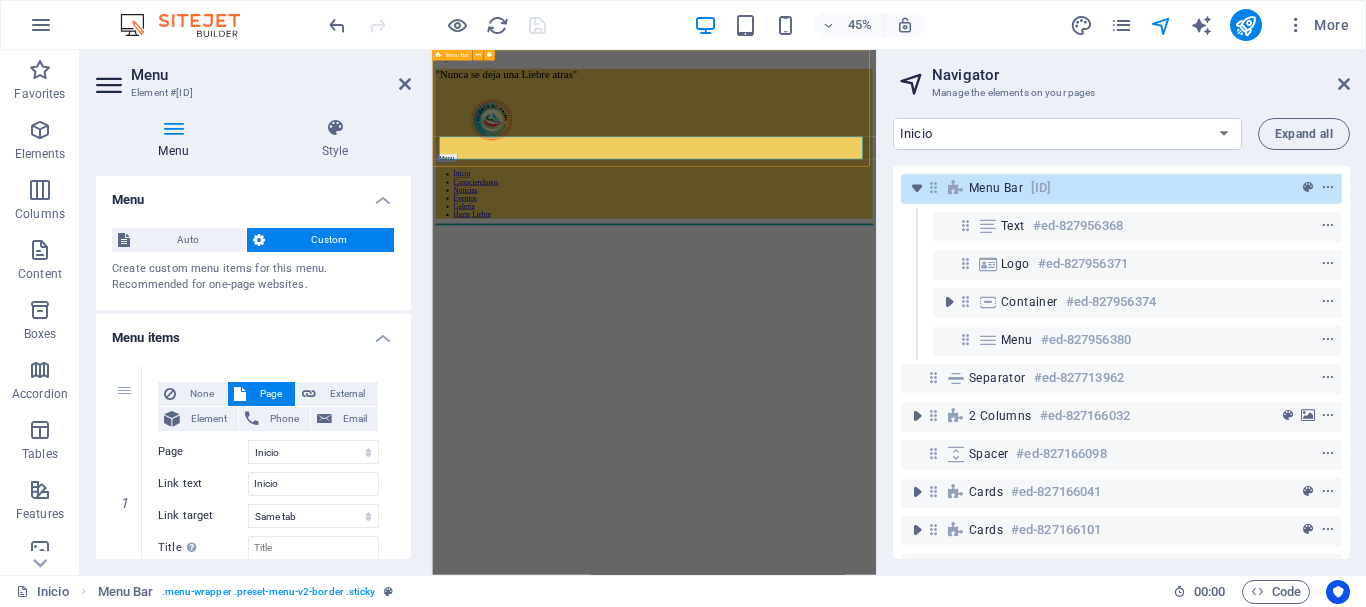 click on ""Nunca se deja una Liebre atras" Menú Inicio Conociendonos Noticias Eventos Galeria Hazte Liebre" at bounding box center (925, 258) 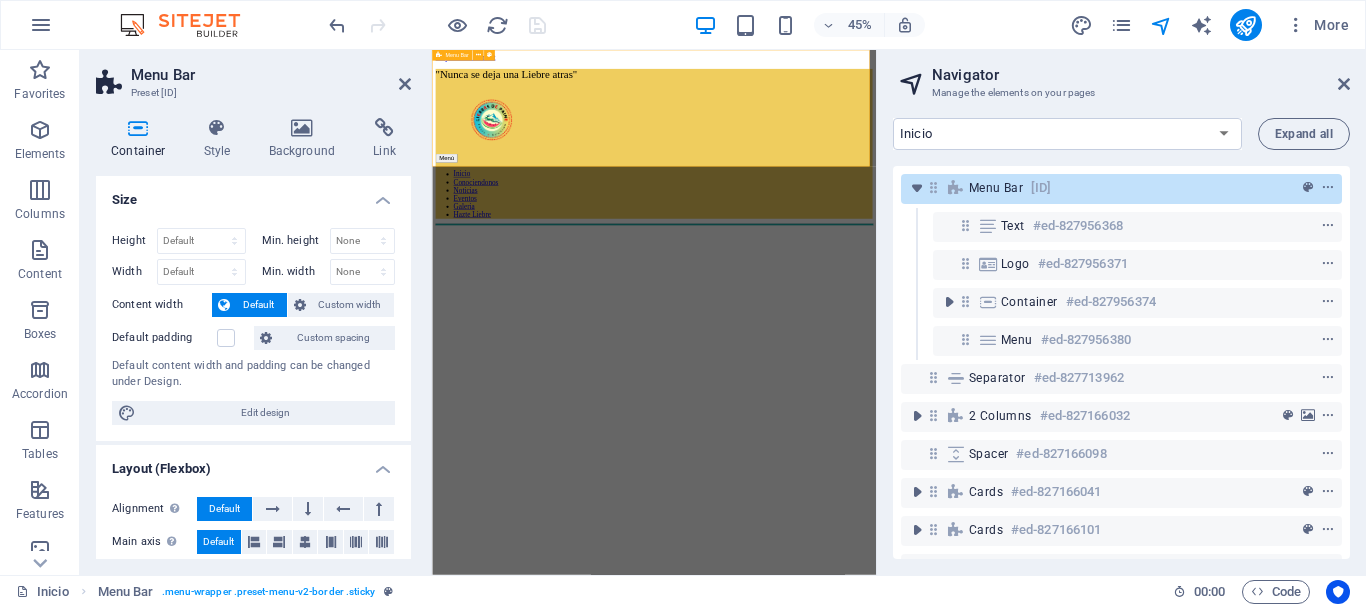 click on "[ID]" at bounding box center (1041, 188) 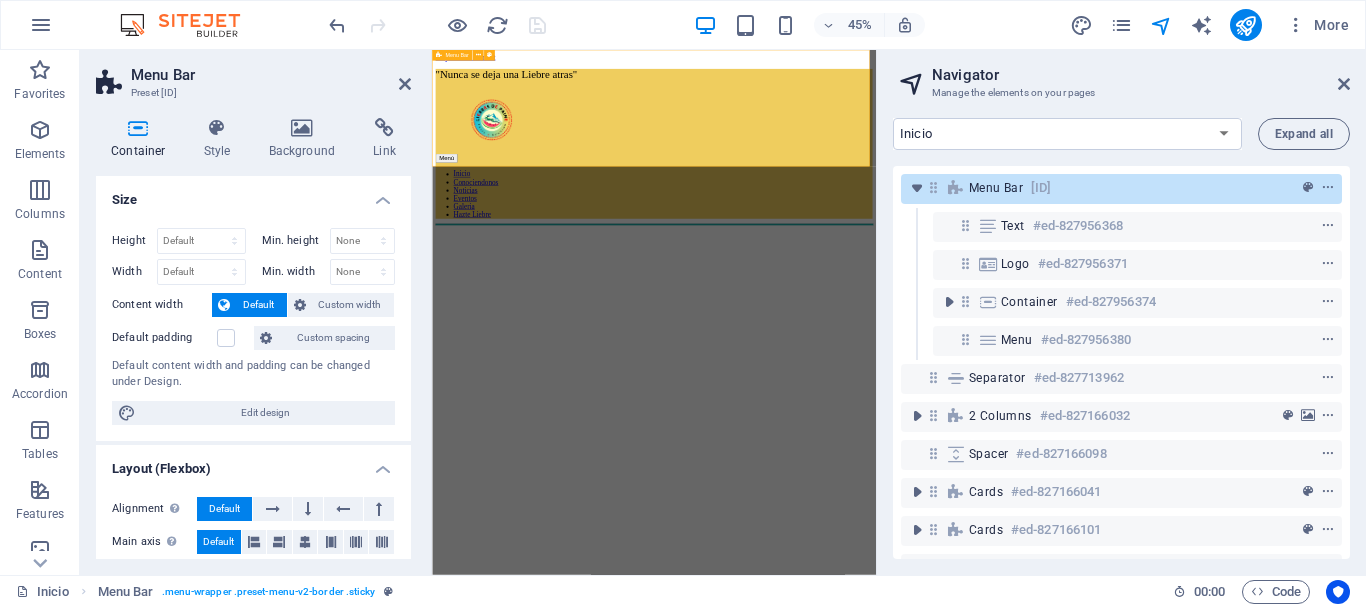 click on "[ID]" at bounding box center (1041, 188) 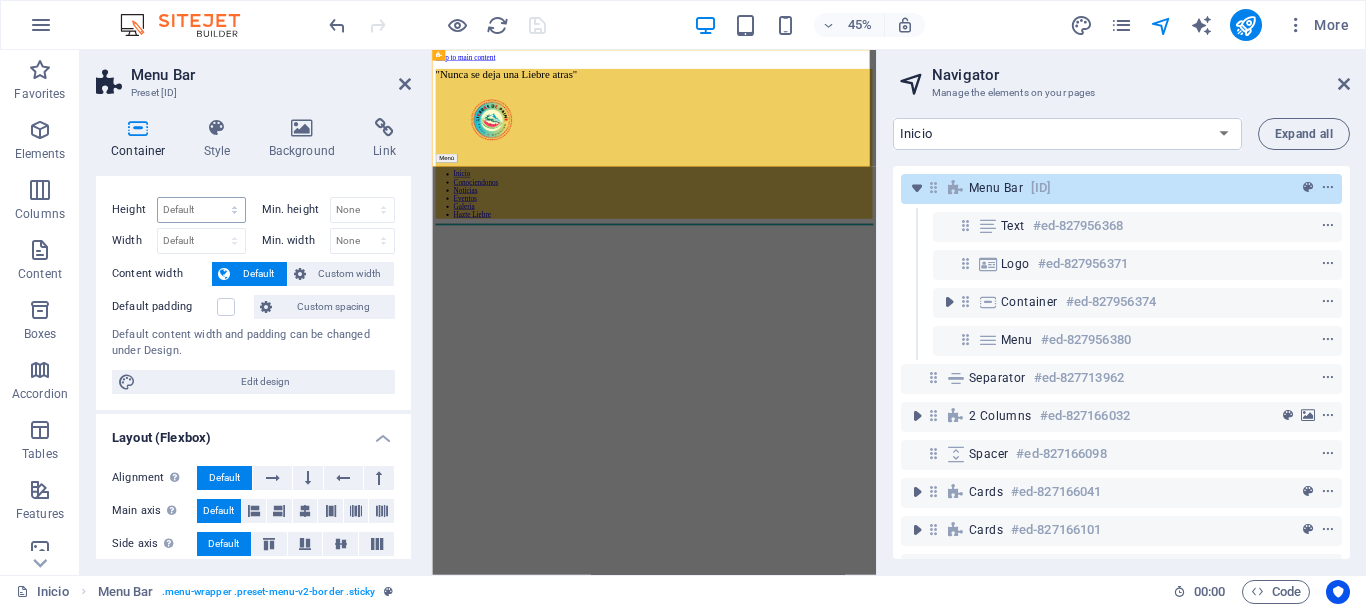scroll, scrollTop: 0, scrollLeft: 0, axis: both 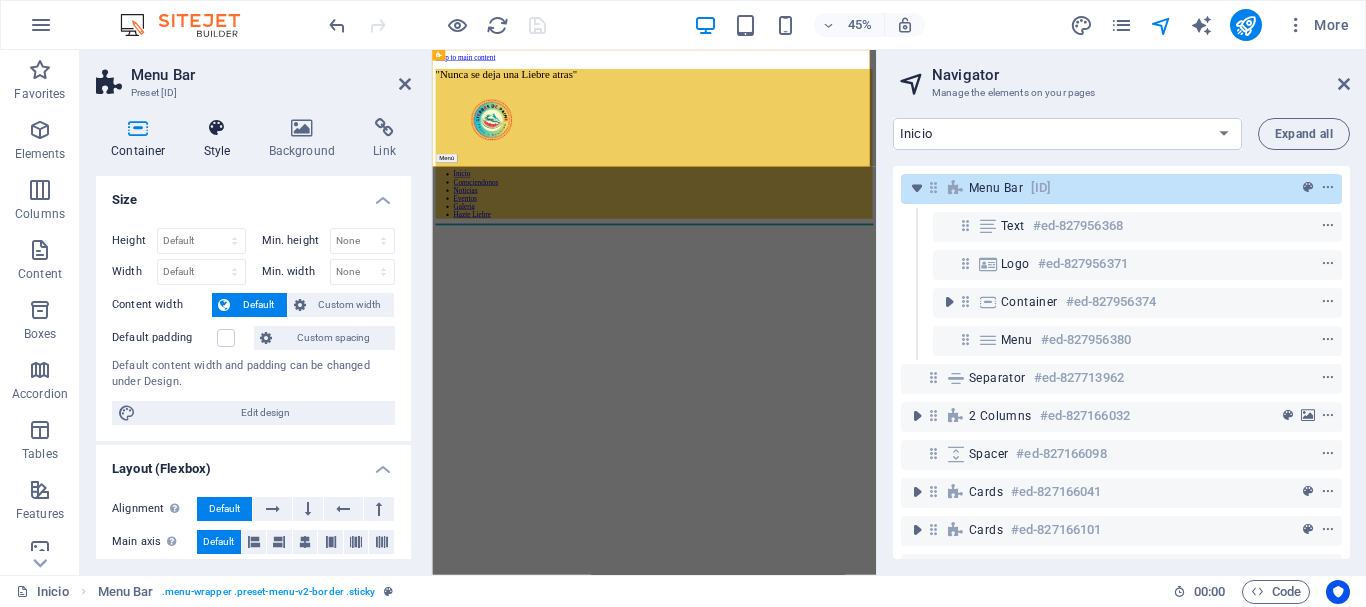 click at bounding box center (217, 128) 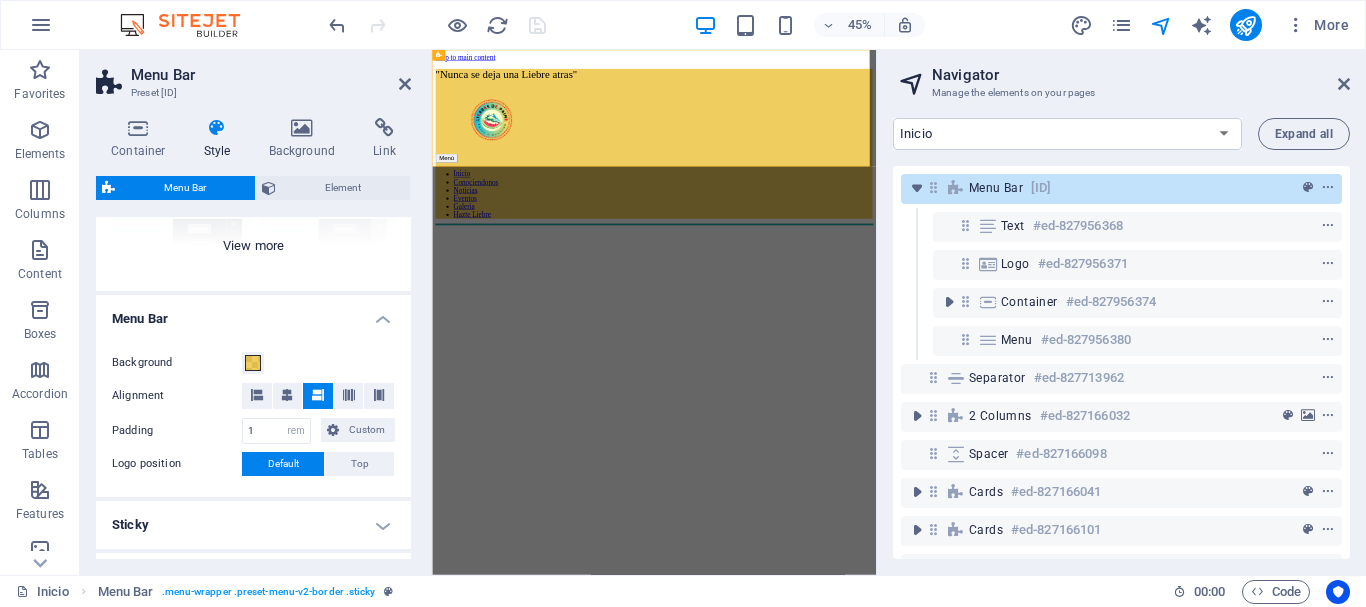 scroll, scrollTop: 300, scrollLeft: 0, axis: vertical 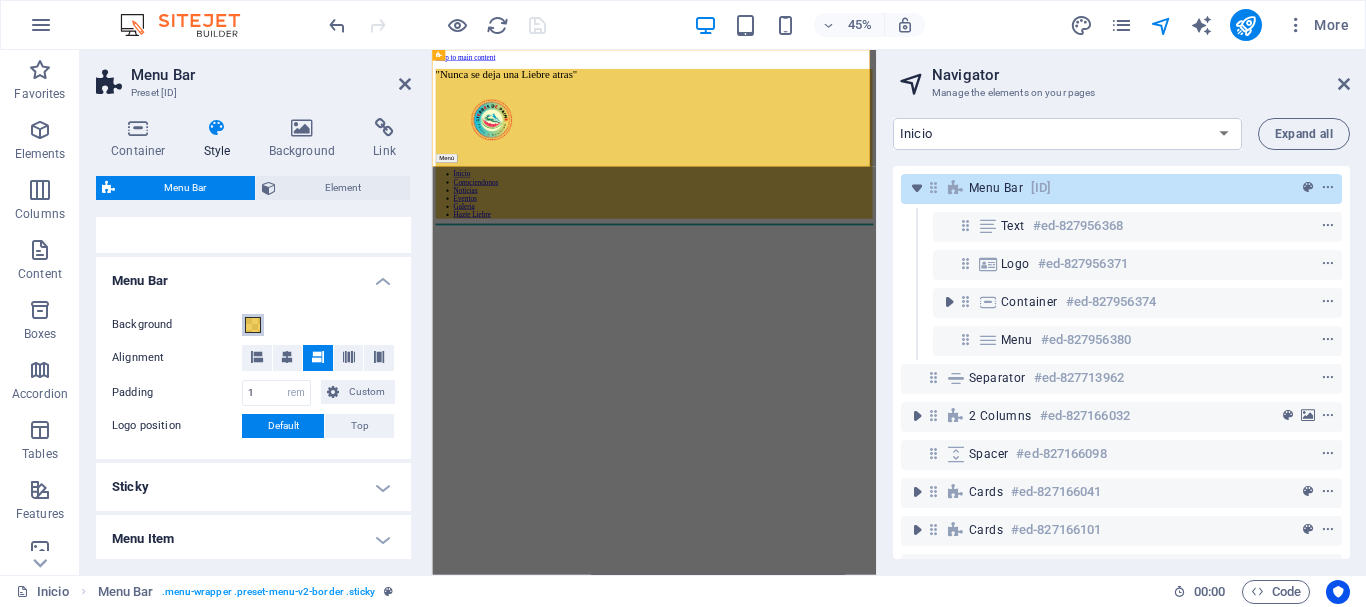 click at bounding box center (253, 325) 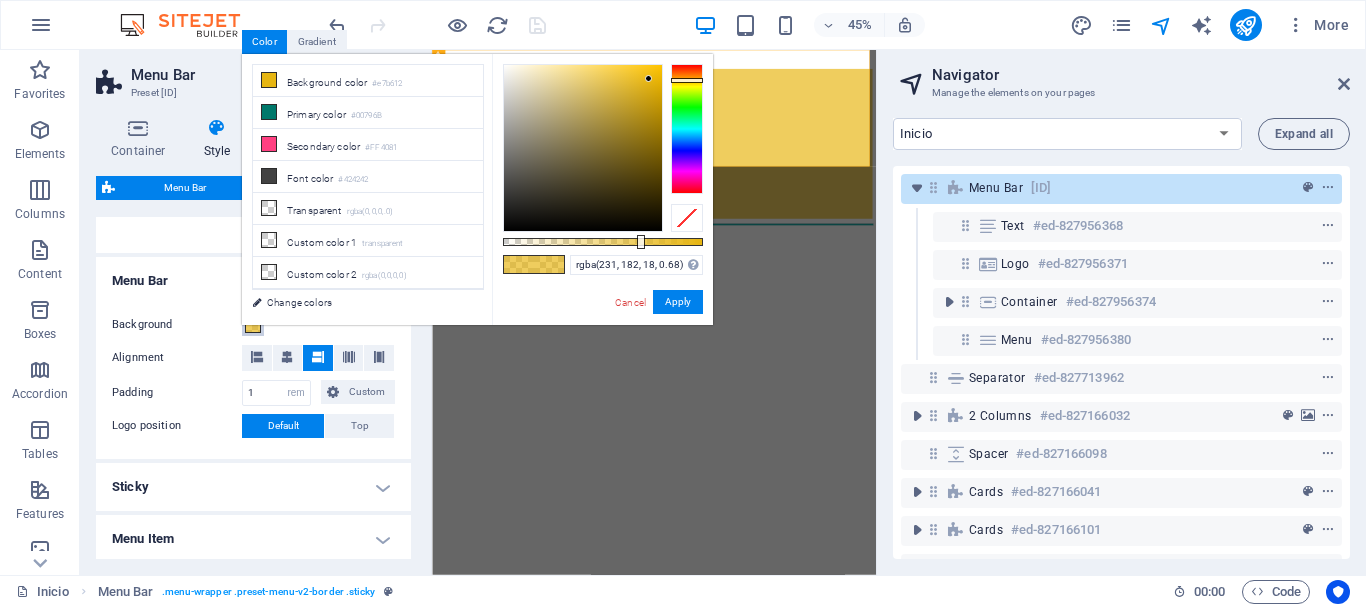 click at bounding box center (253, 325) 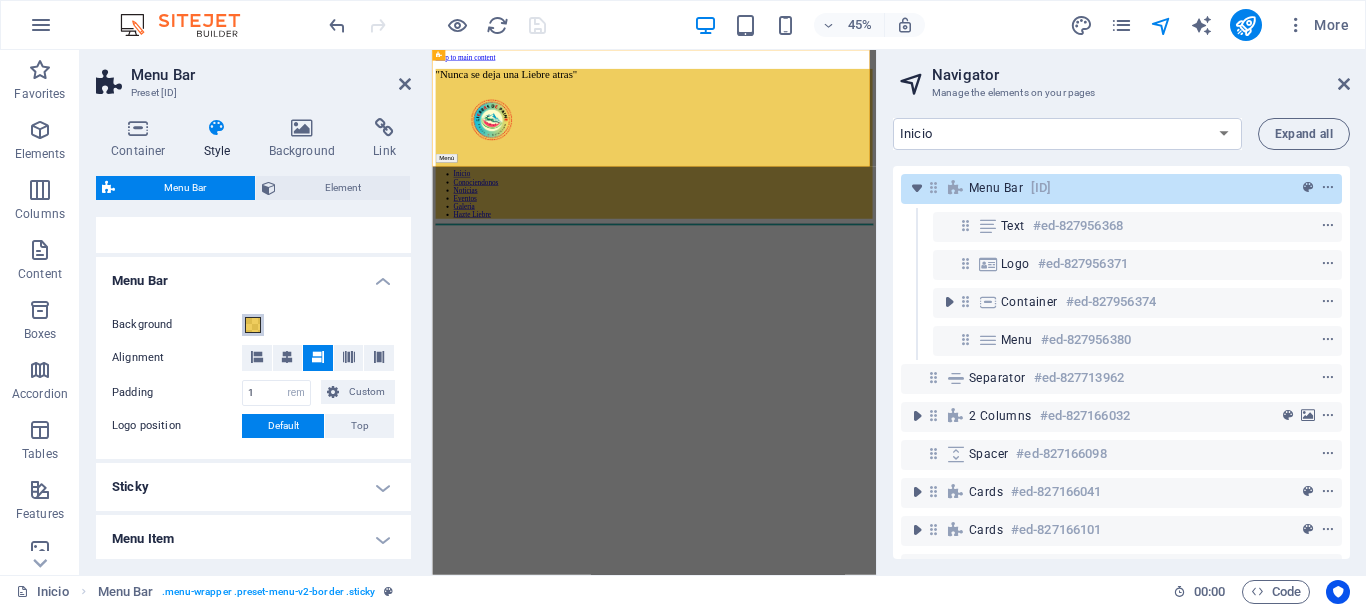 click at bounding box center (253, 325) 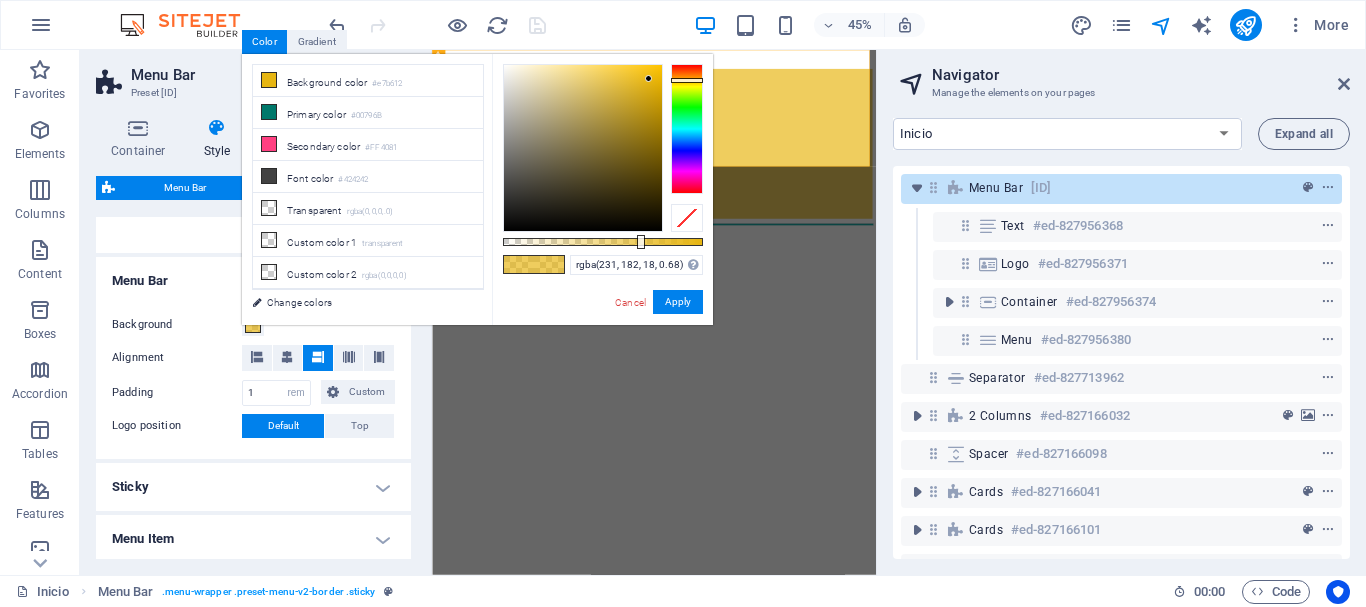click on "less
Background color
#[HEX]
Primary color
#[HEX]
Secondary color
#[HEX]
Font color
#[HEX]" at bounding box center [477, 189] 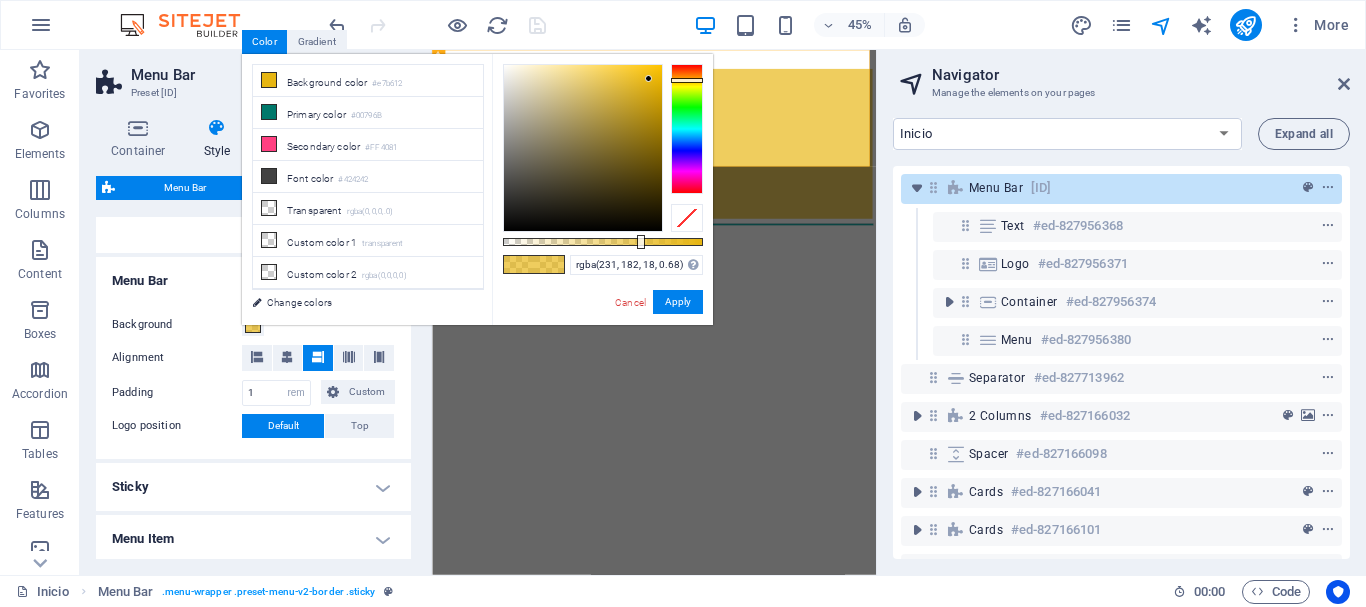 click on "rgba([DECIMAL], [DECIMAL], [DECIMAL], [DECIMAL]) Supported formats #[HEX] rgb([DECIMAL], [DECIMAL], [DECIMAL]) rgba([DECIMAL], [DECIMAL], [DECIMAL], [DECIMAL]) hsv([DECIMAL], [DECIMAL], [DECIMAL]) hsl([DECIMAL], [DECIMAL]%, [DECIMAL]%) Cancel Apply" at bounding box center (602, 334) 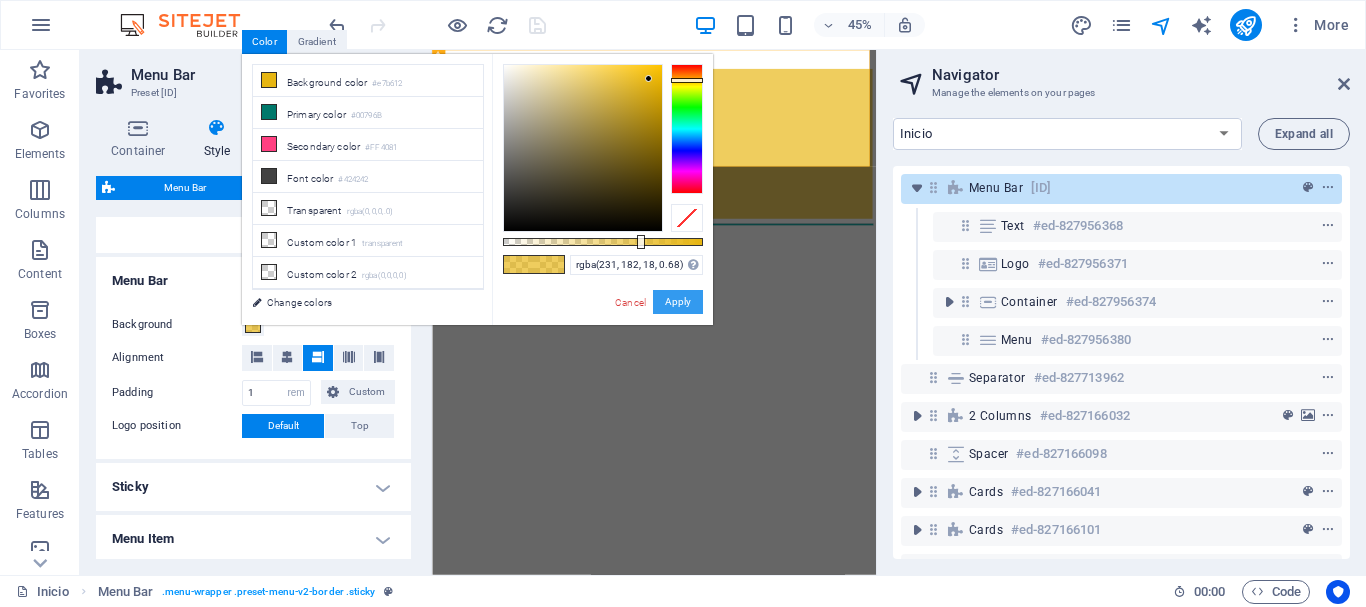 click on "Apply" at bounding box center (678, 302) 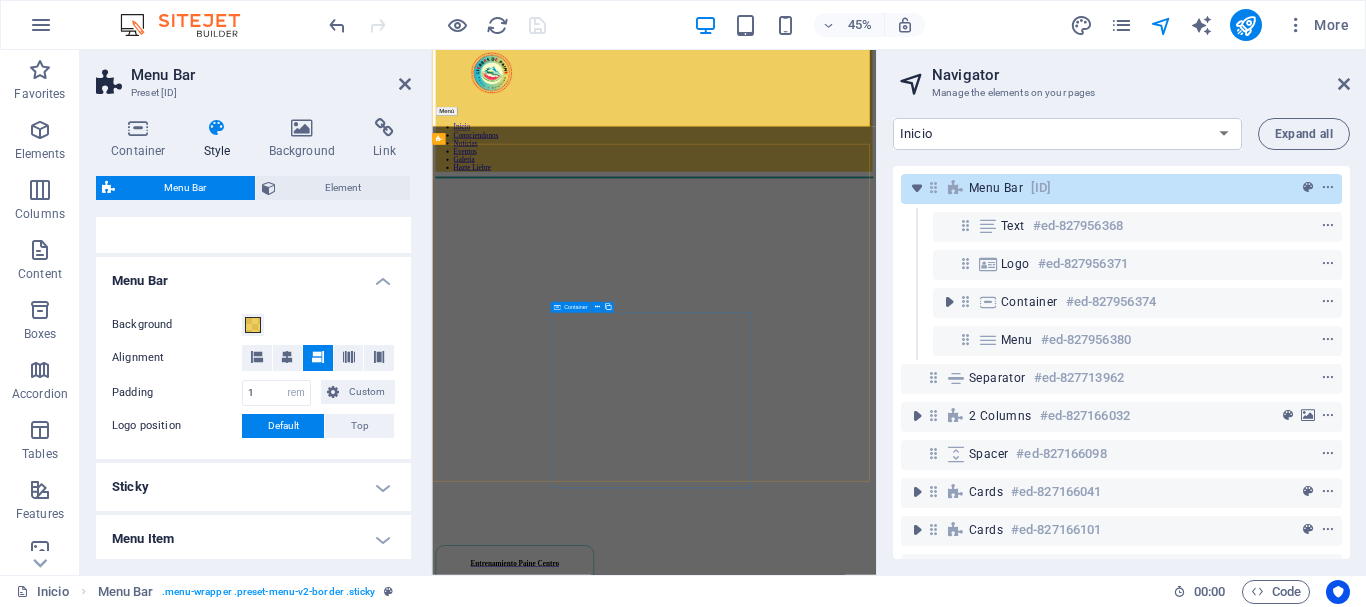 scroll, scrollTop: 0, scrollLeft: 0, axis: both 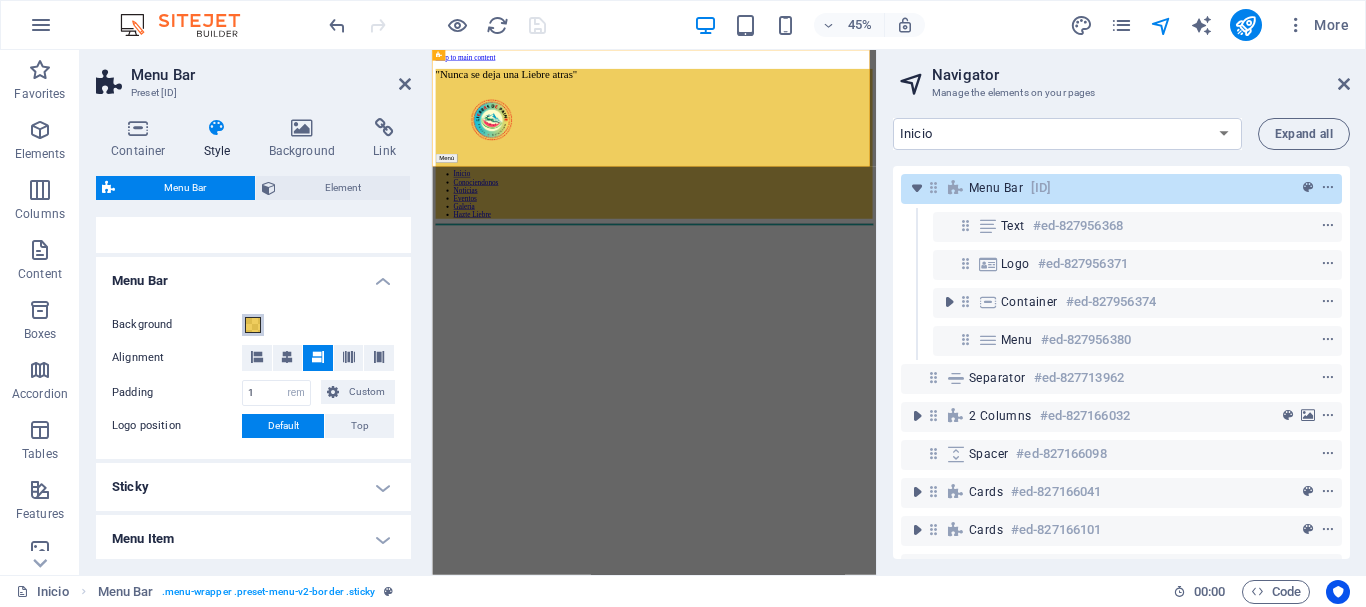 click at bounding box center [253, 325] 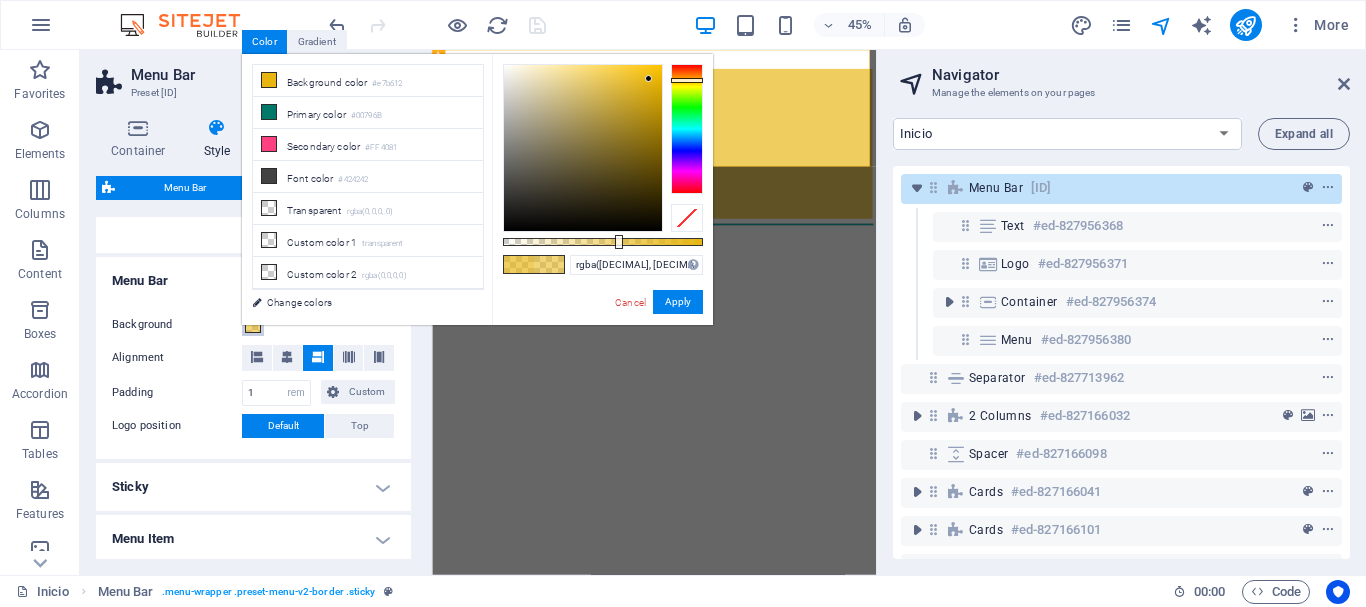 type on "rgba([DECIMAL], [DECIMAL], [DECIMAL], [DECIMAL])" 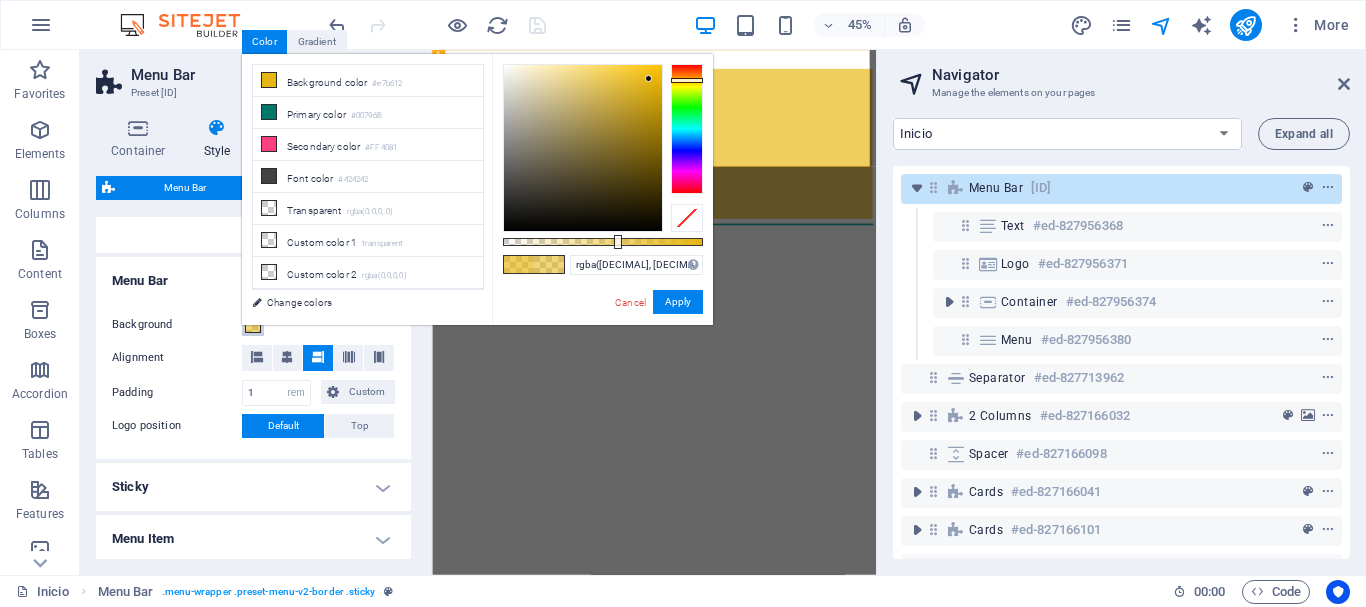 drag, startPoint x: 639, startPoint y: 243, endPoint x: 616, endPoint y: 246, distance: 23.194826 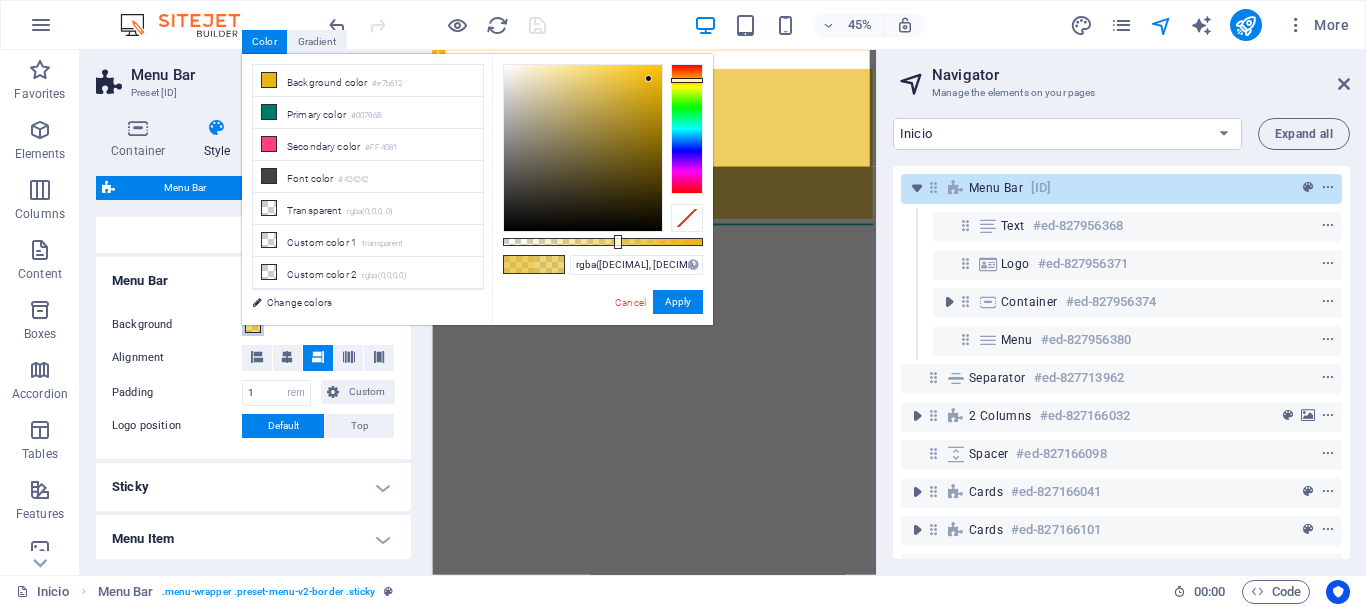 click at bounding box center [618, 242] 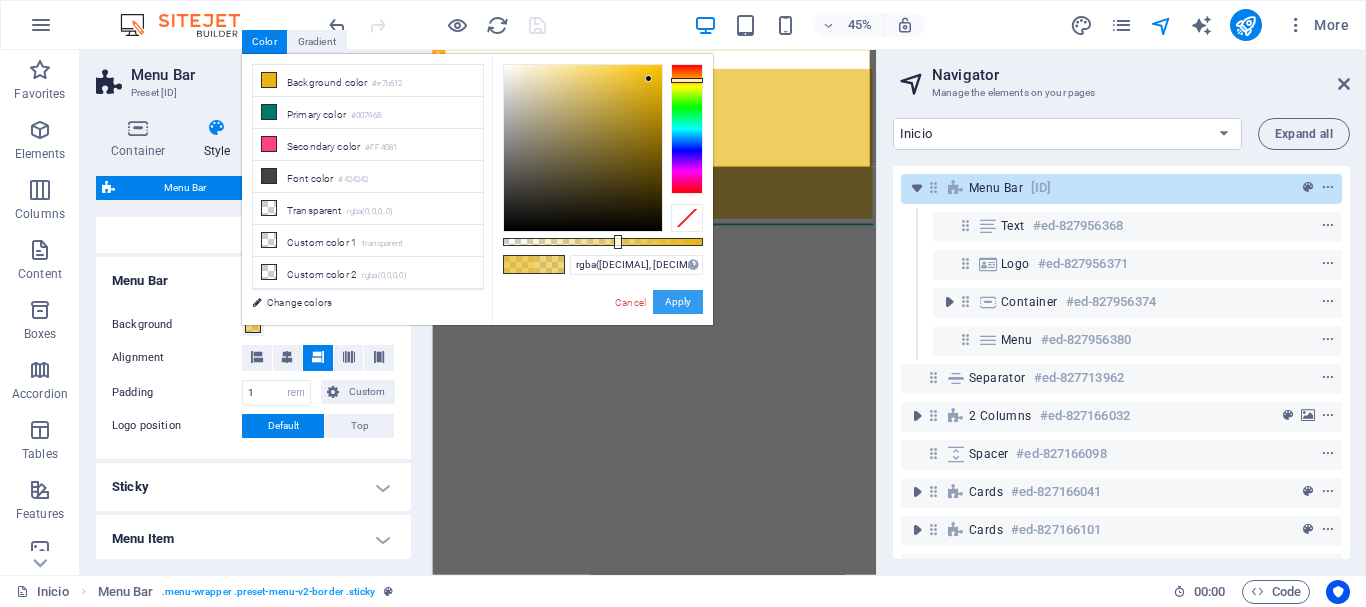click on "Apply" at bounding box center [678, 302] 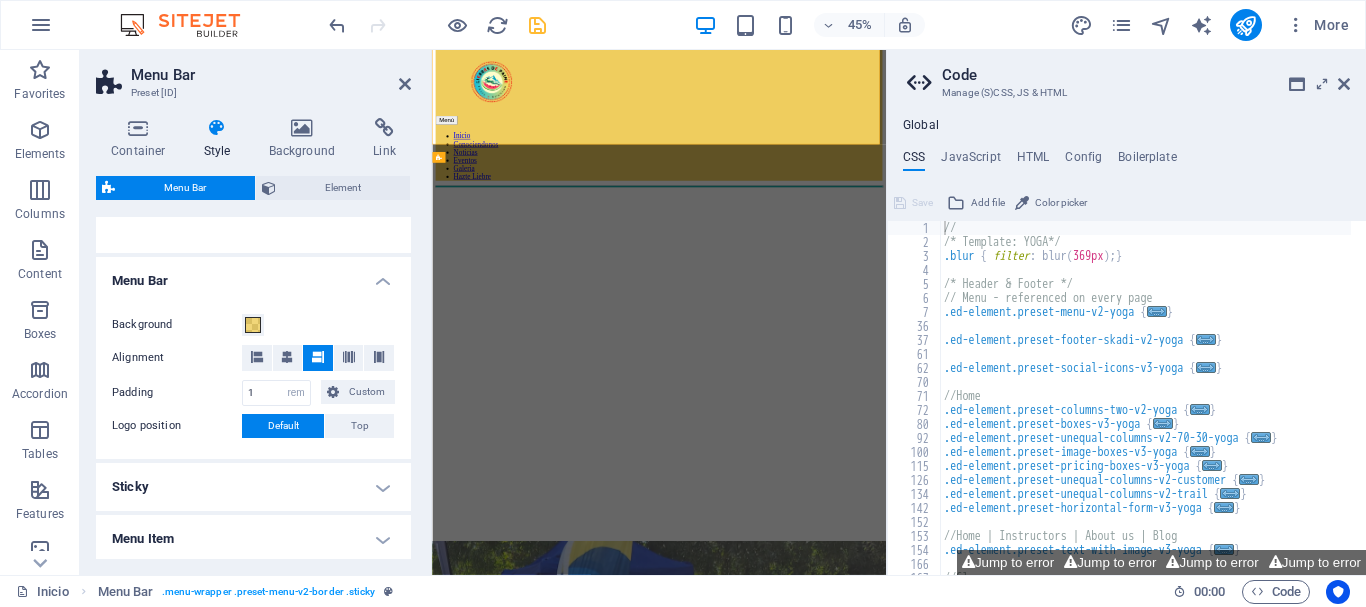 scroll, scrollTop: 0, scrollLeft: 0, axis: both 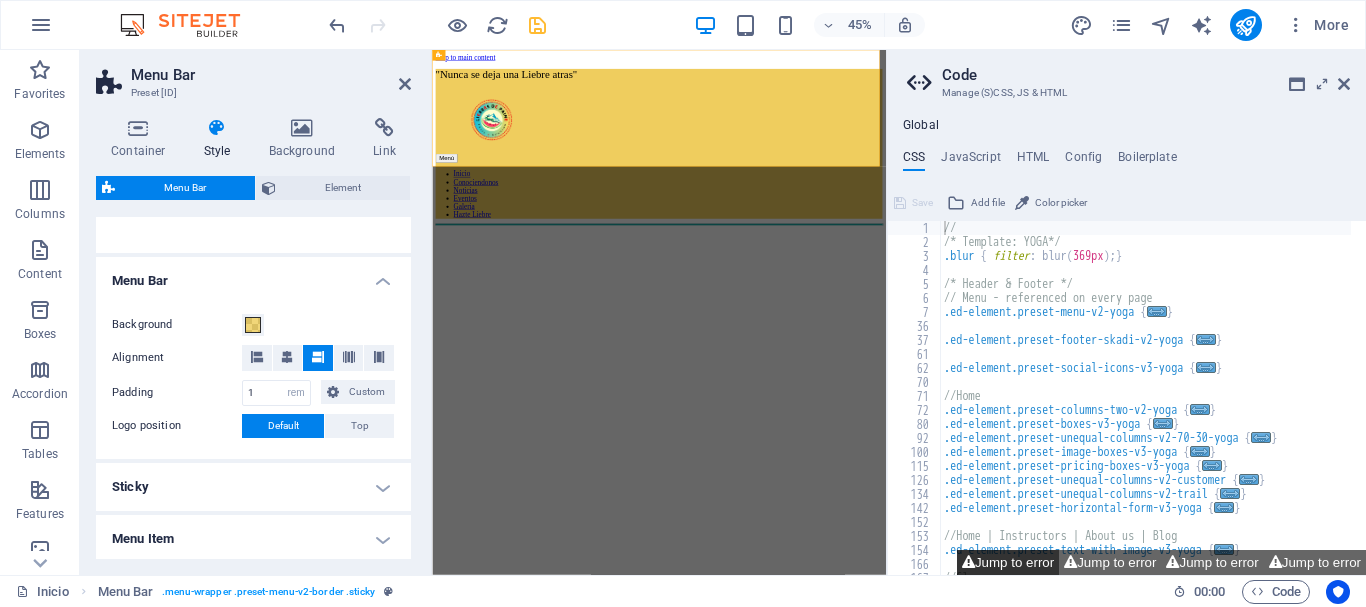 click on "Jump to error" at bounding box center [1008, 562] 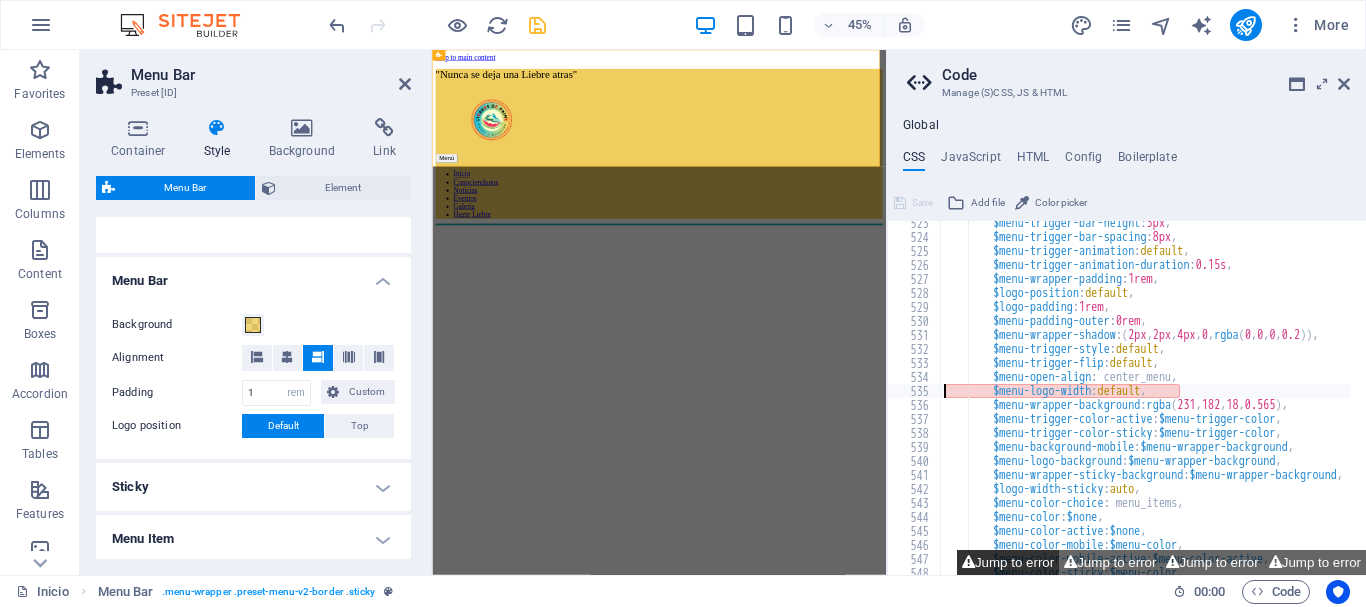 scroll, scrollTop: 1461, scrollLeft: 0, axis: vertical 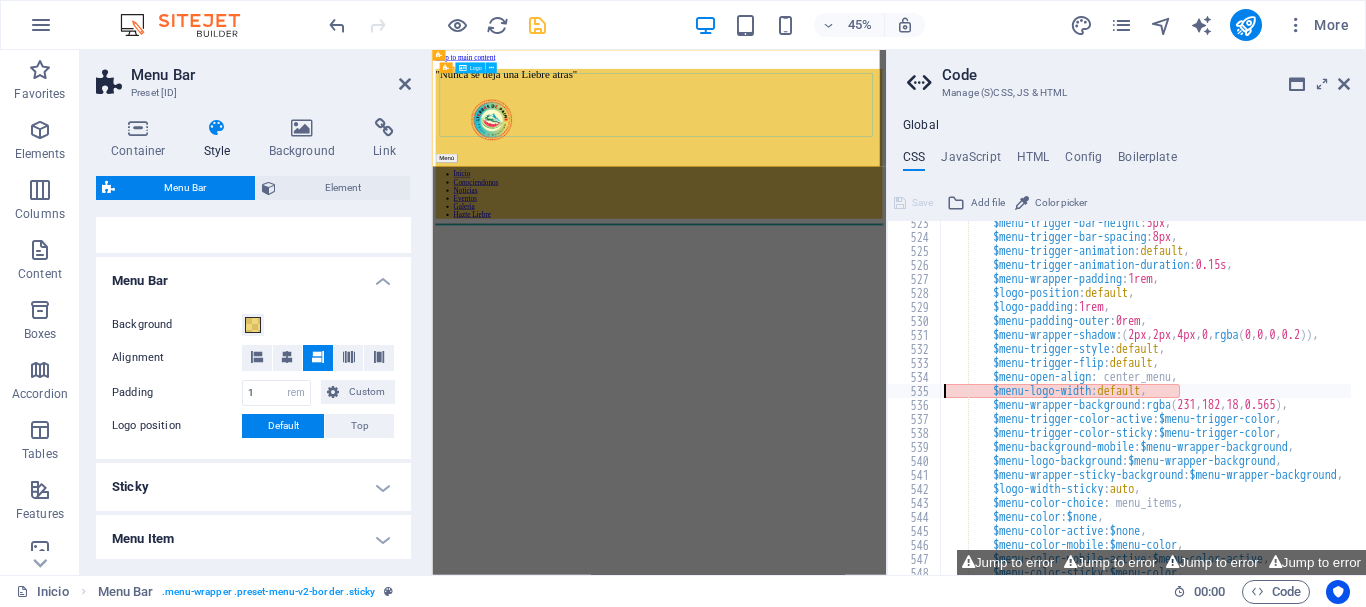 click at bounding box center (936, 207) 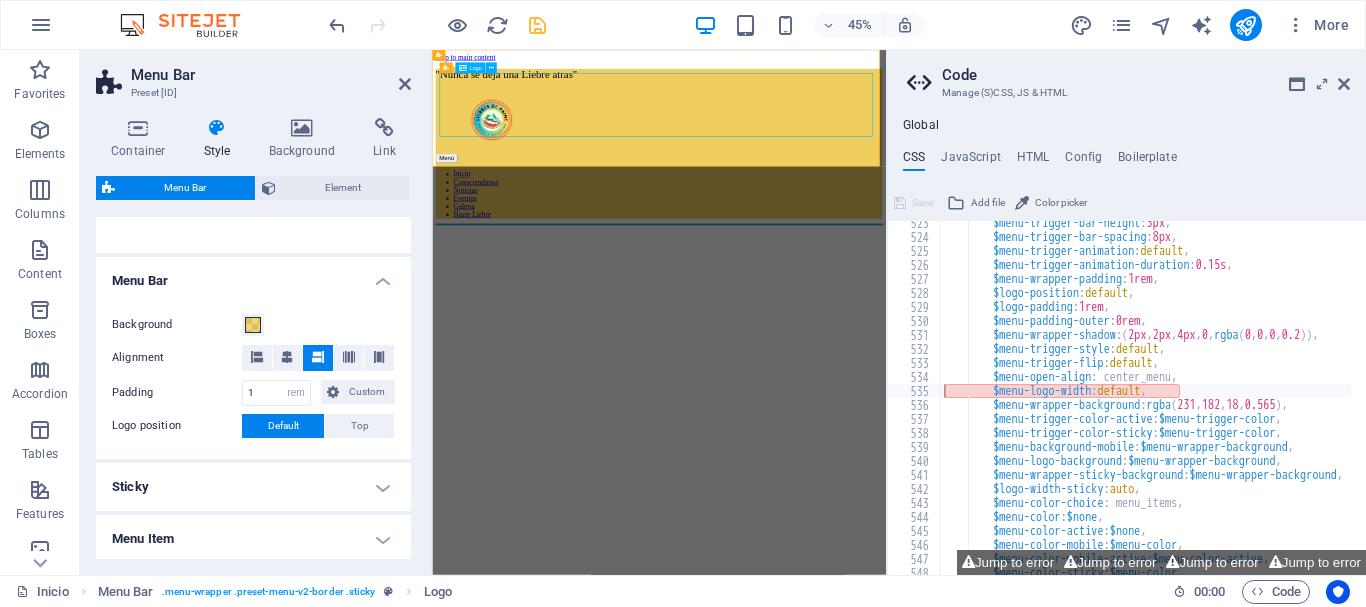 click at bounding box center (936, 207) 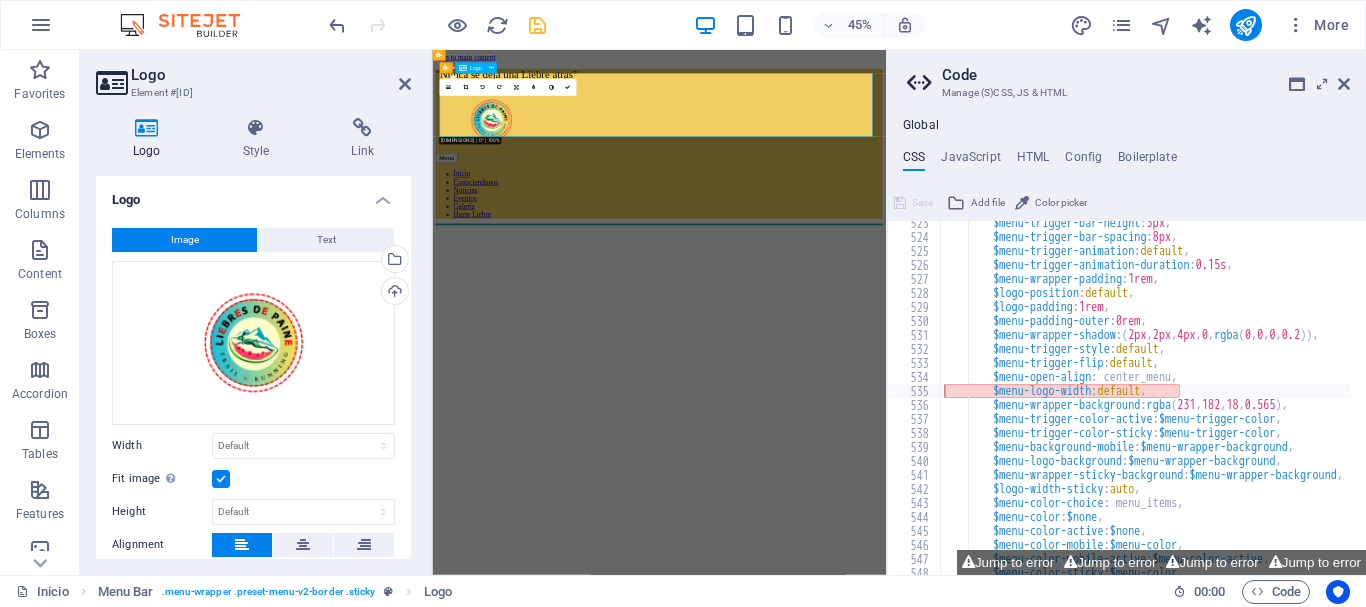 click at bounding box center [936, 207] 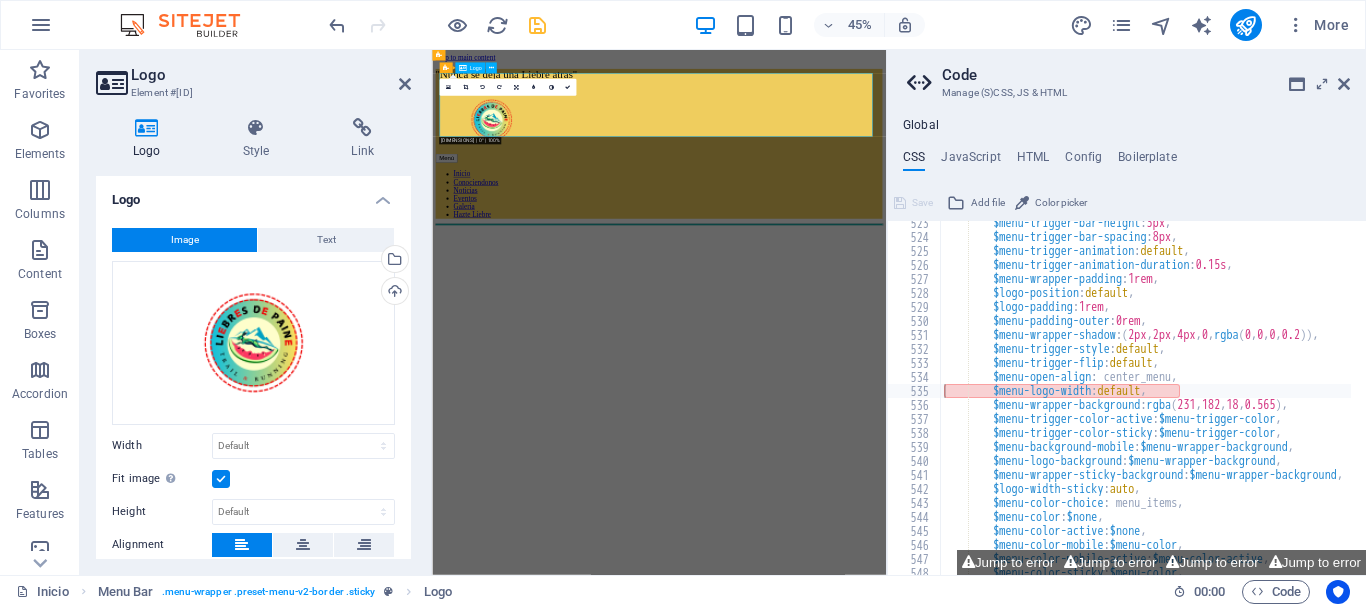 click at bounding box center (936, 207) 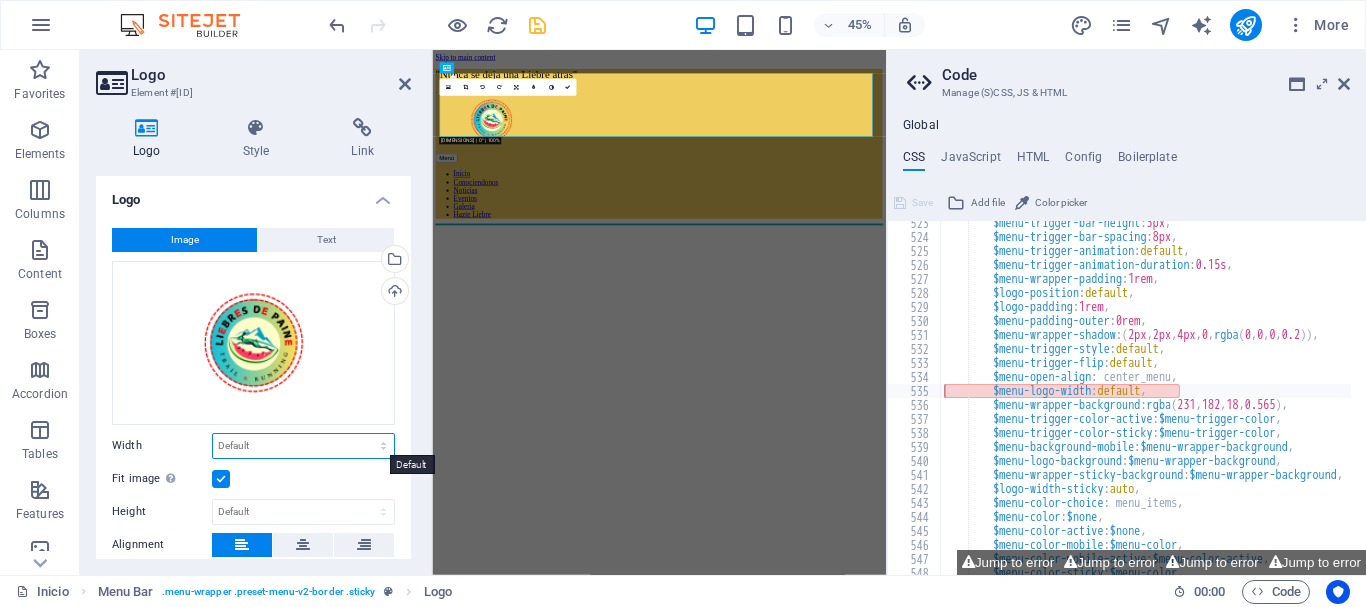 click on "Default auto px rem % em vh vw" at bounding box center (303, 446) 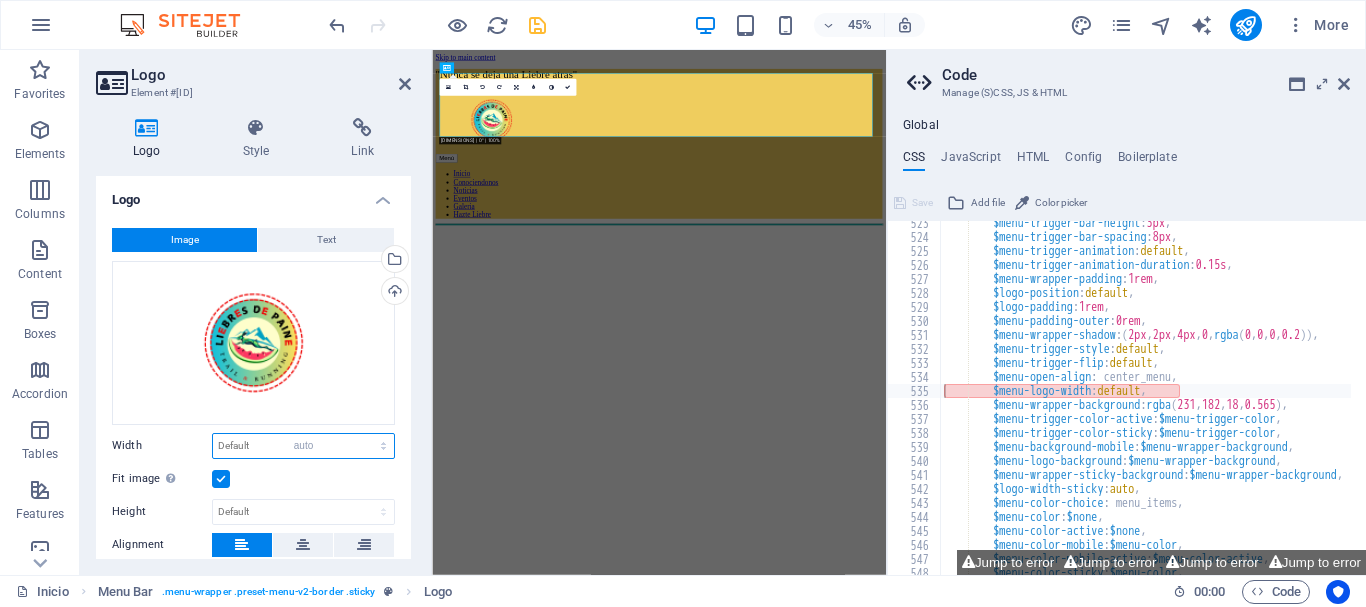 click on "Default auto px rem % em vh vw" at bounding box center (303, 446) 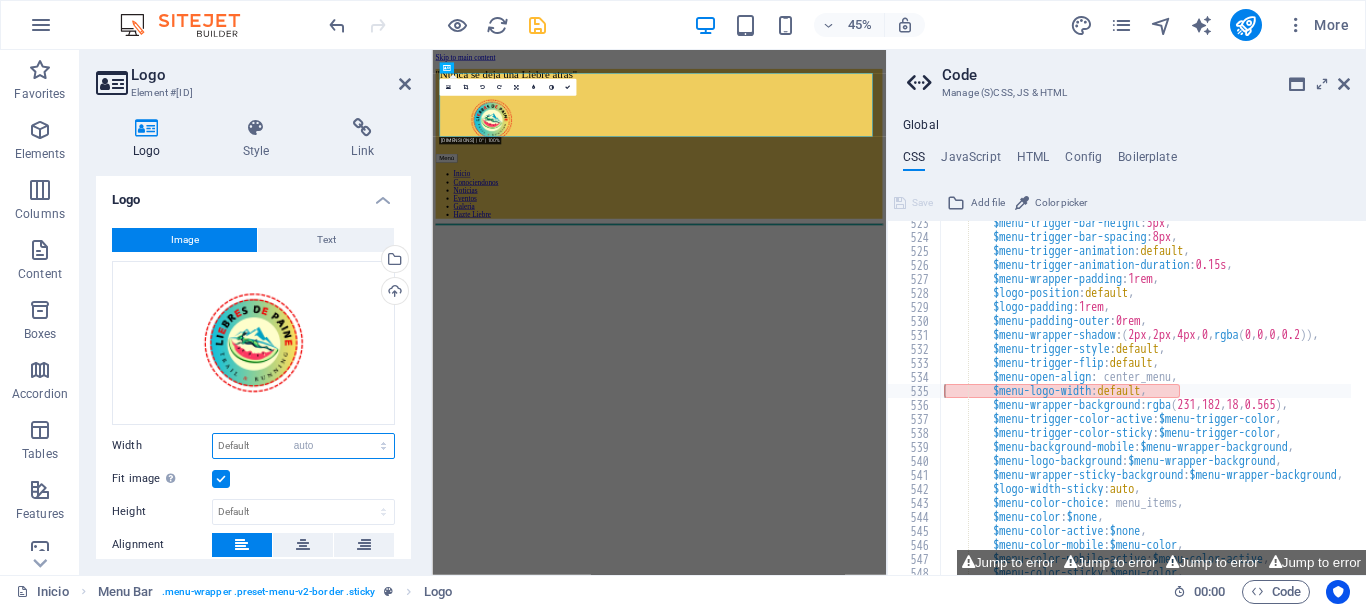 select on "DISABLED_OPTION_VALUE" 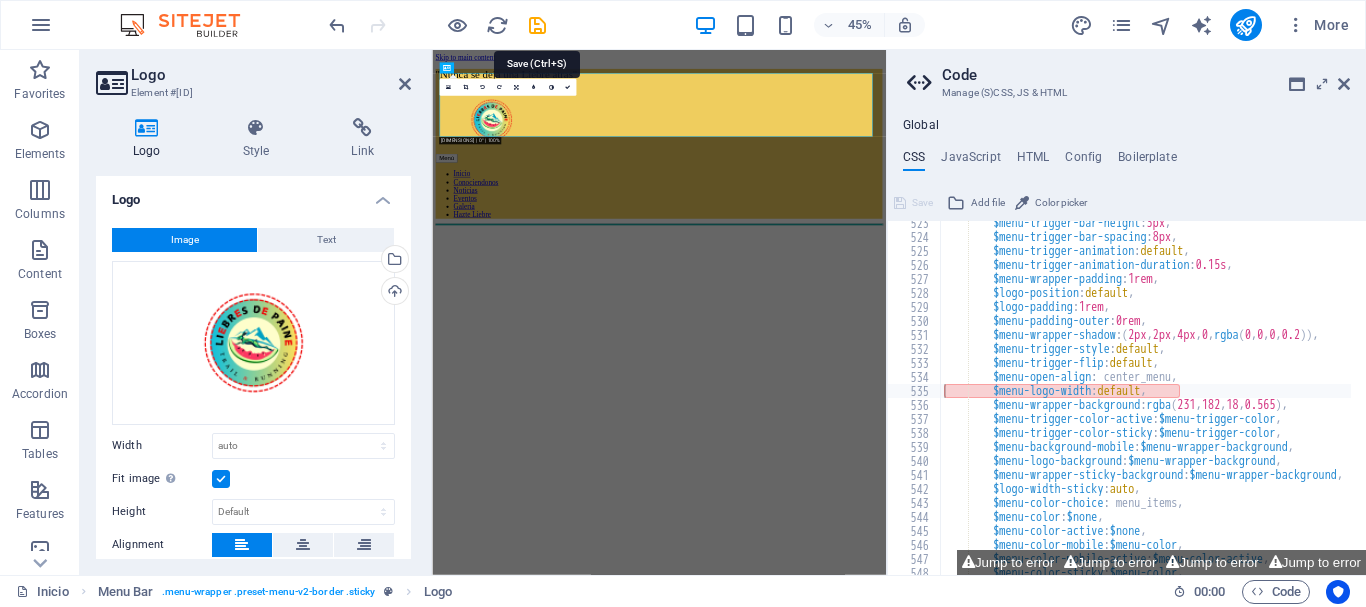 click at bounding box center [537, 25] 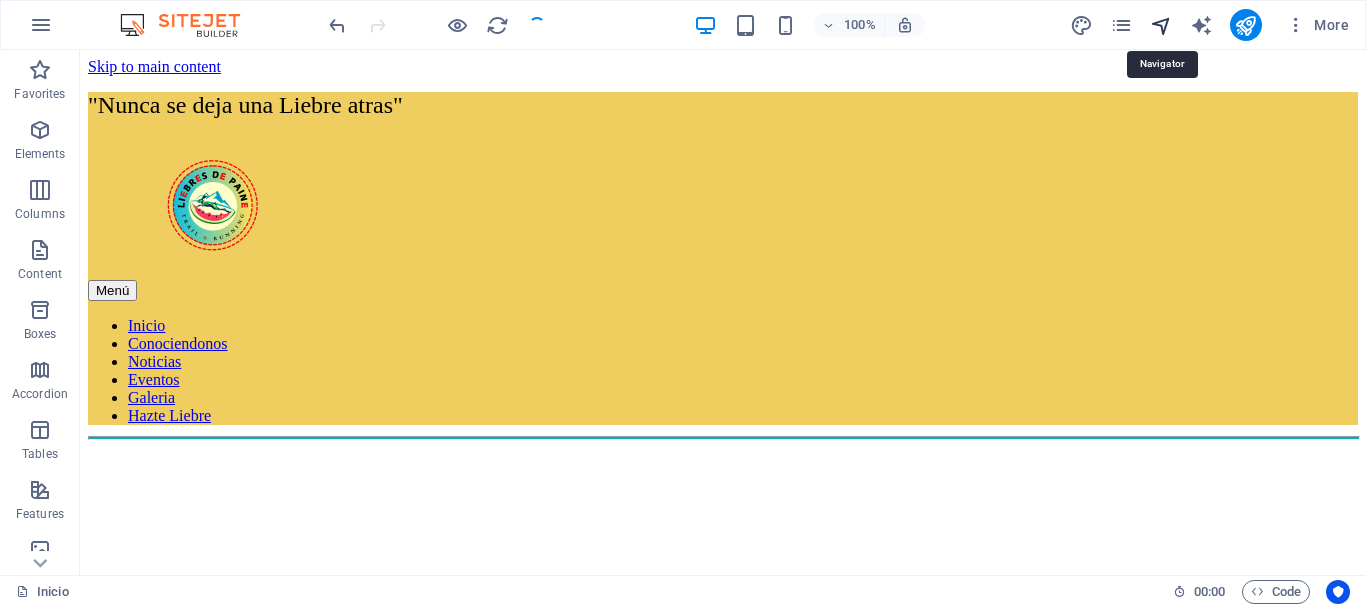 click at bounding box center [1161, 25] 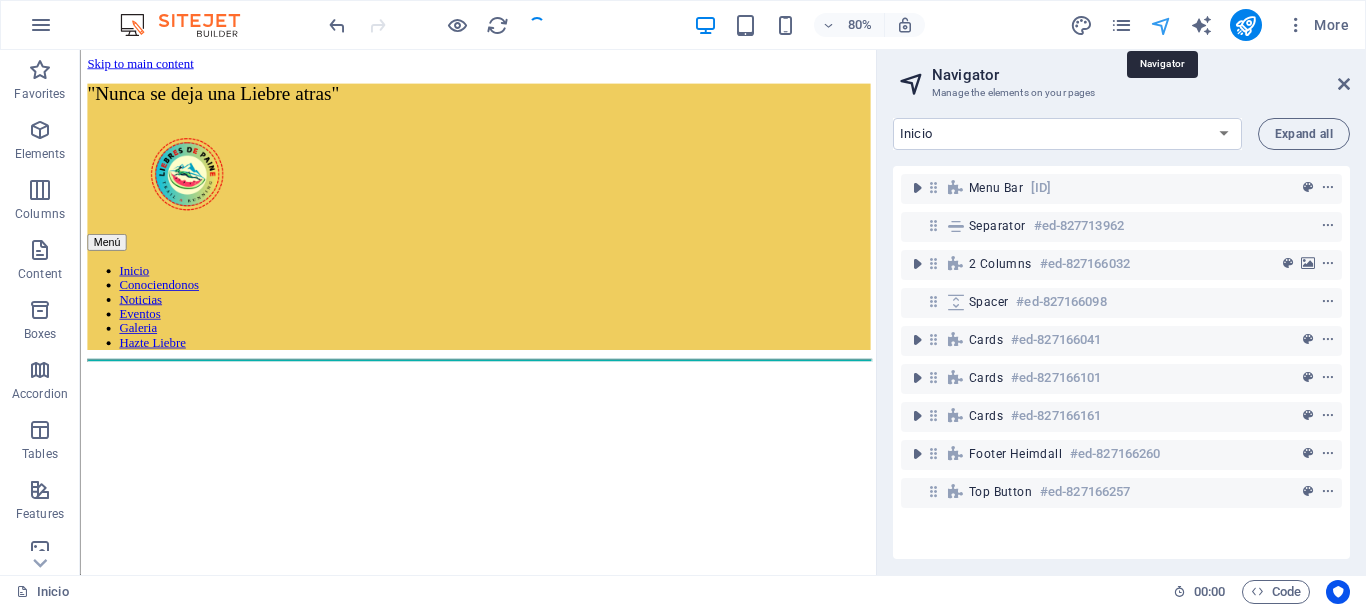 click at bounding box center [1161, 25] 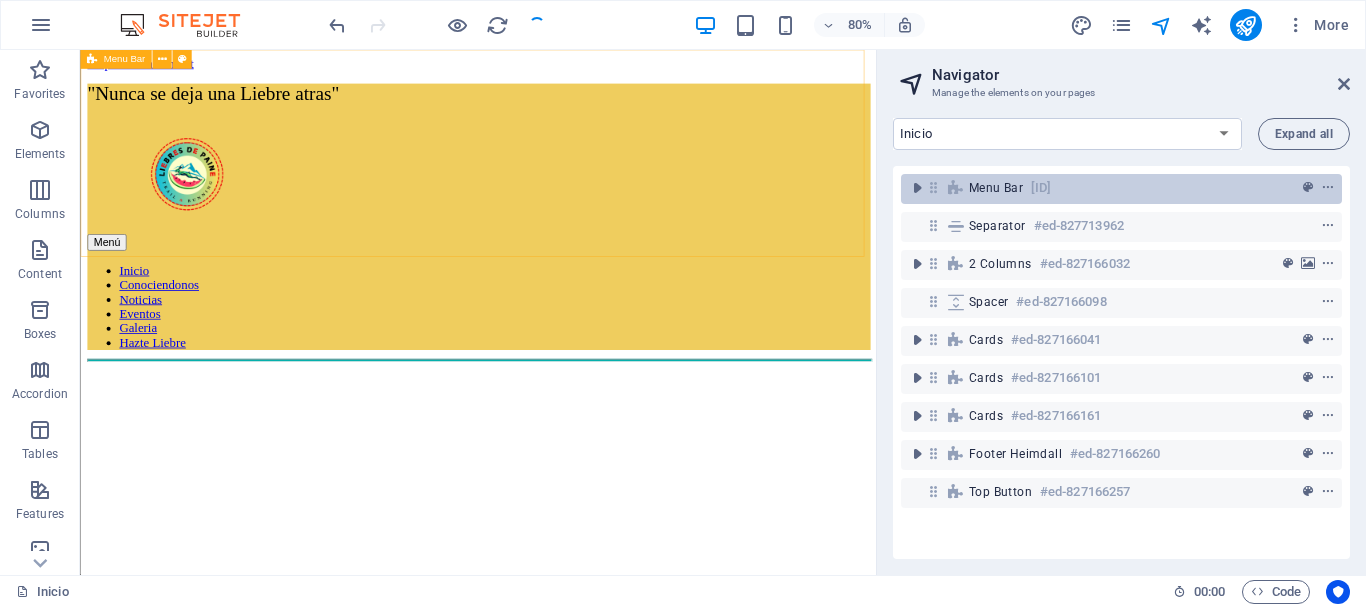 click on "Menu Bar" at bounding box center (996, 188) 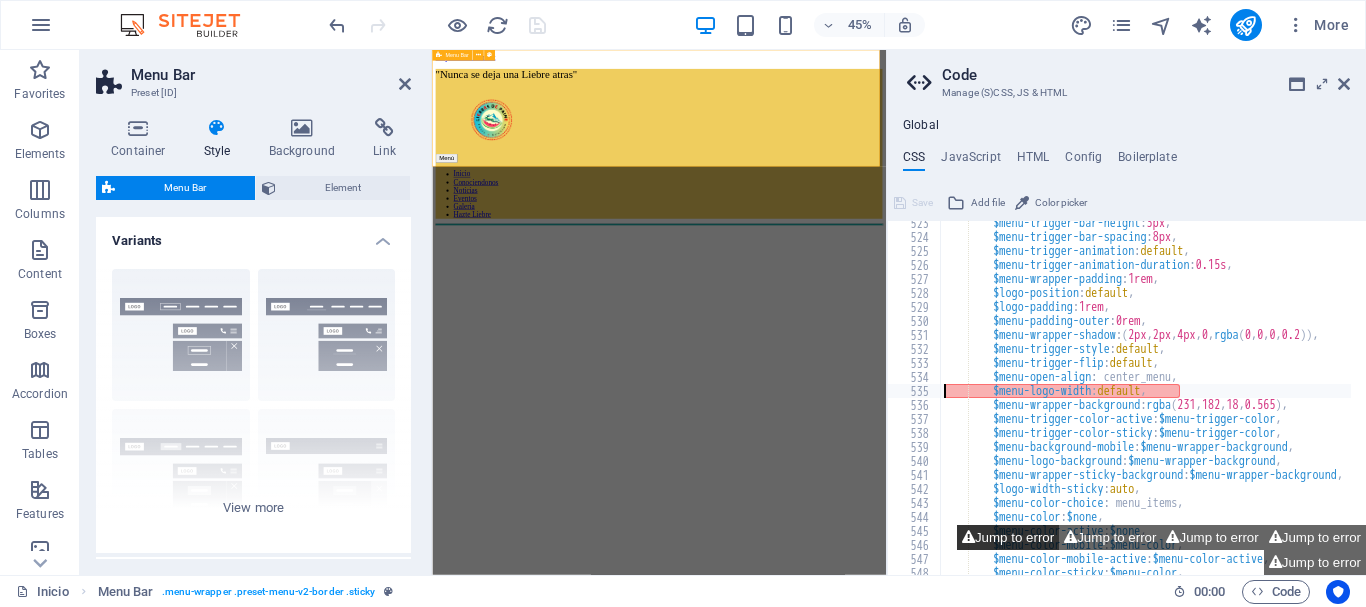 click on "Jump to error" at bounding box center (1008, 537) 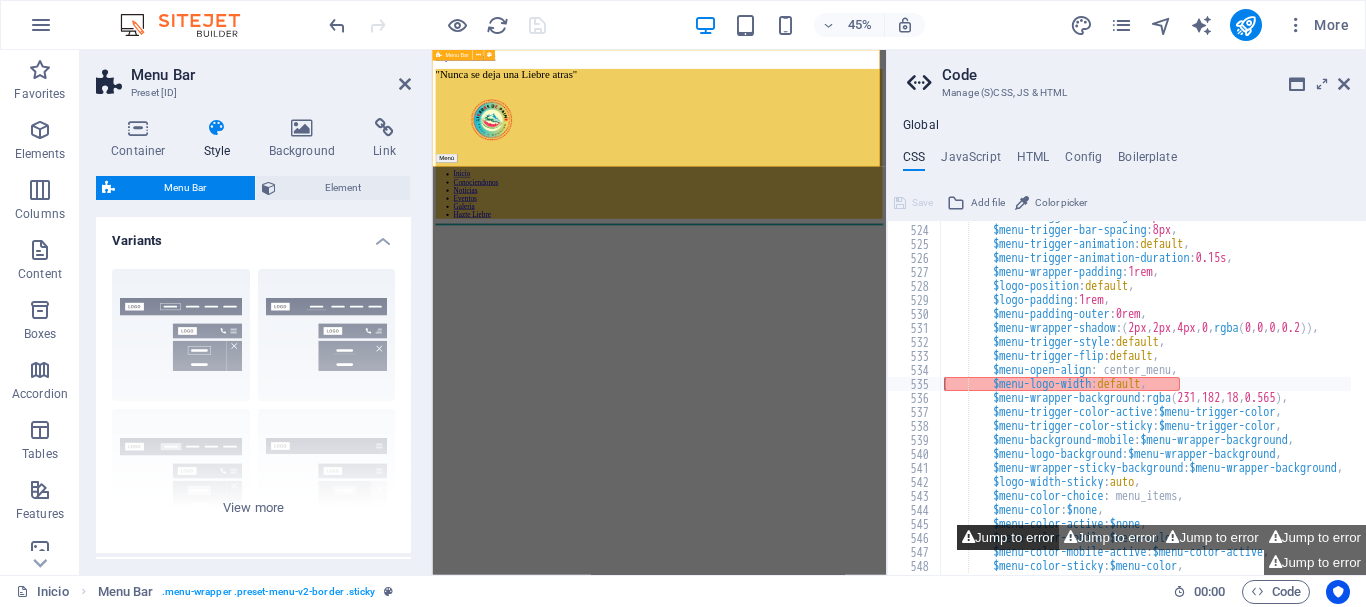 scroll, scrollTop: 1469, scrollLeft: 0, axis: vertical 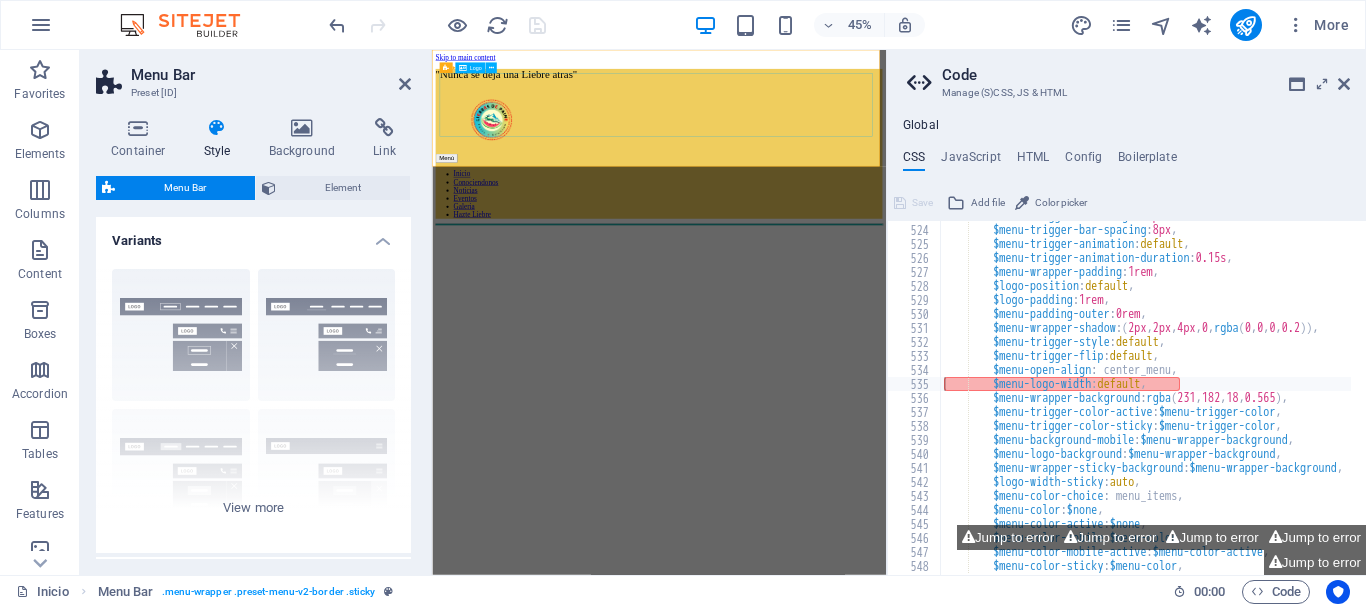click at bounding box center (936, 207) 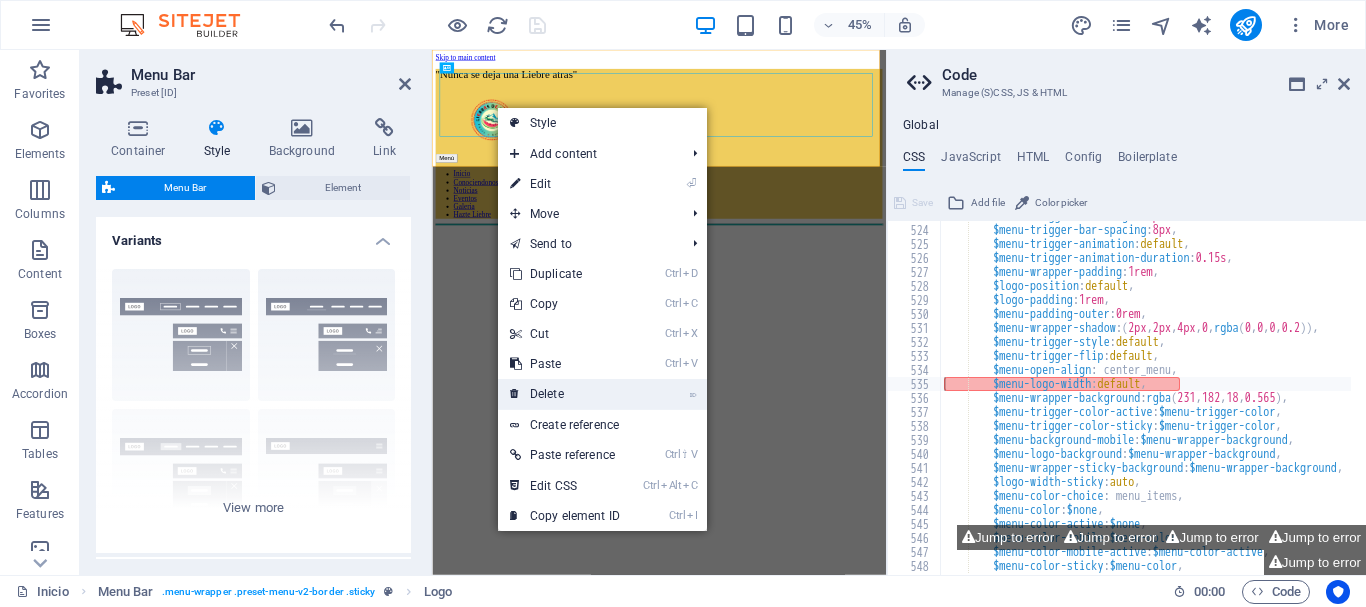 click on "⌦  Delete" at bounding box center [565, 394] 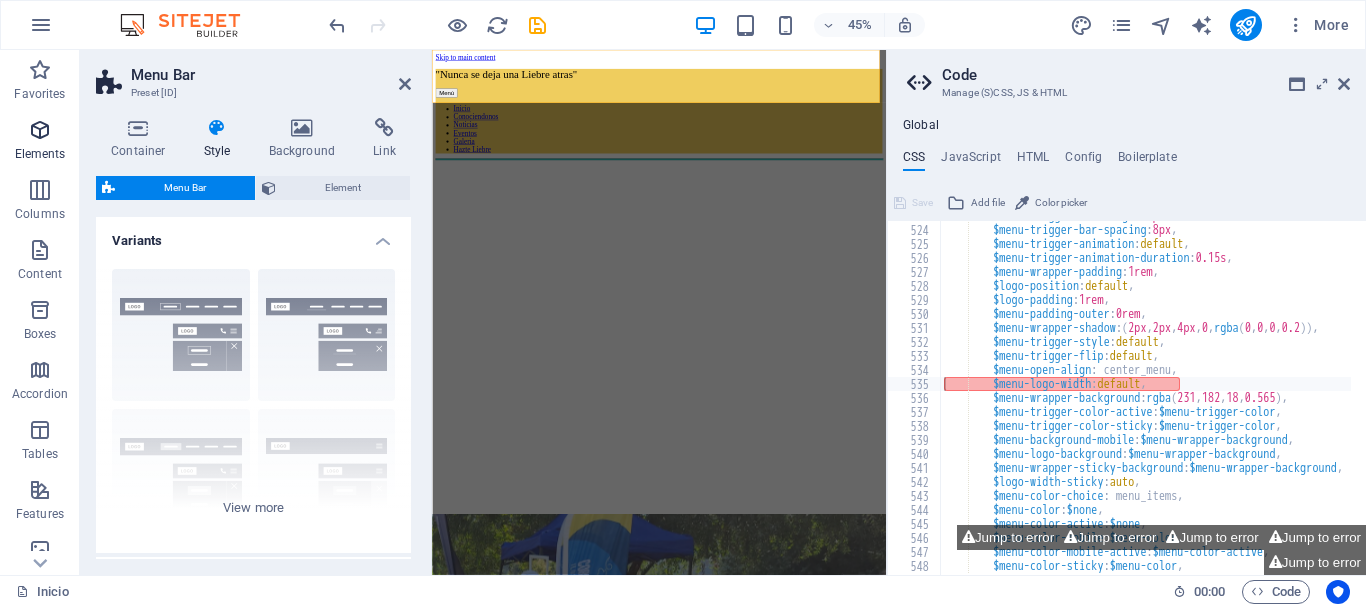 click at bounding box center [40, 130] 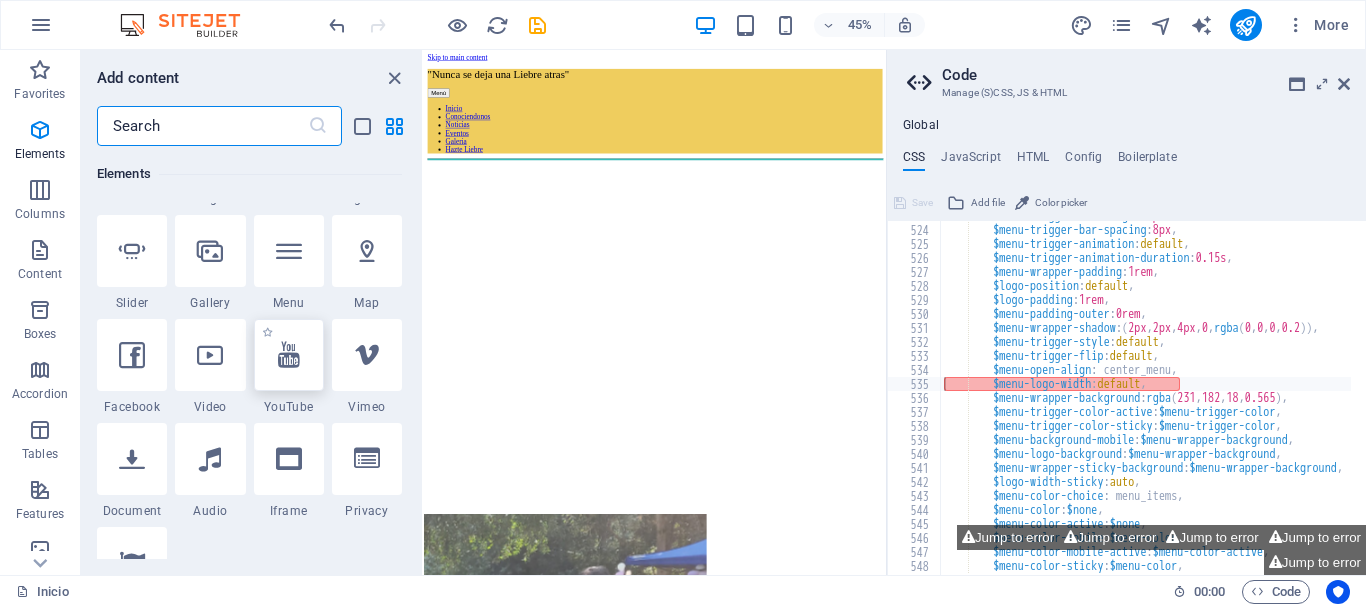 scroll, scrollTop: 413, scrollLeft: 0, axis: vertical 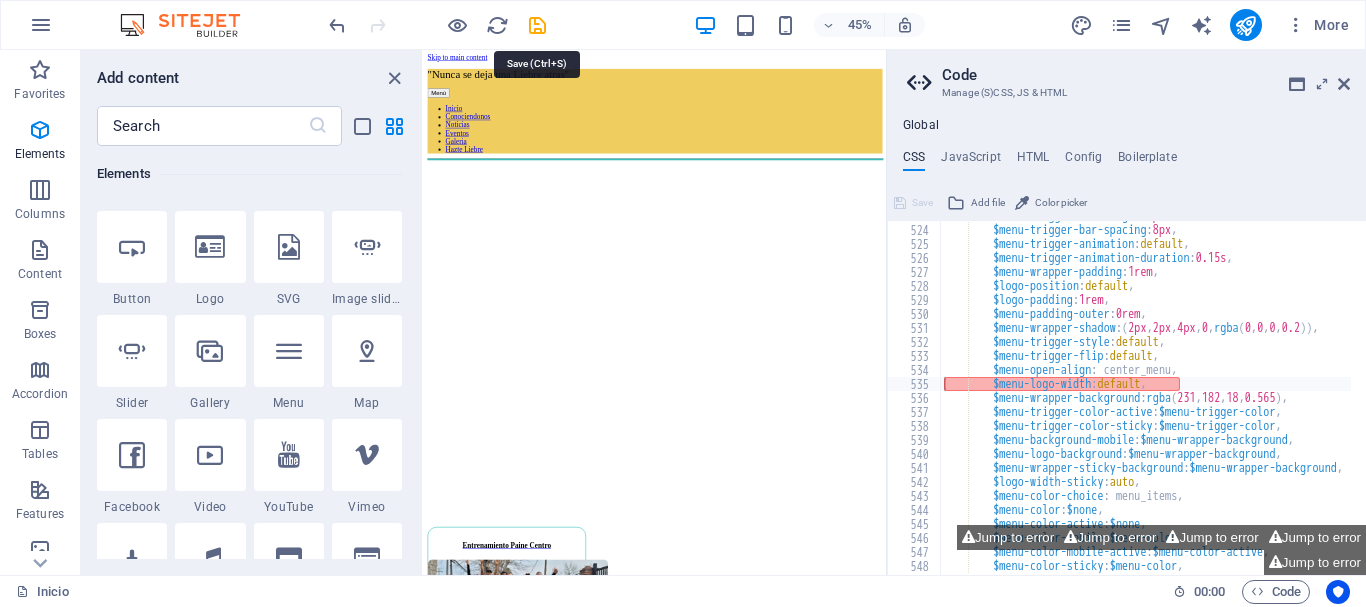 drag, startPoint x: 531, startPoint y: 22, endPoint x: 542, endPoint y: 35, distance: 17.029387 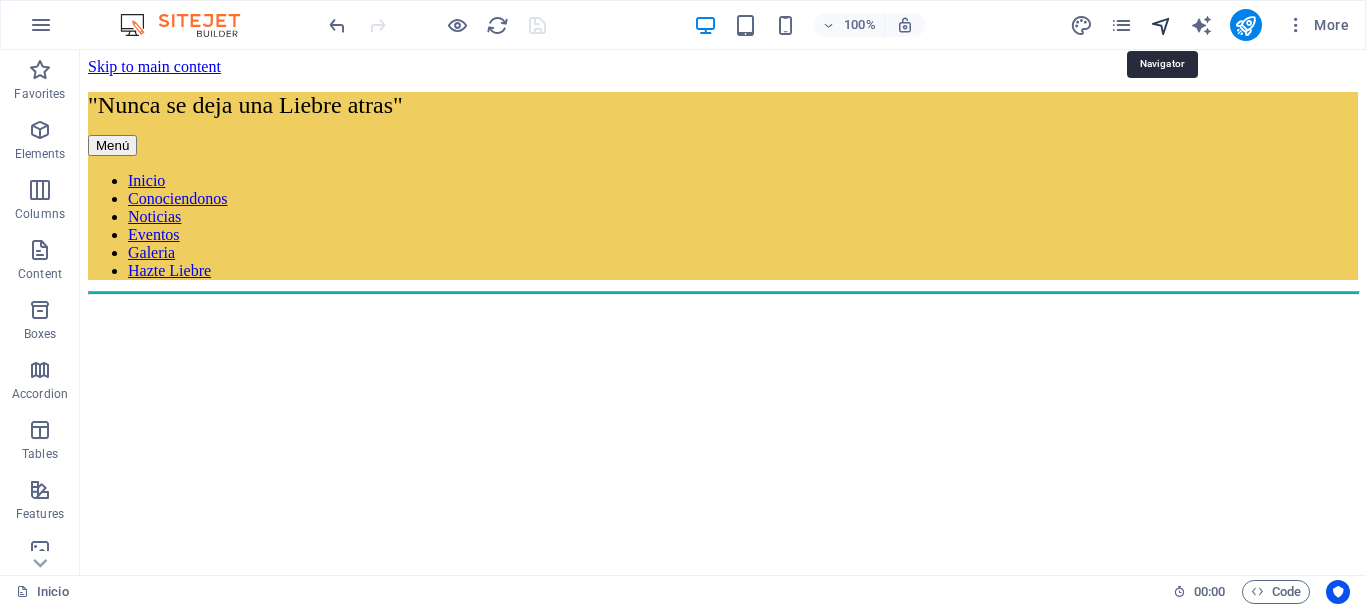 click at bounding box center (1161, 25) 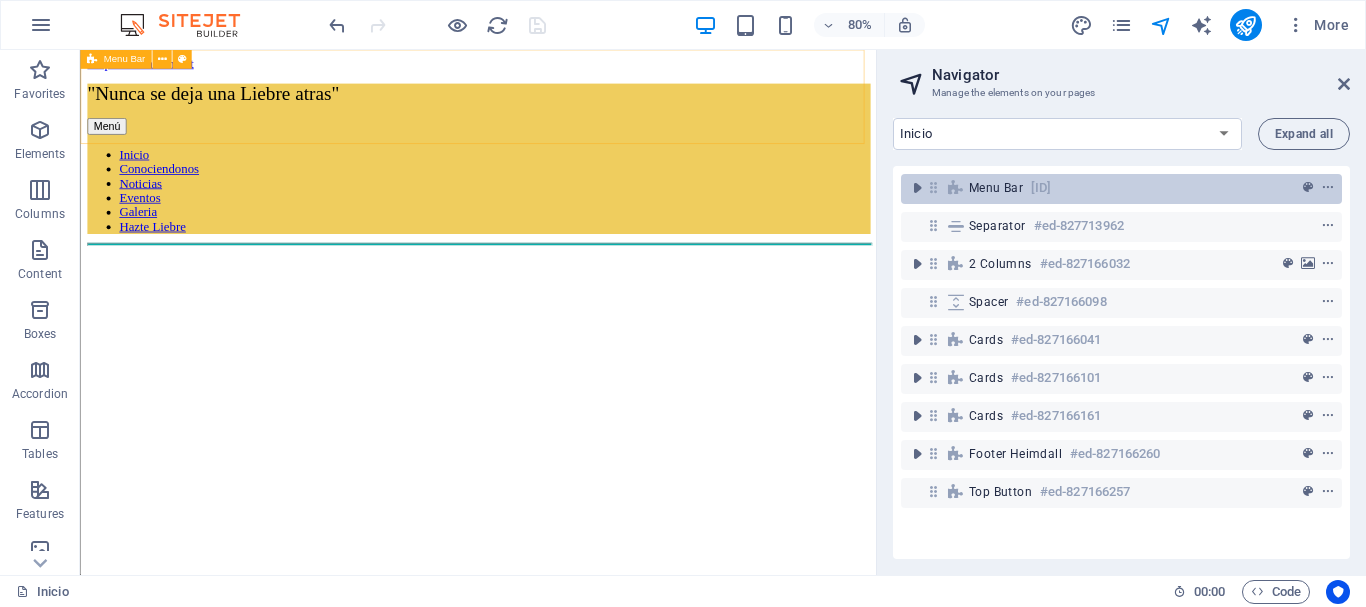 click on "Menu Bar" at bounding box center [996, 188] 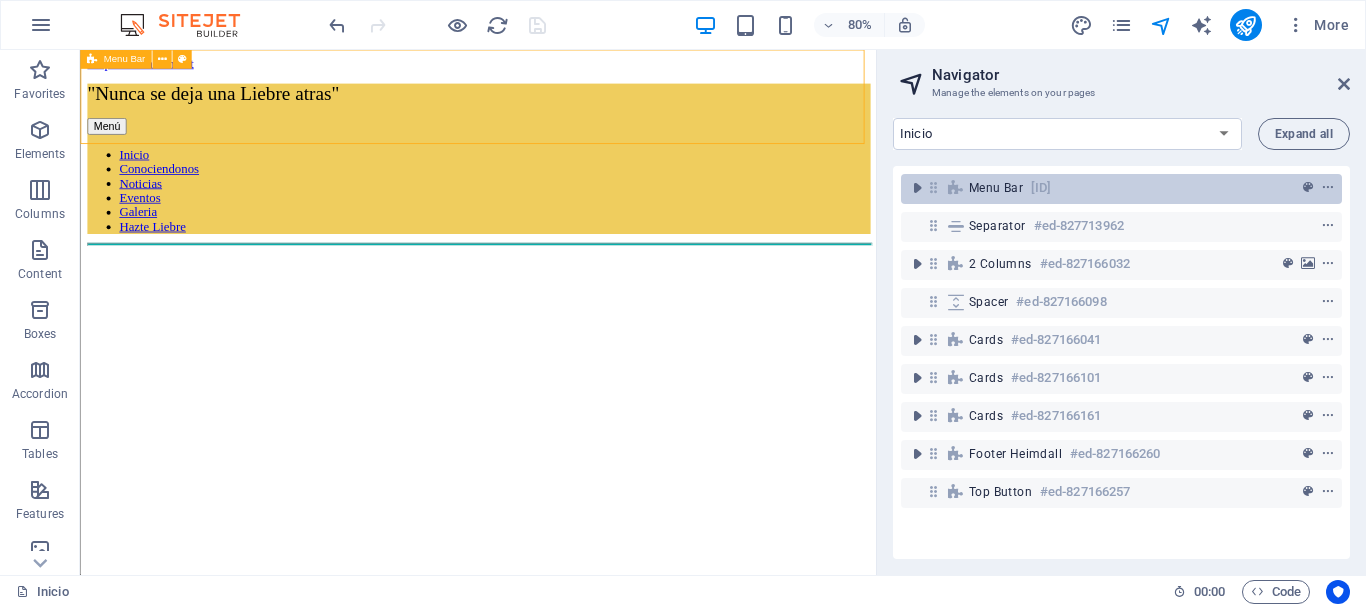 click on "Menu Bar" at bounding box center (996, 188) 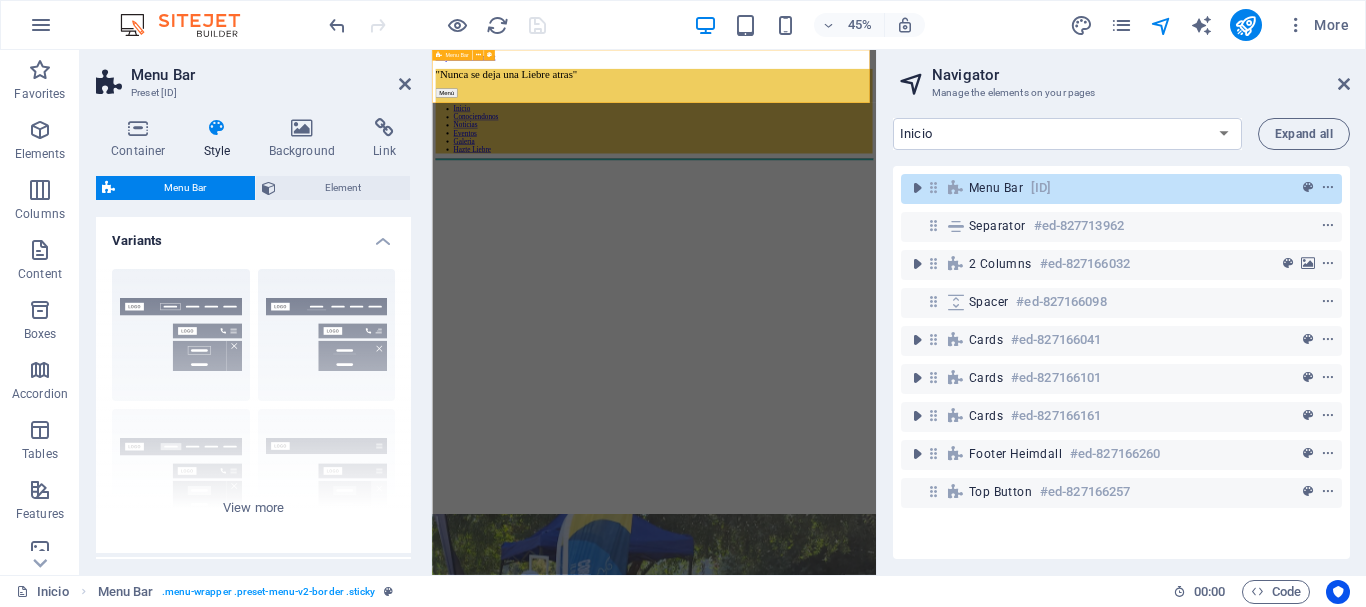 click on "Menu Bar" at bounding box center (996, 188) 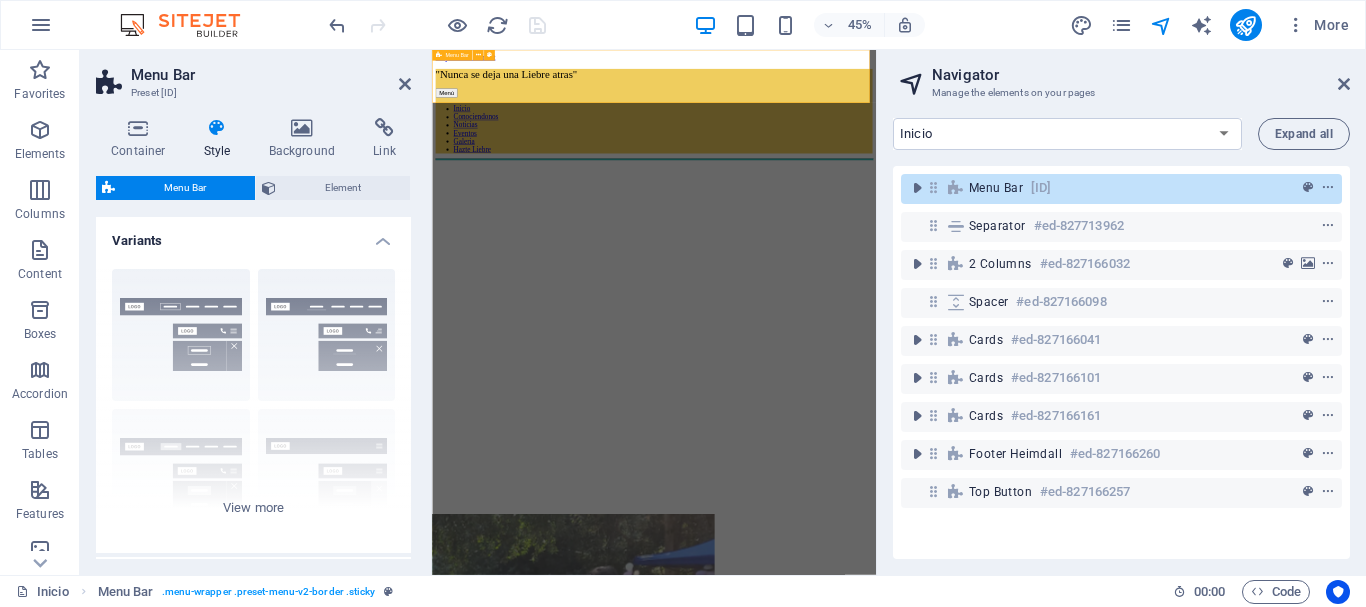 click on "Menu Bar" at bounding box center (996, 188) 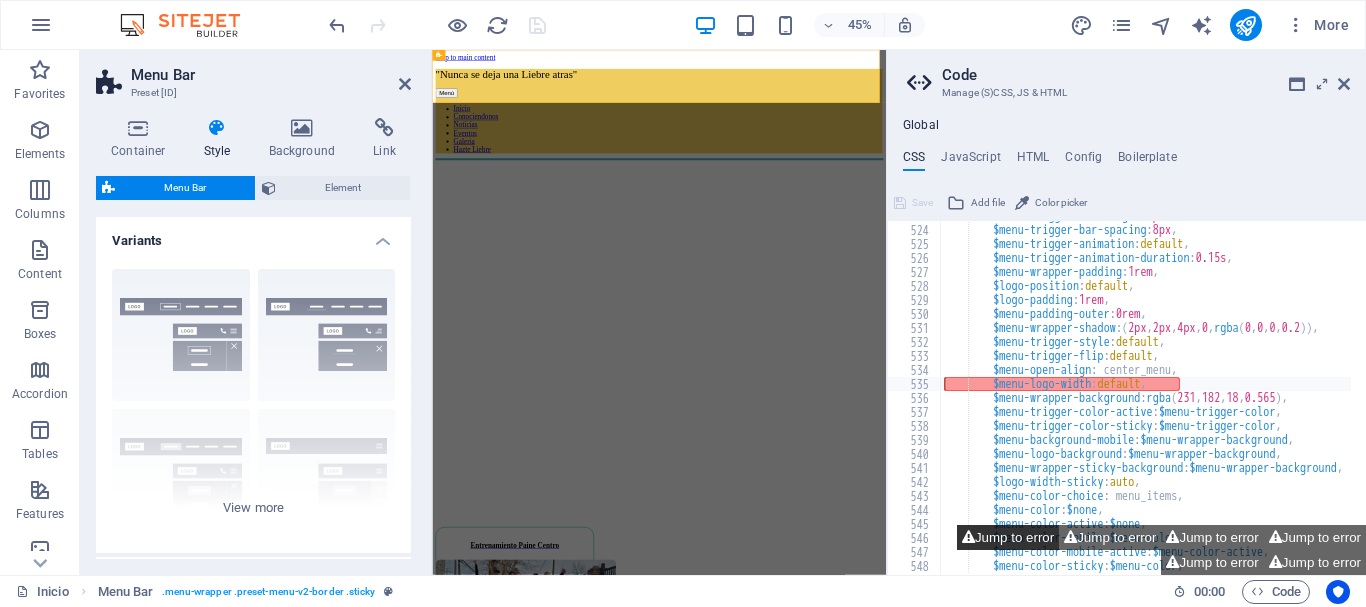 click on "Jump to error" at bounding box center [1008, 537] 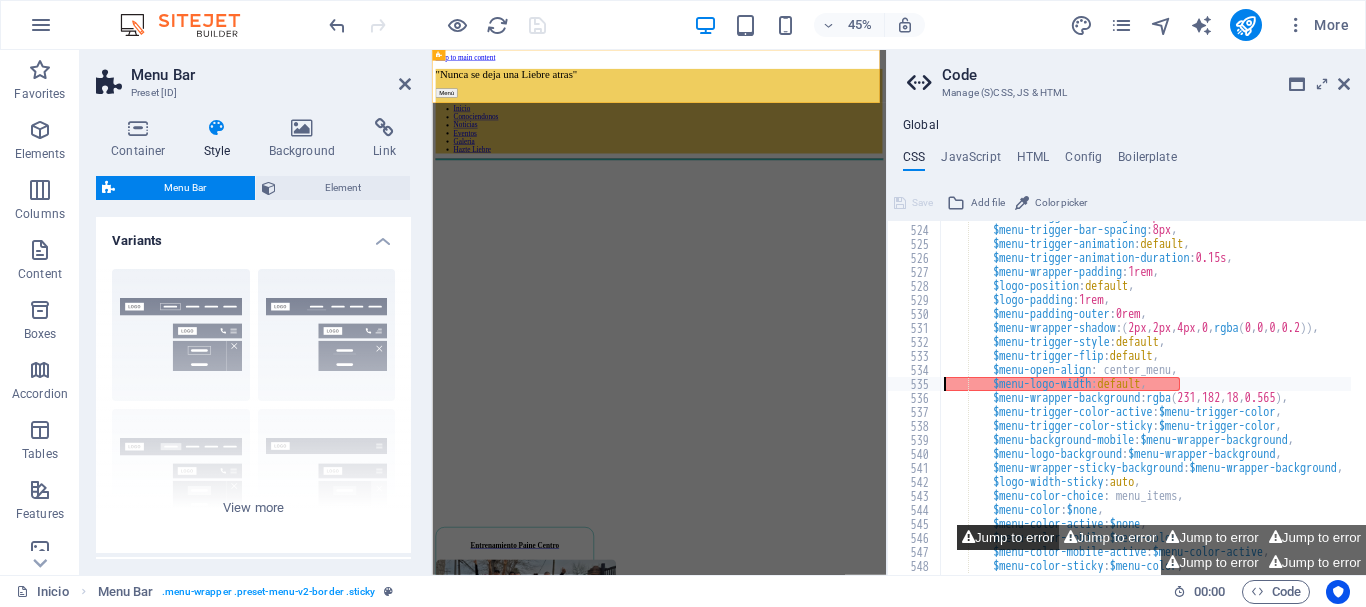 click on "Jump to error" at bounding box center (1008, 537) 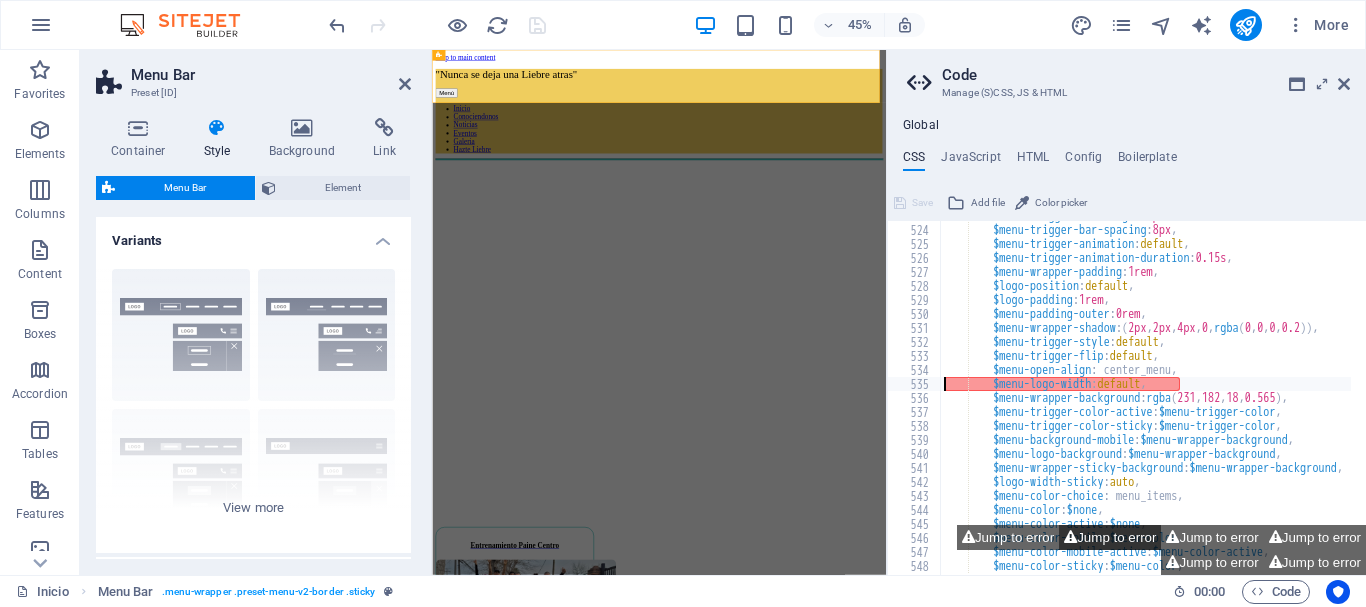 click on "Jump to error" at bounding box center (1110, 537) 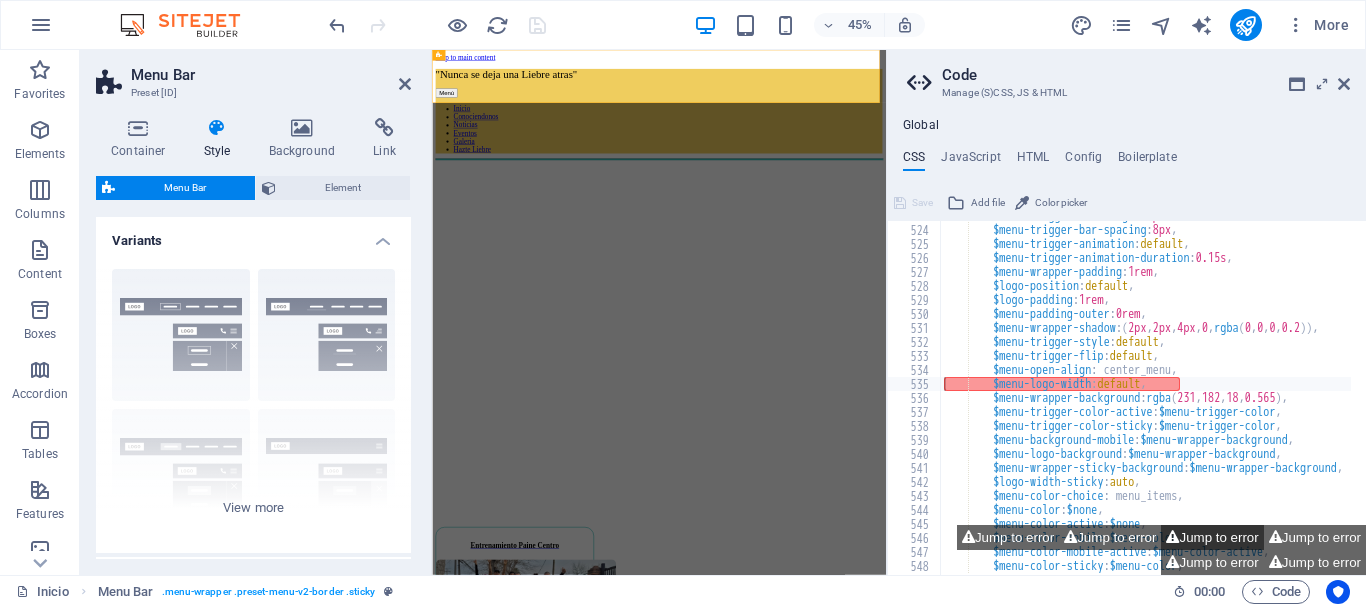 drag, startPoint x: 1107, startPoint y: 537, endPoint x: 1173, endPoint y: 538, distance: 66.007576 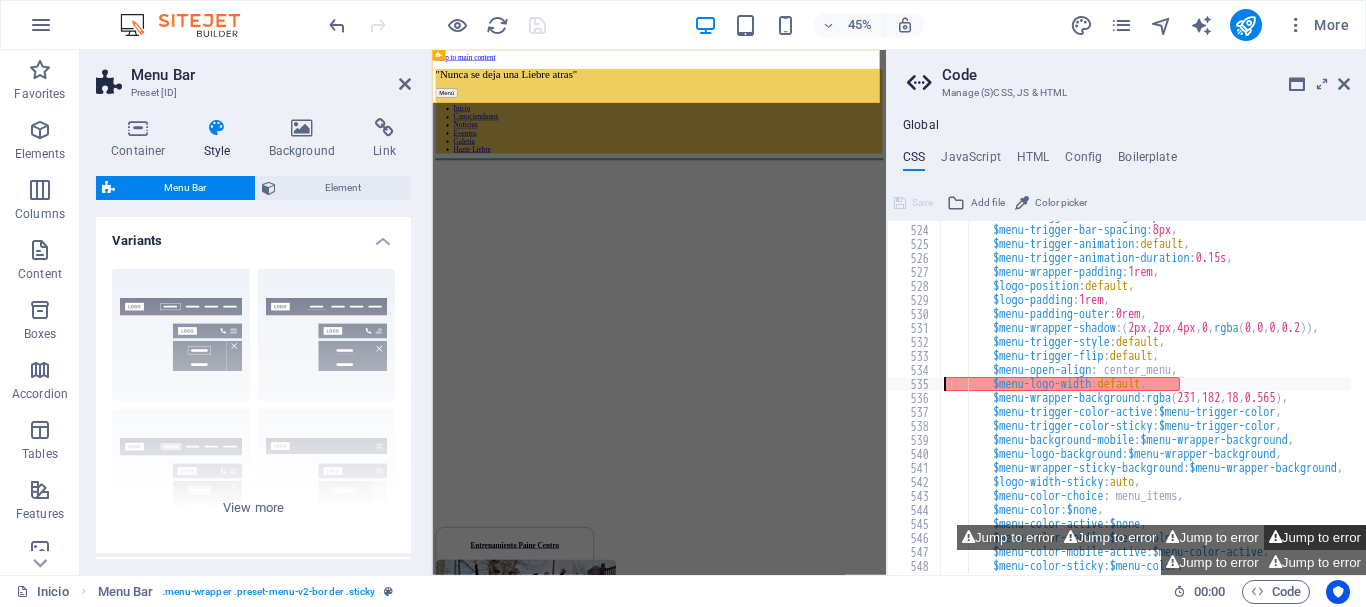 click on "Jump to error" at bounding box center (1315, 537) 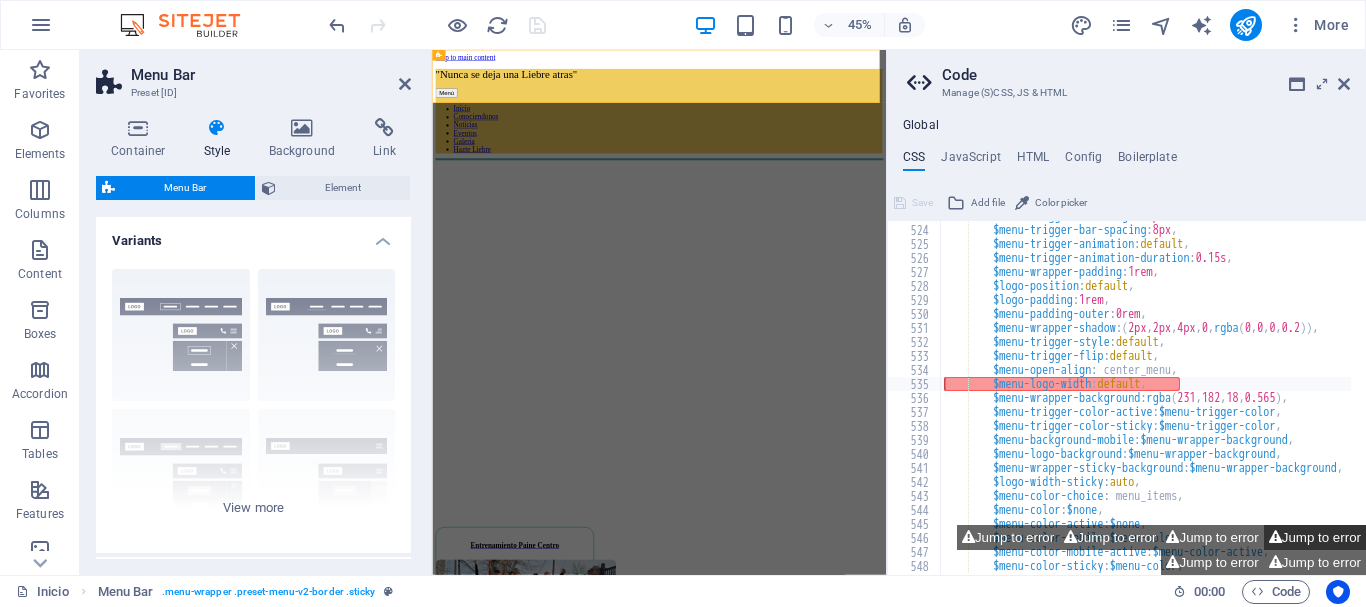 click on "Jump to error" at bounding box center [1315, 537] 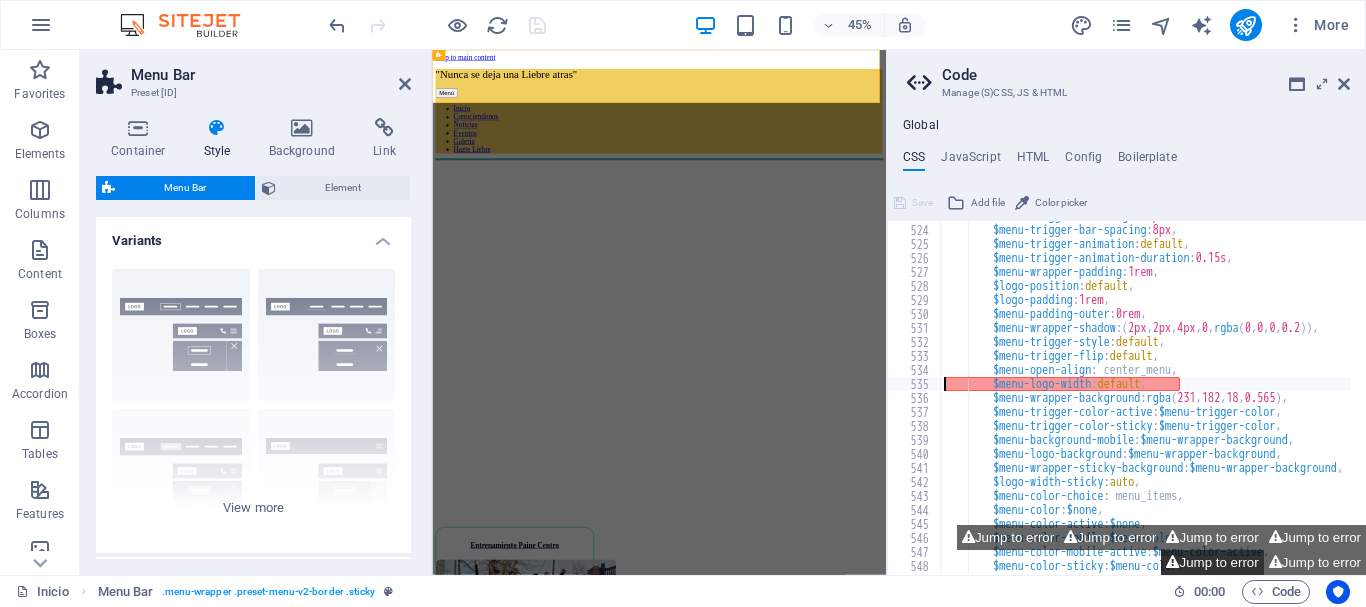 click on "Jump to error" at bounding box center (1212, 562) 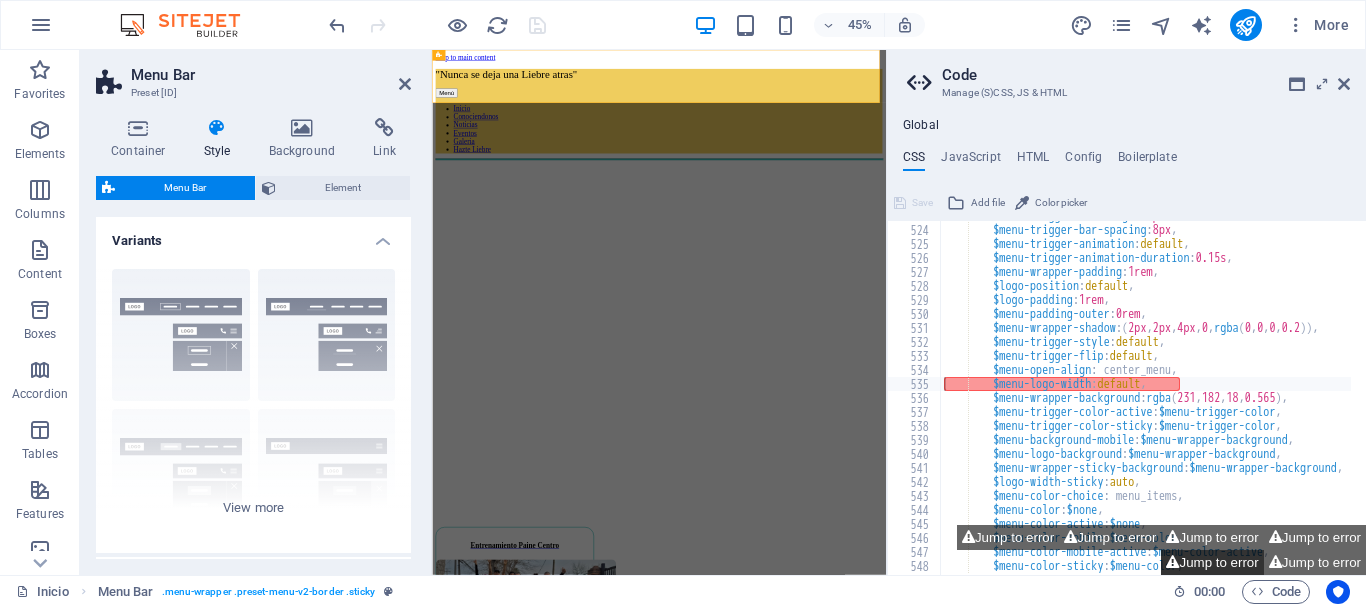 click on "Jump to error" at bounding box center (1212, 562) 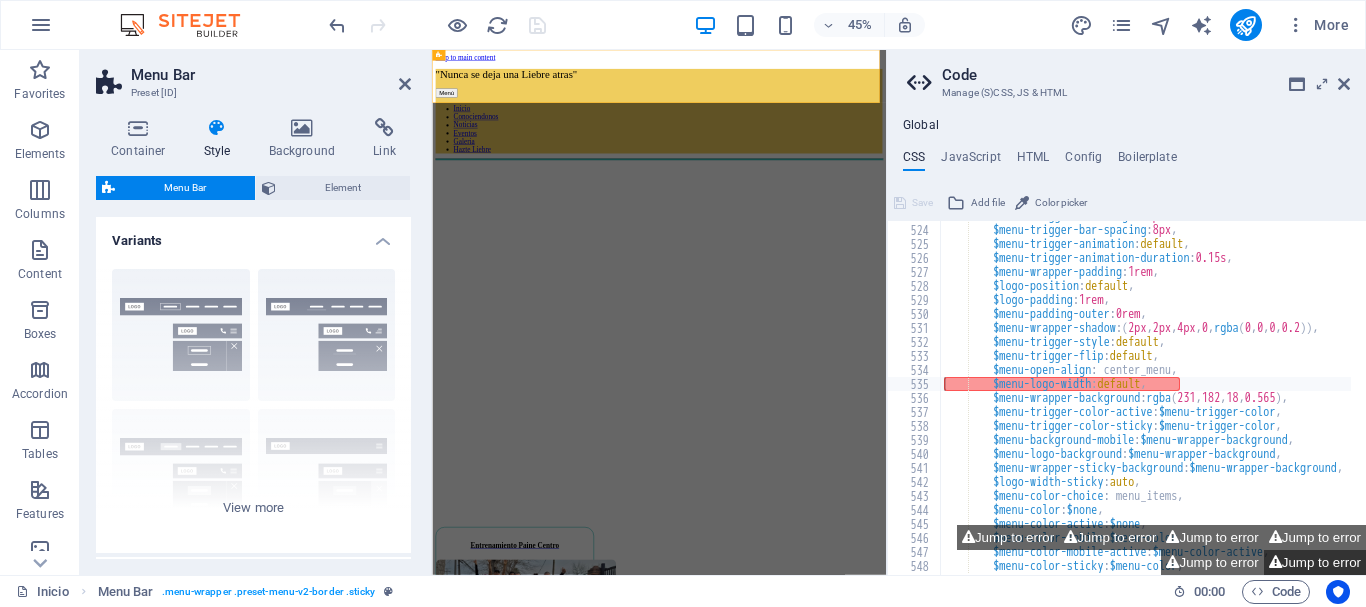 click on "Jump to error" at bounding box center (1315, 562) 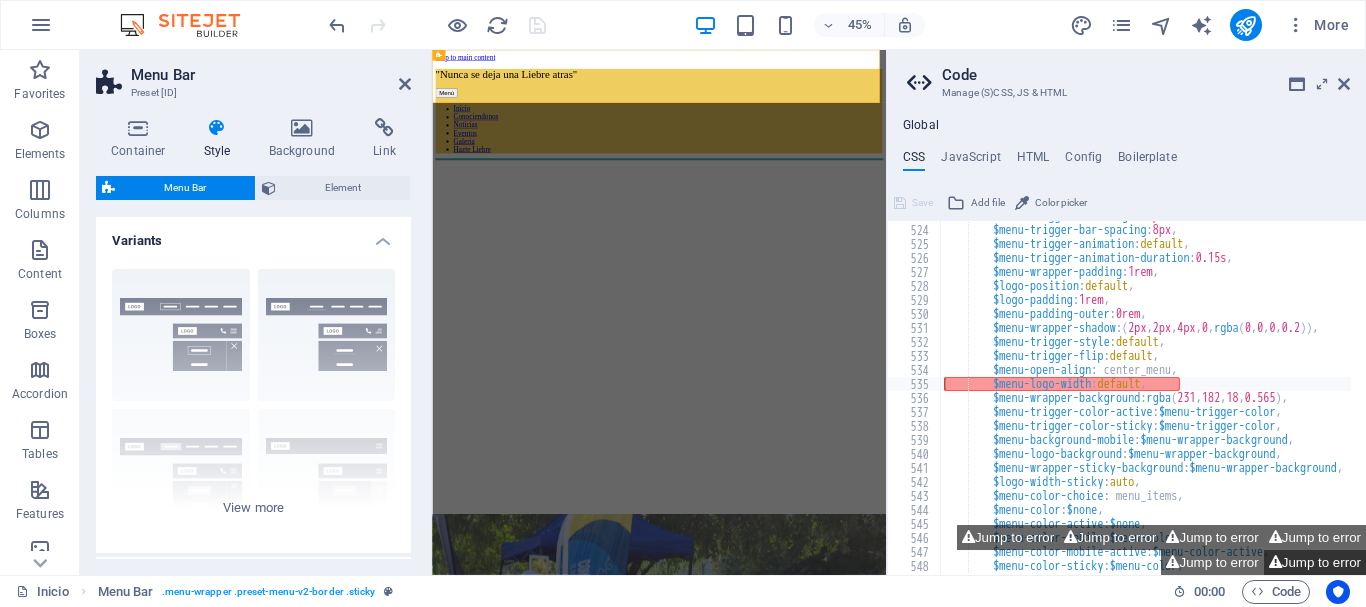 click on "Jump to error" at bounding box center [1315, 562] 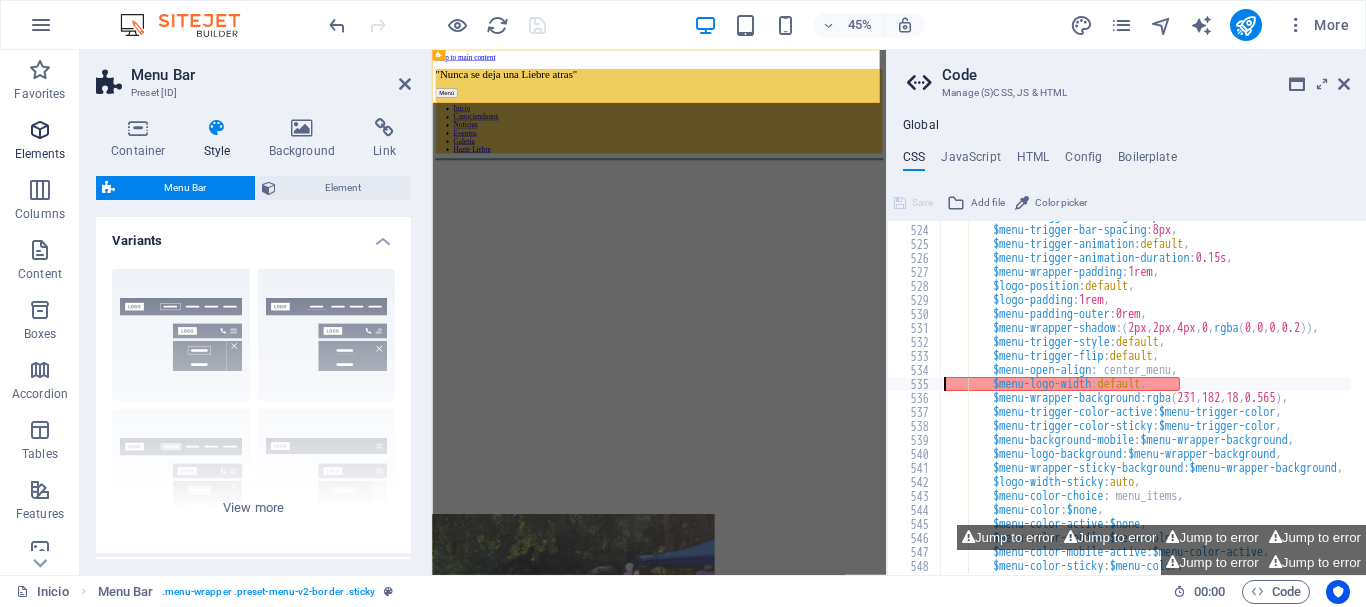 click on "Elements" at bounding box center [40, 154] 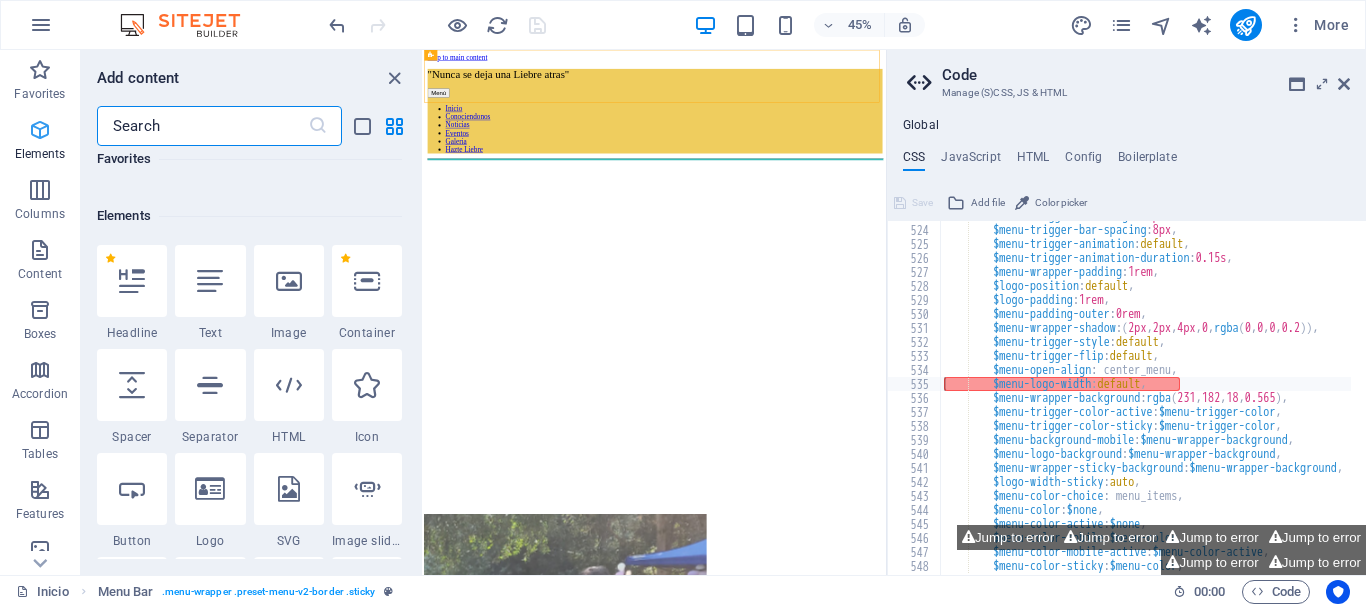 scroll, scrollTop: 213, scrollLeft: 0, axis: vertical 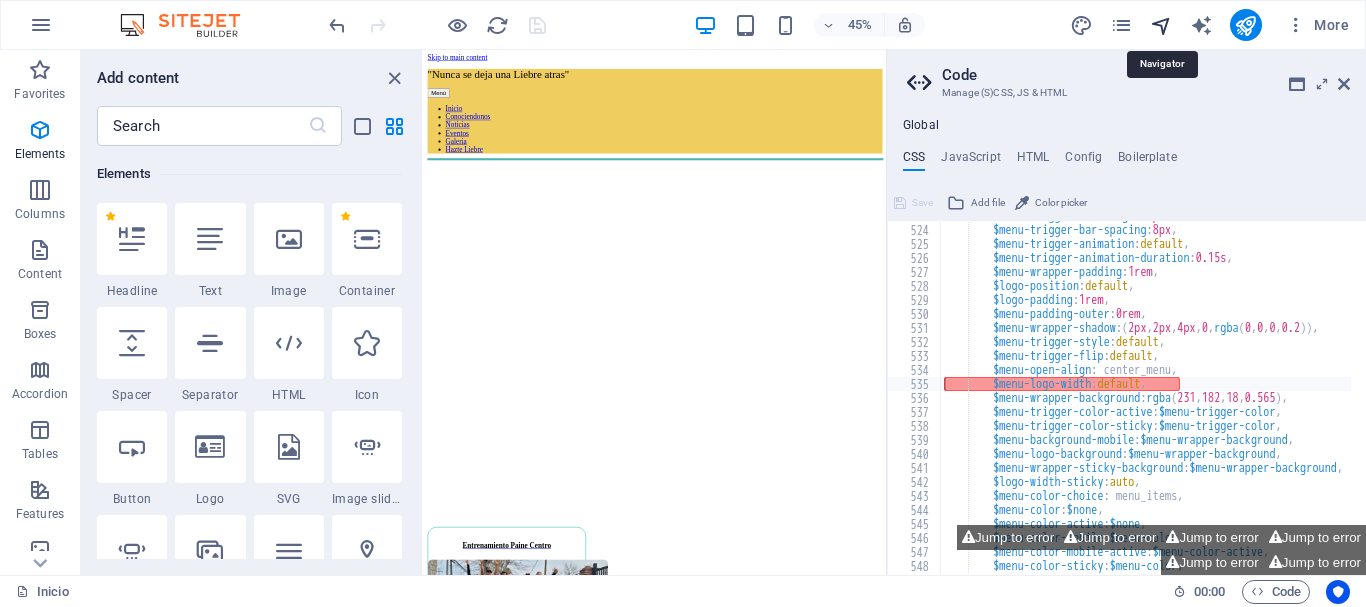 click at bounding box center [1161, 25] 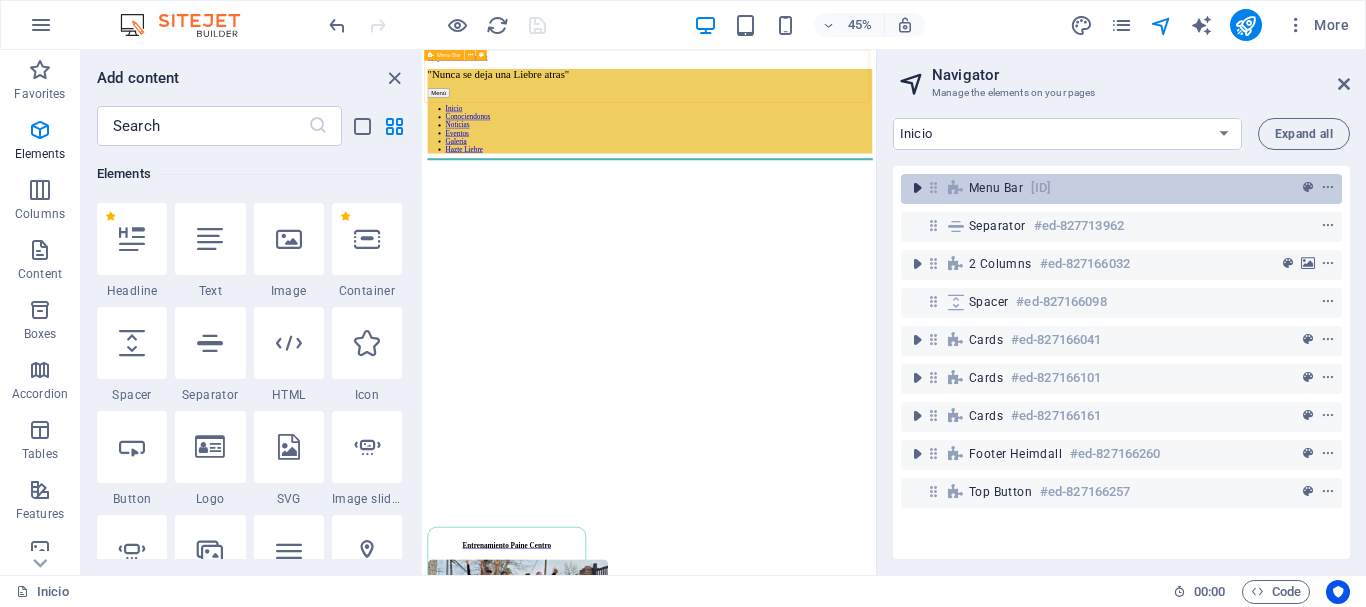 click at bounding box center [917, 188] 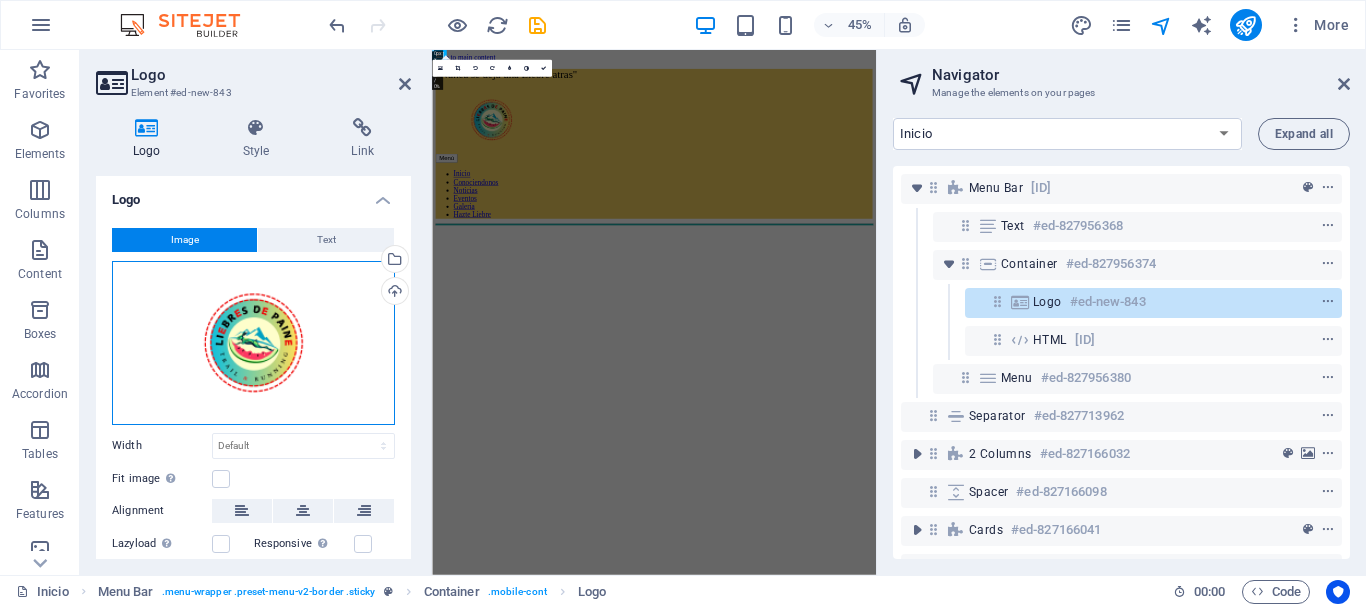 click on "Drag files here, click to choose files or select files from Files or our free stock photos & videos" at bounding box center (253, 343) 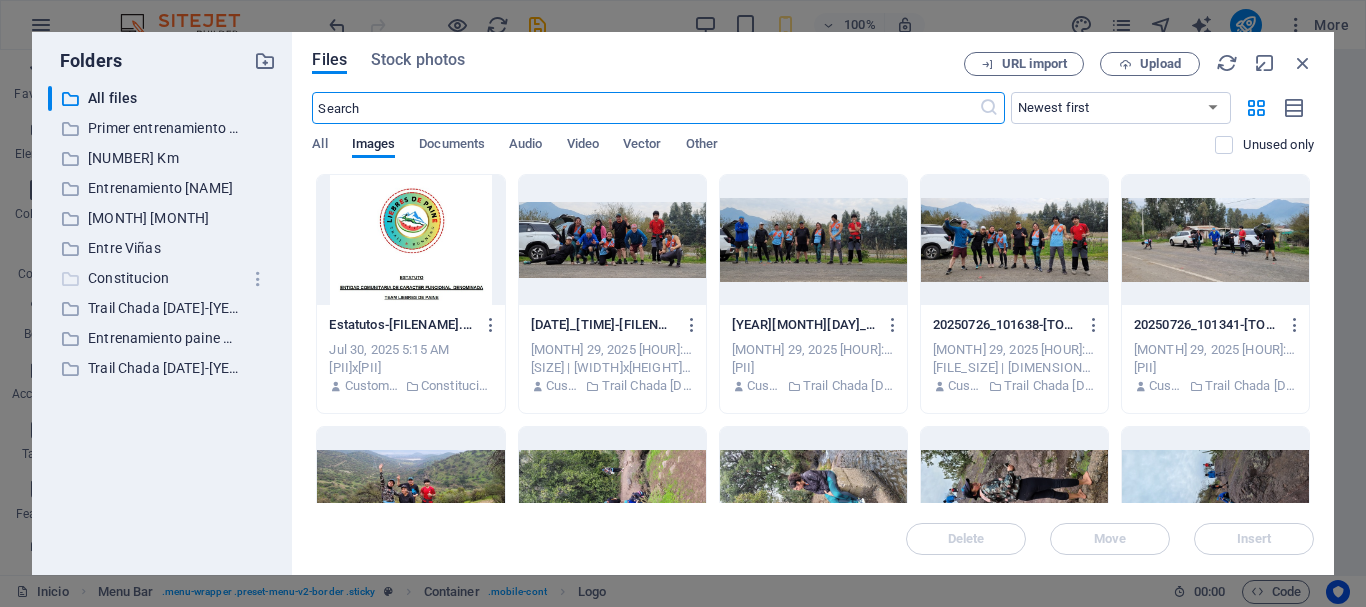 click on "Constitucion" at bounding box center [164, 278] 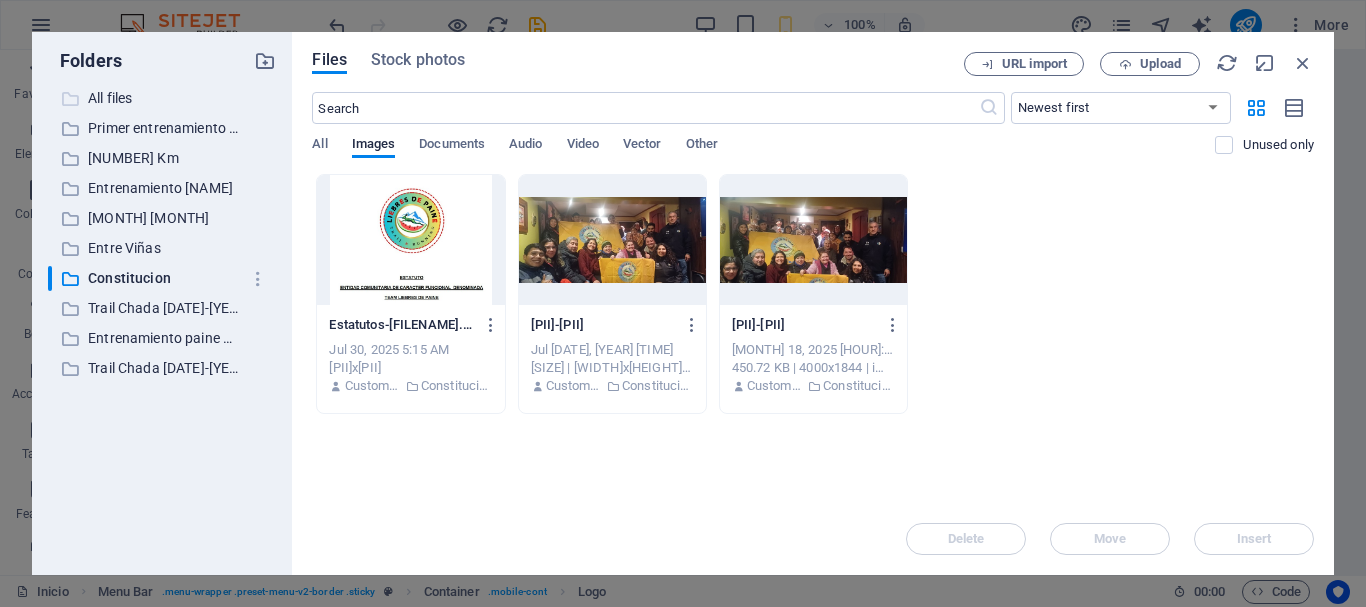 click on "All files" at bounding box center (164, 98) 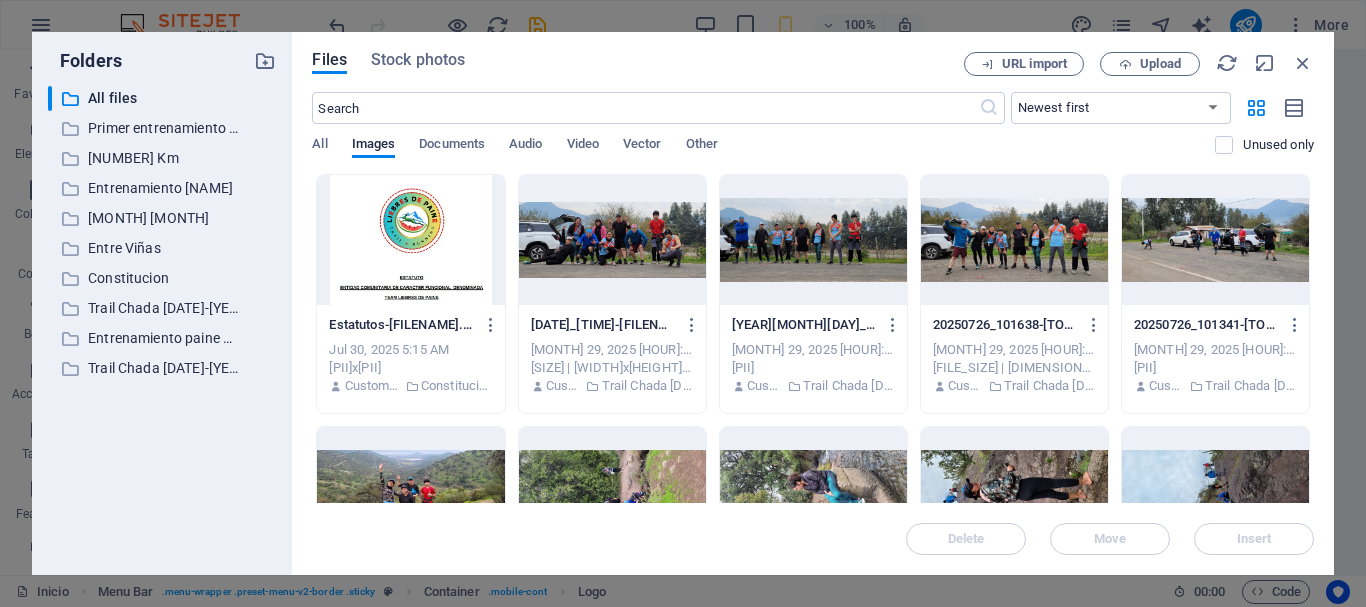 drag, startPoint x: 1309, startPoint y: 225, endPoint x: 1317, endPoint y: 387, distance: 162.19742 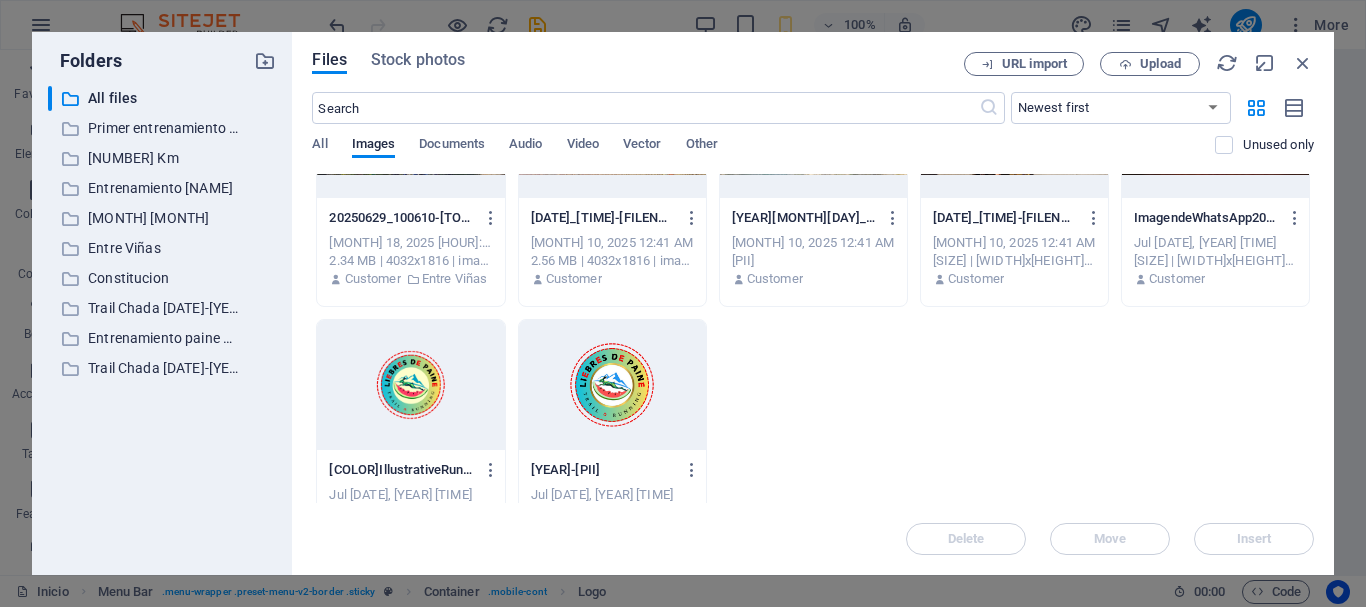 scroll, scrollTop: 7975, scrollLeft: 0, axis: vertical 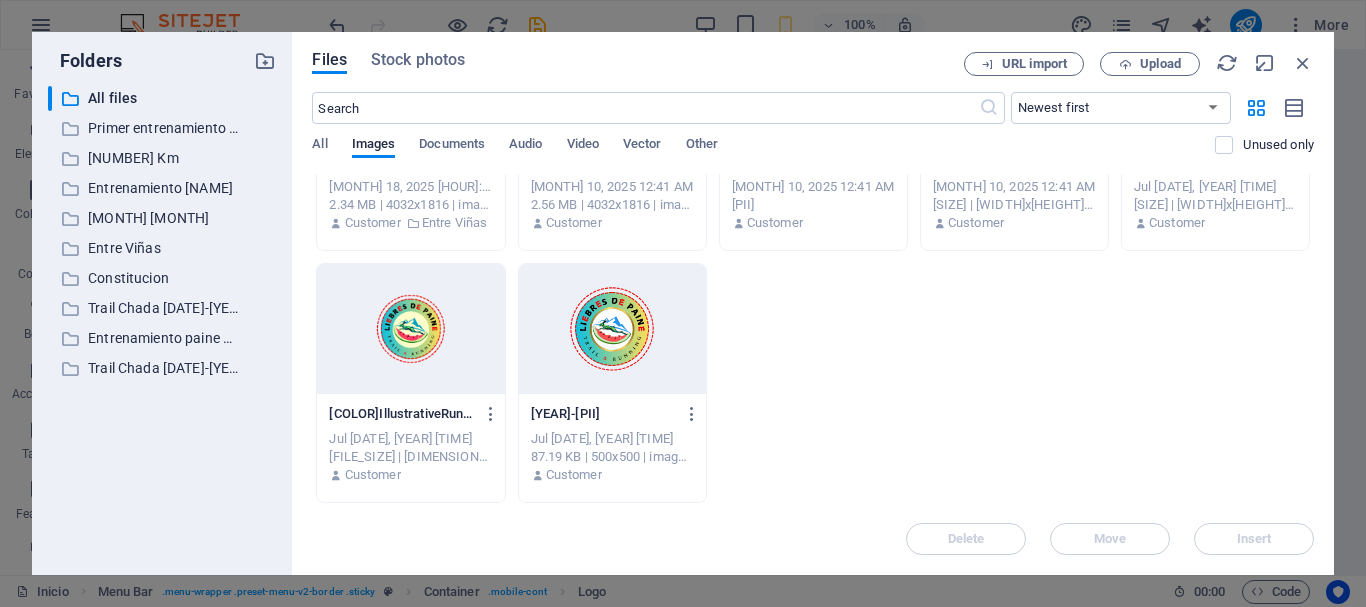 click at bounding box center [612, 329] 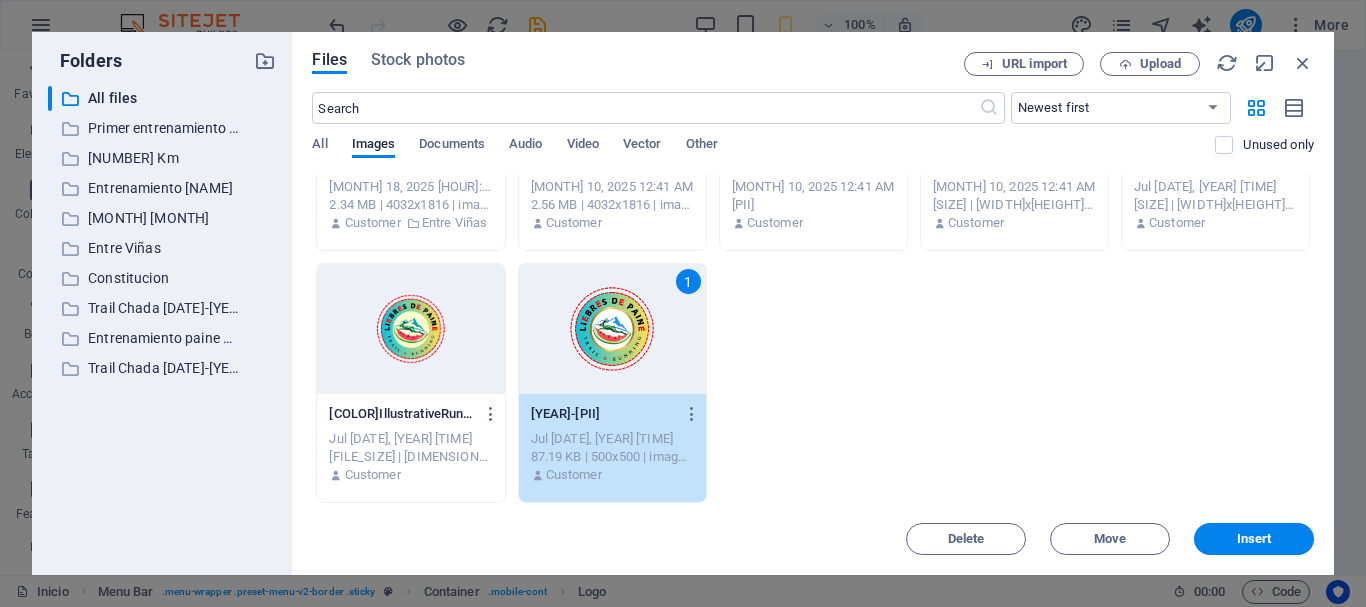 click on "1" at bounding box center (612, 329) 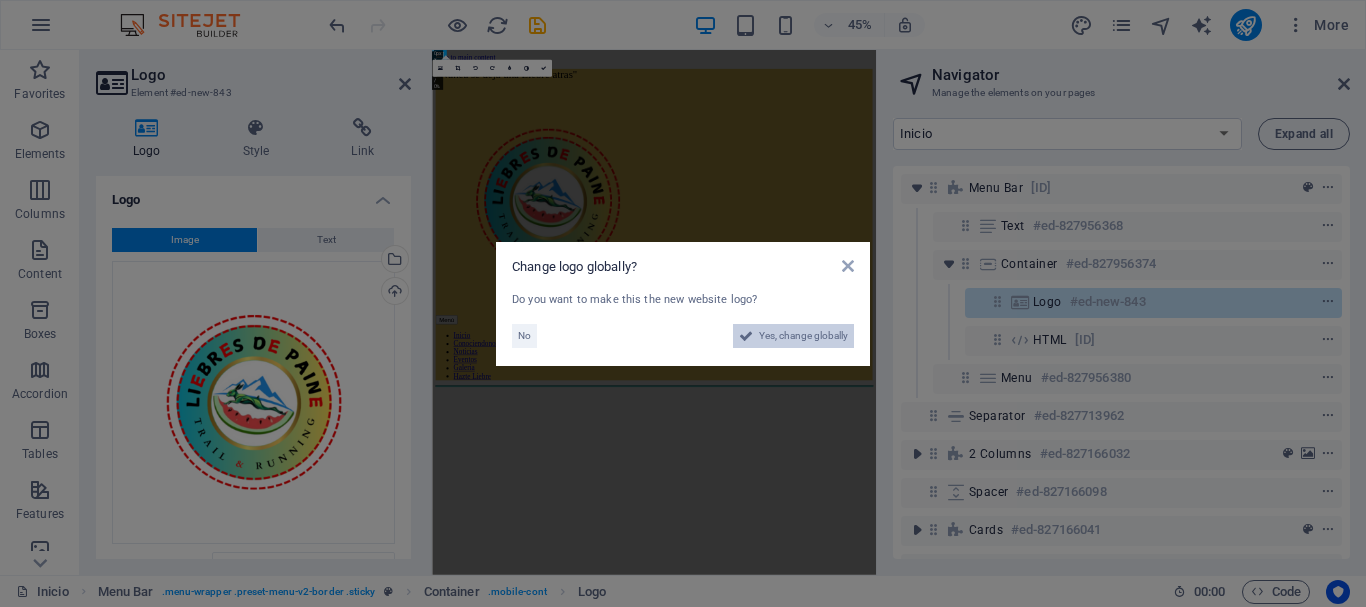 click at bounding box center [746, 336] 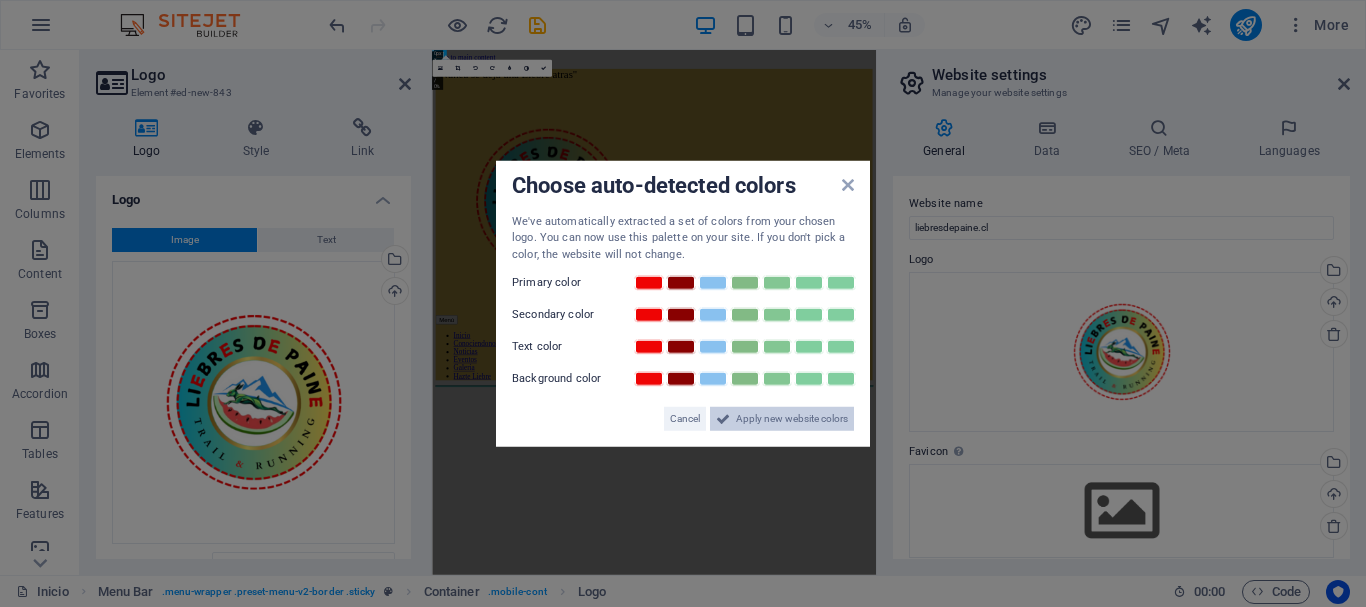 click on "Apply new website colors" at bounding box center [792, 419] 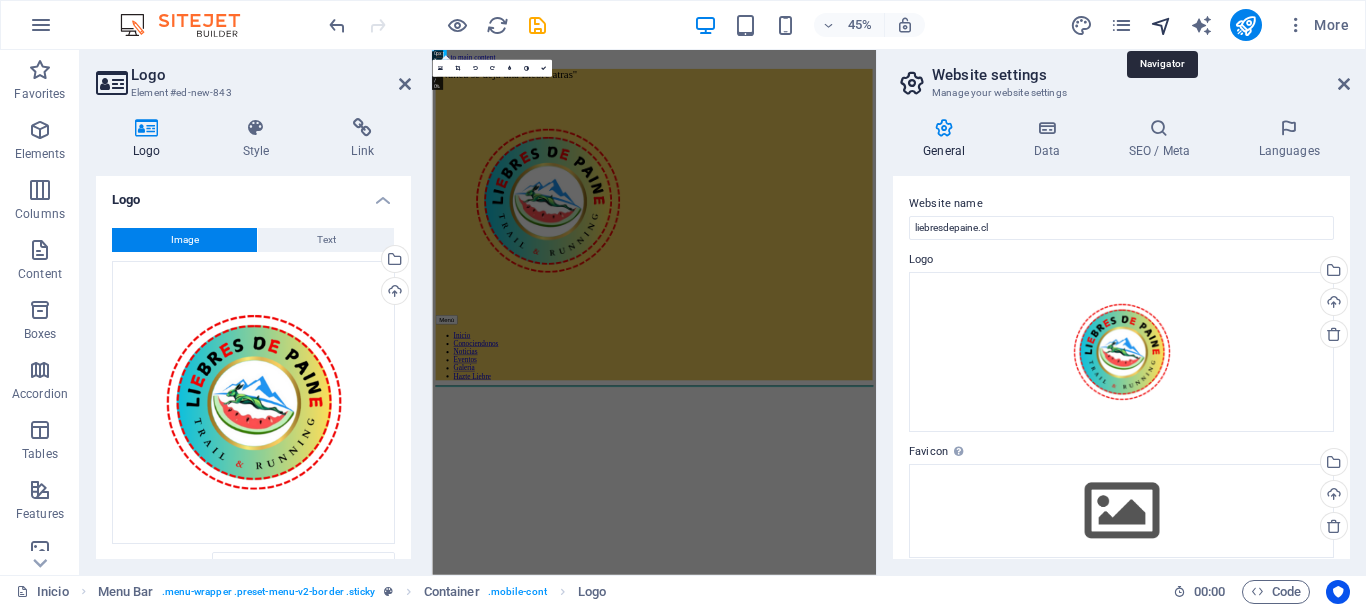 click at bounding box center [1161, 25] 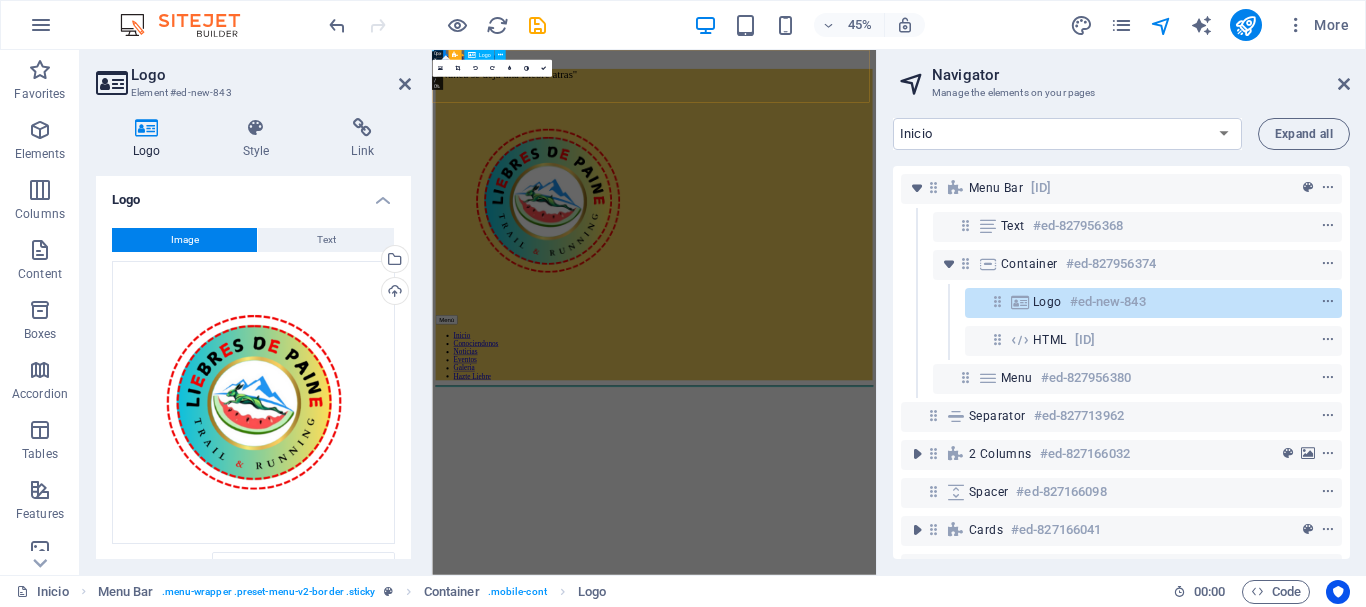 click on "Logo" at bounding box center [1047, 302] 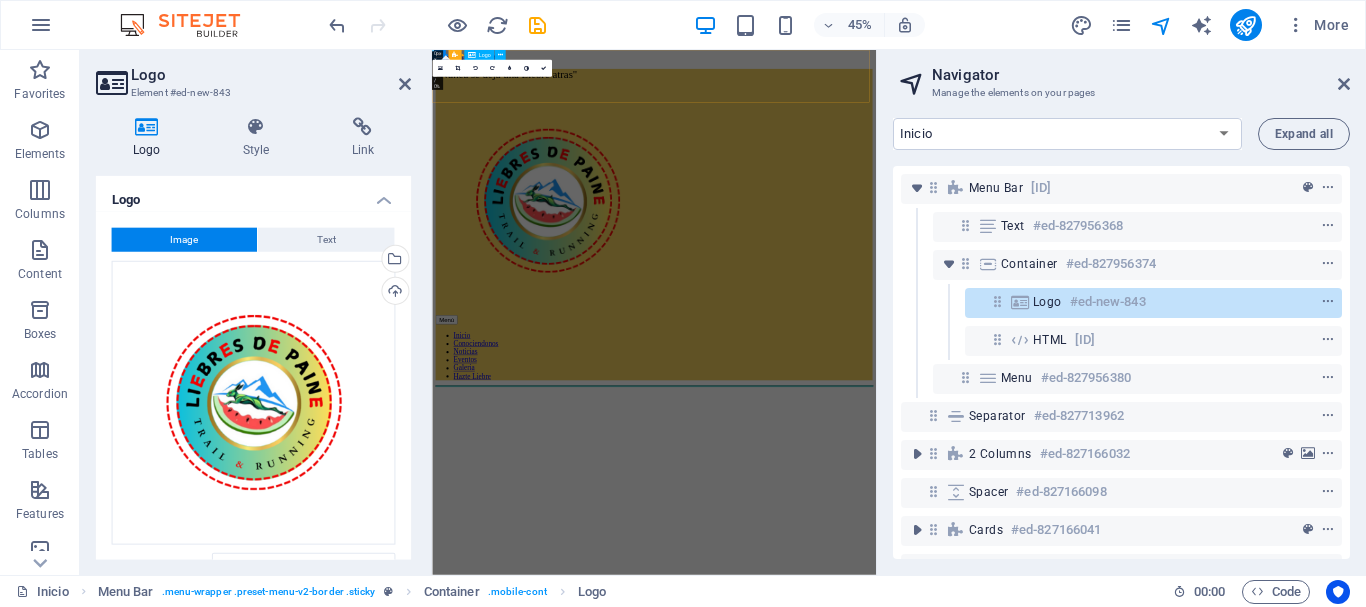 click on "Logo" at bounding box center [1047, 302] 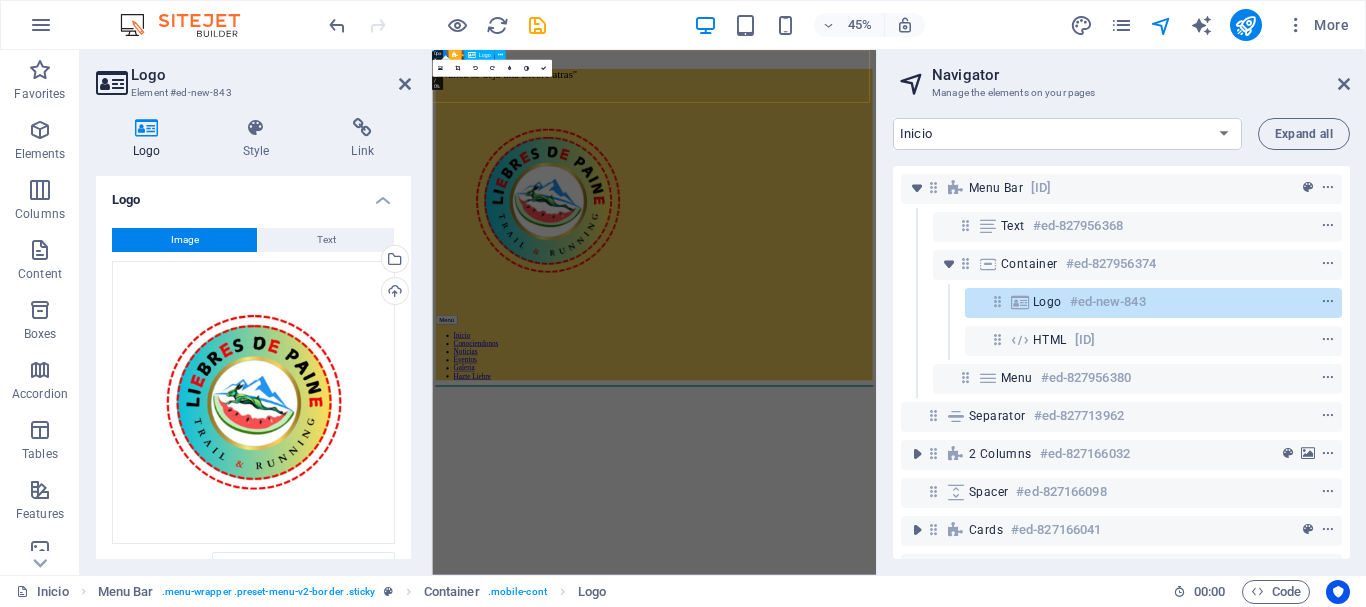 click on "Logo" at bounding box center [1047, 302] 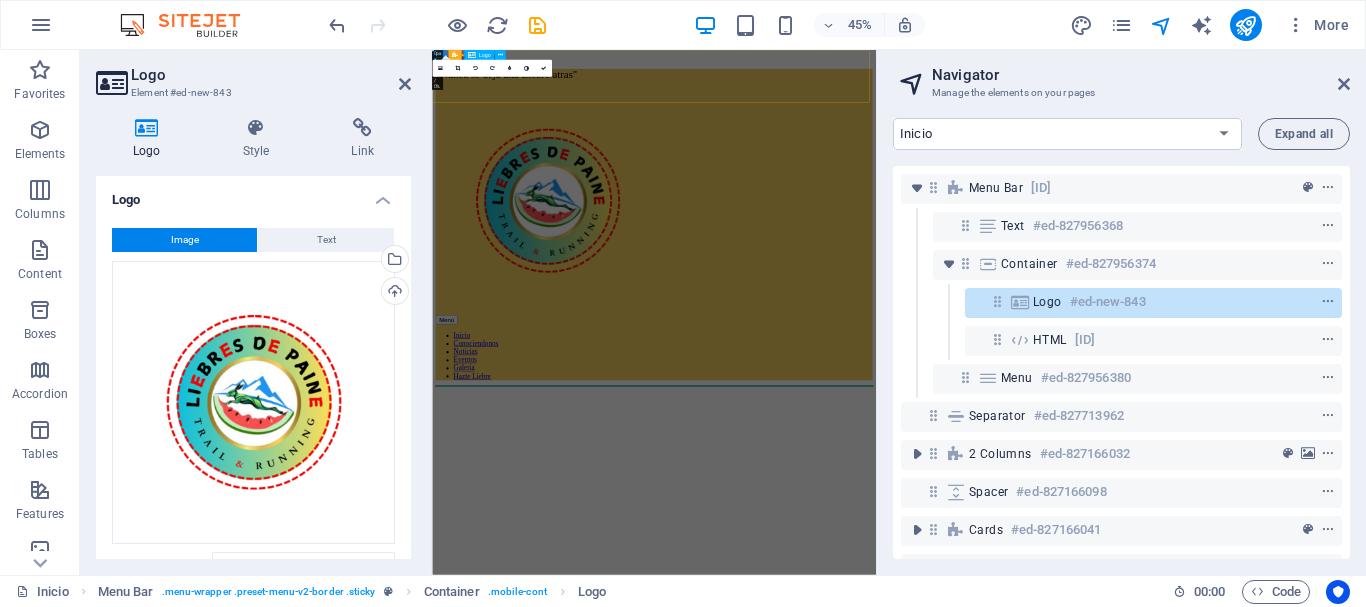 click on "Logo" at bounding box center [1047, 302] 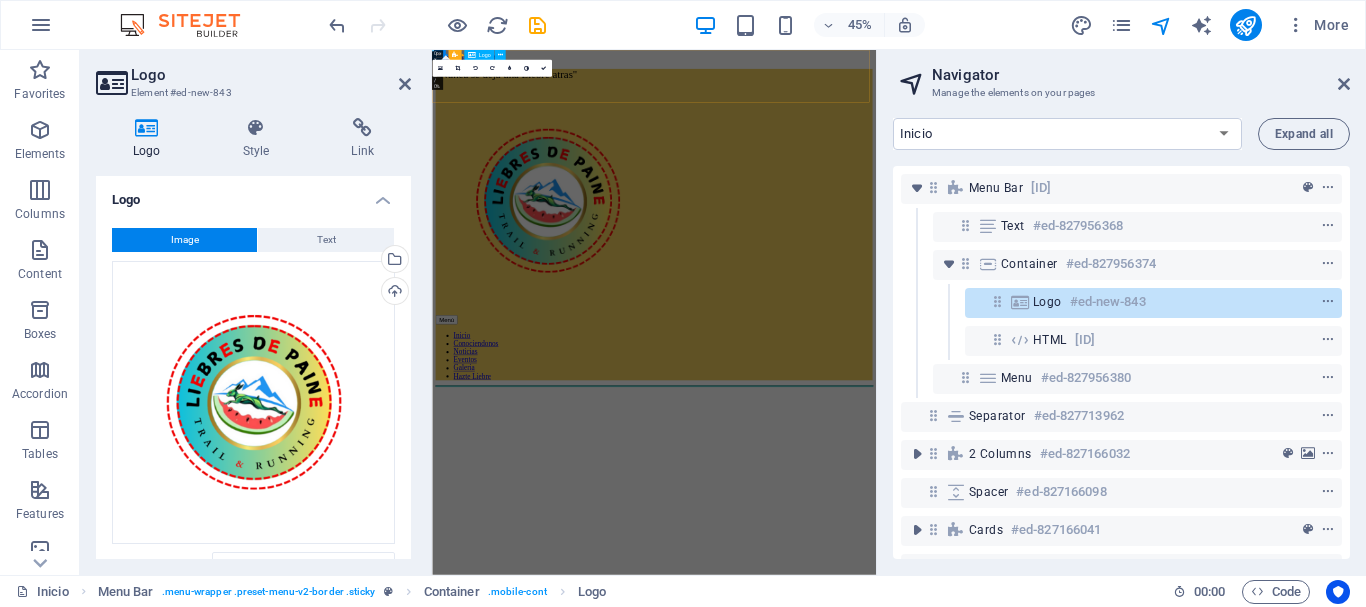 click on "Logo" at bounding box center [1047, 302] 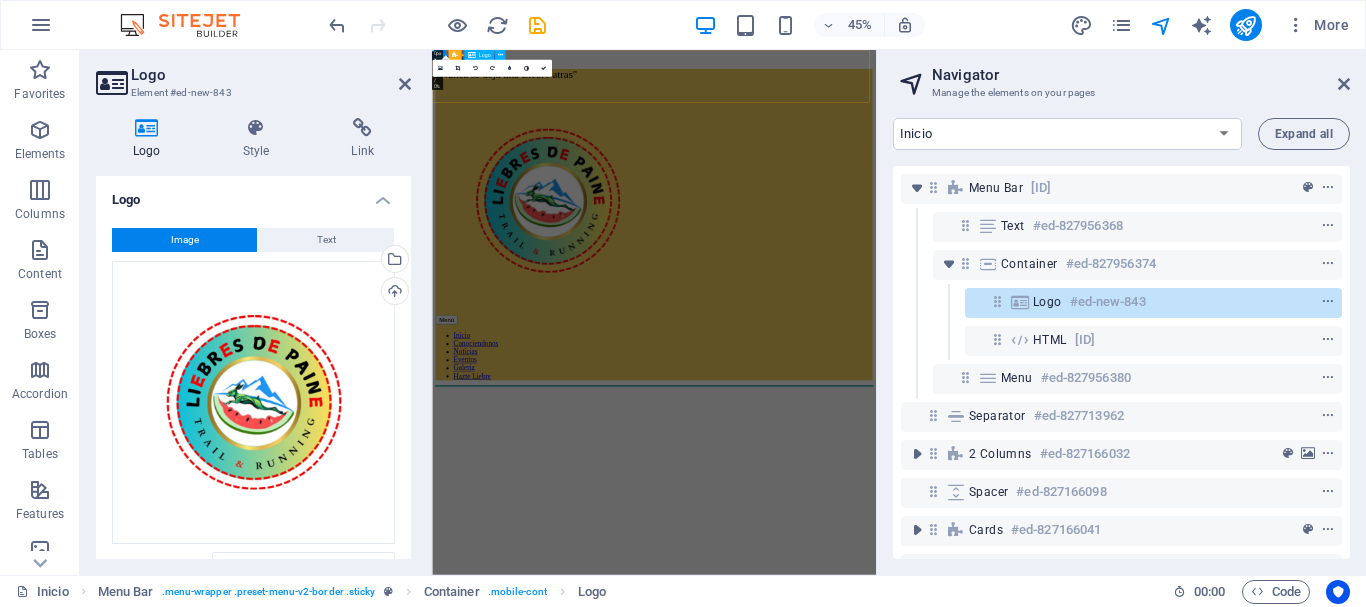click on "Logo" at bounding box center [1047, 302] 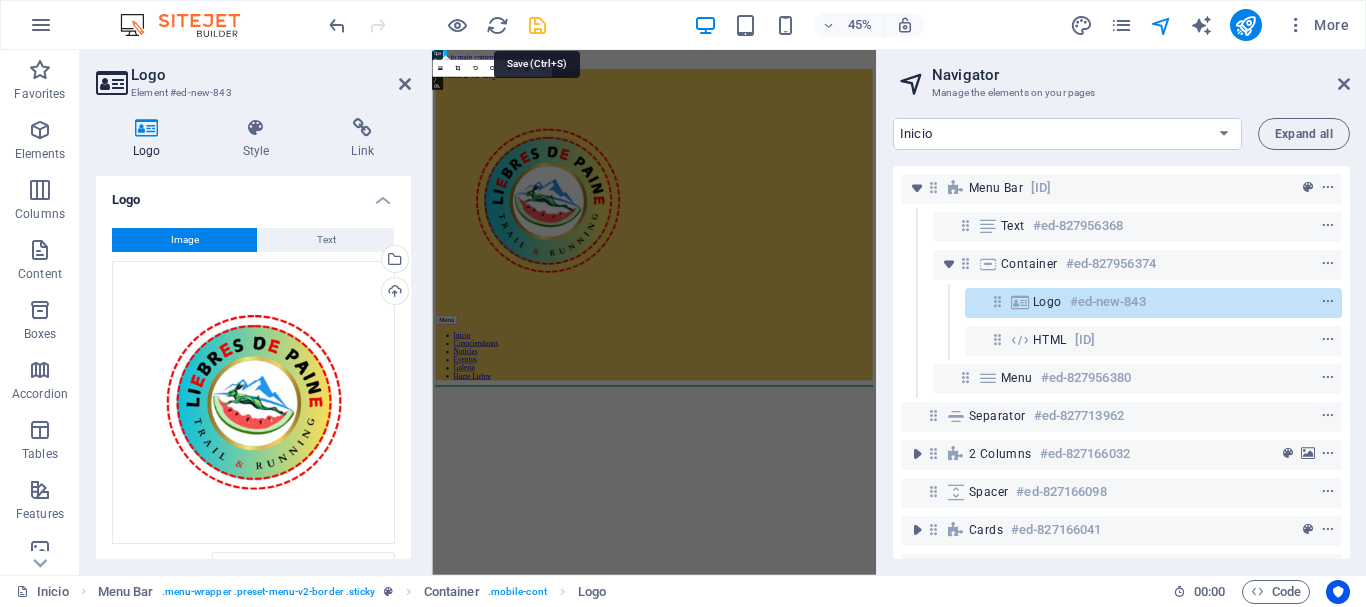 click at bounding box center (537, 25) 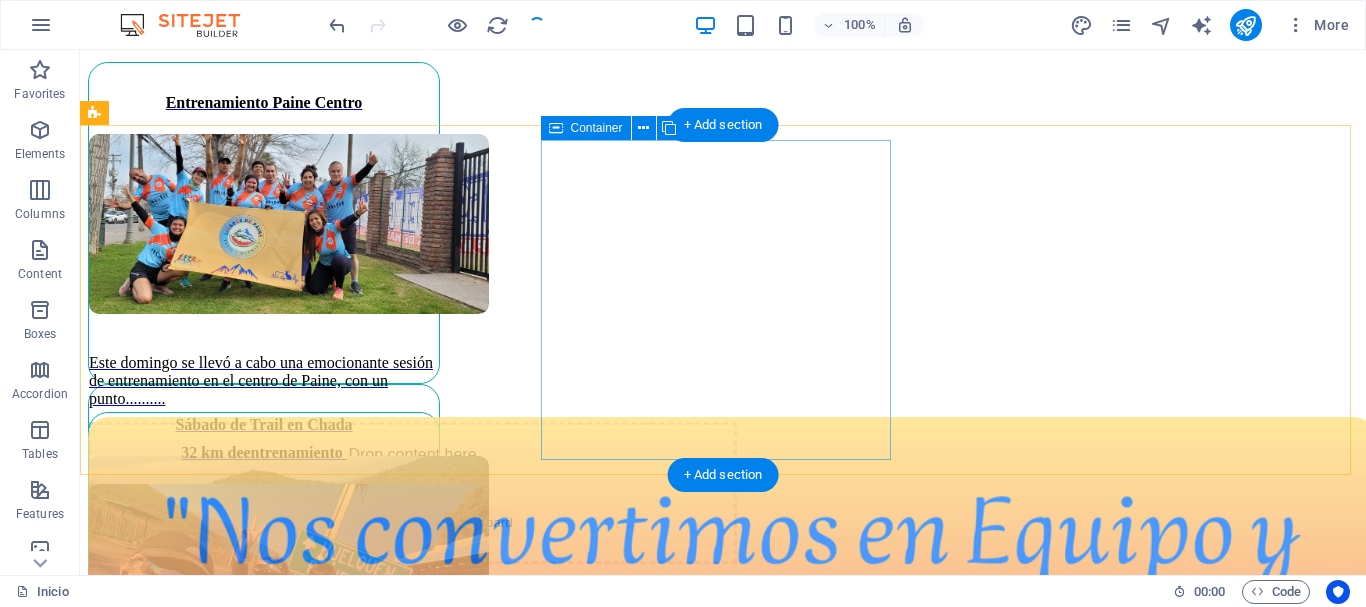 scroll, scrollTop: 1421, scrollLeft: 0, axis: vertical 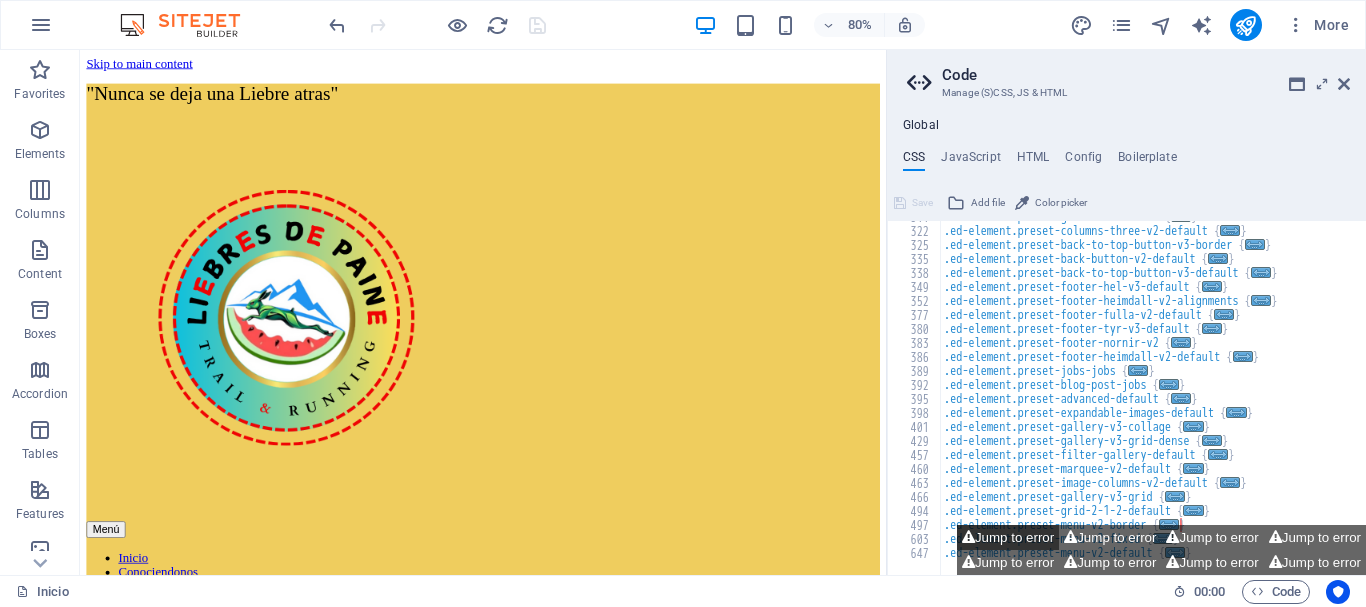 click on "Jump to error" at bounding box center (1008, 537) 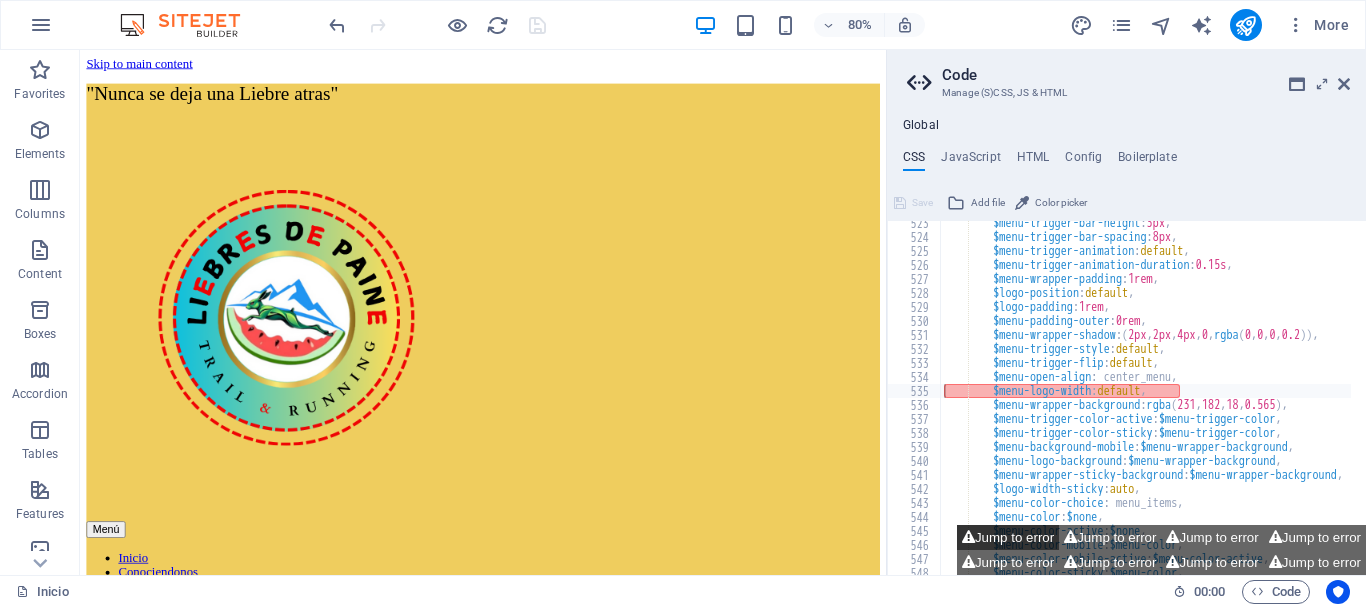 click on "Jump to error" at bounding box center (1008, 537) 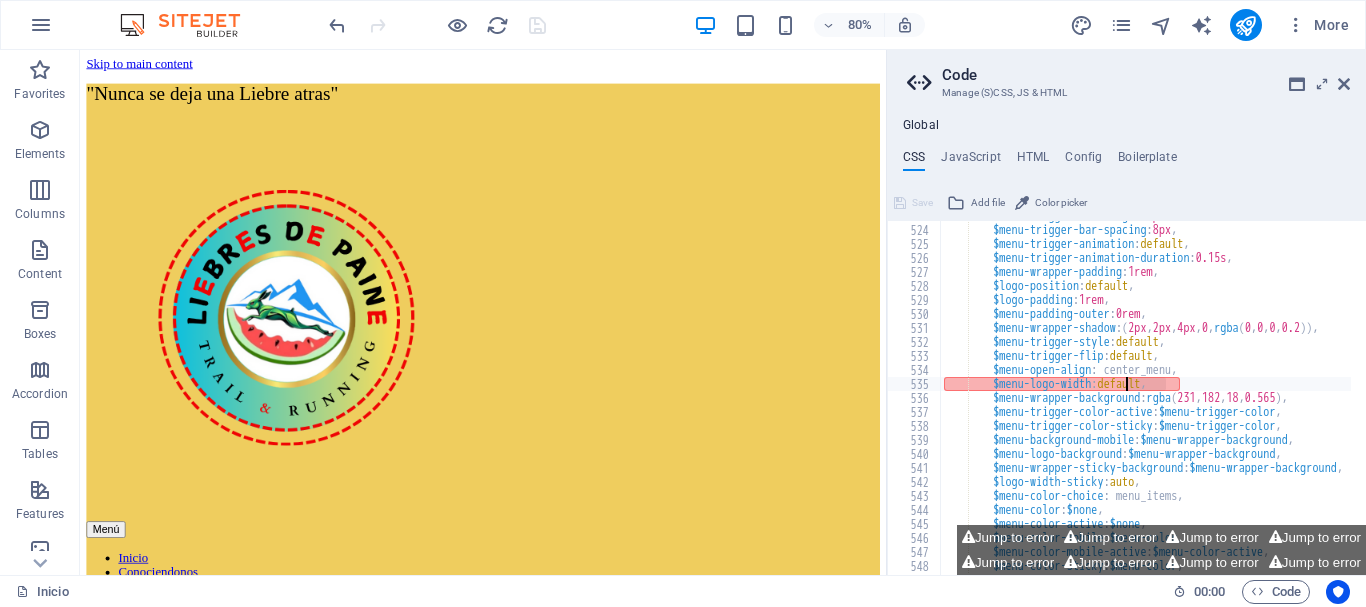 drag, startPoint x: 1165, startPoint y: 389, endPoint x: 1124, endPoint y: 381, distance: 41.773197 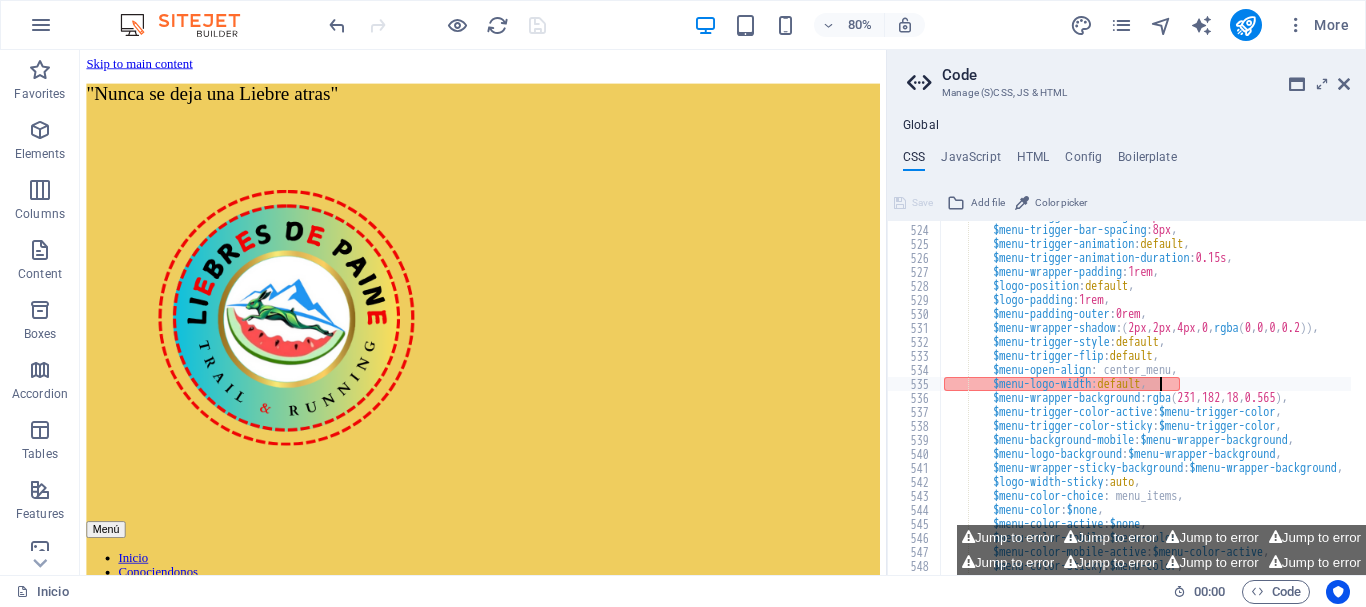 drag, startPoint x: 1121, startPoint y: 381, endPoint x: 1160, endPoint y: 381, distance: 39 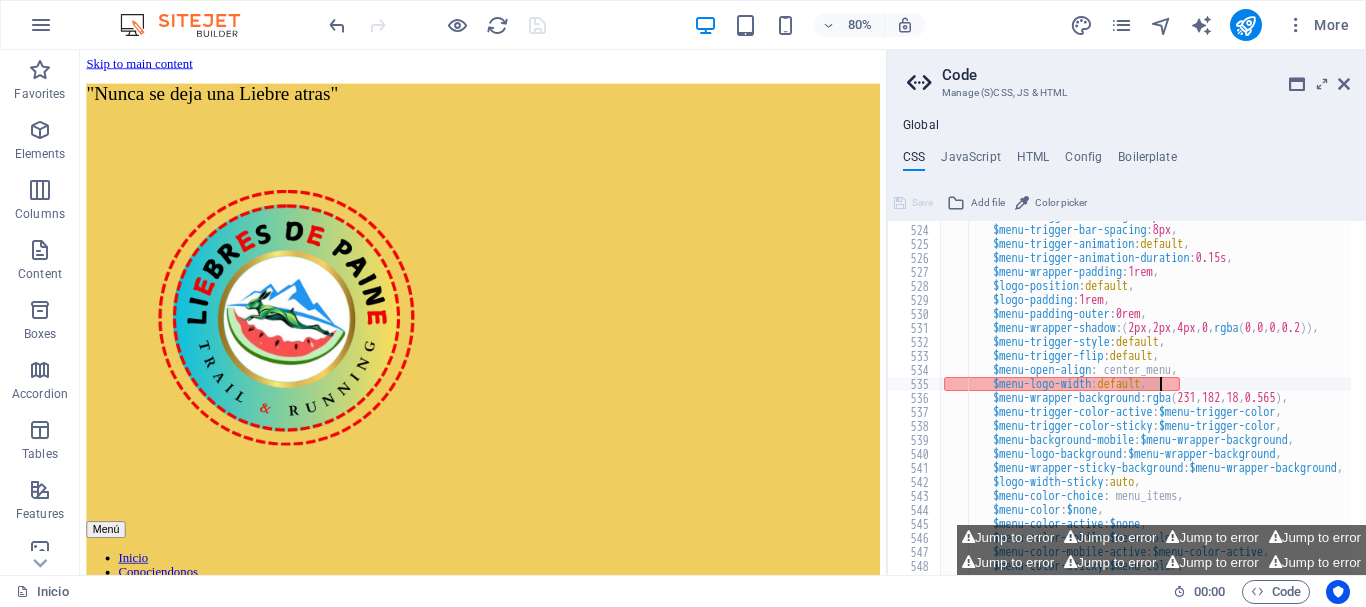 click on "$menu-trigger-bar-height :  3px ,            $menu-trigger-bar-spacing :  8px ,            $menu-trigger-animation :  default ,            $menu-trigger-animation-duration :  0.15s ,            $menu-wrapper-padding :  1rem ,            $logo-position :  default ,            $logo-padding :  1rem ,            $menu-padding-outer :  0rem ,            $menu-wrapper-shadow :  ( 2px ,  2px ,  4px ,  0 ,  rgba ( 0 ,  0 ,  0 ,  0.2 )) ,            $menu-trigger-style :  default ,            $menu-trigger-flip :  default ,            $menu-open-align : center_menu,            $menu-logo-width :  default ,            $menu-wrapper-background :  rgba ( 231 , 182 , 18 , 0.565 ) ,            $menu-trigger-color-active :  $menu-trigger-color ,            $menu-trigger-color-sticky :  $menu-trigger-color ,            $menu-background-mobile :  $menu-wrapper-background ,            $menu-logo-background :  $menu-wrapper-background ,            $menu-wrapper-sticky-background :  $menu-wrapper-background ,       :" at bounding box center [1145, 398] 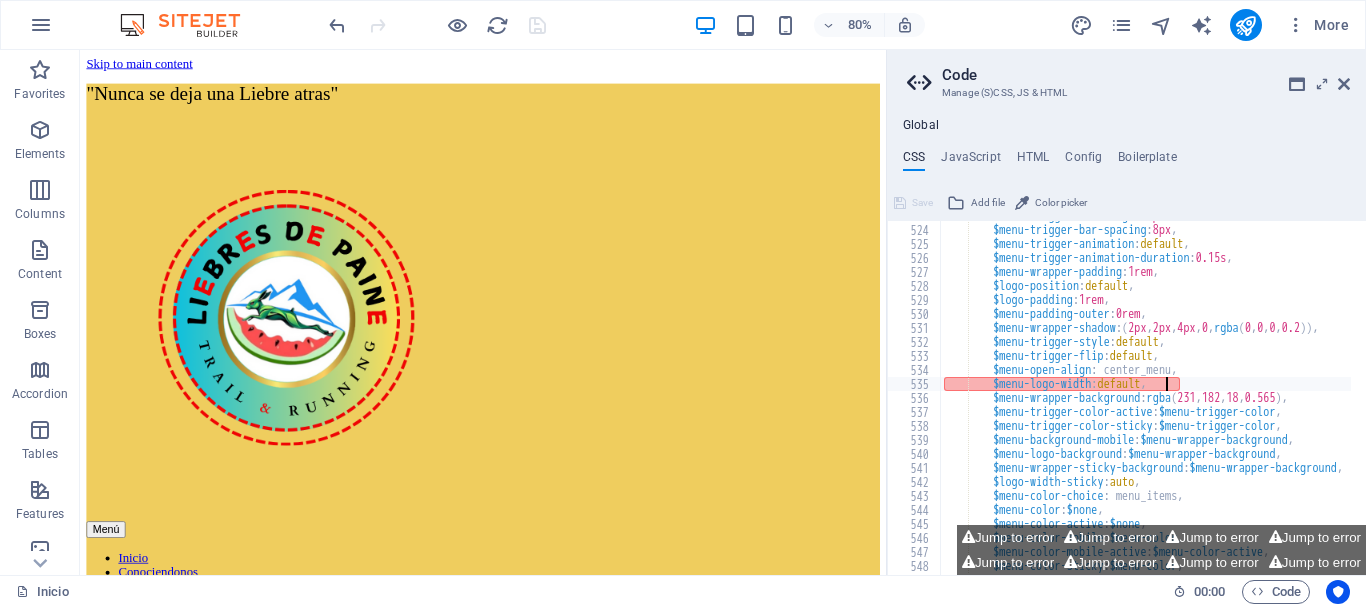 click on "$menu-trigger-bar-height :  3px ,            $menu-trigger-bar-spacing :  8px ,            $menu-trigger-animation :  default ,            $menu-trigger-animation-duration :  0.15s ,            $menu-wrapper-padding :  1rem ,            $logo-position :  default ,            $logo-padding :  1rem ,            $menu-padding-outer :  0rem ,            $menu-wrapper-shadow :  ( 2px ,  2px ,  4px ,  0 ,  rgba ( 0 ,  0 ,  0 ,  0.2 )) ,            $menu-trigger-style :  default ,            $menu-trigger-flip :  default ,            $menu-open-align : center_menu,            $menu-logo-width :  default ,            $menu-wrapper-background :  rgba ( 231 , 182 , 18 , 0.565 ) ,            $menu-trigger-color-active :  $menu-trigger-color ,            $menu-trigger-color-sticky :  $menu-trigger-color ,            $menu-background-mobile :  $menu-wrapper-background ,            $menu-logo-background :  $menu-wrapper-background ,            $menu-wrapper-sticky-background :  $menu-wrapper-background ,       :" at bounding box center [1183, 392] 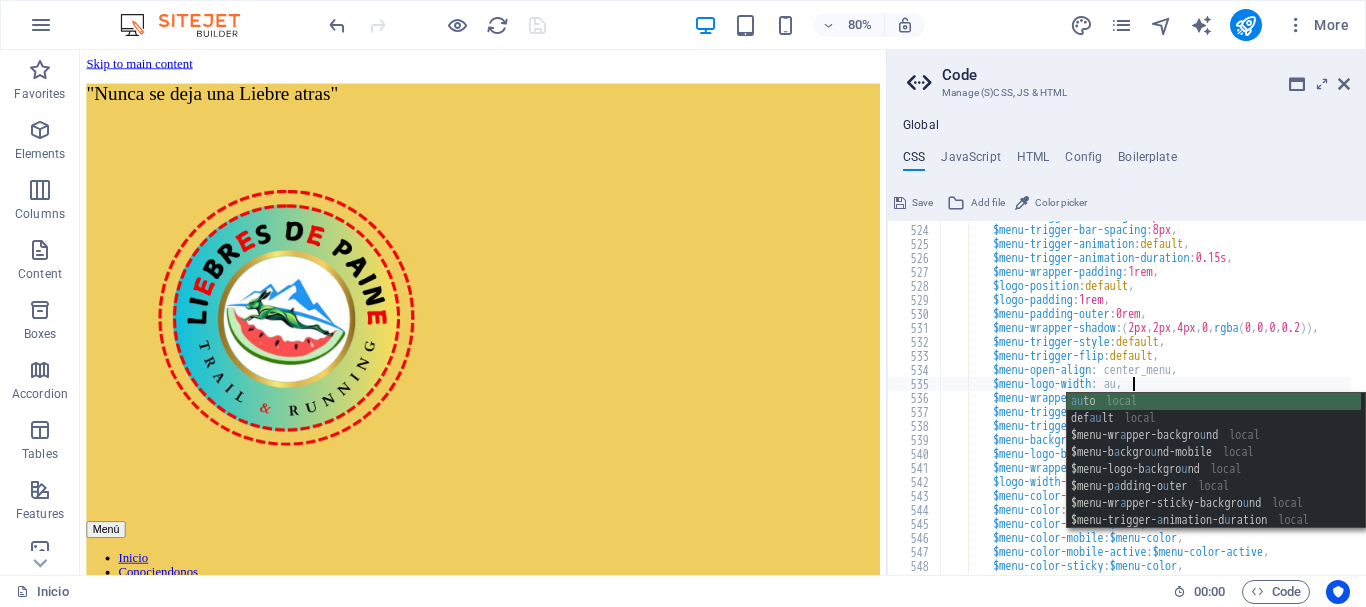 scroll, scrollTop: 0, scrollLeft: 20, axis: horizontal 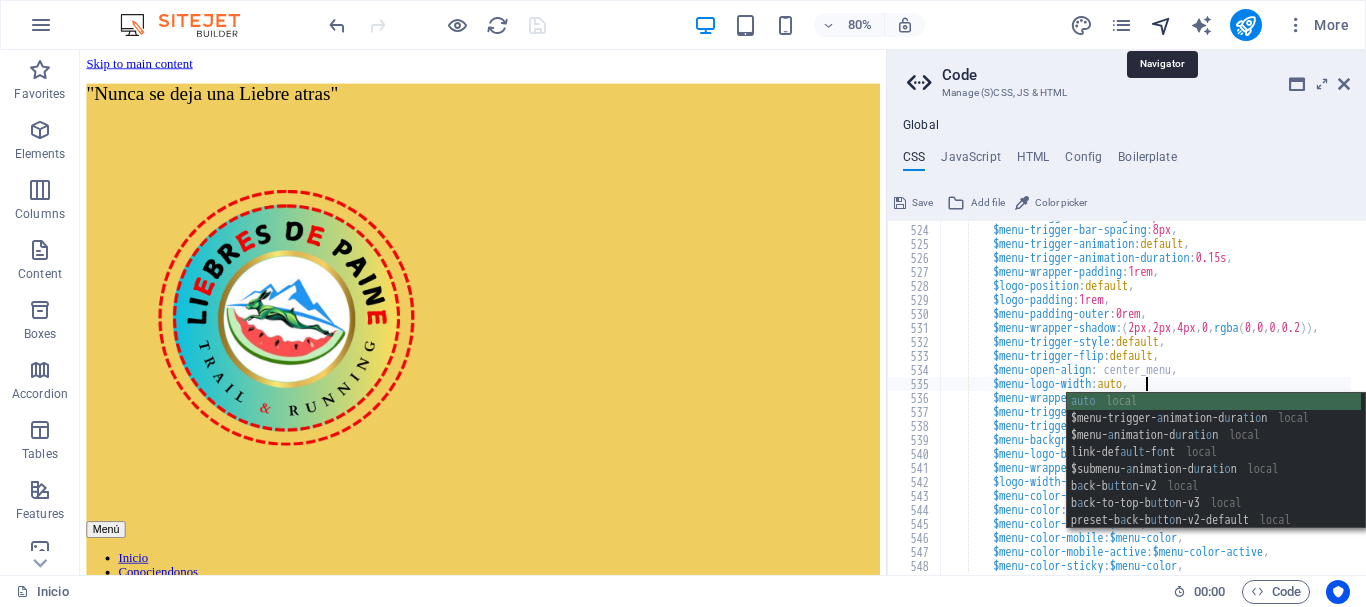 type on "$menu-logo-width: auto," 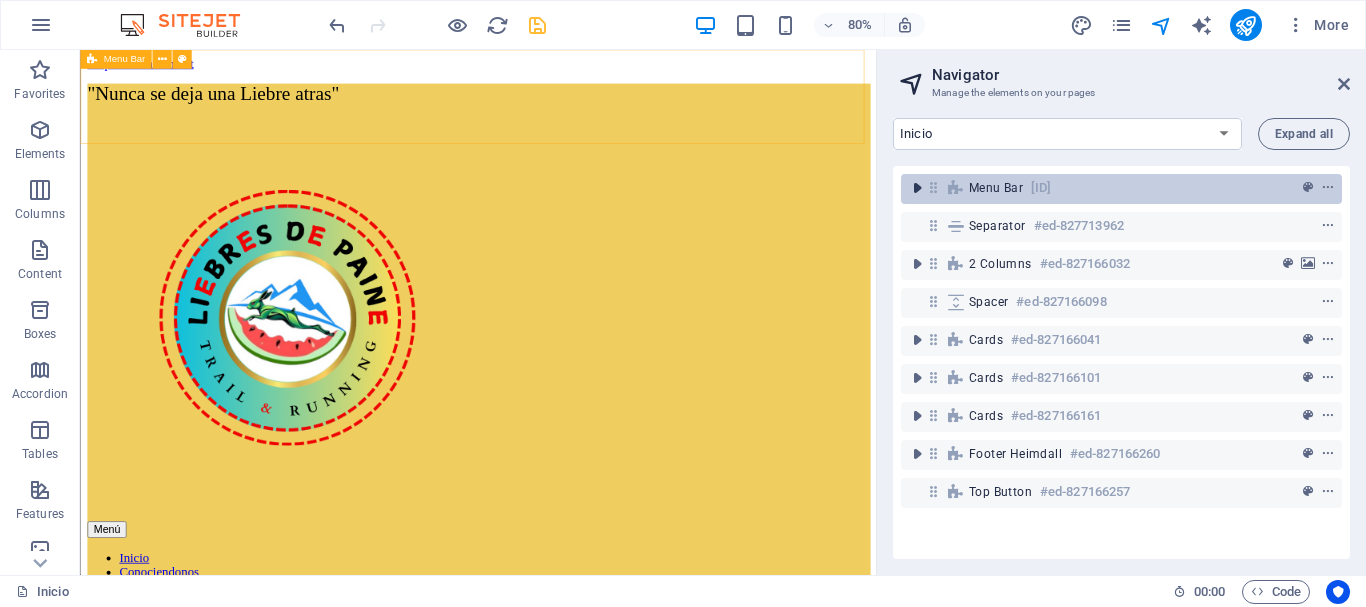 click at bounding box center (917, 188) 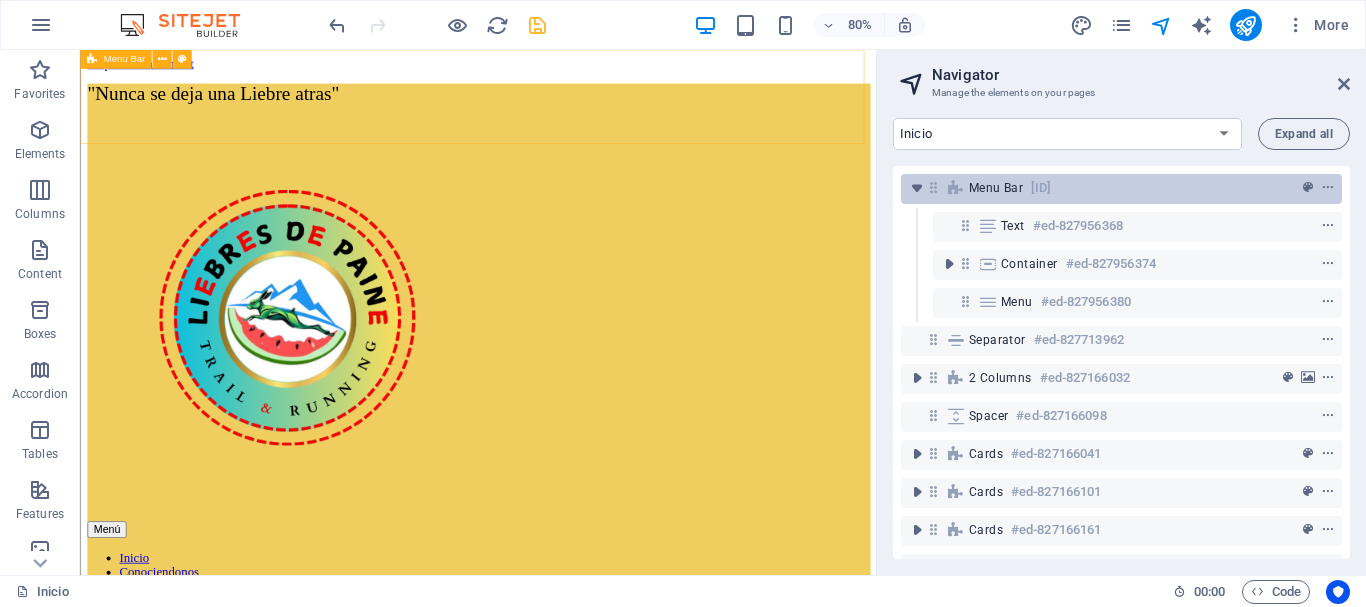 click on "Menu Bar" at bounding box center [996, 188] 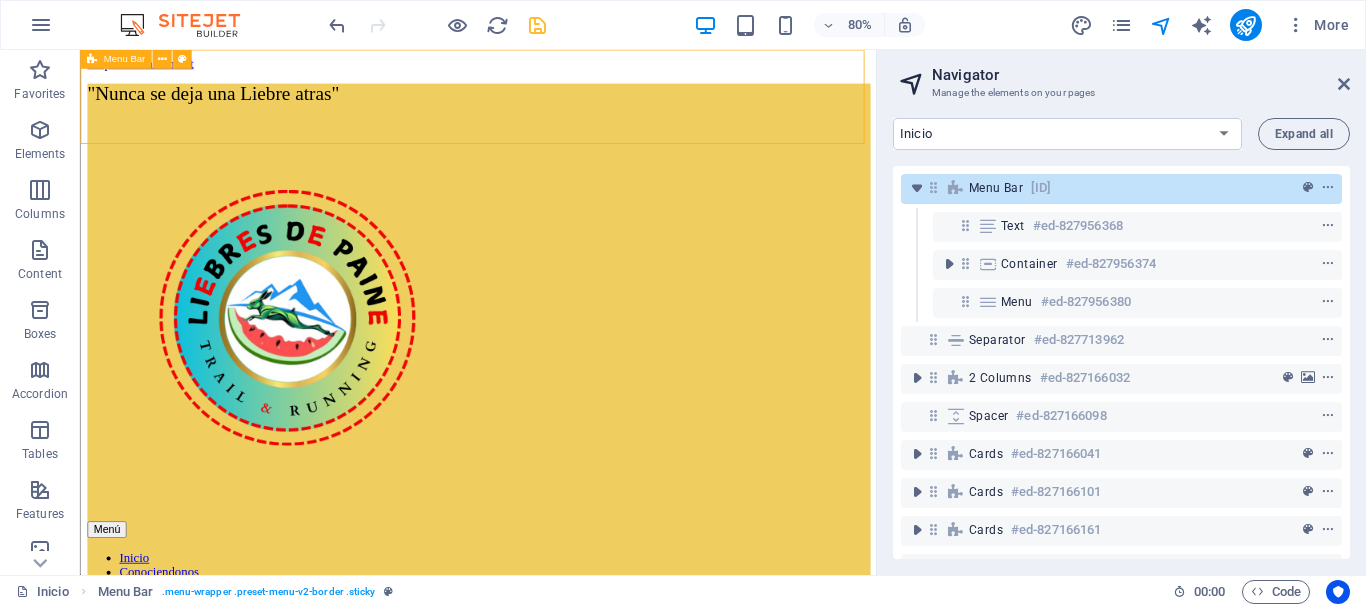 click on "Menu Bar" at bounding box center (996, 188) 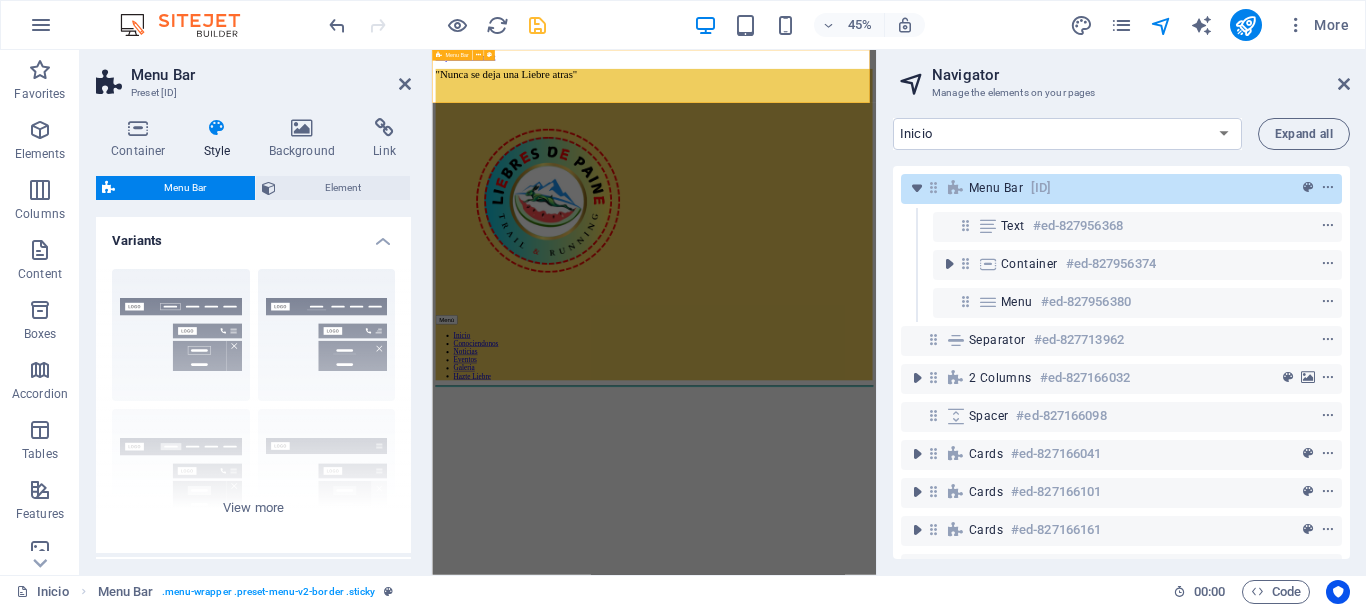 click on "Menu Bar" at bounding box center (996, 188) 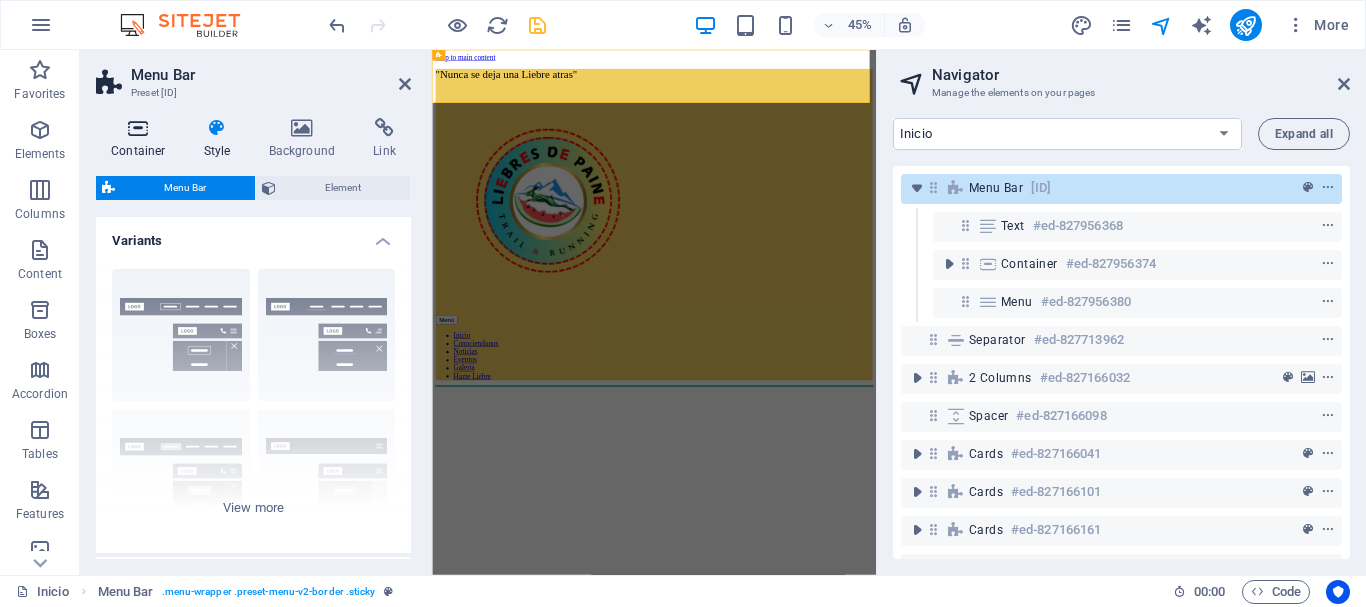 click at bounding box center [138, 128] 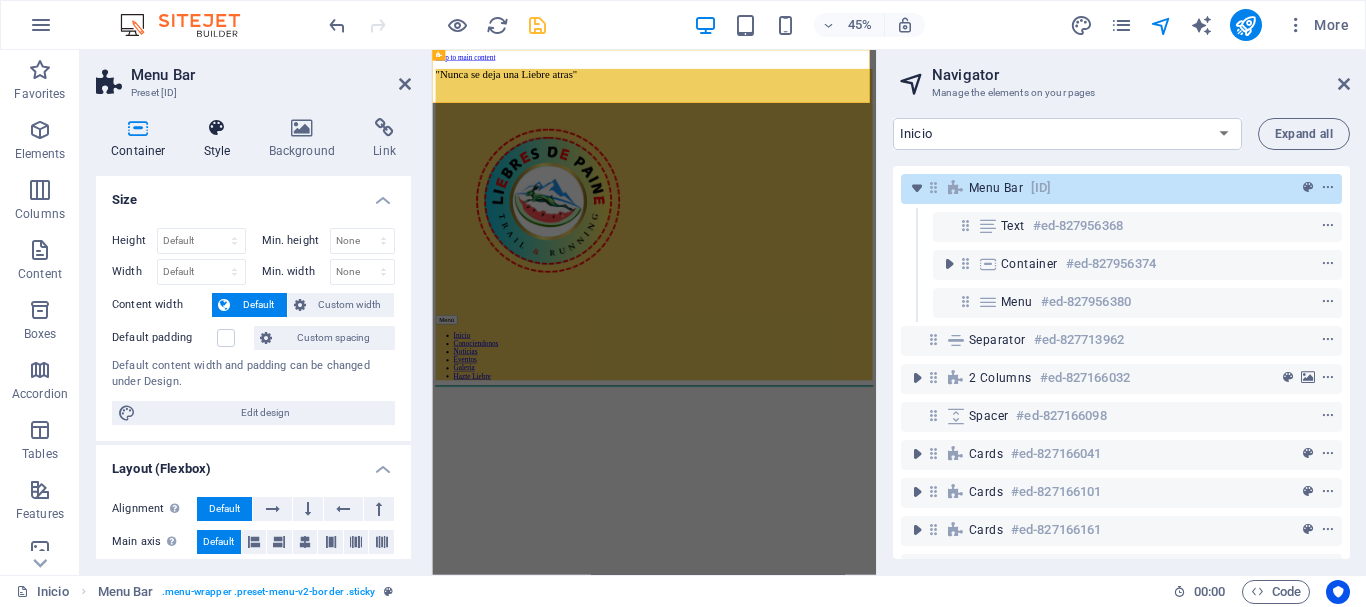 click at bounding box center (217, 128) 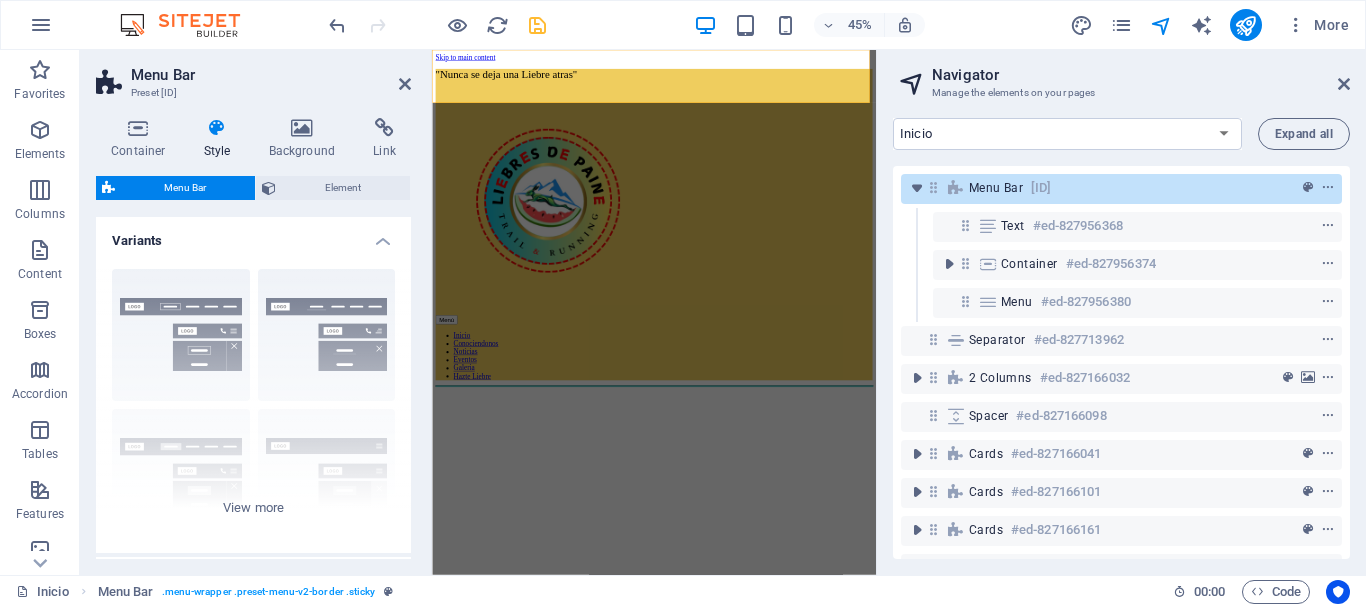 scroll, scrollTop: 86, scrollLeft: 0, axis: vertical 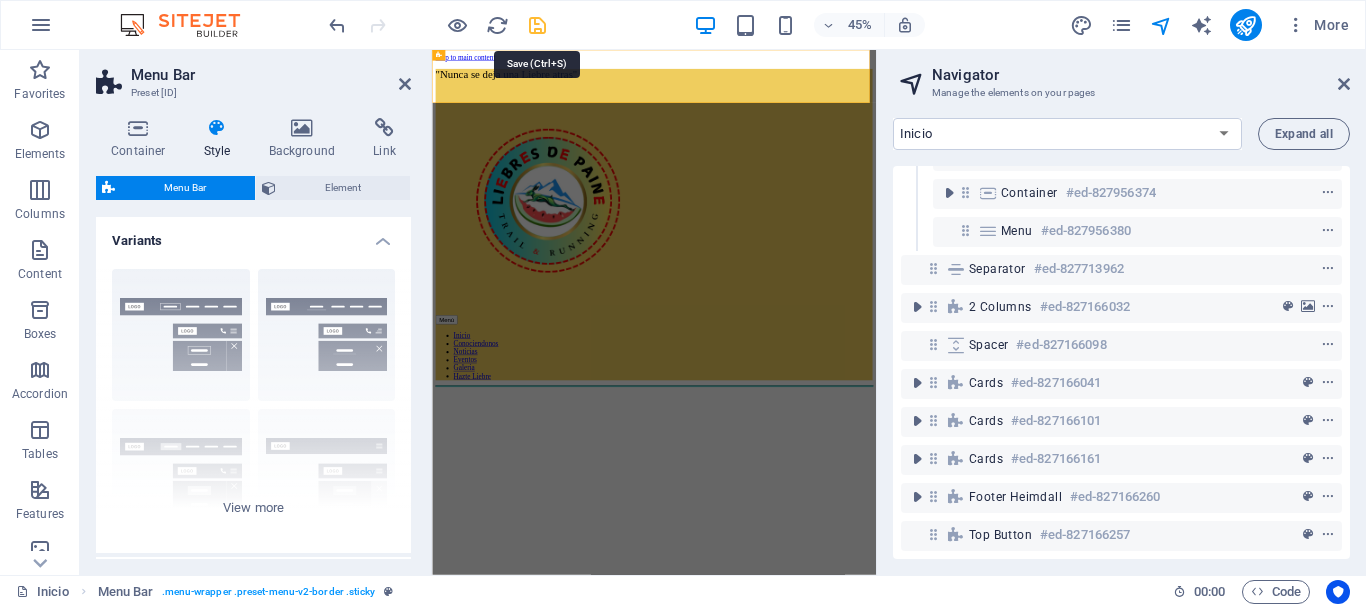 click at bounding box center [537, 25] 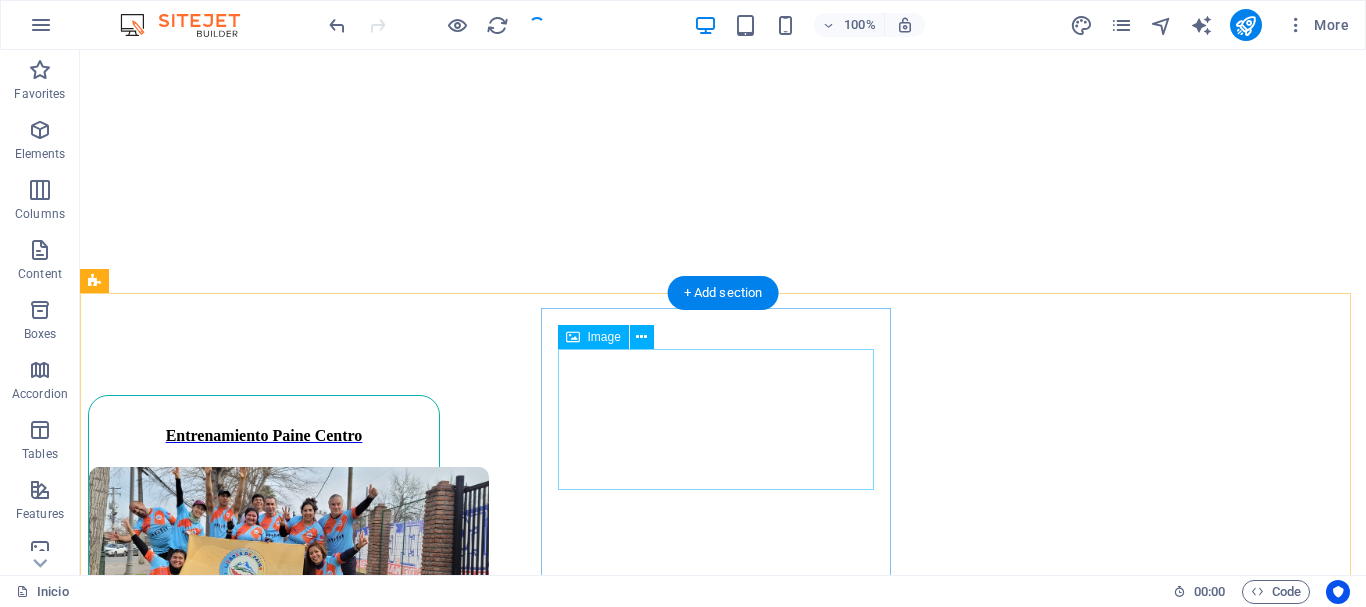 scroll, scrollTop: 1000, scrollLeft: 0, axis: vertical 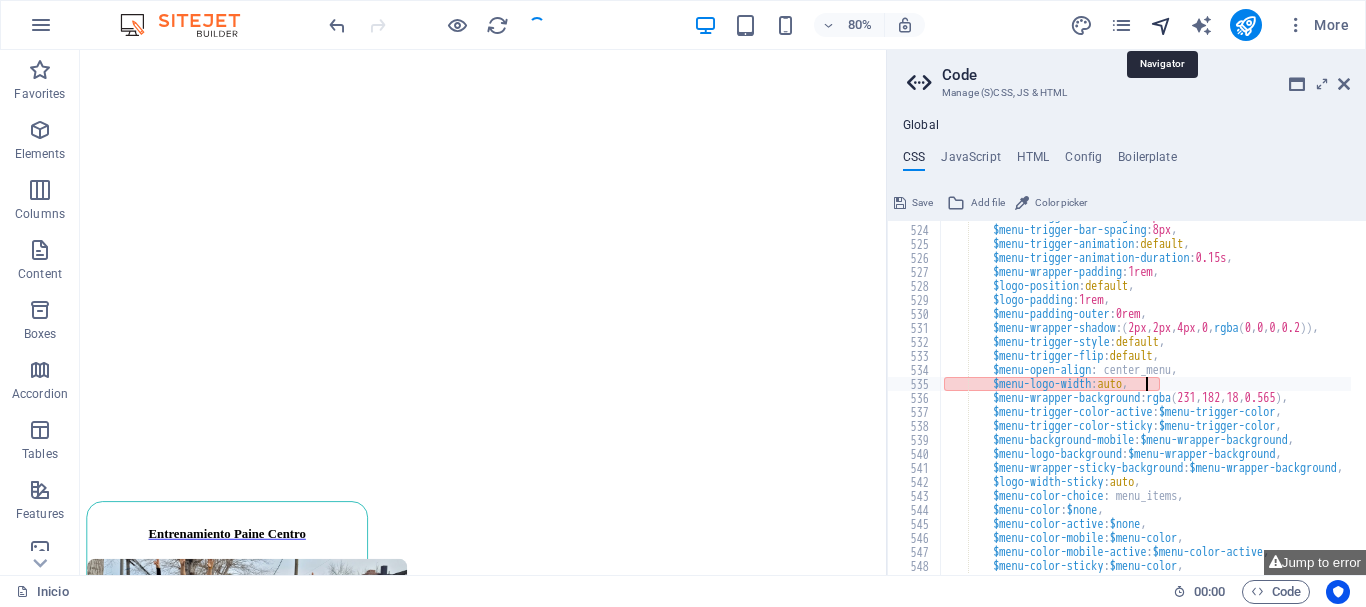 click at bounding box center [1161, 25] 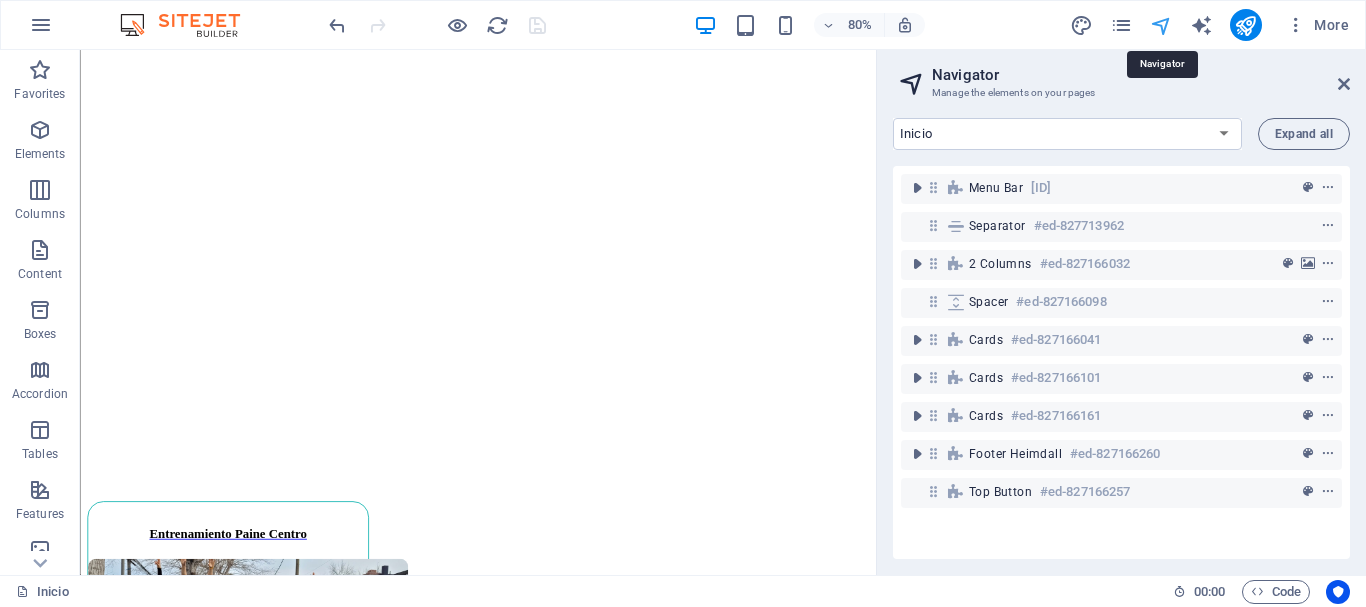 click at bounding box center [1161, 25] 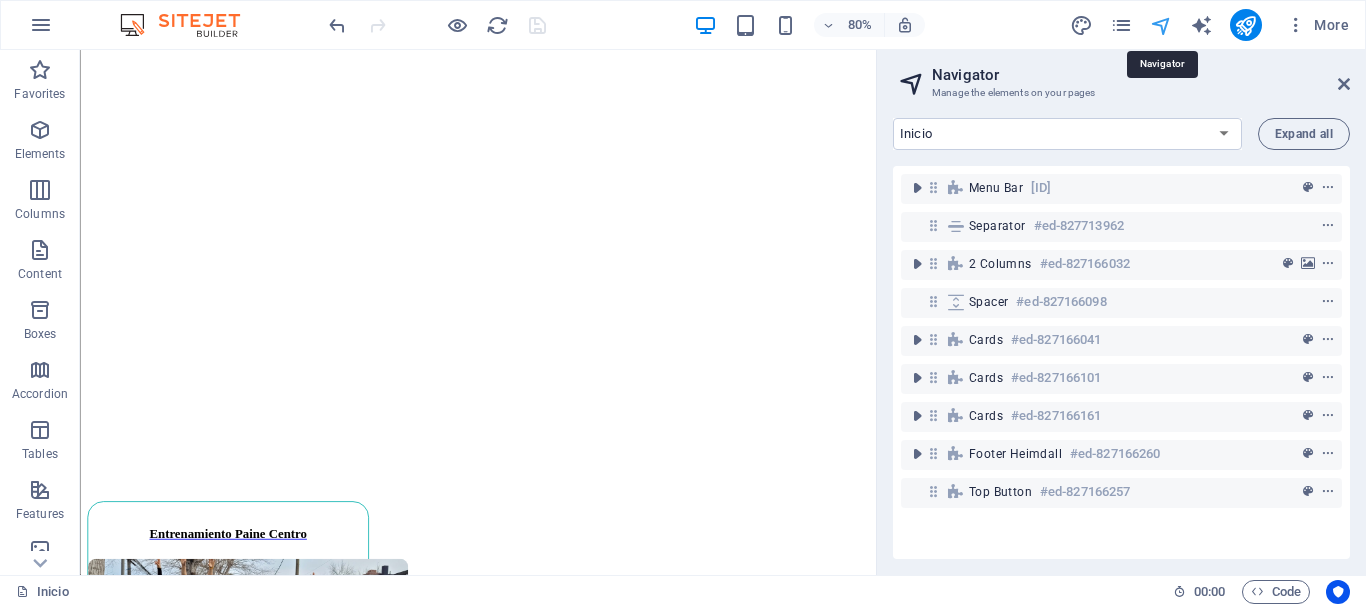 click at bounding box center (1161, 25) 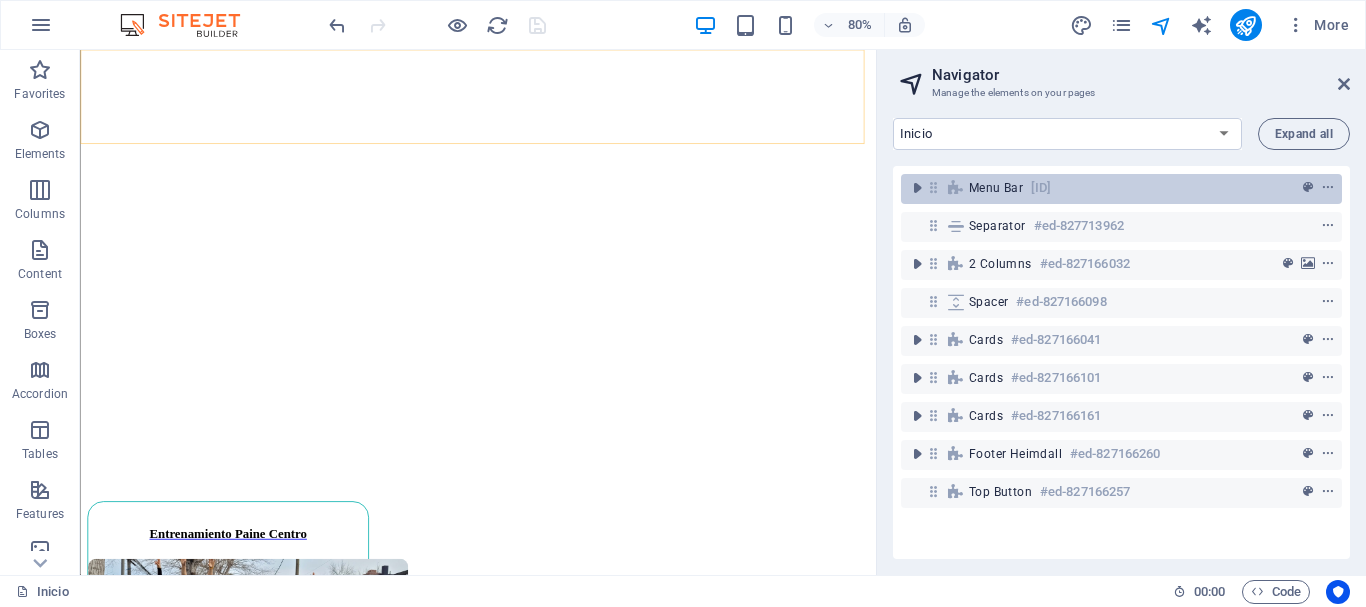 click on "[ID]" at bounding box center (1041, 188) 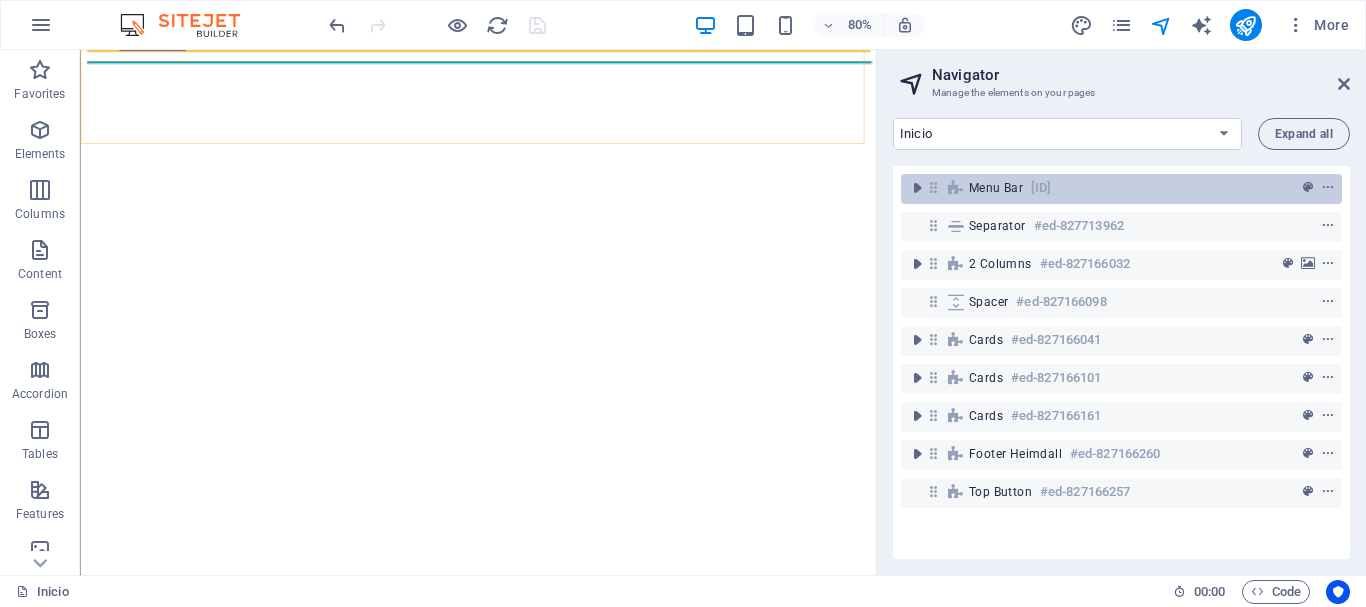 click on "[ID]" at bounding box center [1041, 188] 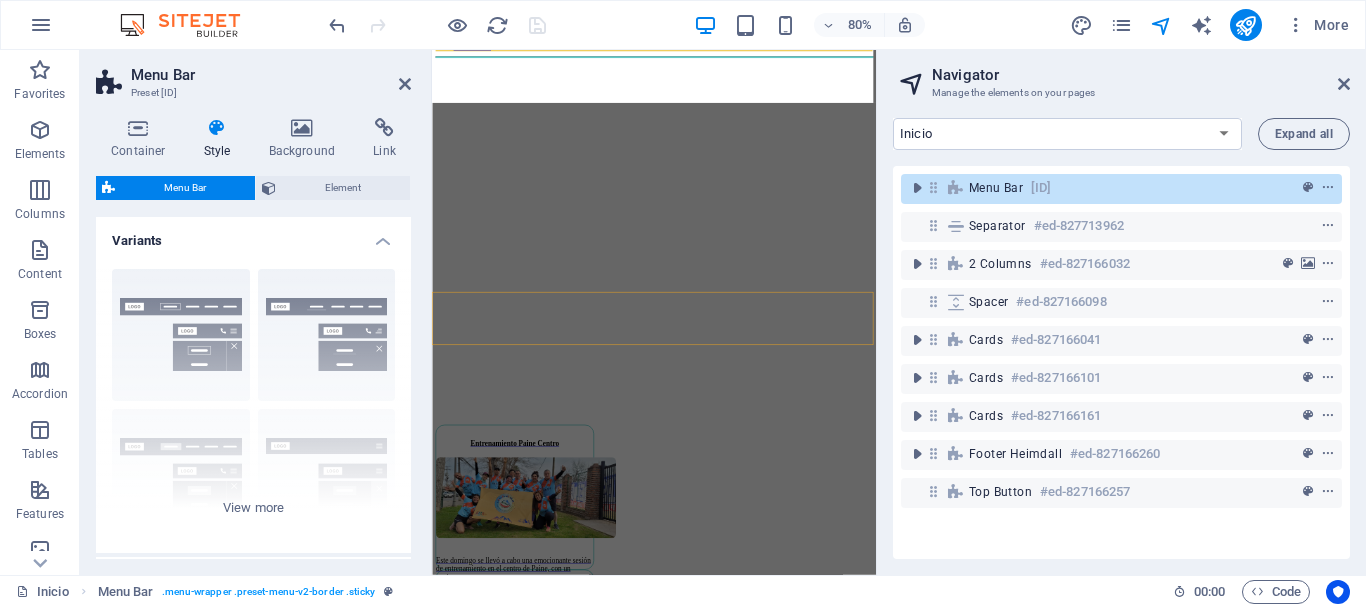 scroll, scrollTop: 462, scrollLeft: 0, axis: vertical 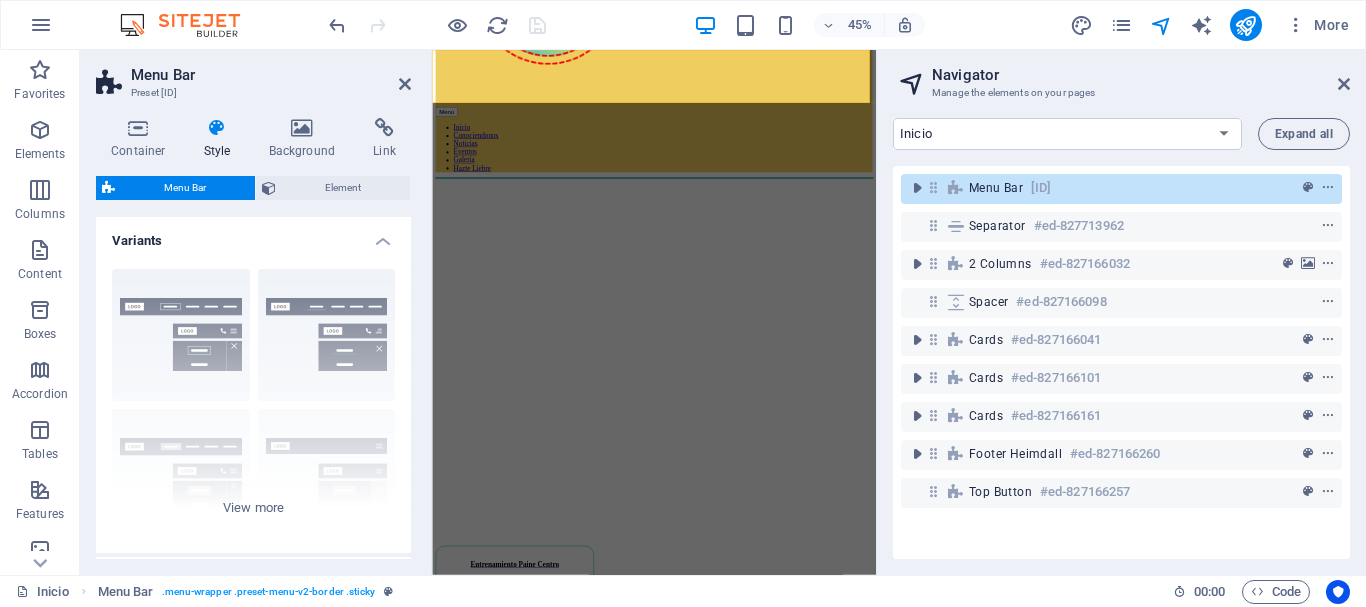 click on "[ID]" at bounding box center (1041, 188) 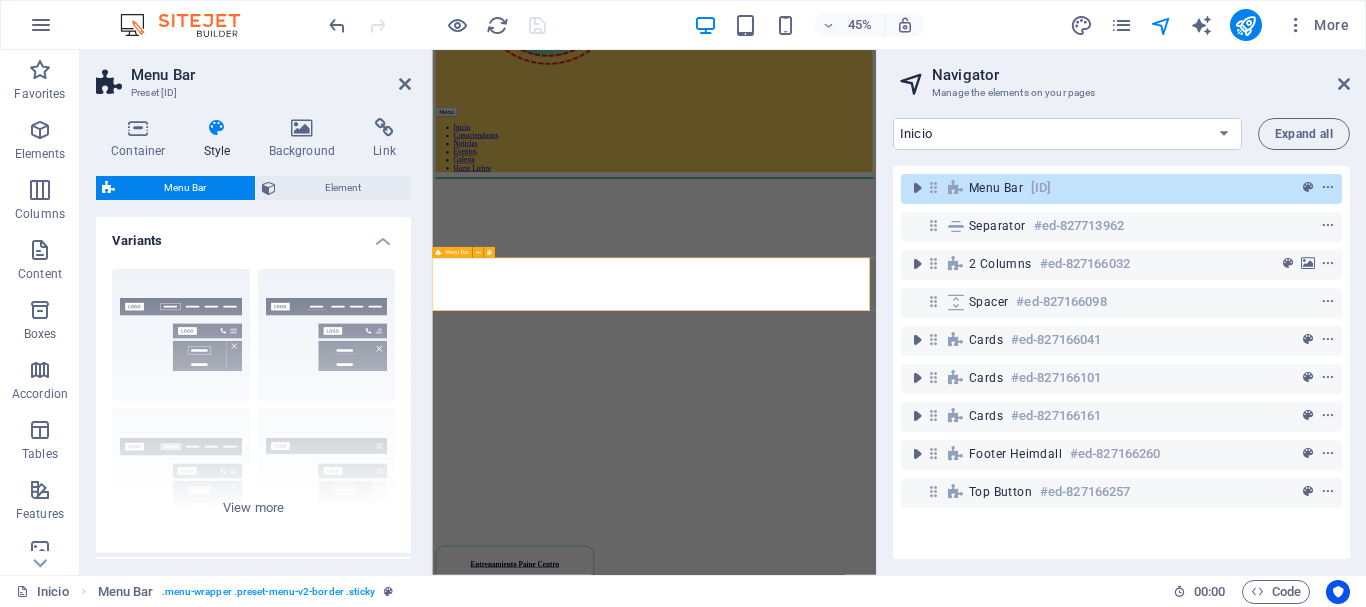 scroll, scrollTop: 0, scrollLeft: 0, axis: both 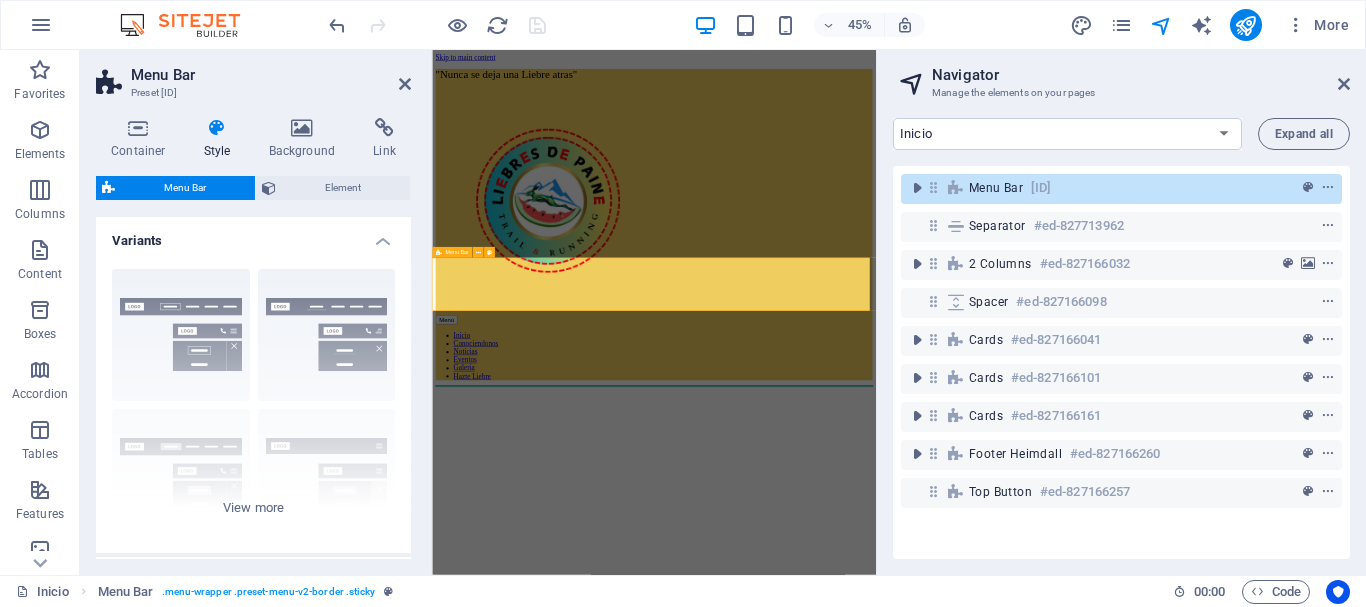 click on "[ID]" at bounding box center (1041, 188) 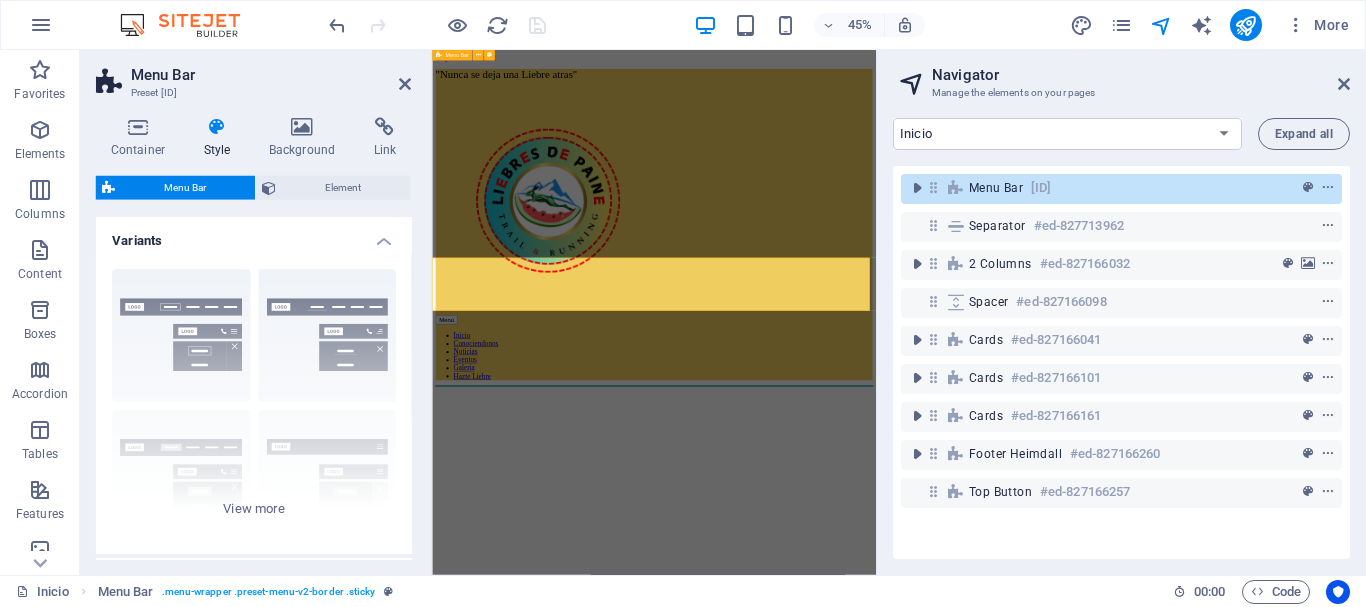 click on "[ID]" at bounding box center (1041, 188) 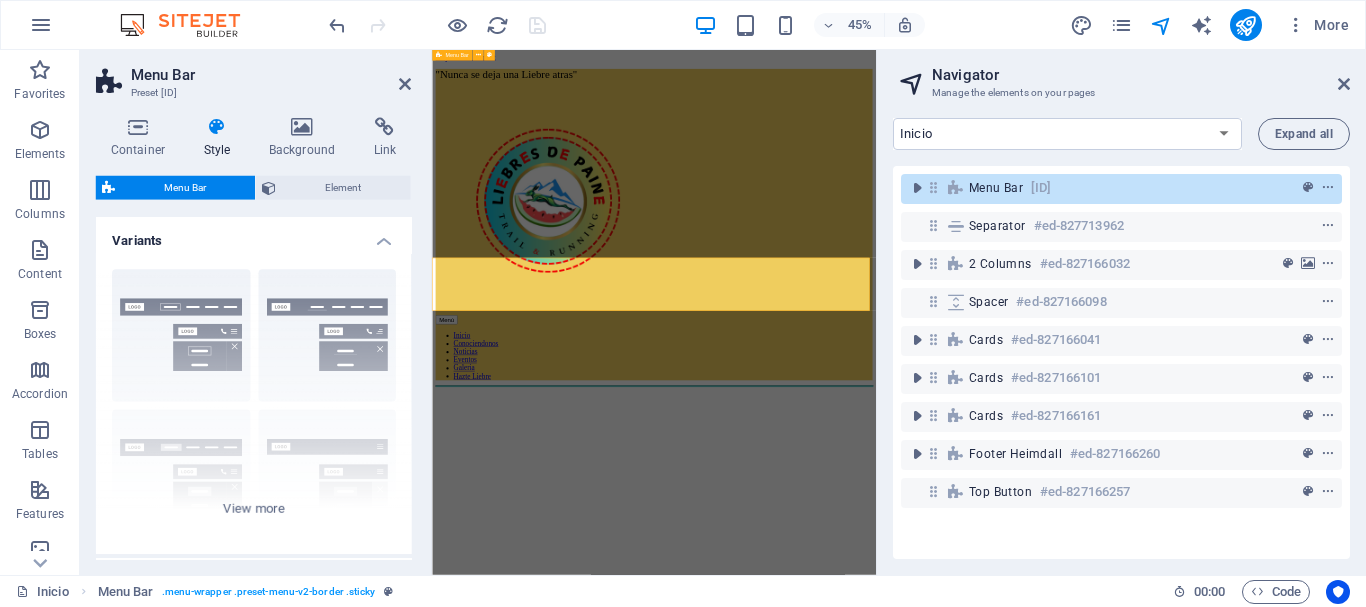 click on "[ID]" at bounding box center [1041, 188] 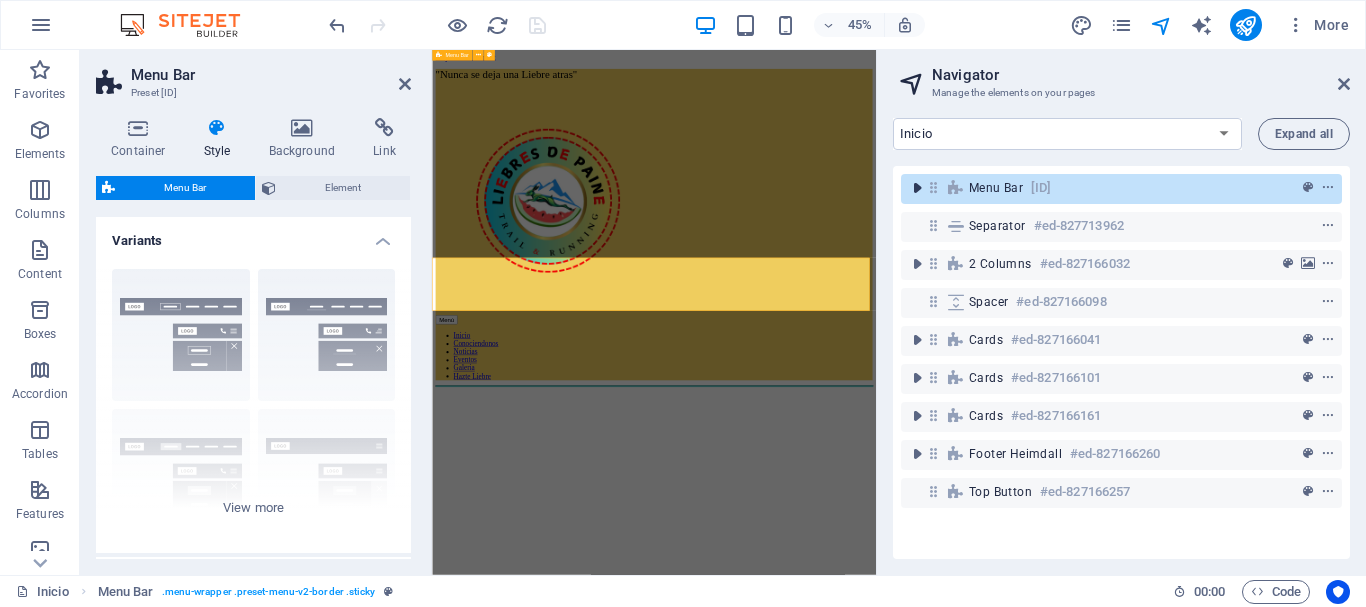 click at bounding box center [917, 188] 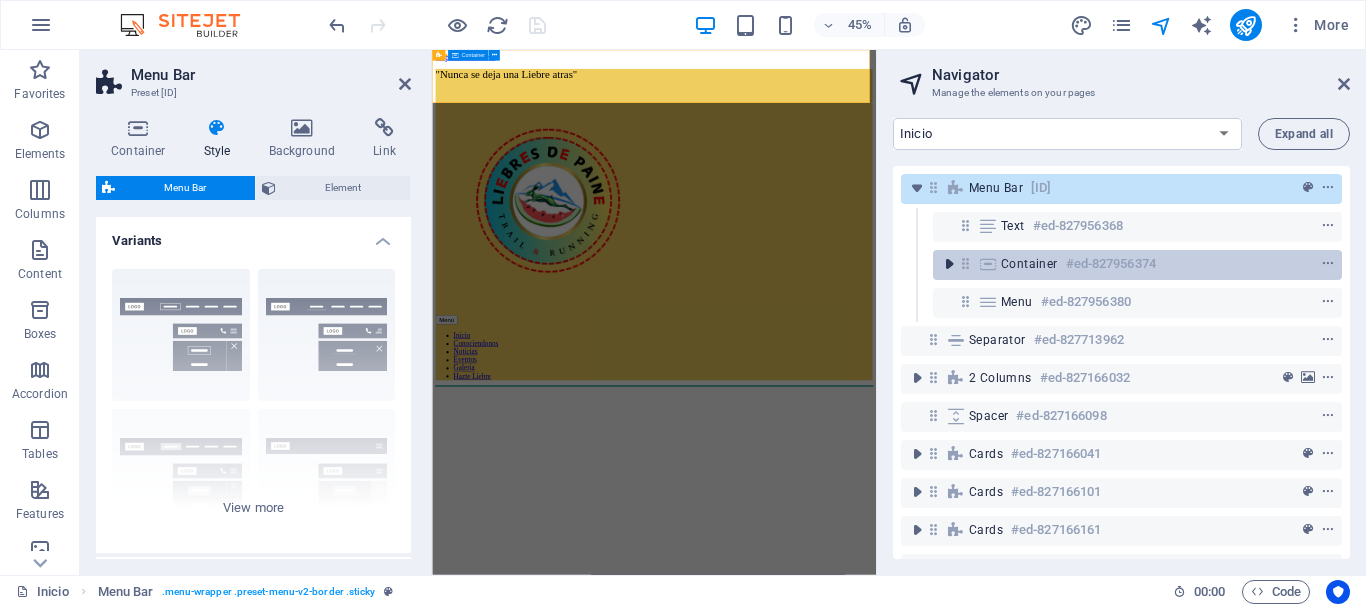 click at bounding box center (949, 264) 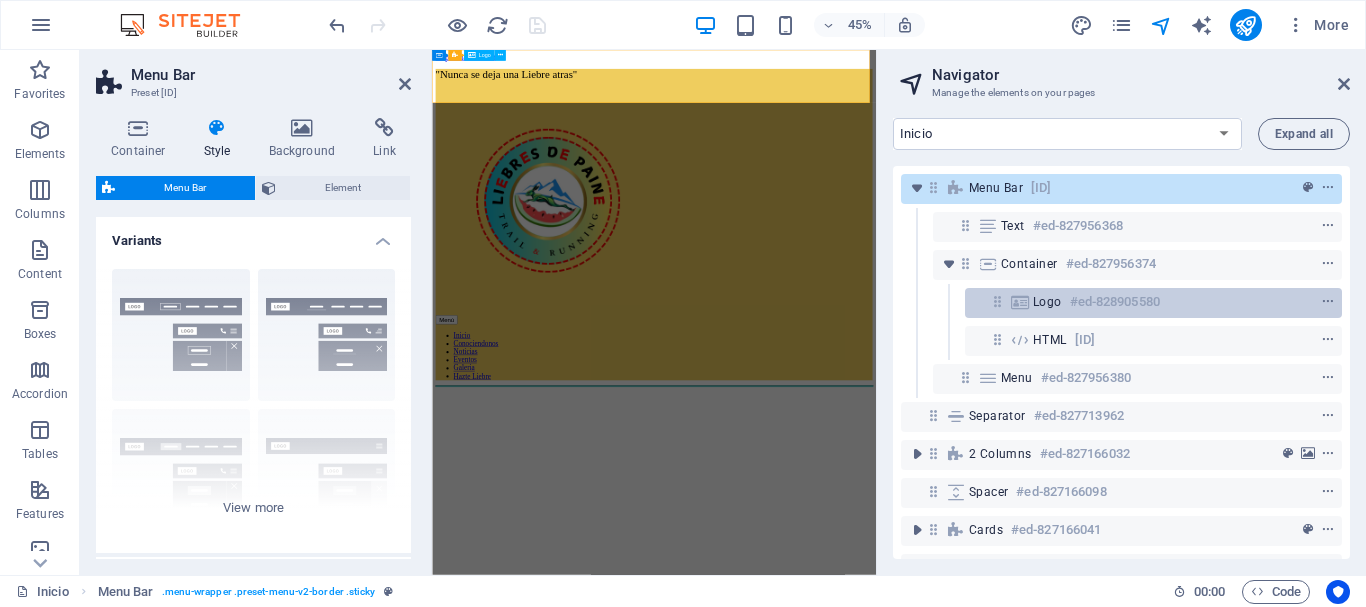 click on "Logo" at bounding box center (1047, 302) 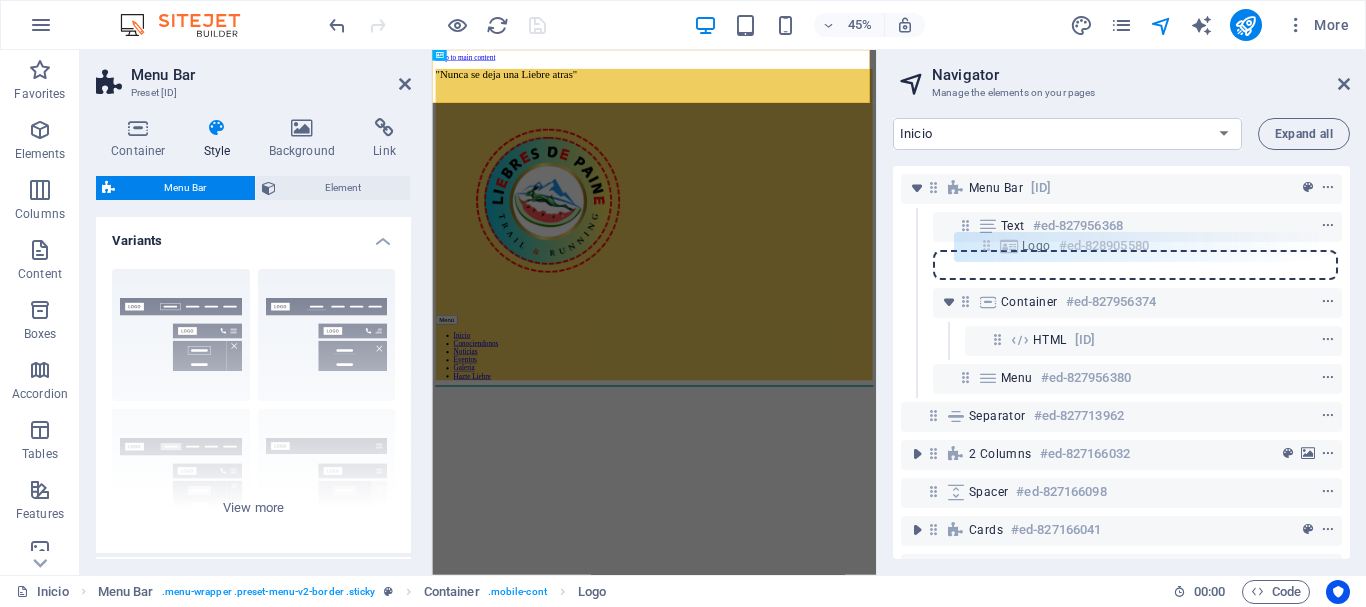 drag, startPoint x: 996, startPoint y: 303, endPoint x: 985, endPoint y: 242, distance: 61.983868 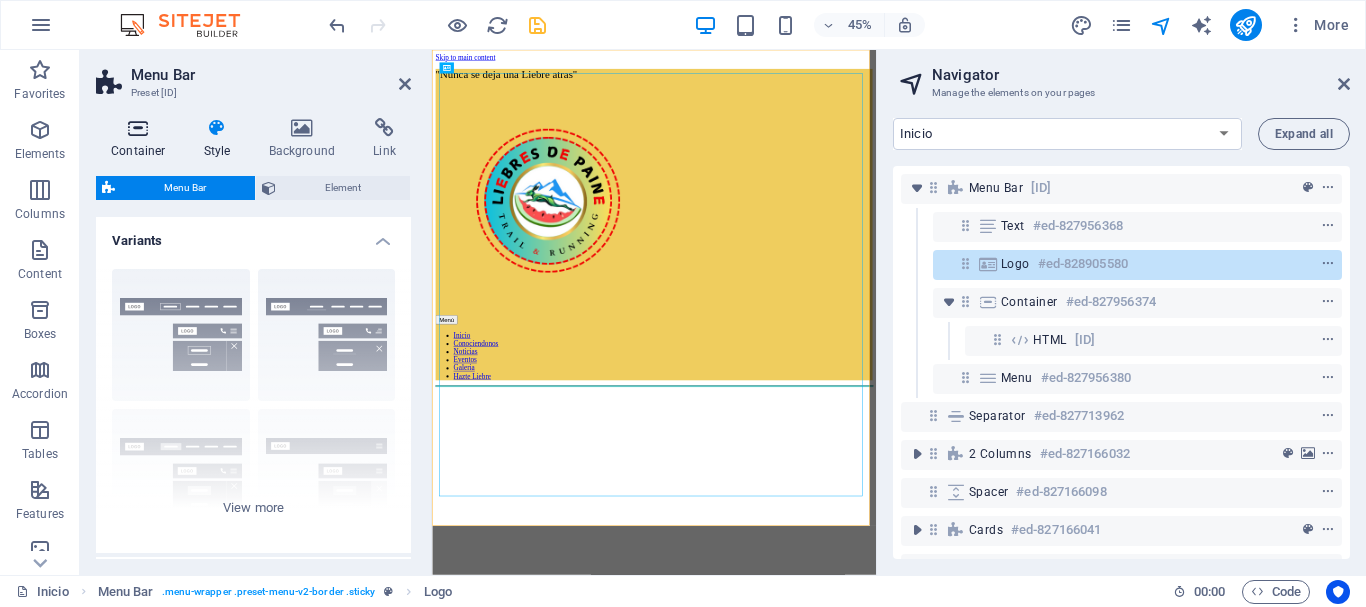 click at bounding box center [138, 128] 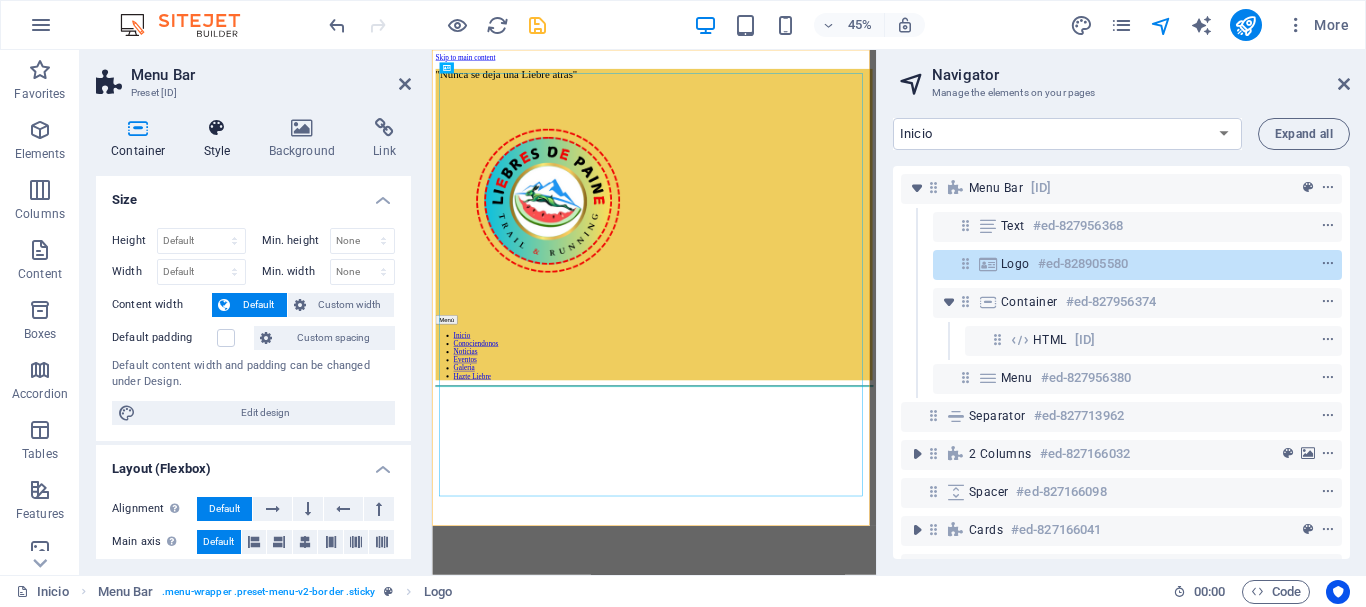 click at bounding box center [217, 128] 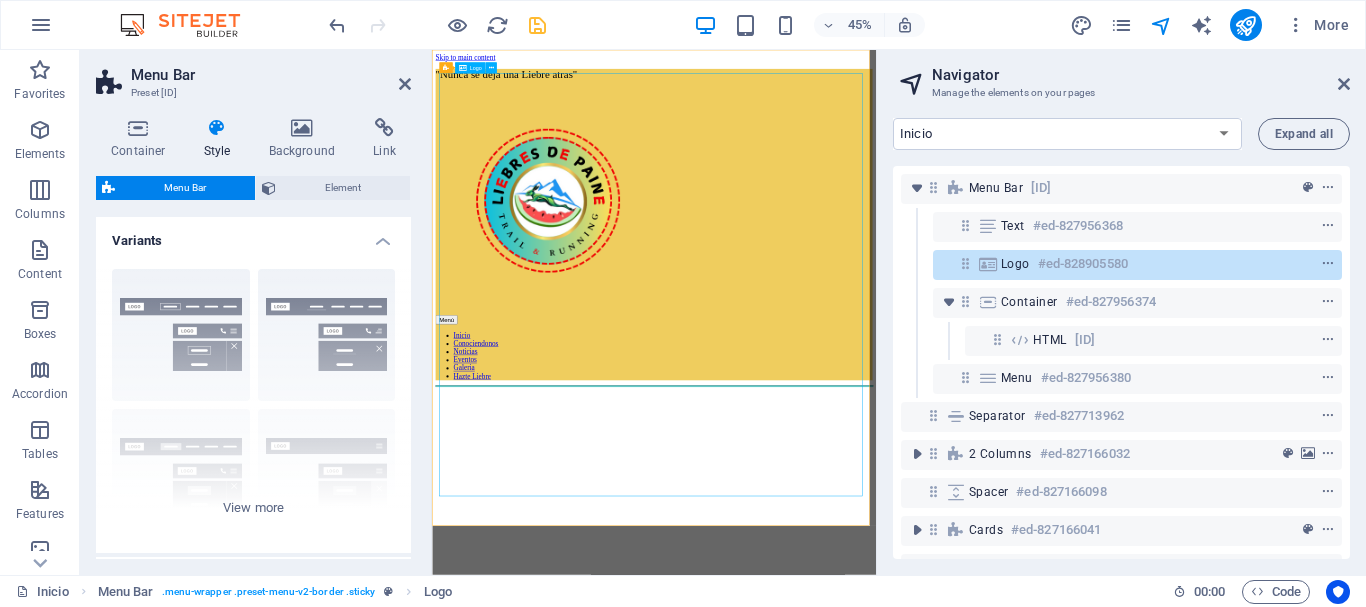 click at bounding box center [925, 387] 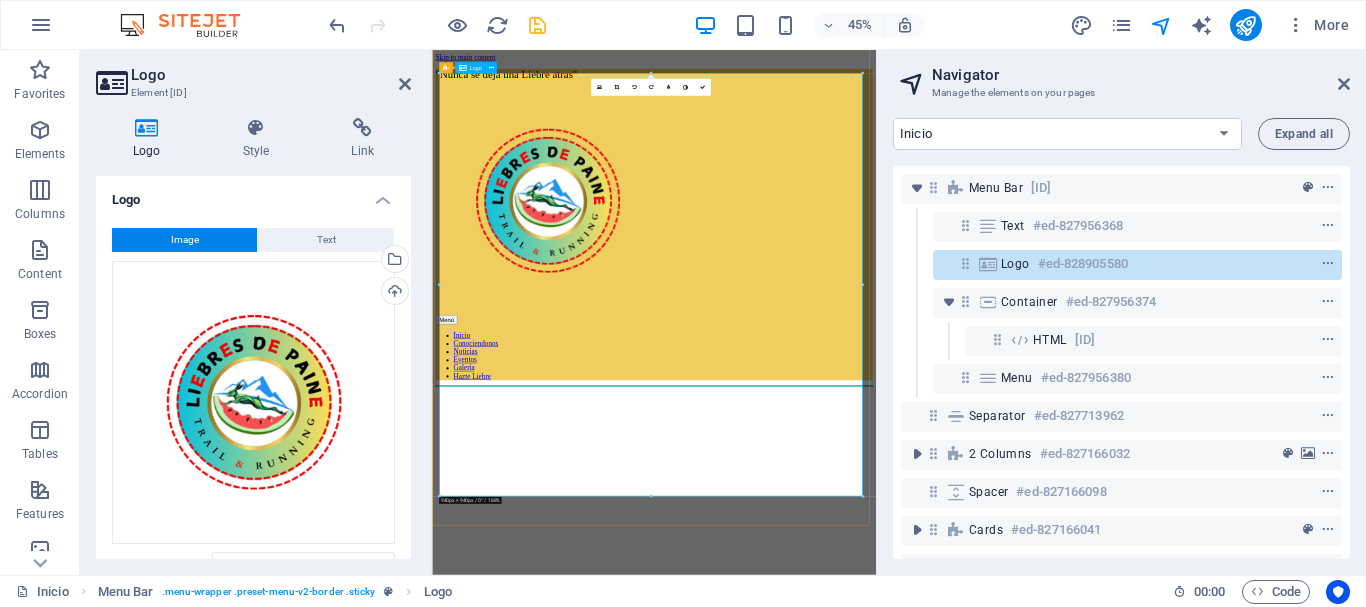 click at bounding box center (925, 387) 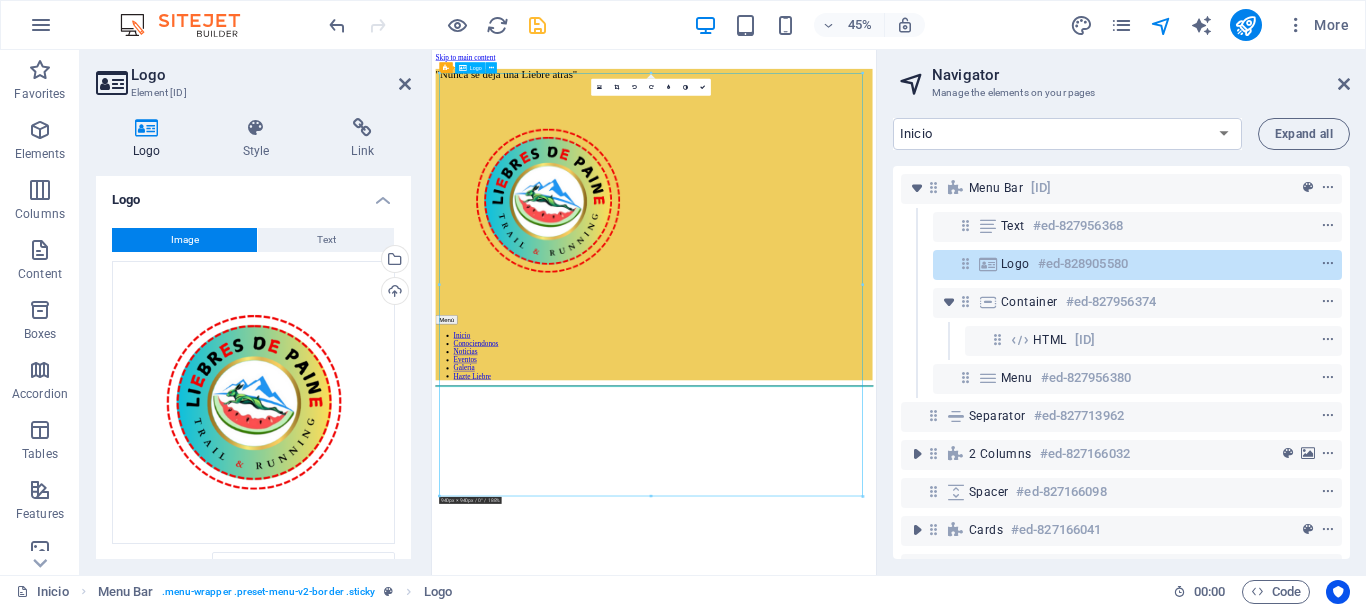 click at bounding box center [925, 387] 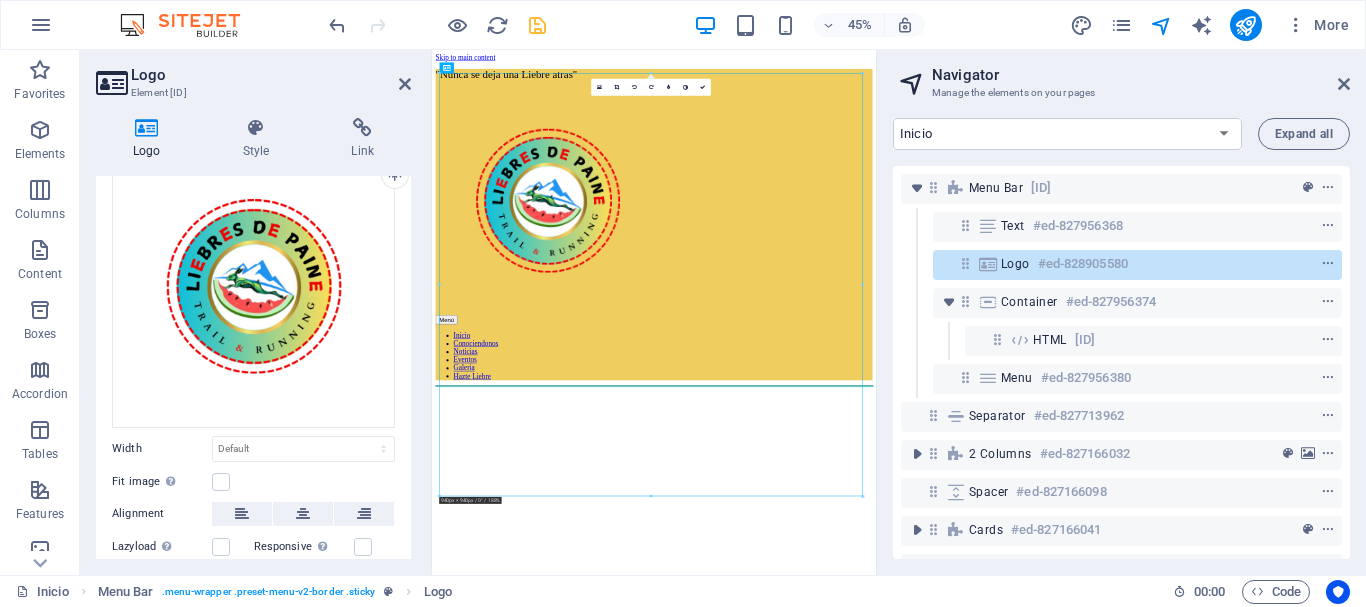 scroll, scrollTop: 240, scrollLeft: 0, axis: vertical 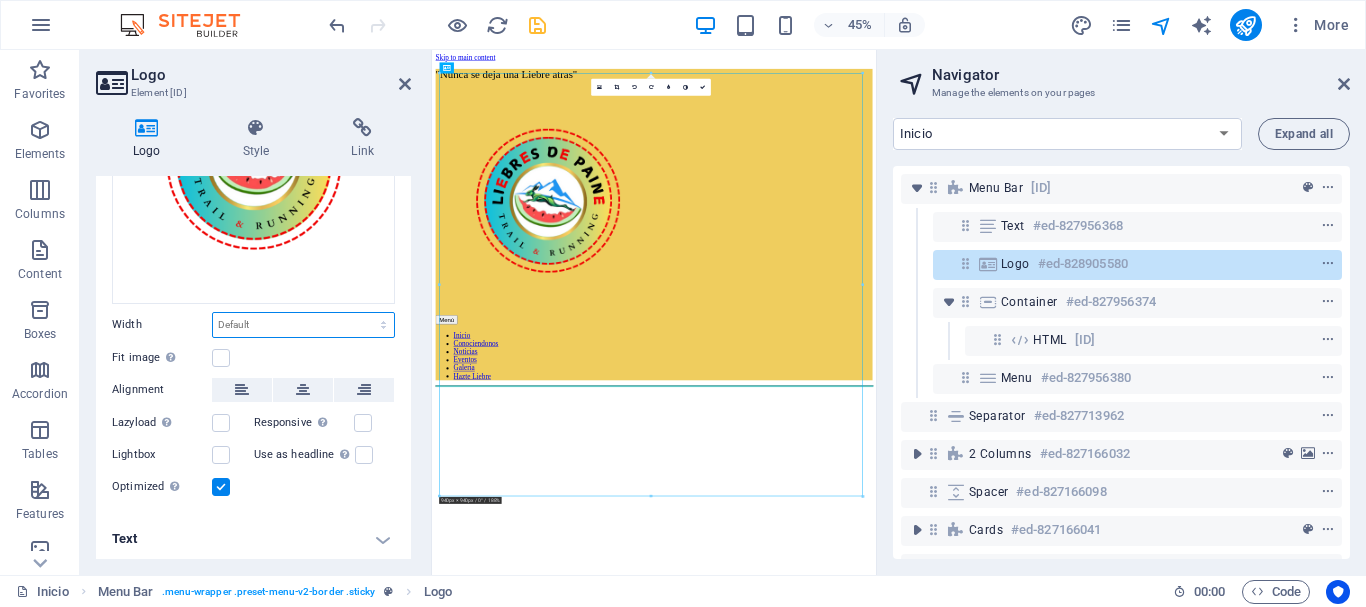click on "Default auto px rem % em vh vw" at bounding box center (303, 325) 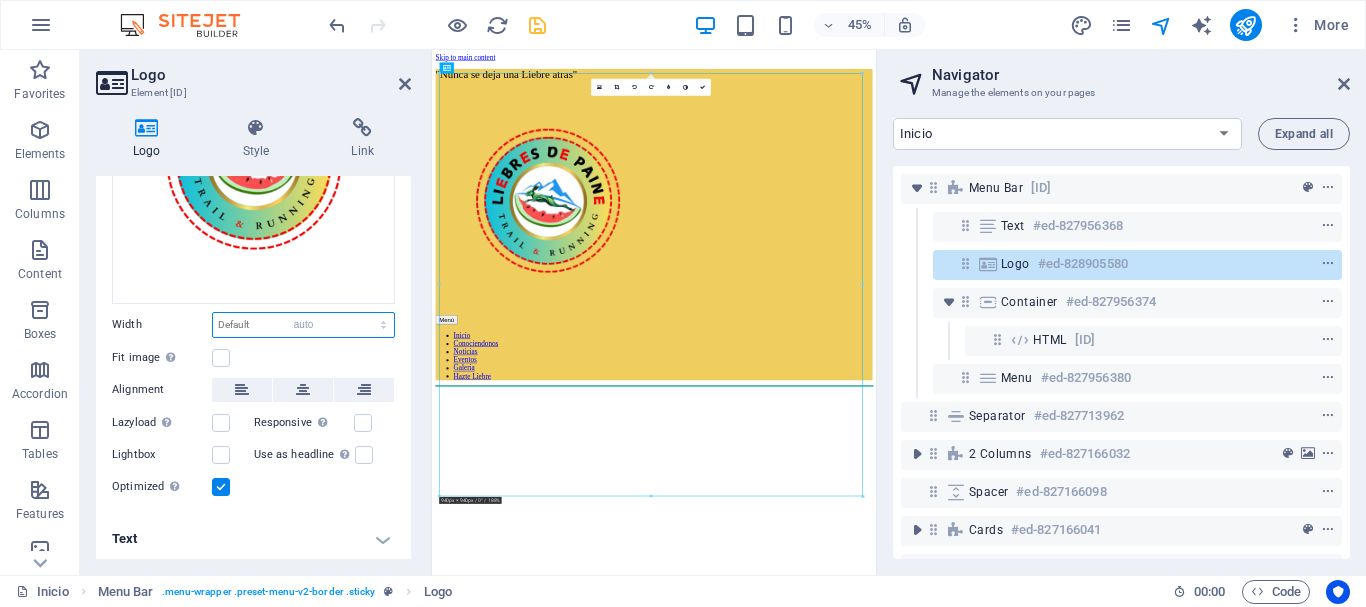 click on "Default auto px rem % em vh vw" at bounding box center (303, 325) 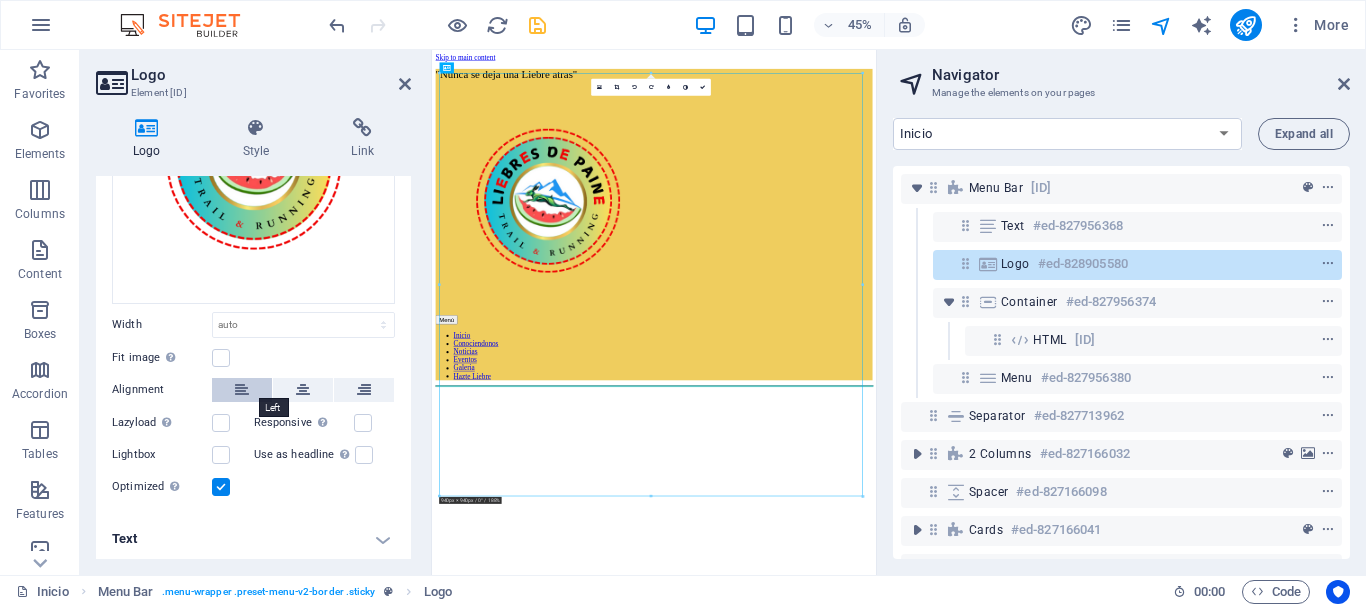 click at bounding box center (242, 390) 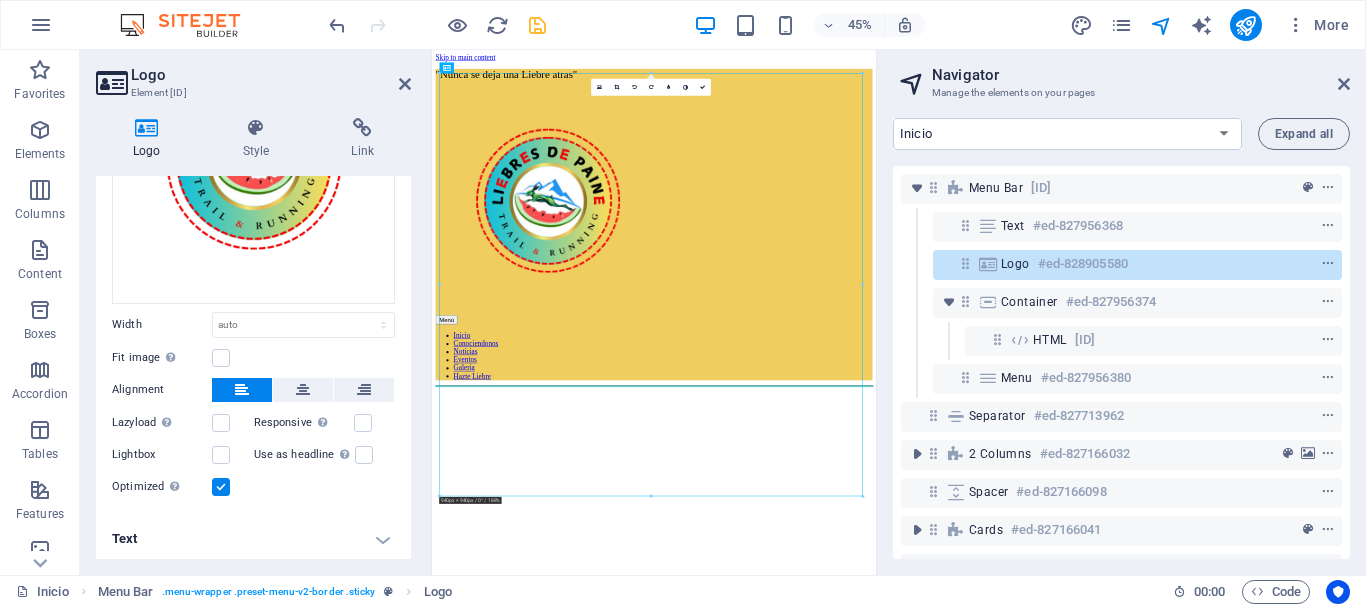 click at bounding box center [242, 390] 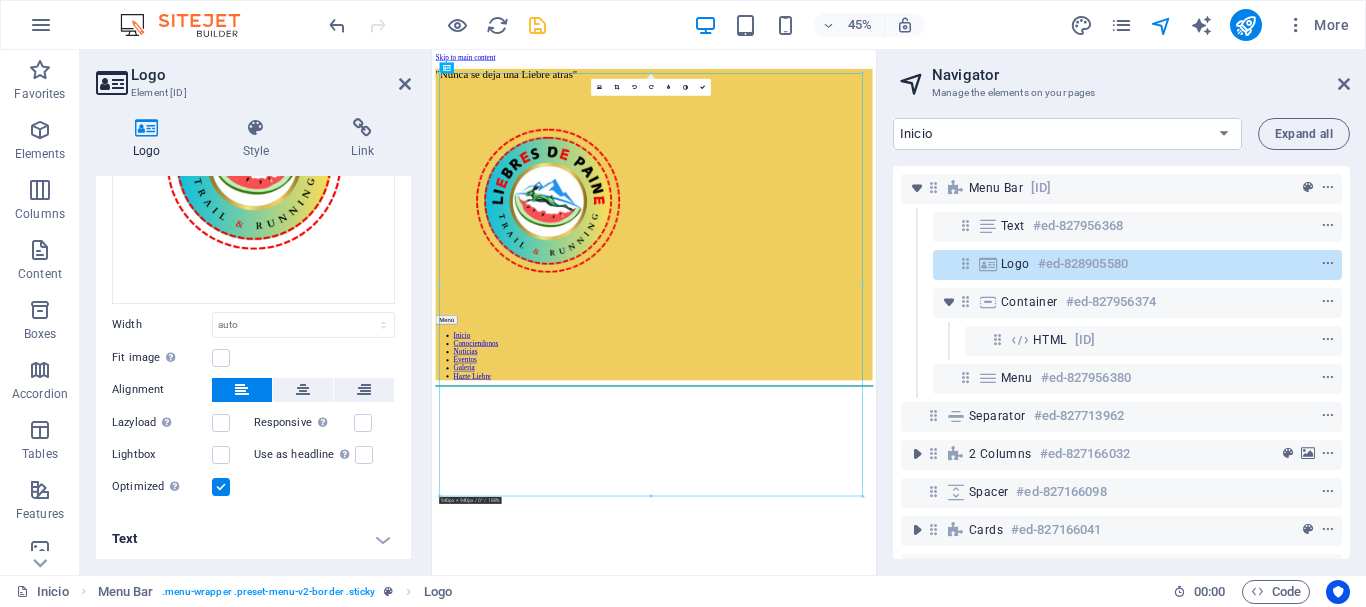 click at bounding box center [242, 390] 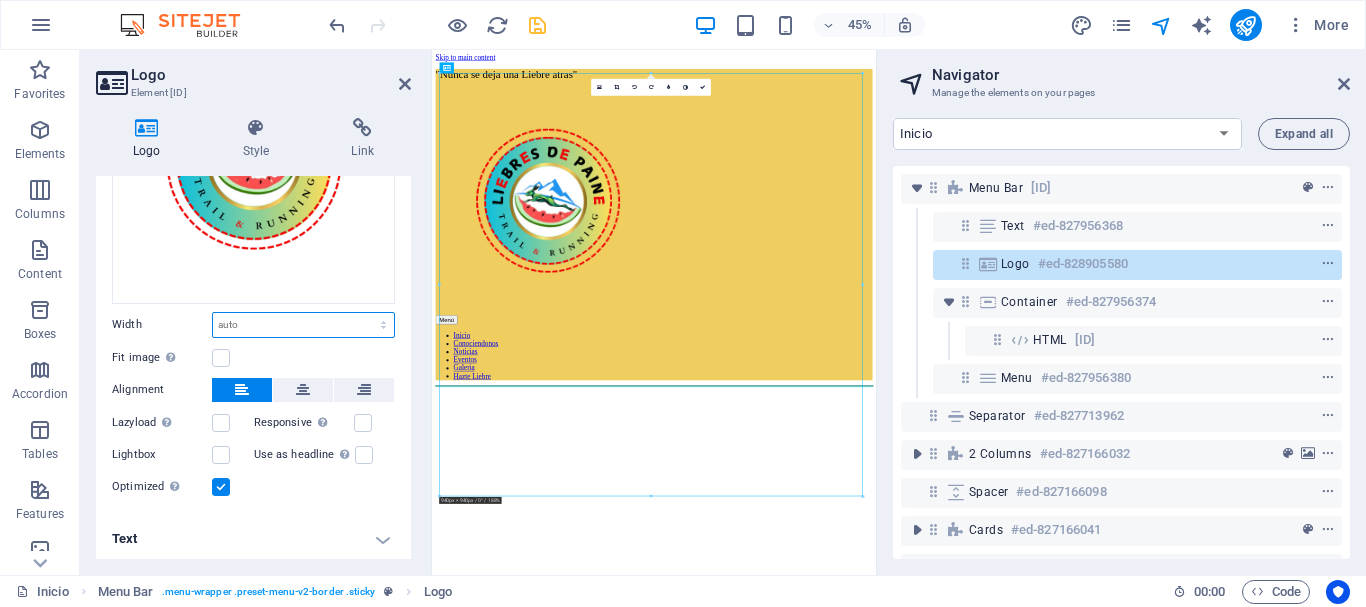 click on "Default auto px rem % em vh vw" at bounding box center (303, 325) 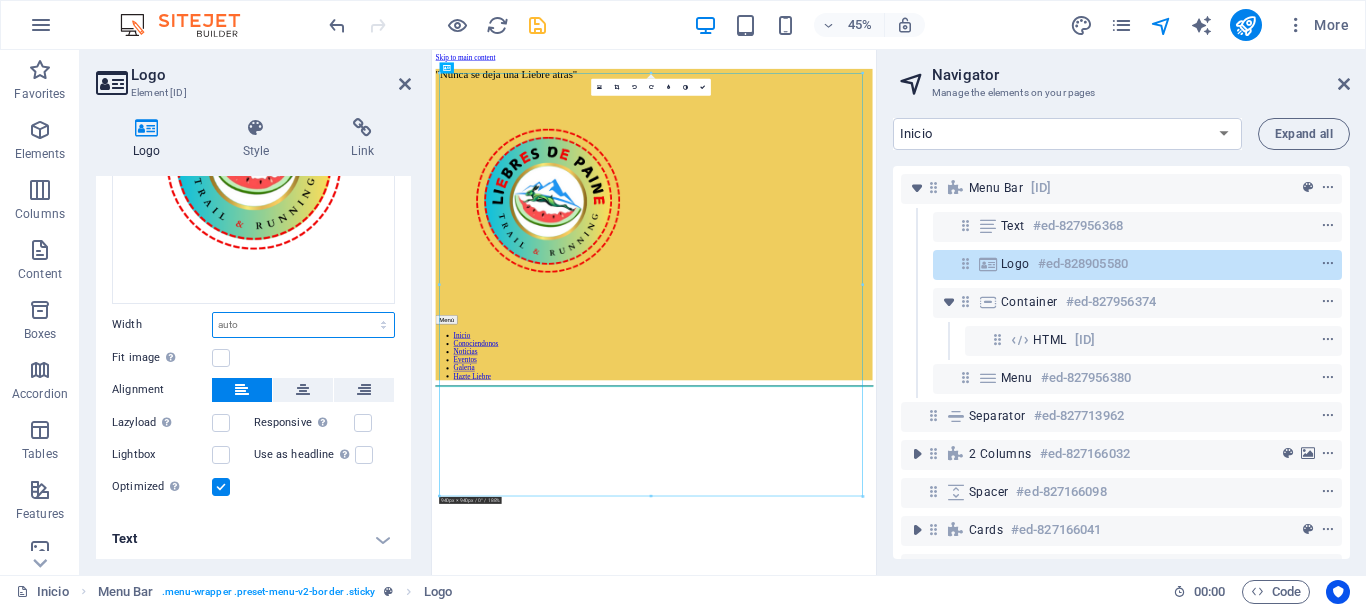 select on "px" 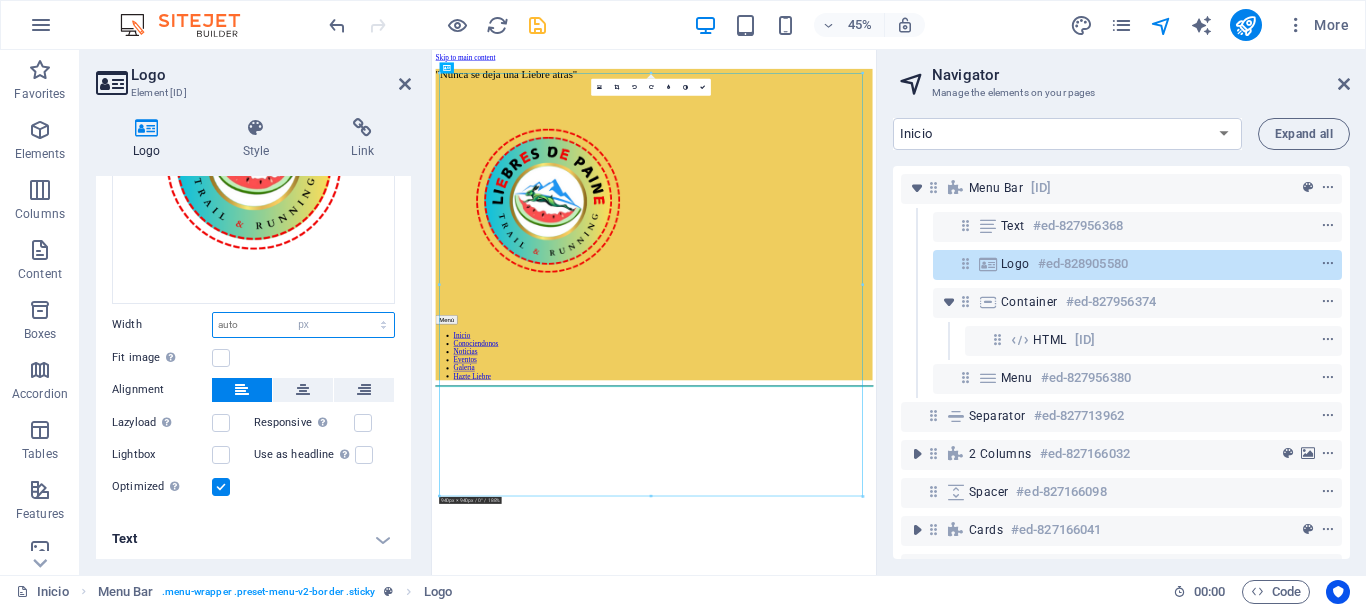 click on "Default auto px rem % em vh vw" at bounding box center (303, 325) 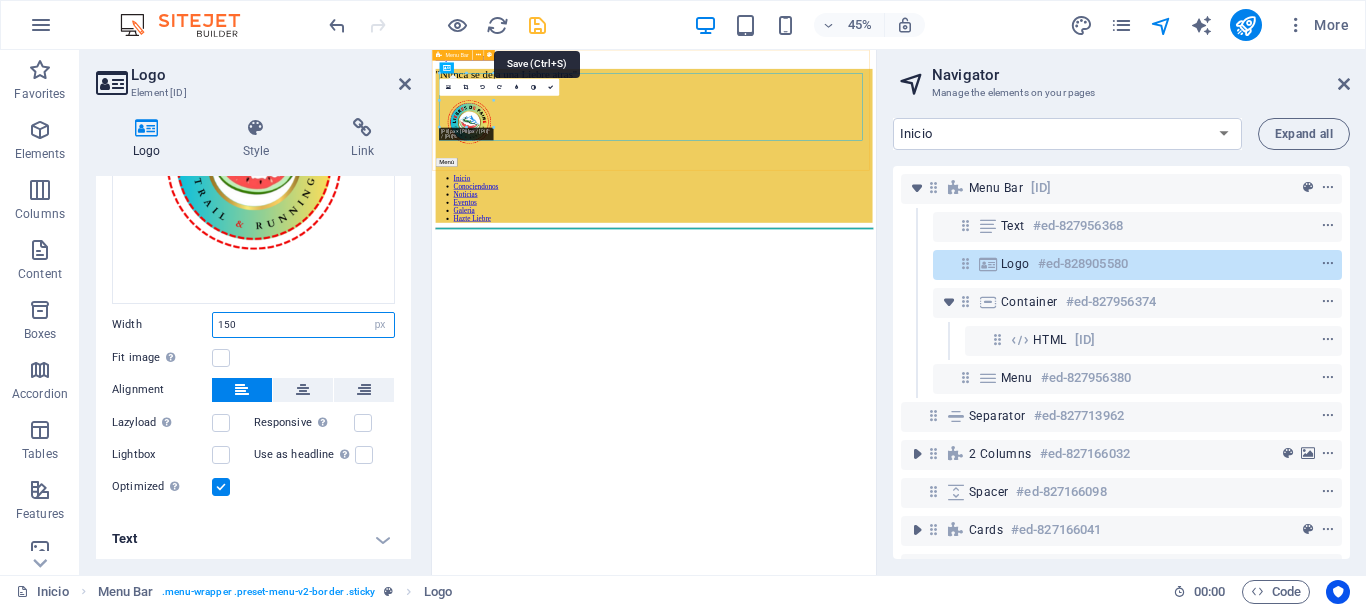 type on "150" 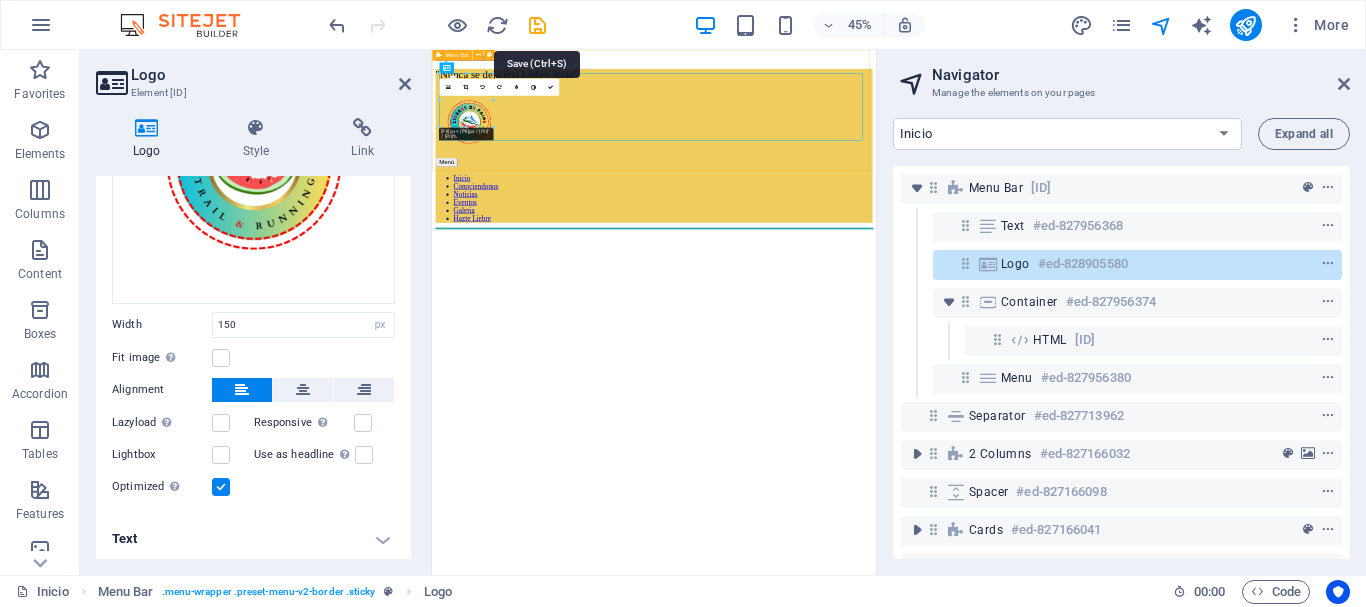 click at bounding box center (537, 25) 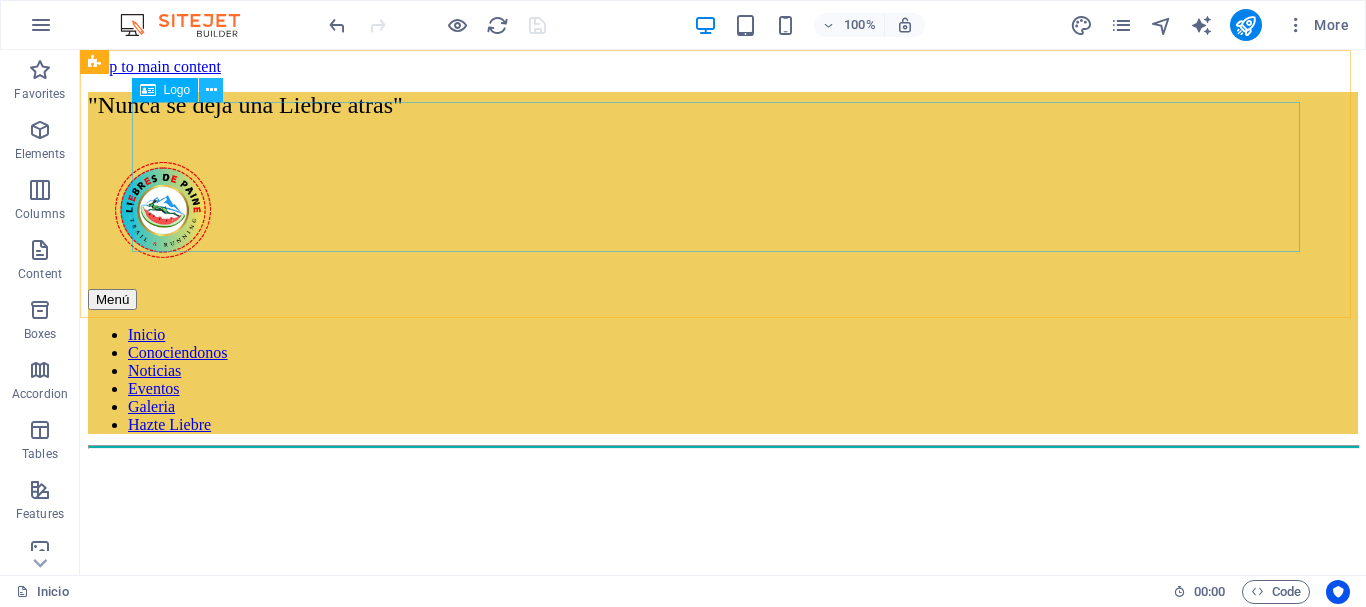 click at bounding box center (211, 90) 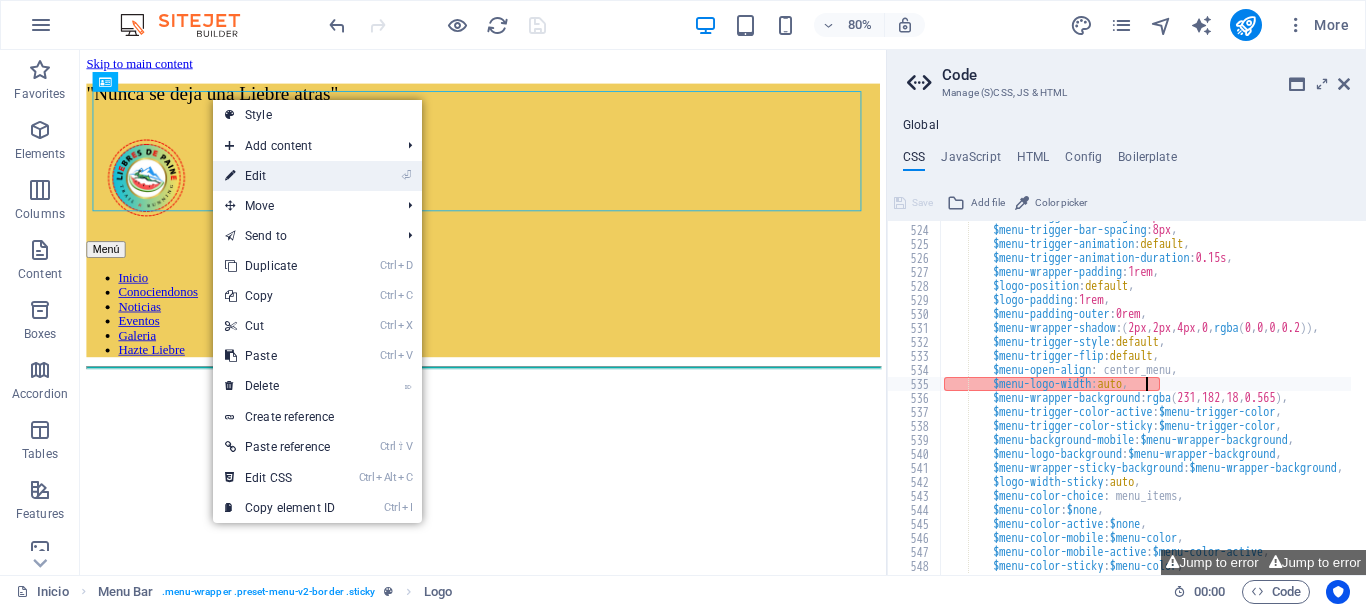 click on "⏎  Edit" at bounding box center (280, 176) 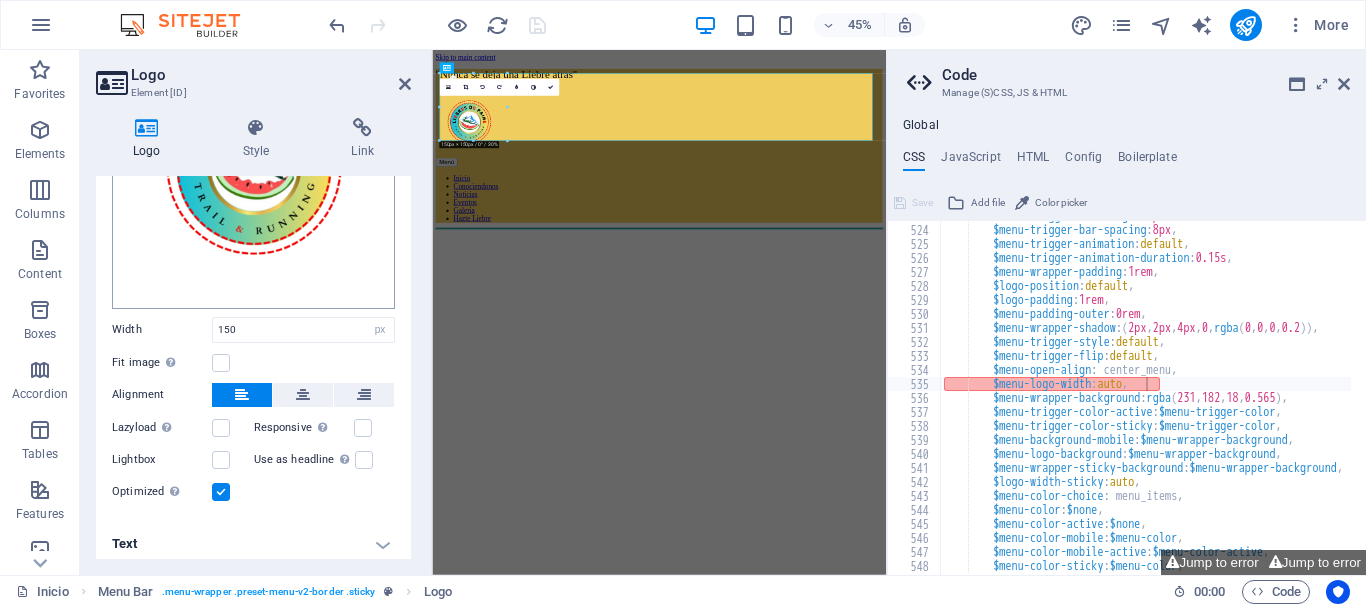 scroll, scrollTop: 240, scrollLeft: 0, axis: vertical 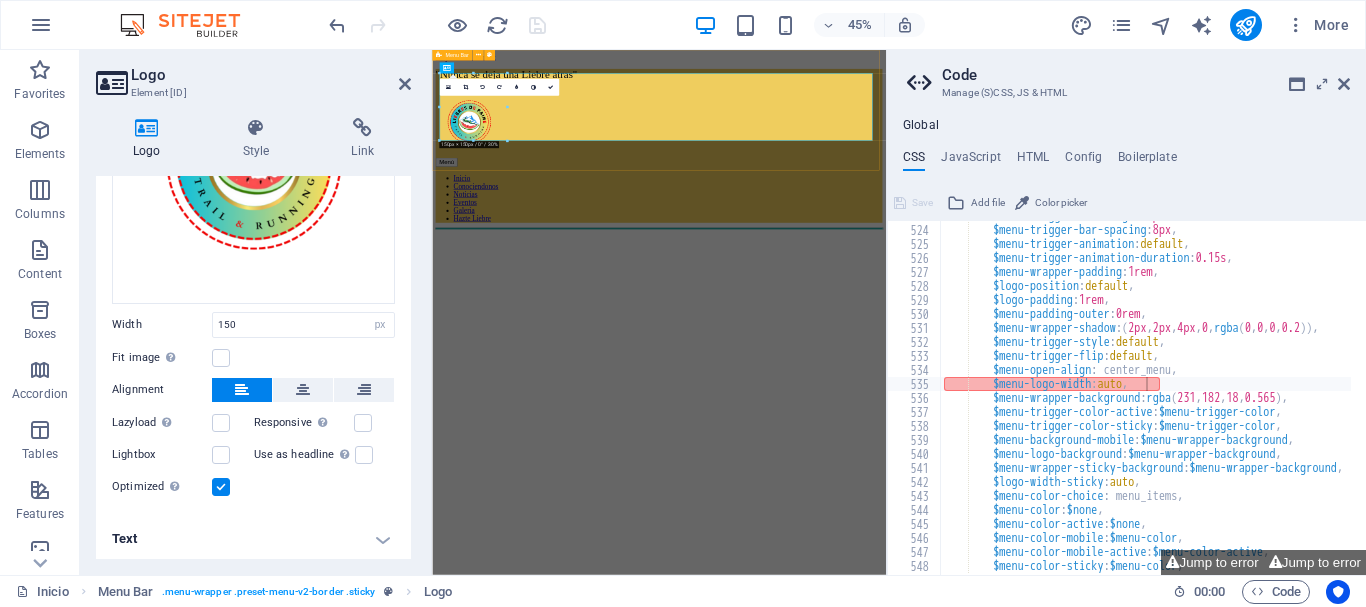 click on ""Nunca se deja una Liebre atras" Menú Inicio Conociendonos Noticias Eventos Galeria Hazte Liebre" at bounding box center (936, 263) 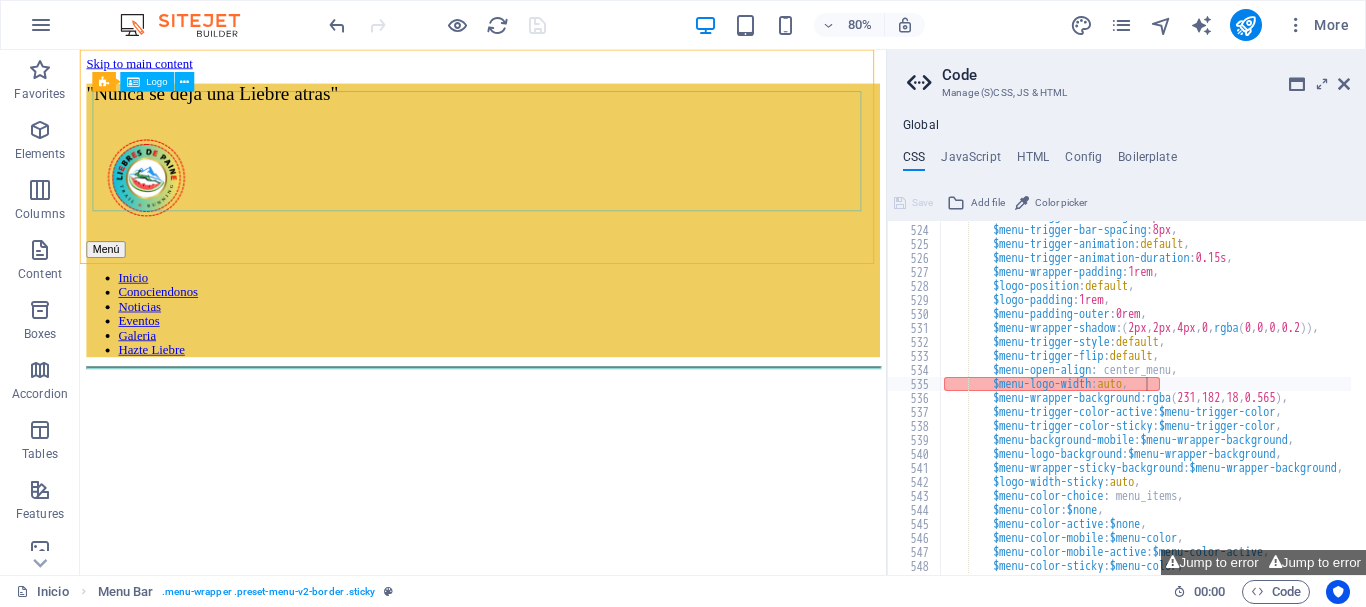 click at bounding box center [584, 212] 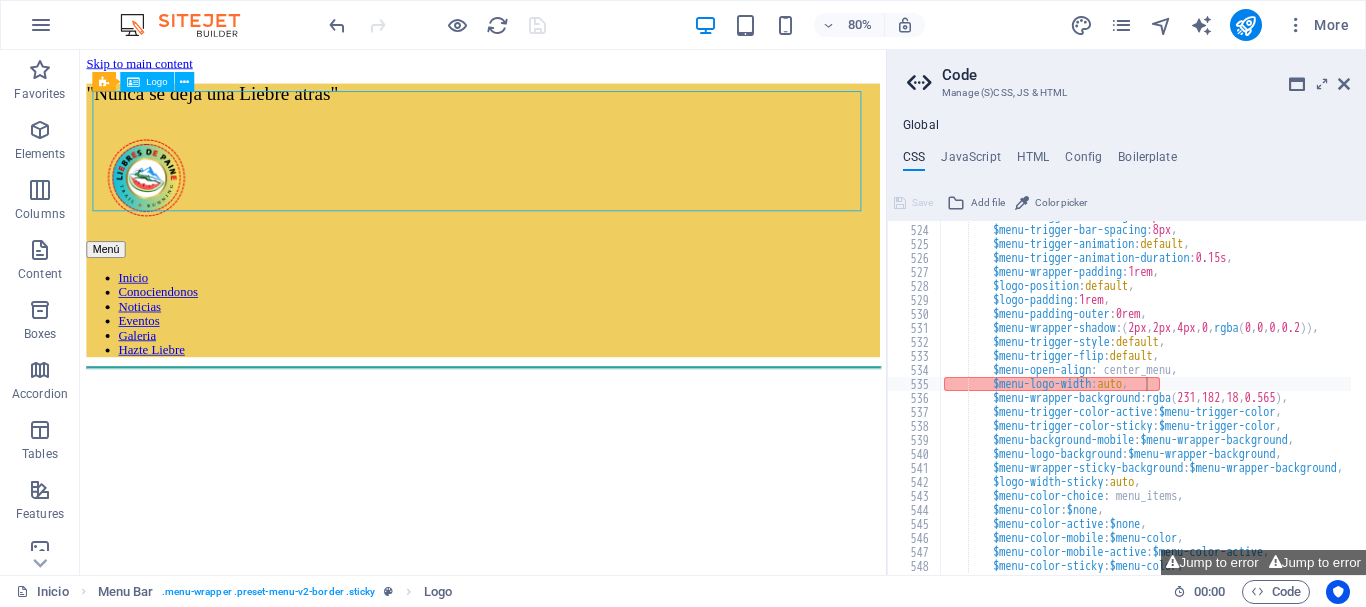 click at bounding box center [584, 212] 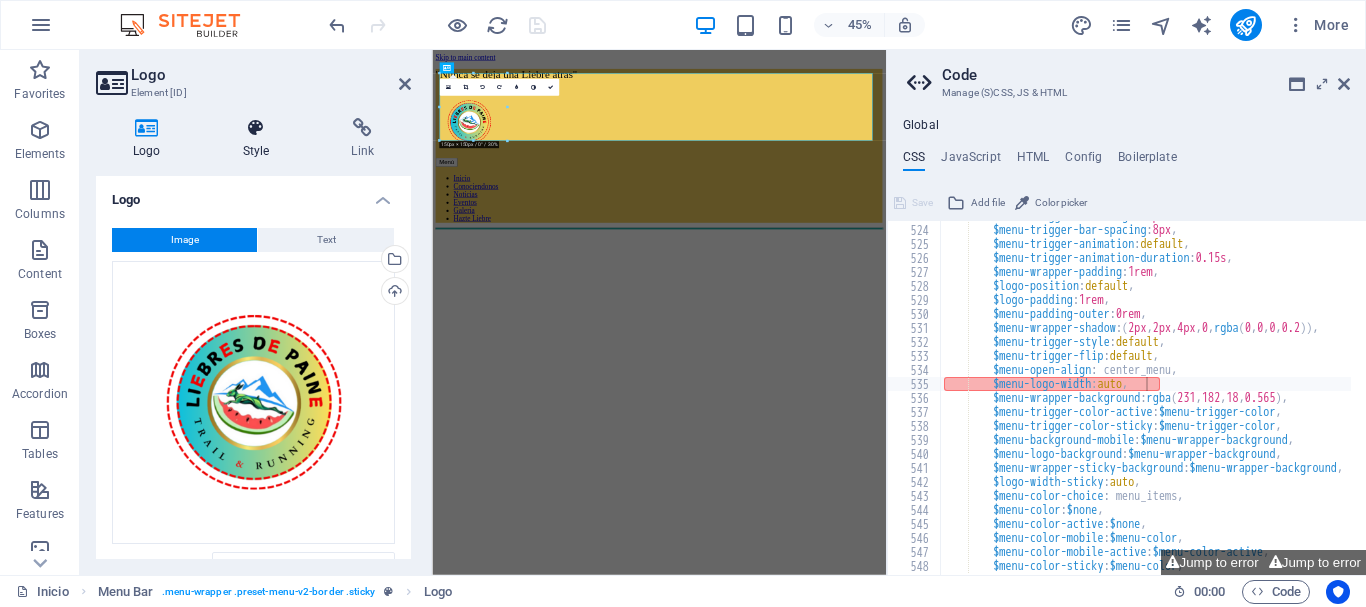 click on "Style" at bounding box center [260, 139] 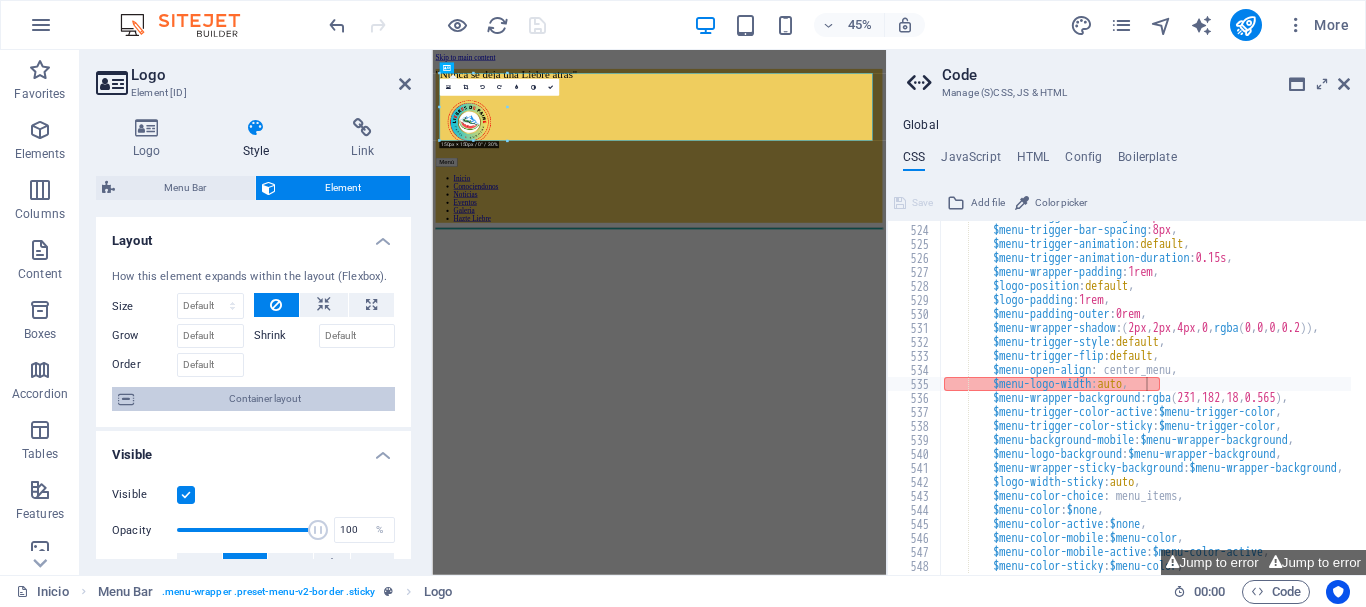 click on "Container layout" at bounding box center [264, 399] 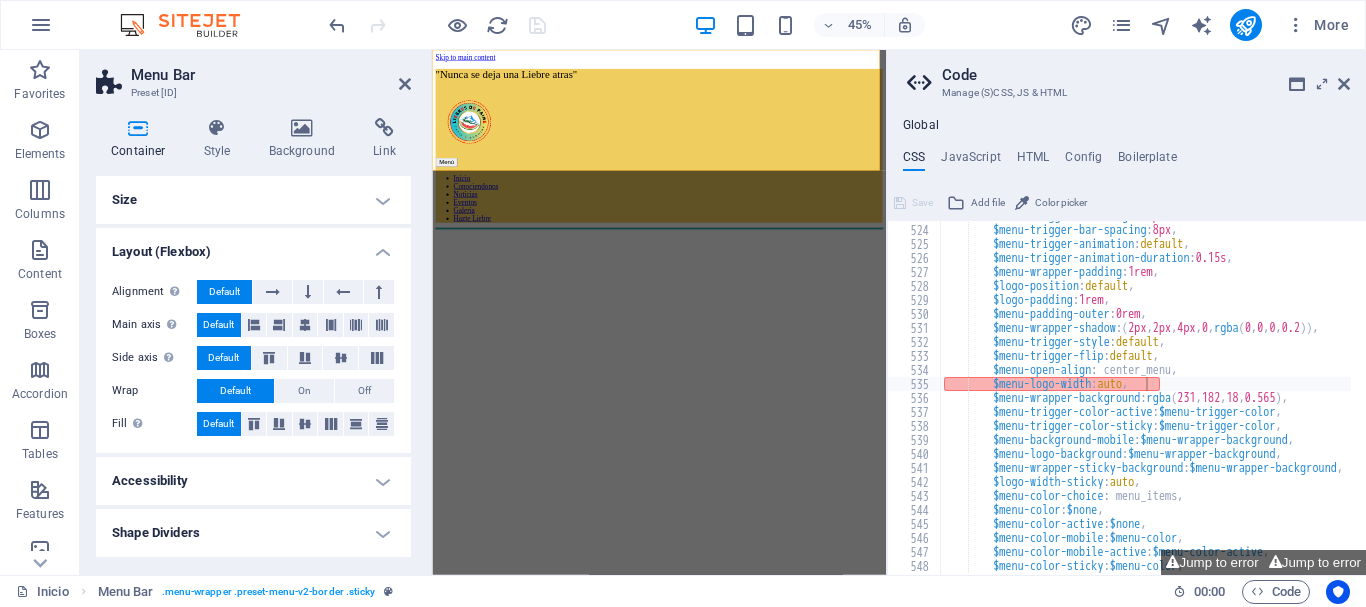 drag, startPoint x: 122, startPoint y: 196, endPoint x: 133, endPoint y: 196, distance: 11 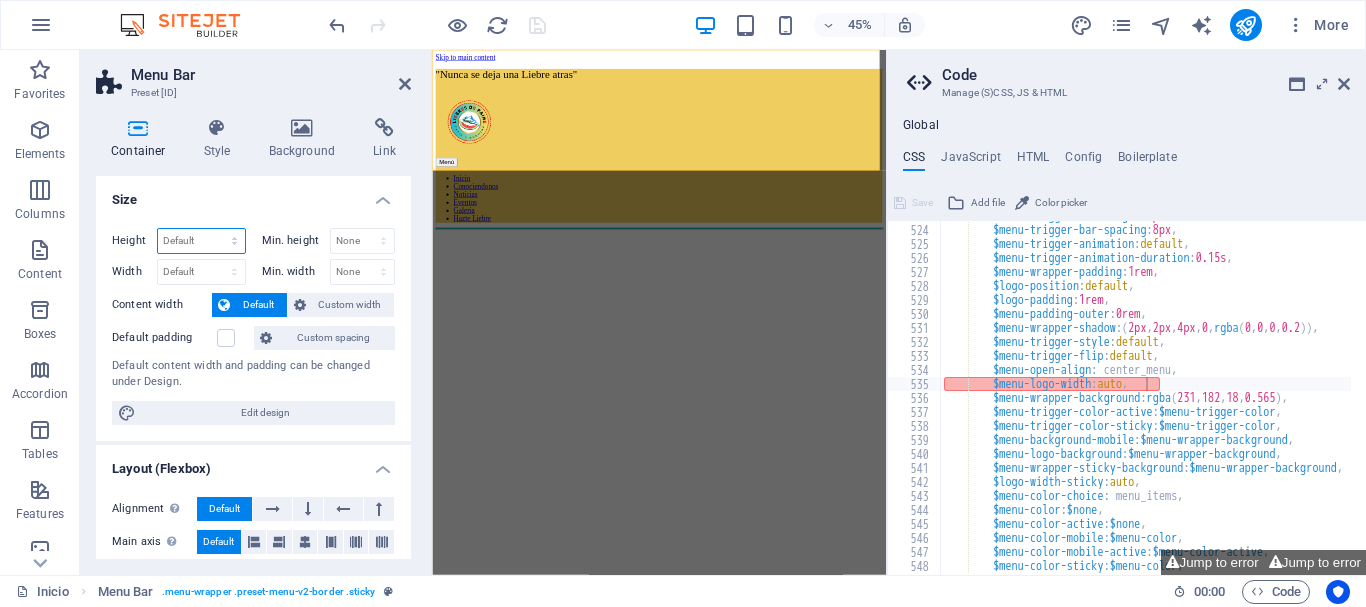 click on "Default px rem % vh vw" at bounding box center (201, 241) 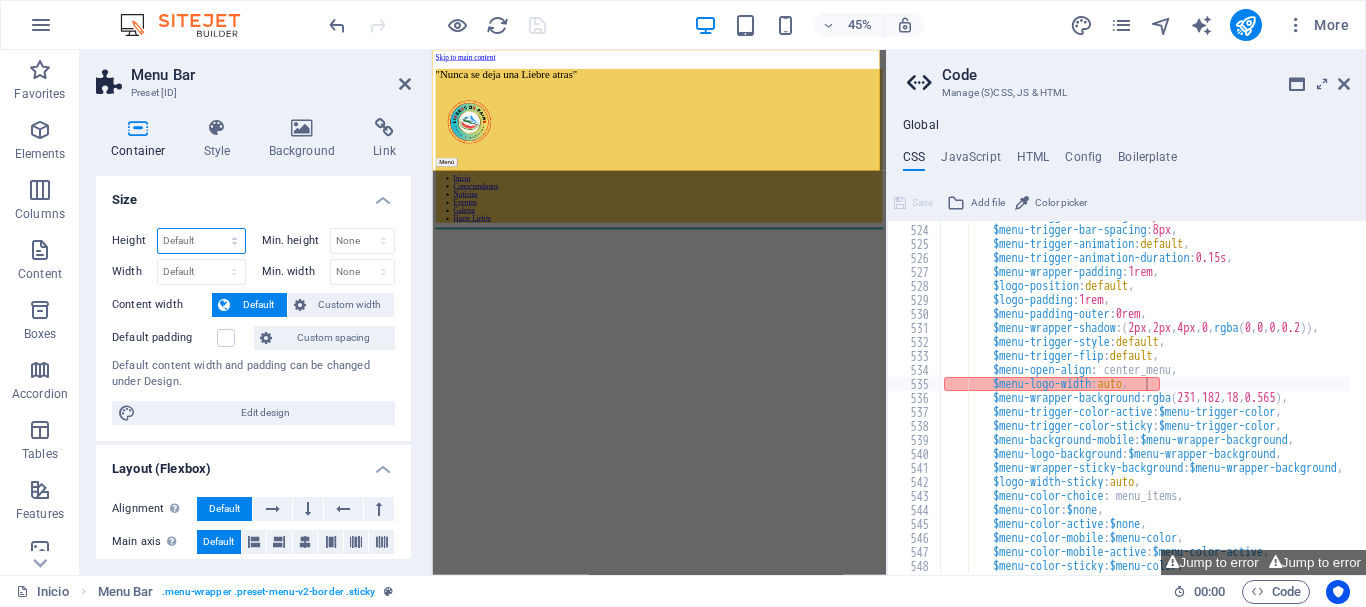 select on "px" 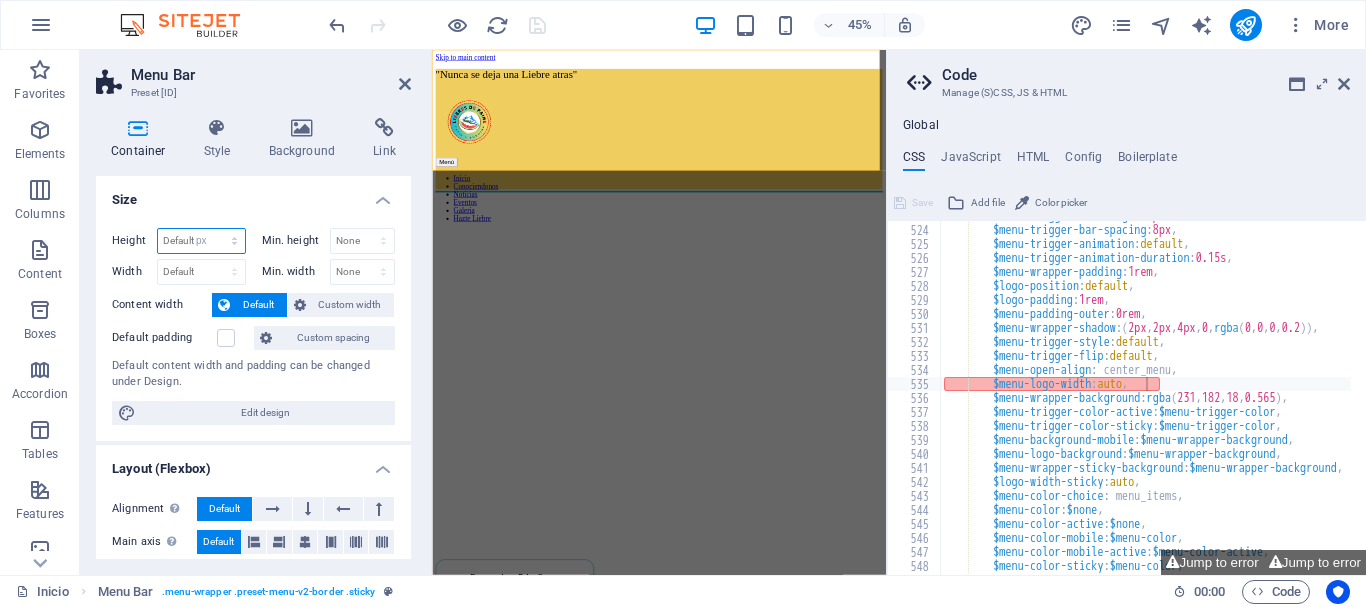 click on "Default px rem % vh vw" at bounding box center (201, 241) 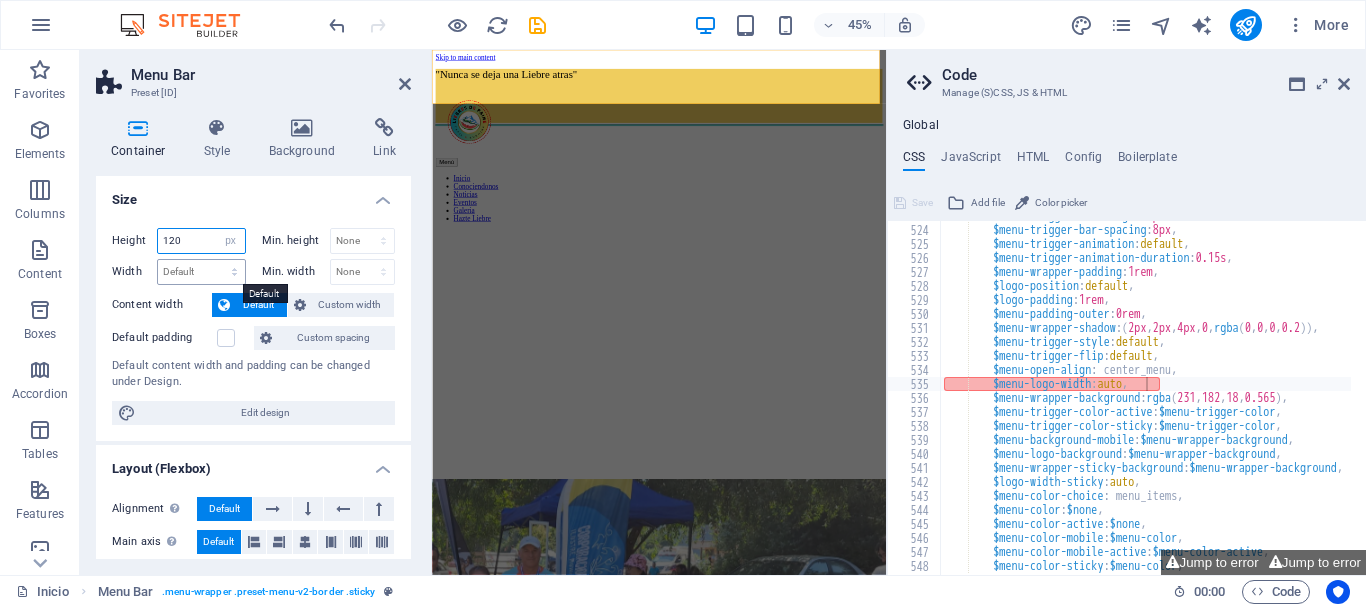 type on "120" 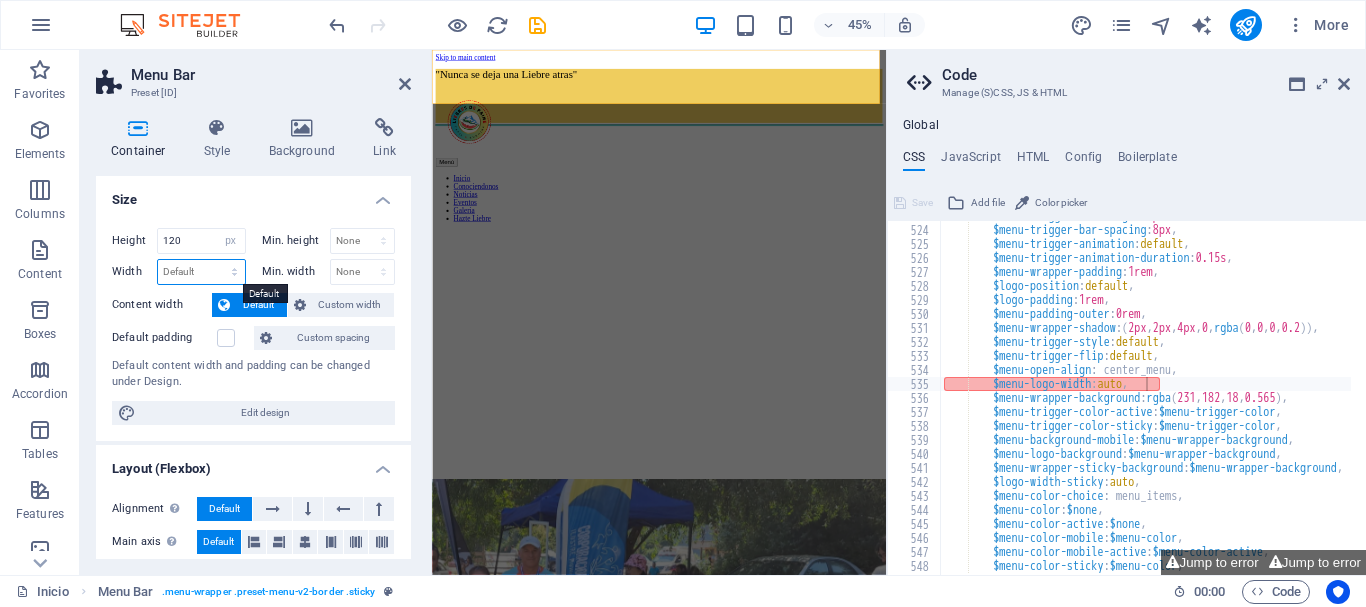 click on "Default px rem % em vh vw" at bounding box center (201, 272) 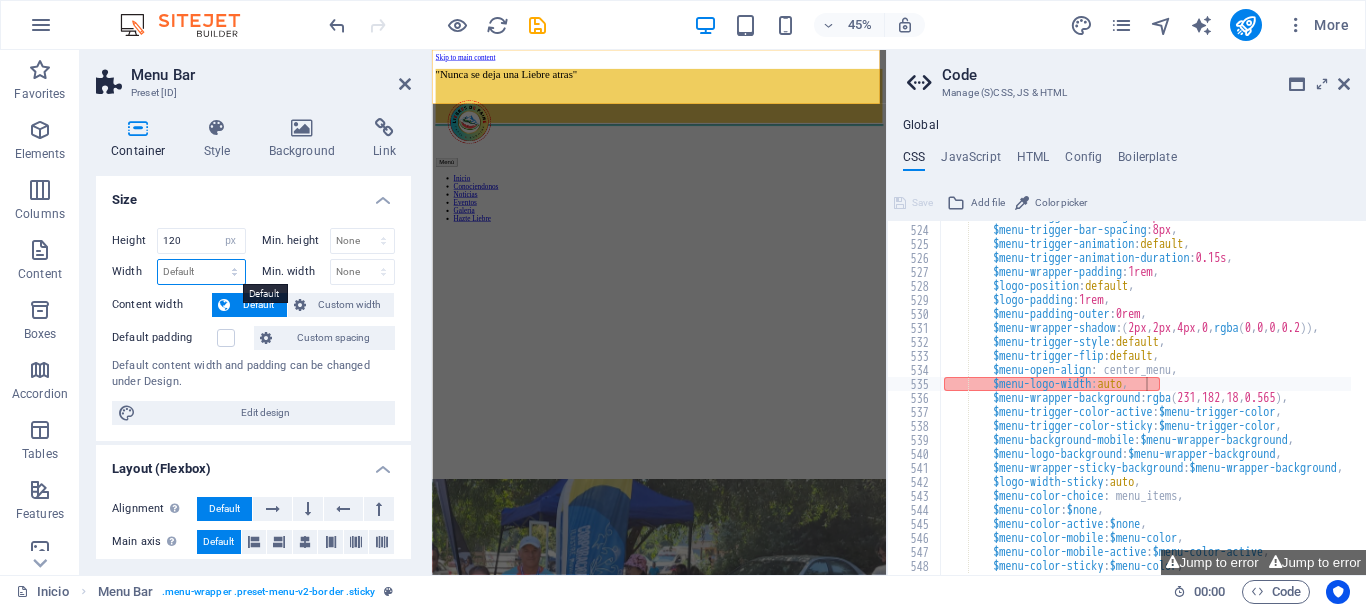 select on "px" 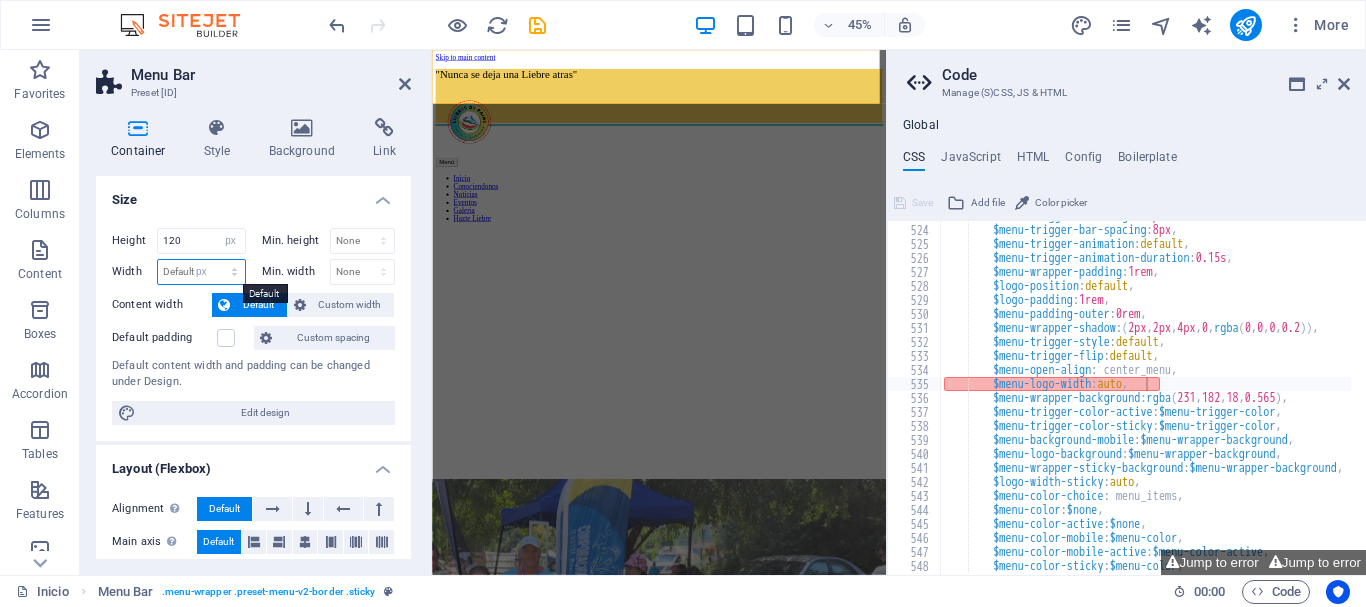 click on "Default px rem % em vh vw" at bounding box center [201, 272] 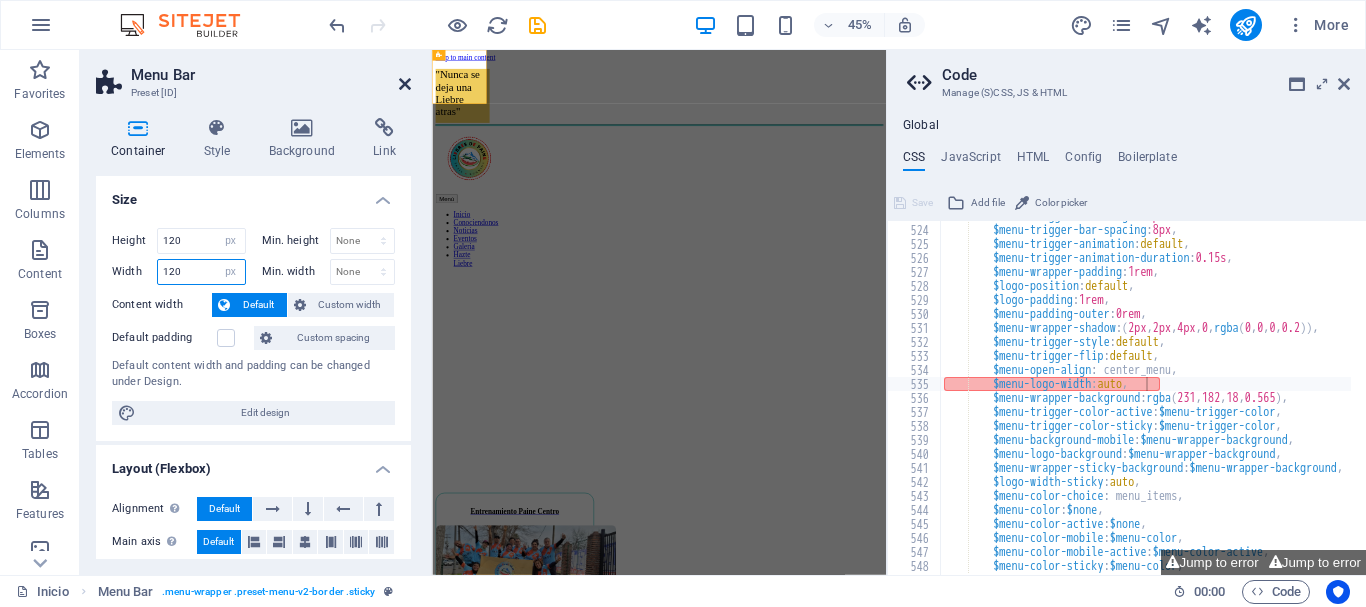 type on "120" 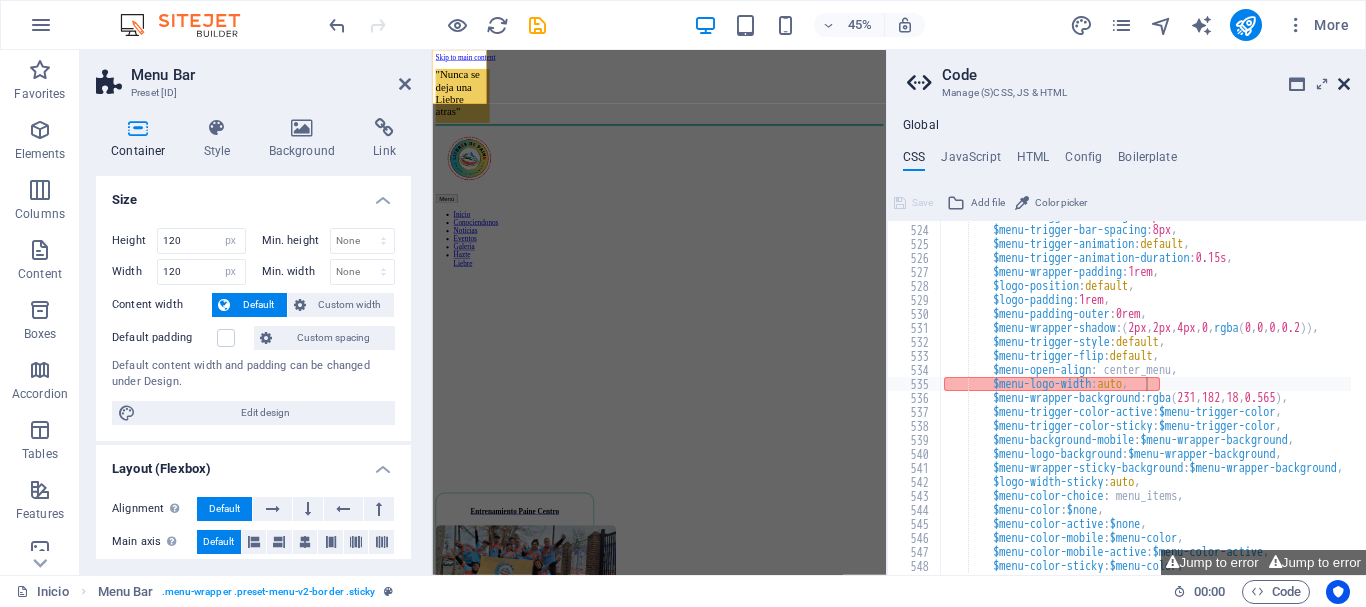 click at bounding box center [1344, 84] 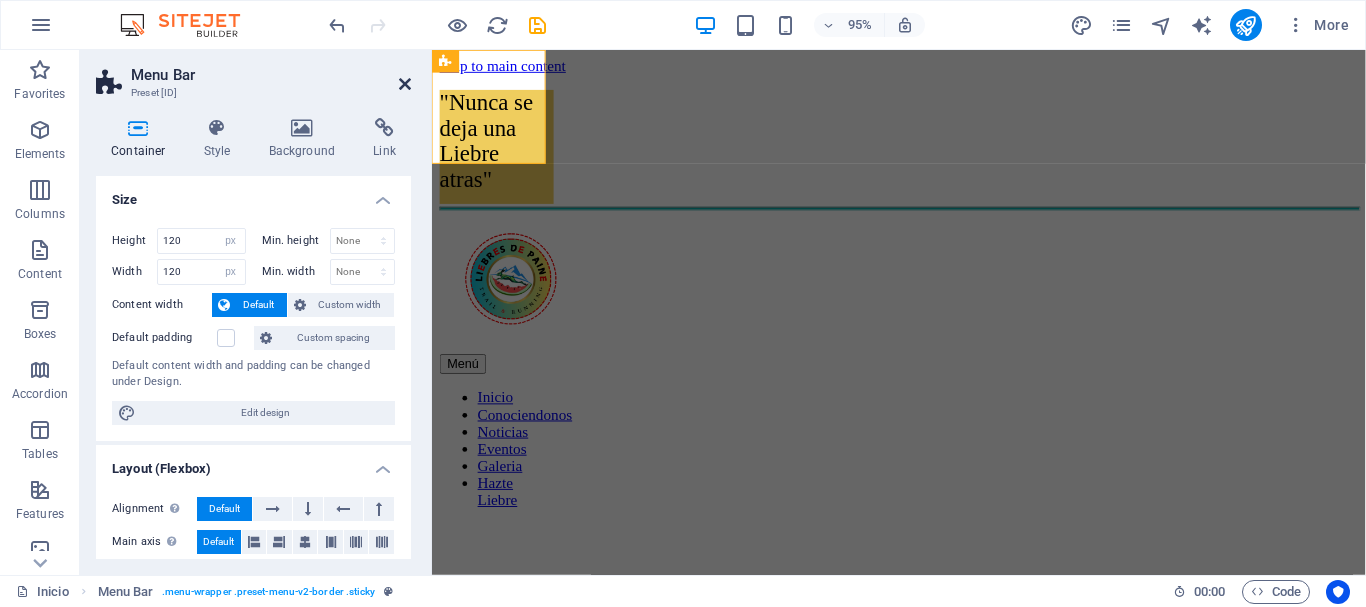 click at bounding box center [405, 84] 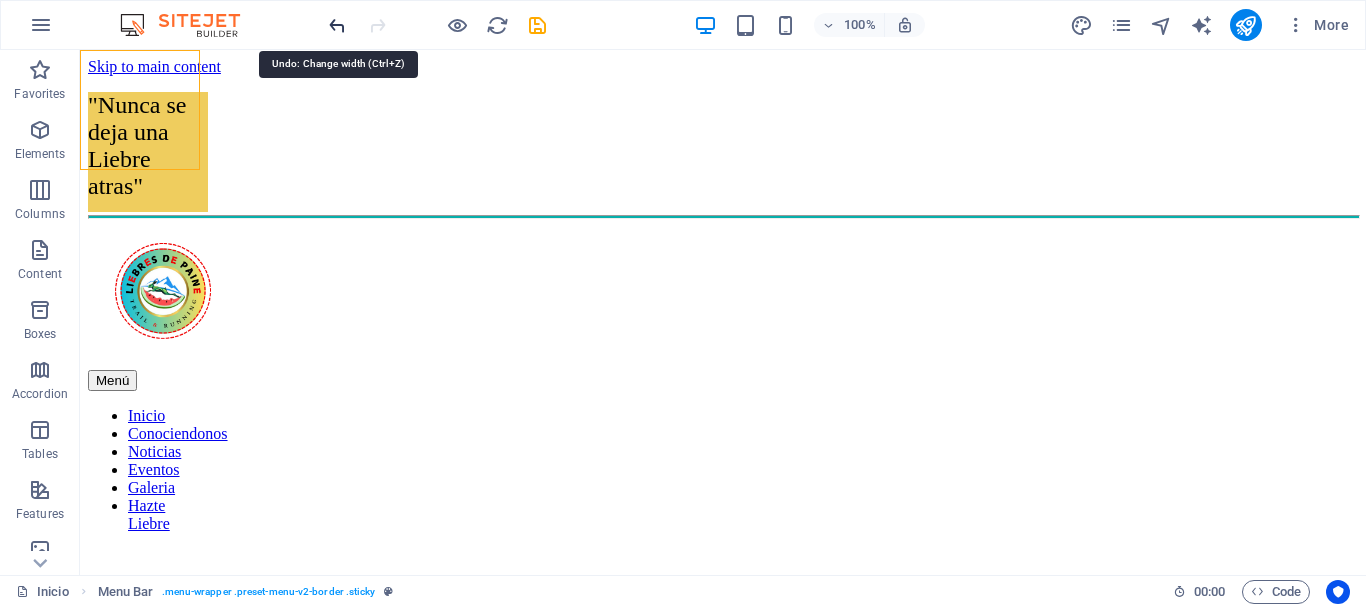 click at bounding box center [337, 25] 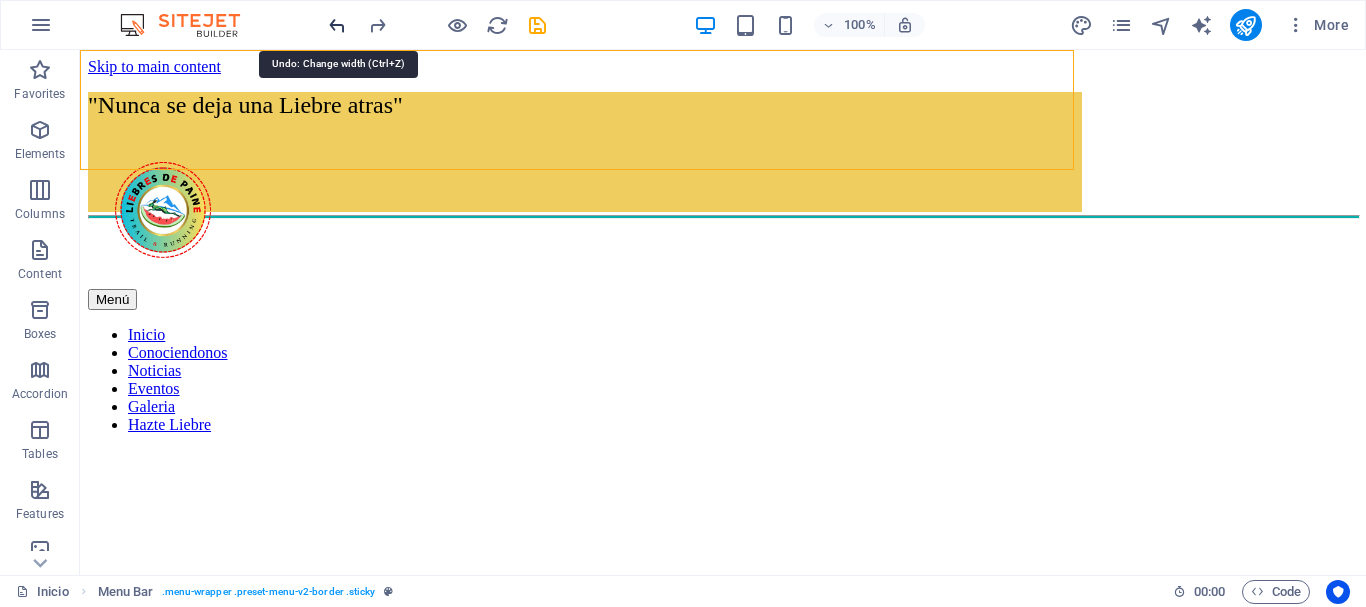 click at bounding box center [337, 25] 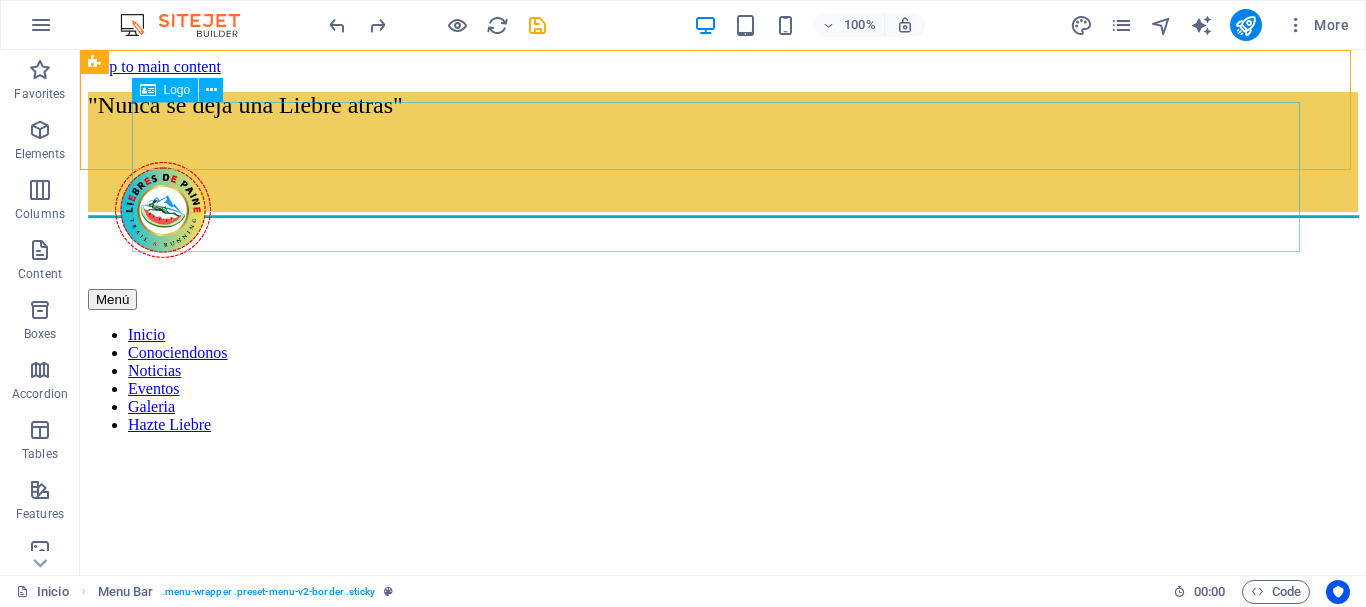 click at bounding box center (723, 212) 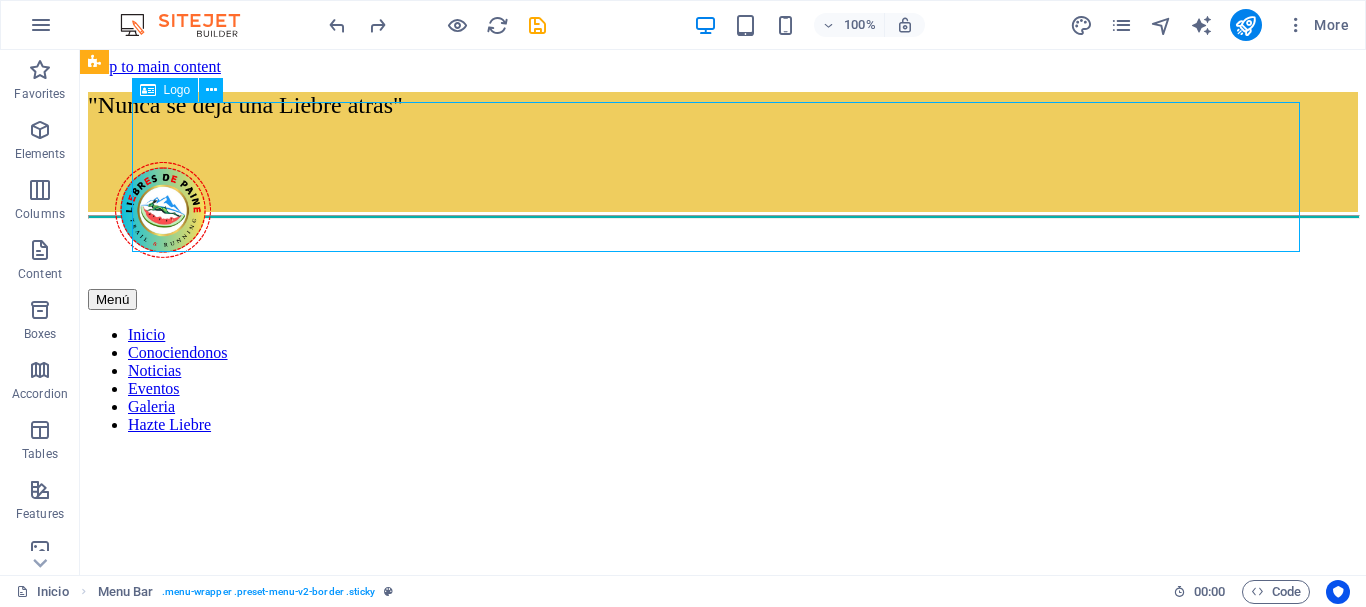 click at bounding box center [723, 212] 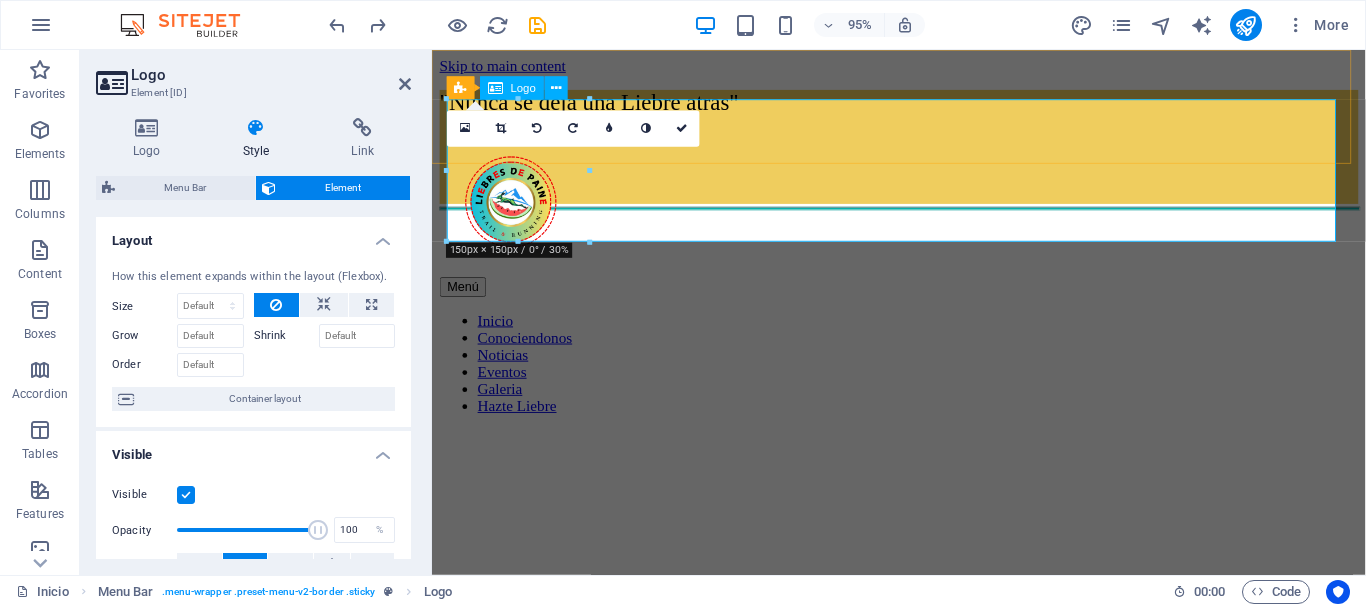 click at bounding box center [923, 212] 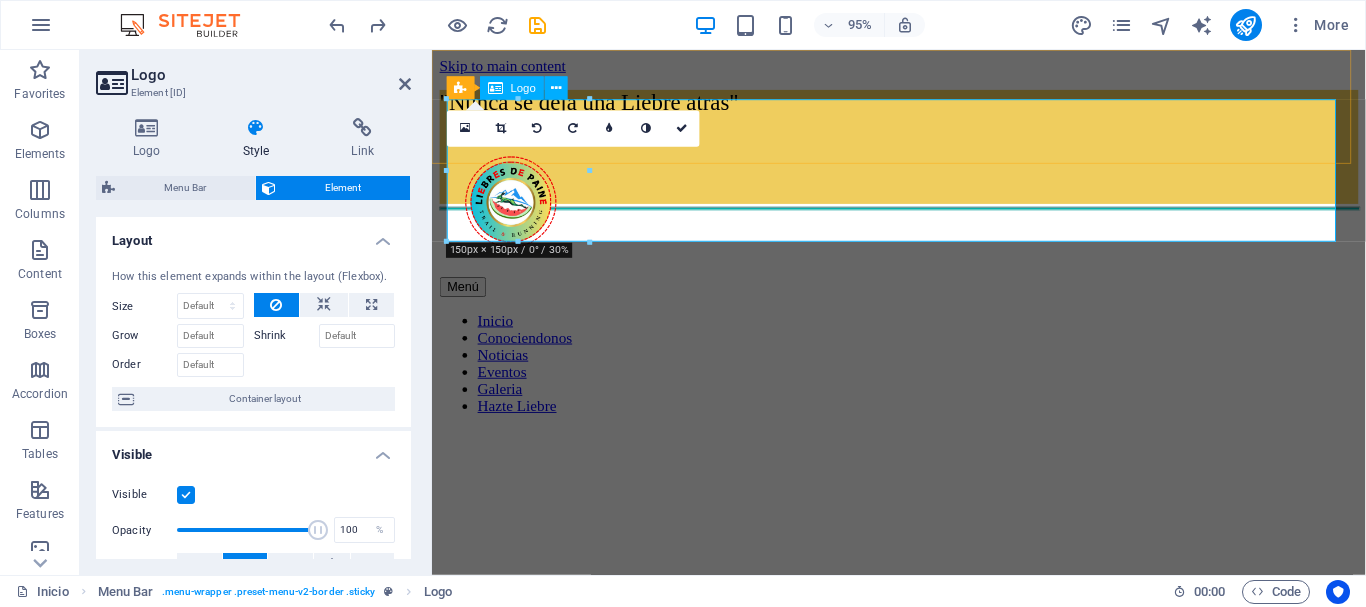 click at bounding box center (923, 212) 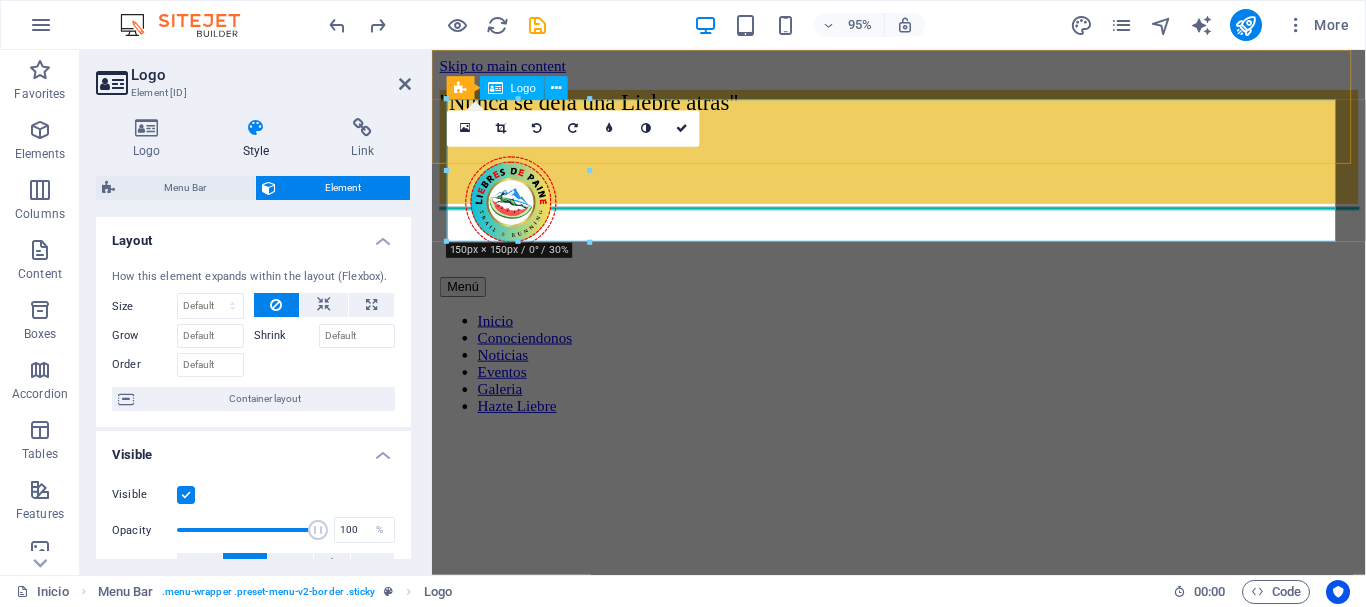 click at bounding box center (923, 212) 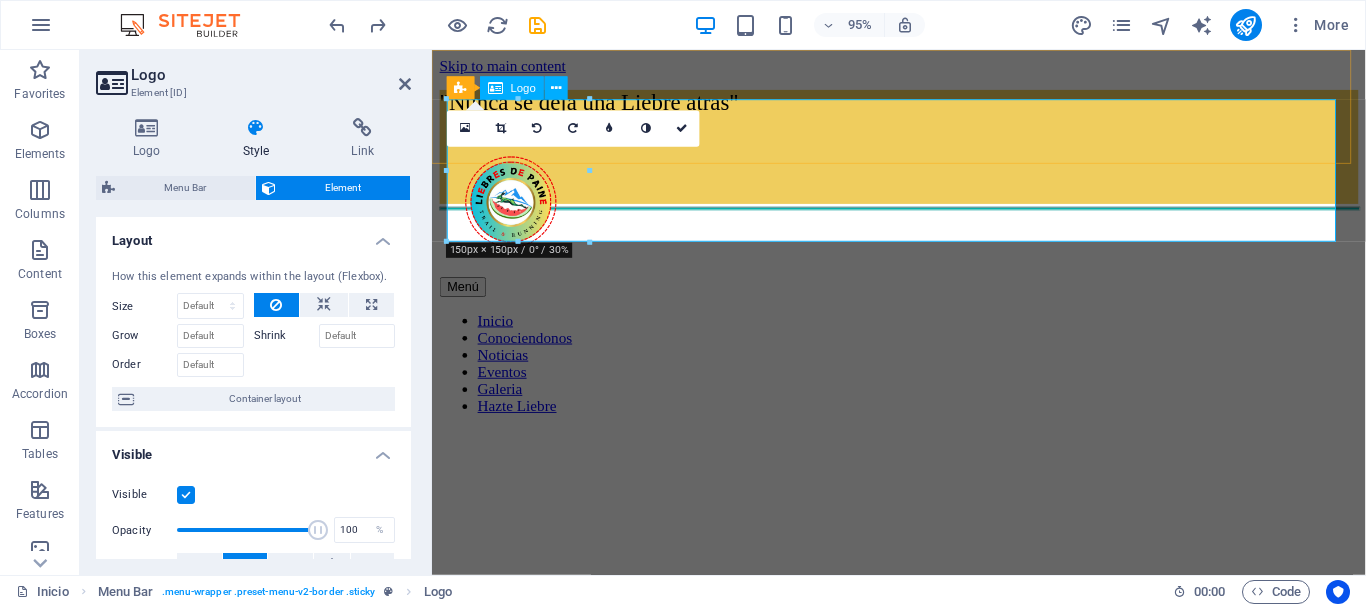 click at bounding box center [923, 212] 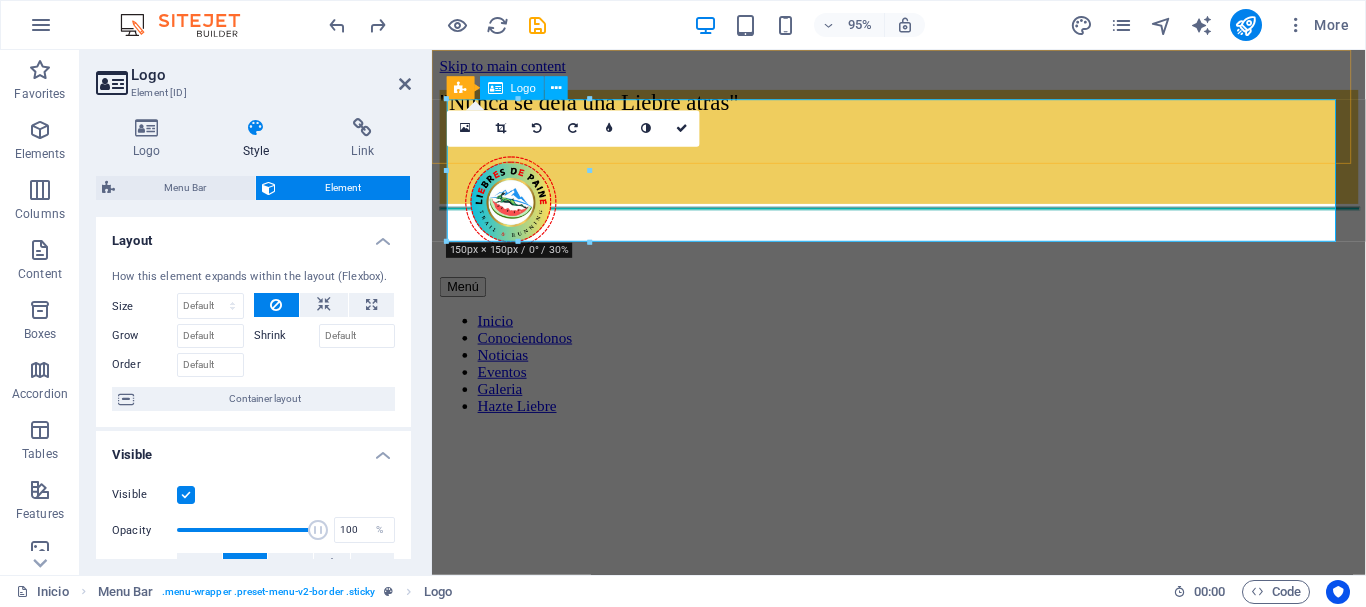 click at bounding box center [923, 212] 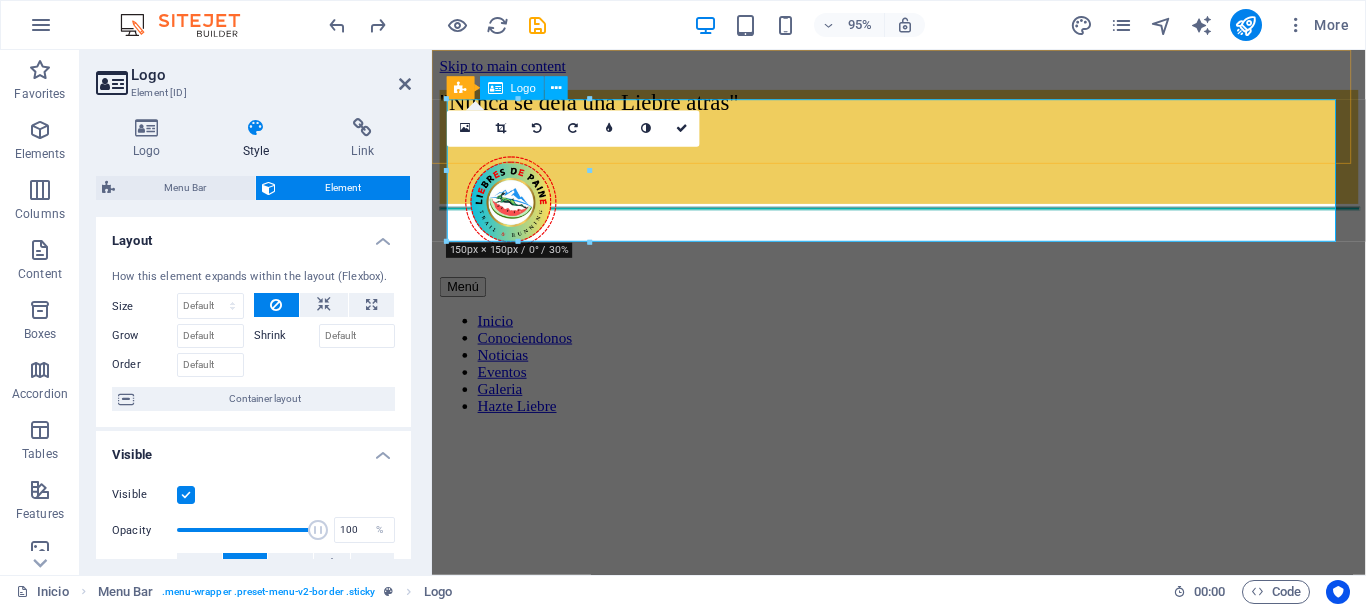 click at bounding box center [923, 212] 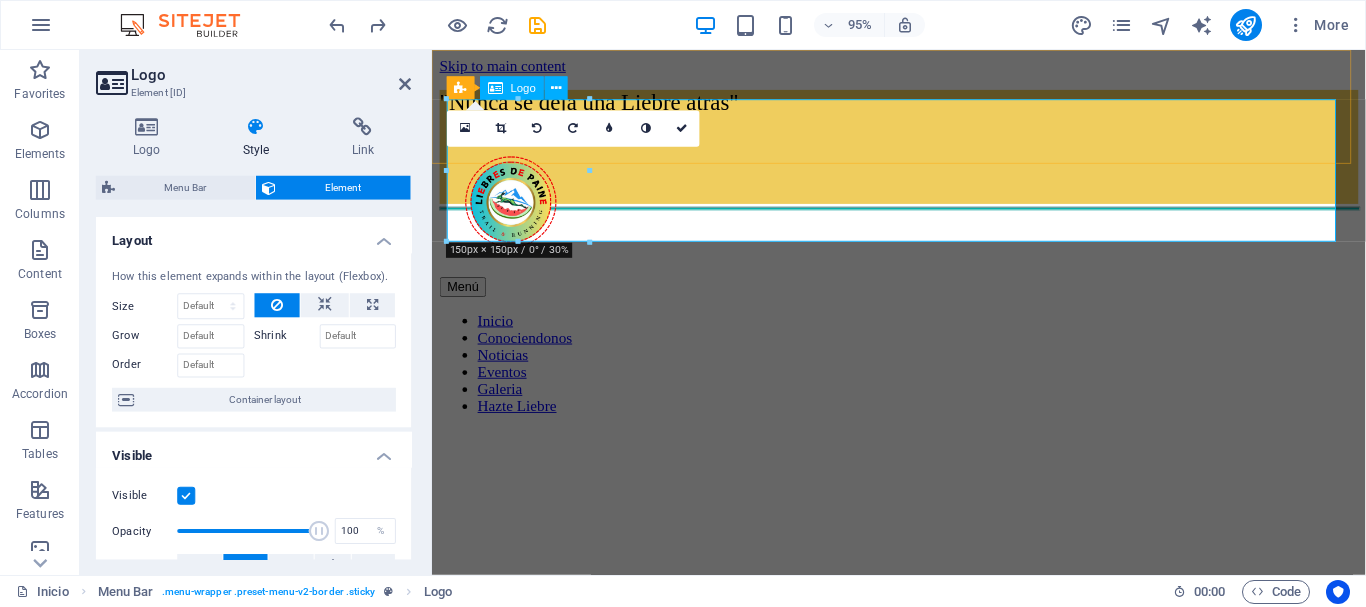 click at bounding box center [923, 212] 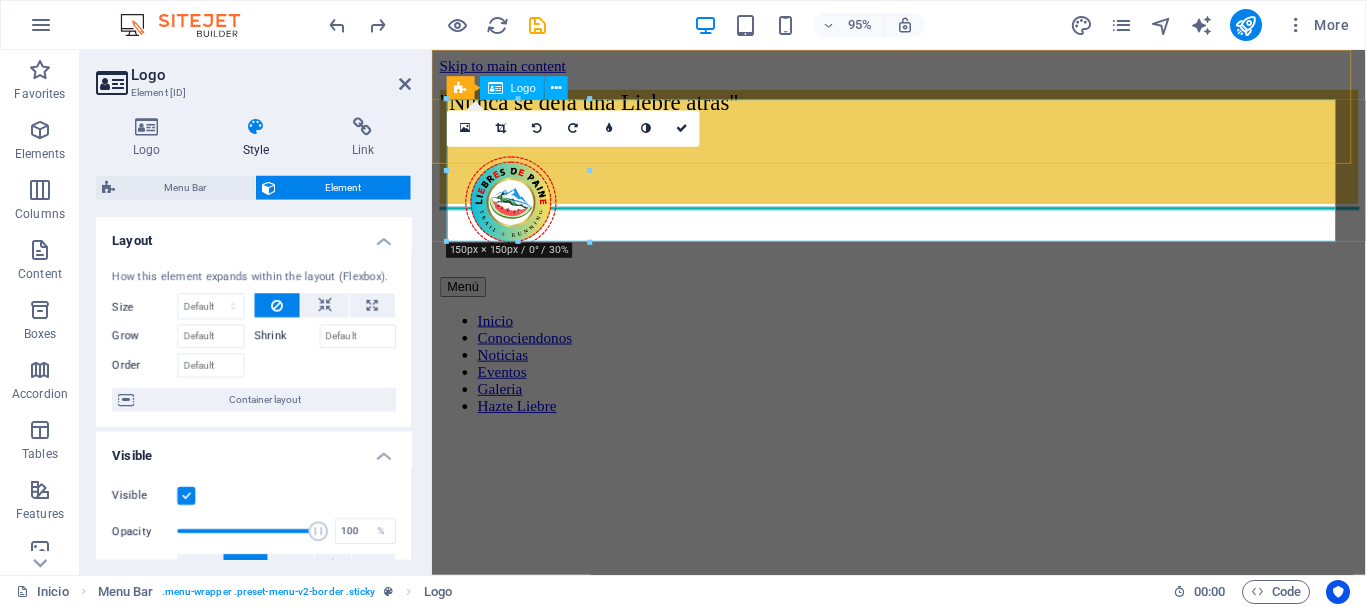 click at bounding box center (923, 212) 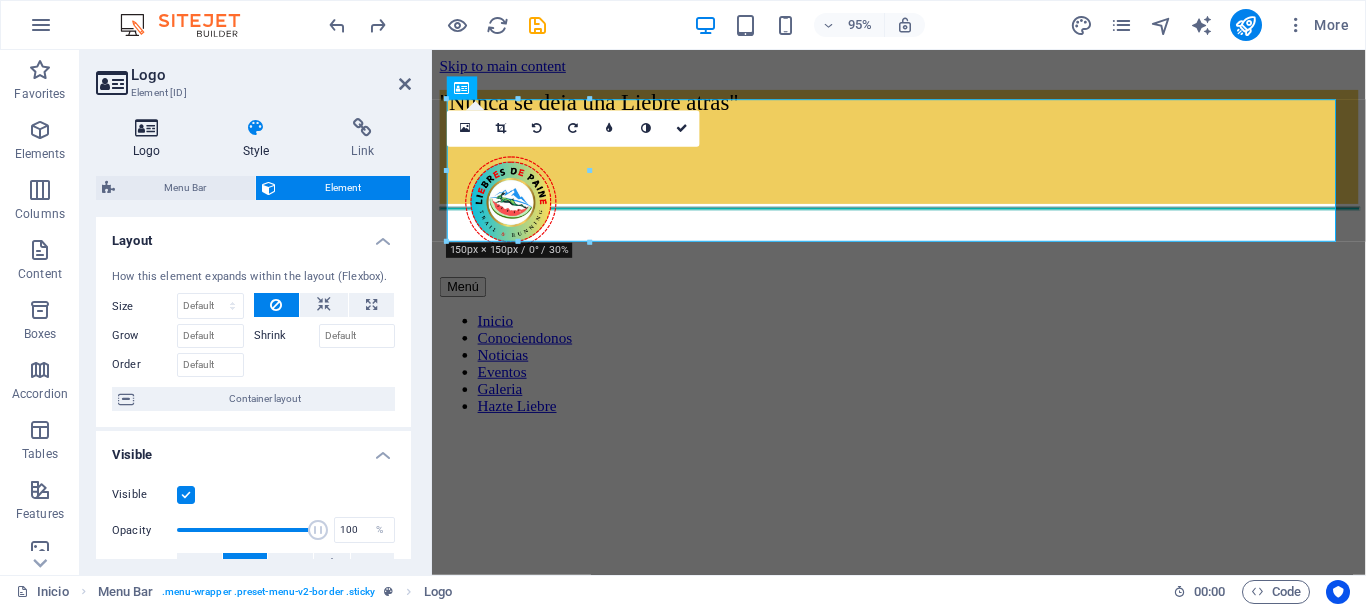 click on "Logo" at bounding box center [151, 139] 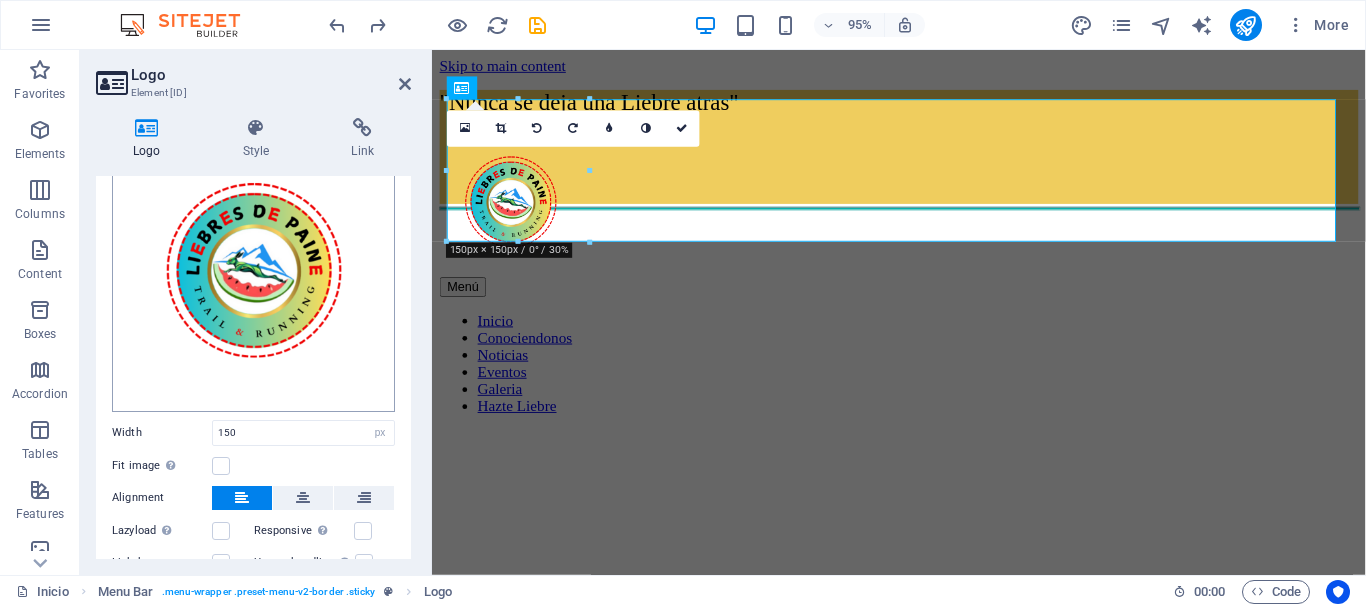 scroll, scrollTop: 200, scrollLeft: 0, axis: vertical 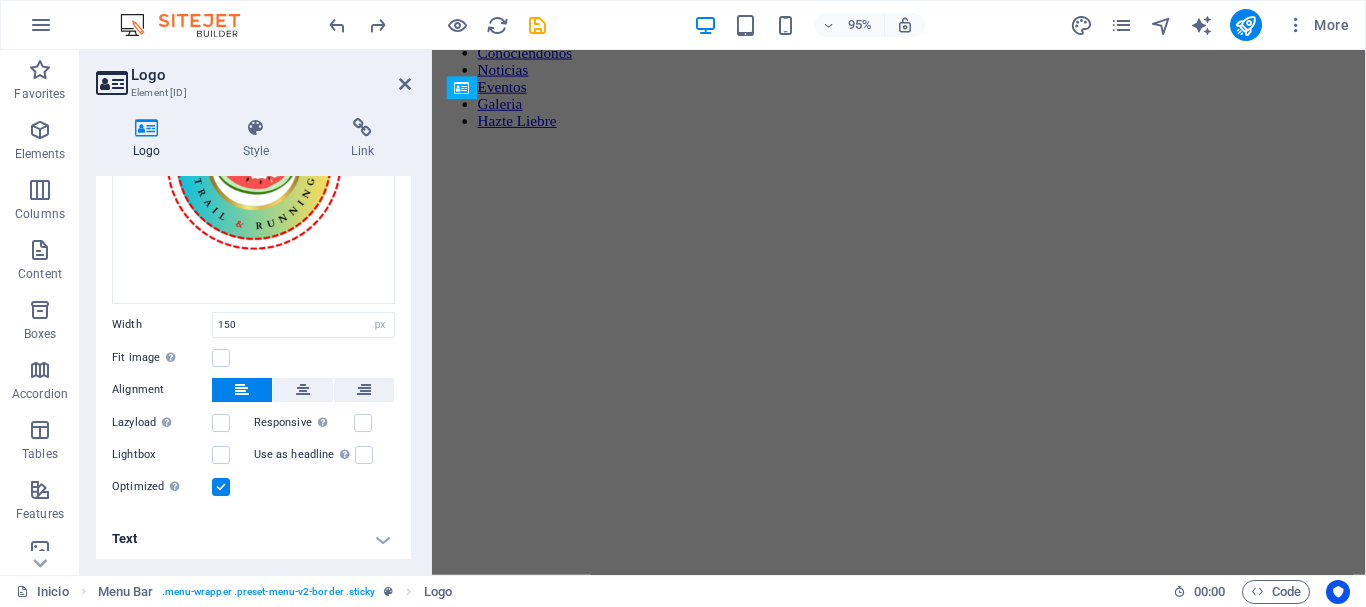 click on "Text" at bounding box center [253, 539] 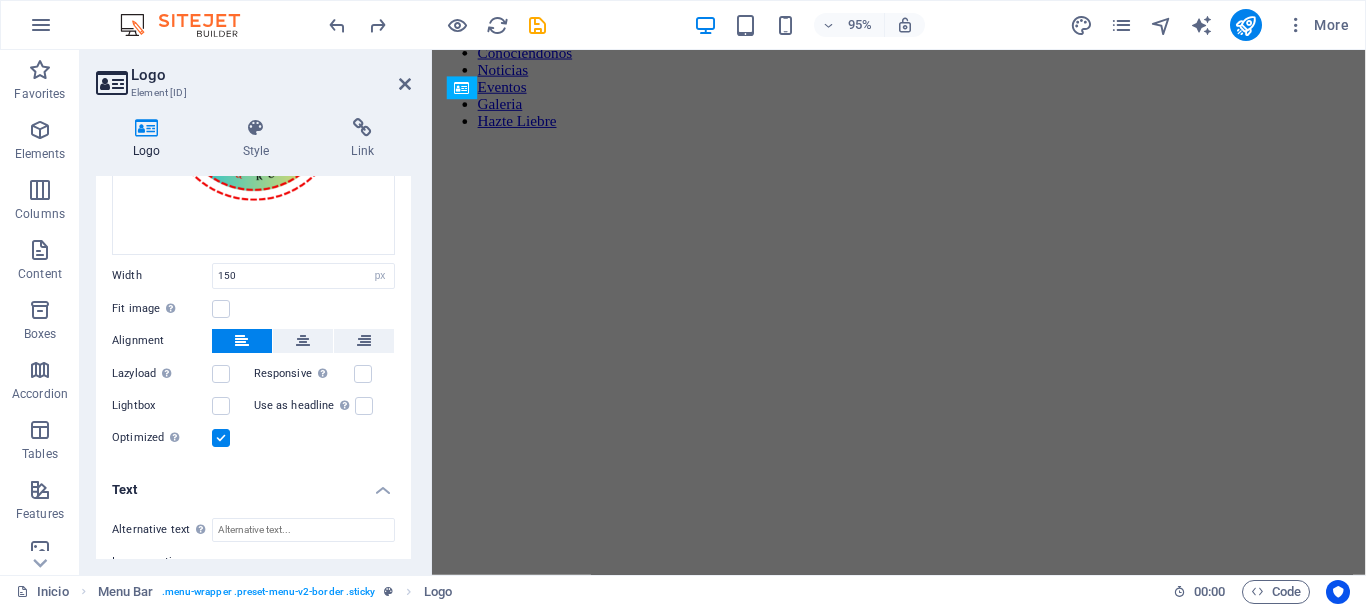 scroll, scrollTop: 128, scrollLeft: 0, axis: vertical 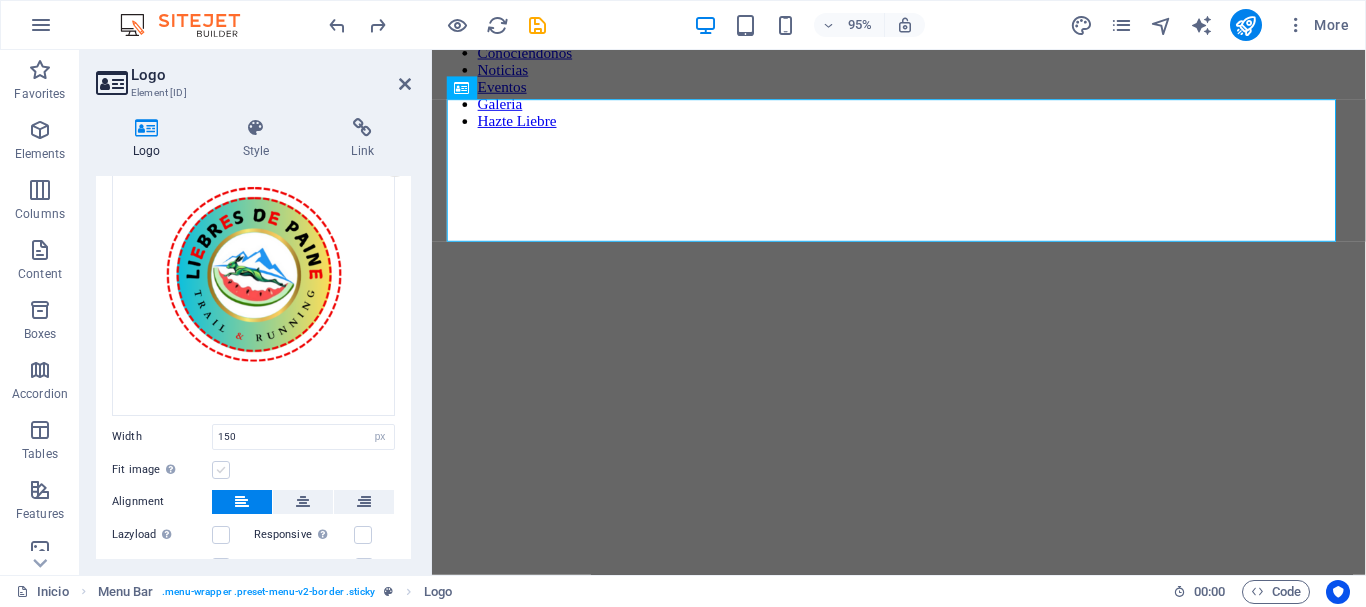 click at bounding box center [221, 470] 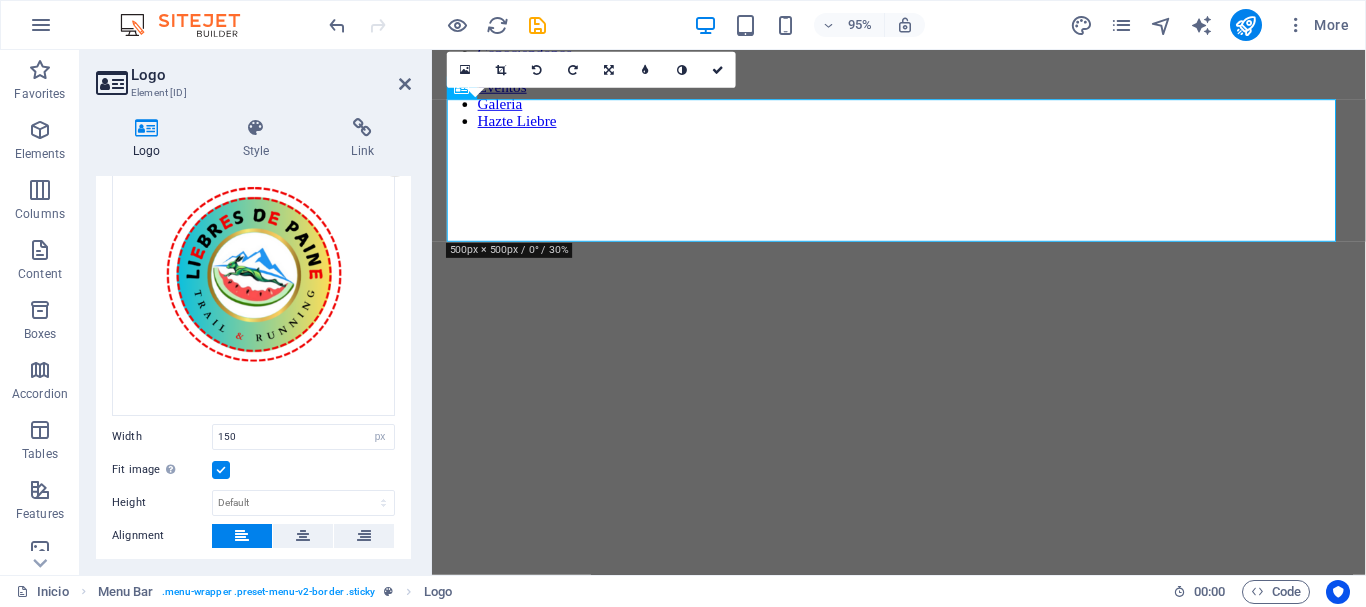 click at bounding box center (221, 470) 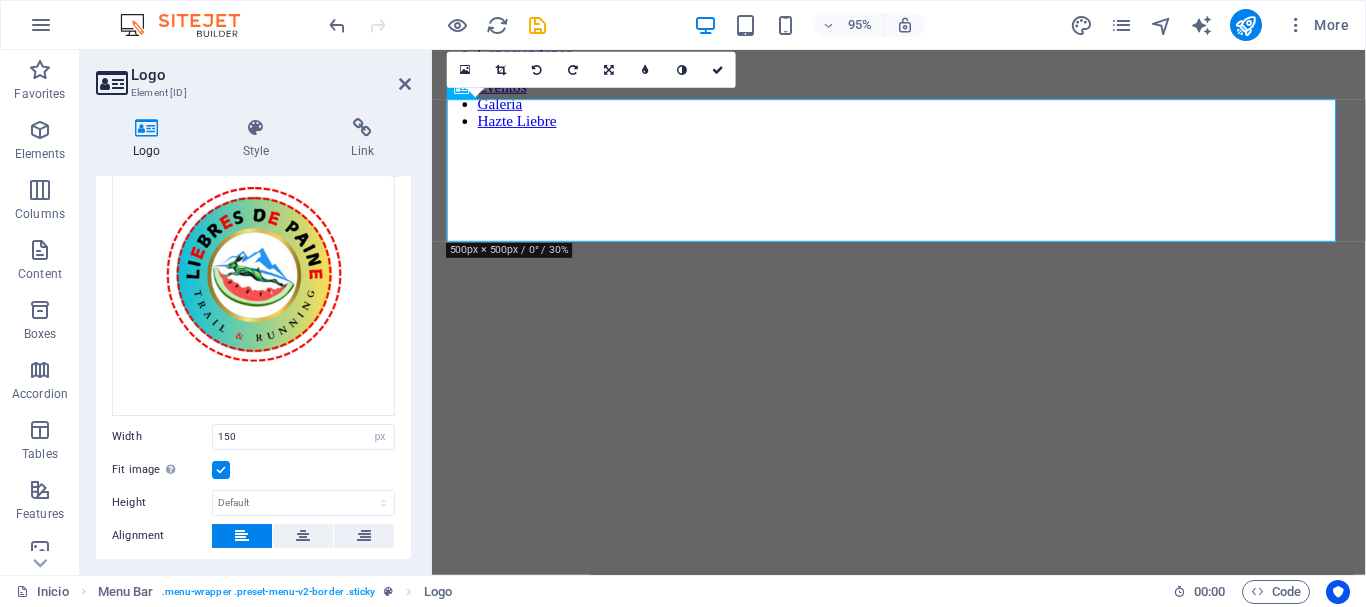click on "Fit image Automatically fit image to a fixed width and height" at bounding box center (0, 0) 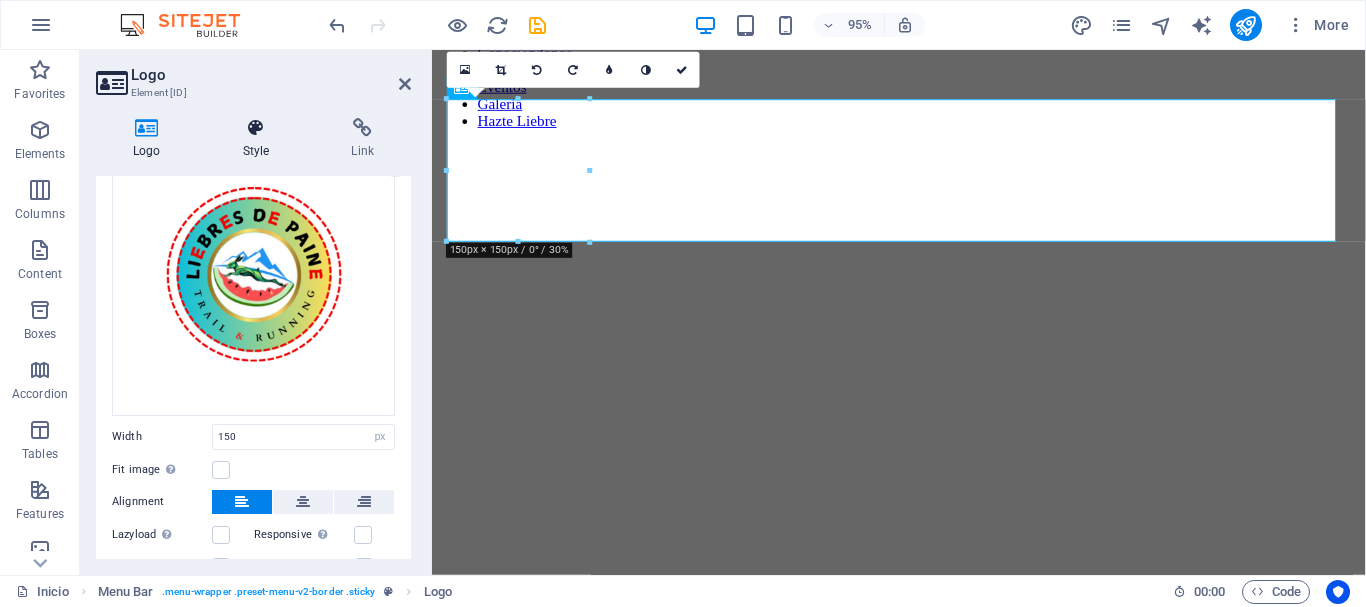 click at bounding box center [256, 128] 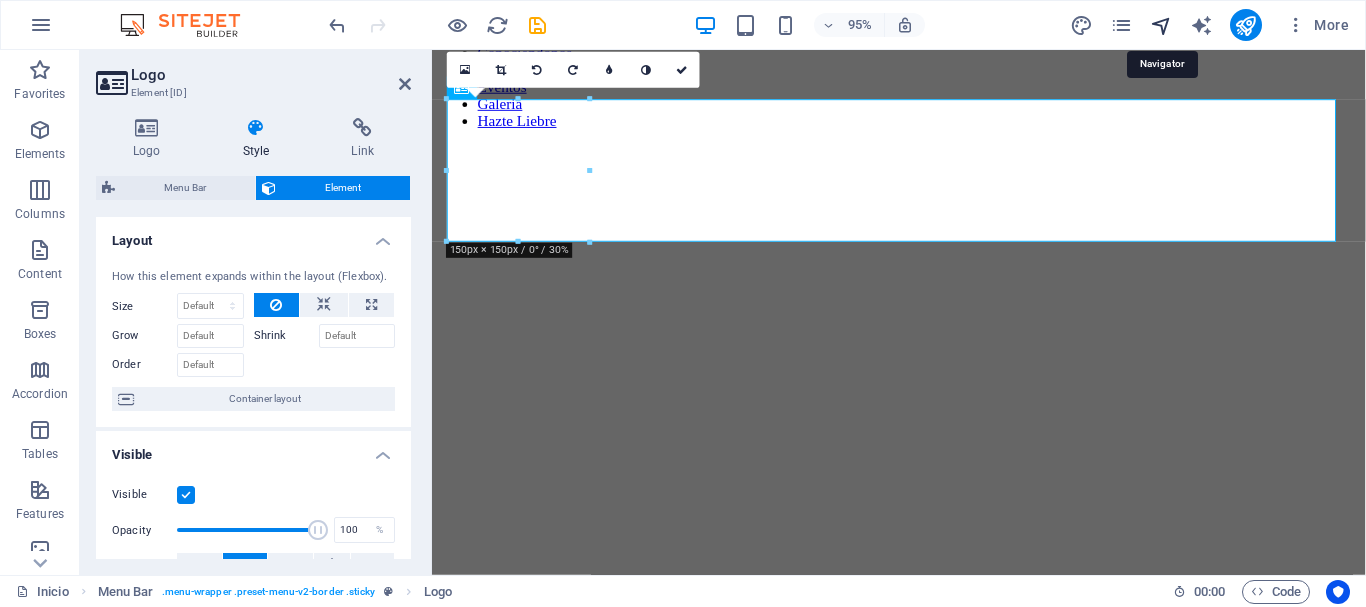 click at bounding box center [1161, 25] 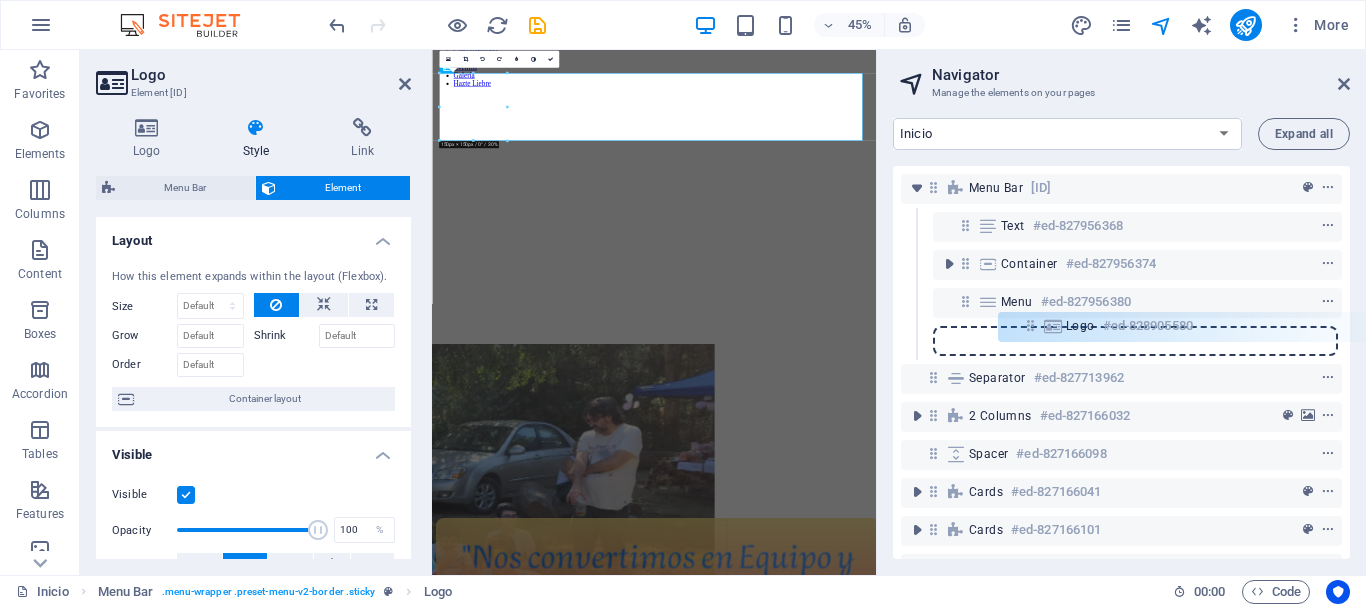 drag, startPoint x: 964, startPoint y: 263, endPoint x: 1029, endPoint y: 332, distance: 94.79452 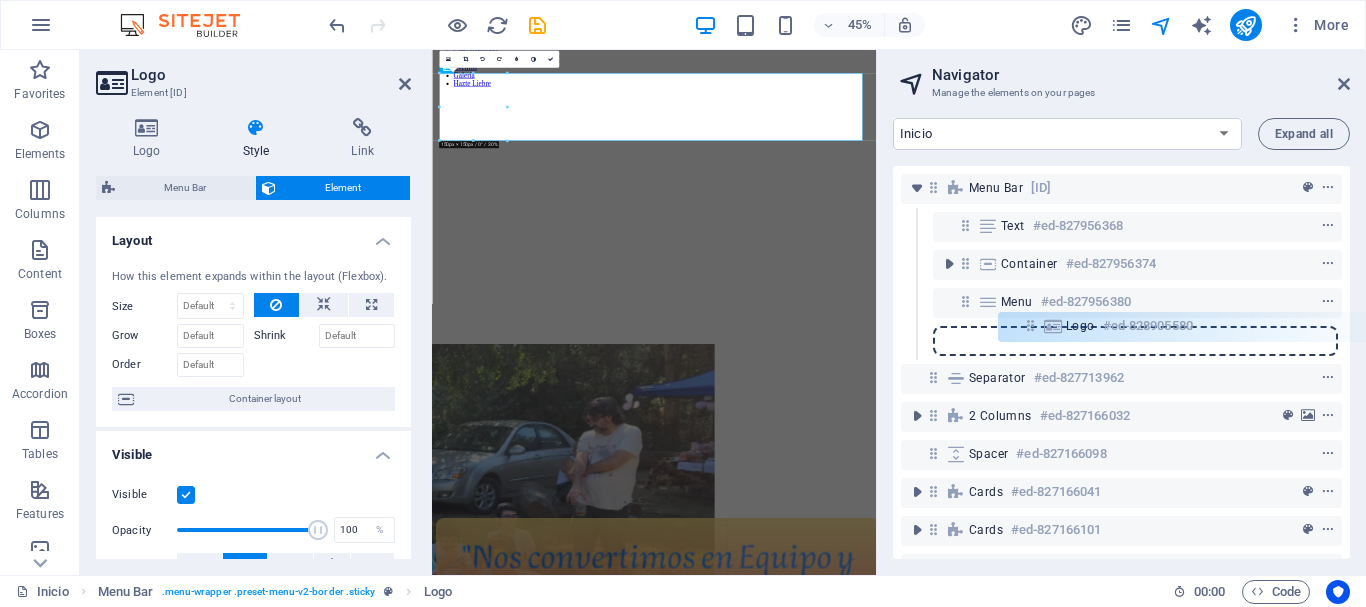 click on "Menu Bar [ID] Text [ID] Logo [ID] Container [ID] Menu [ID] Separator [ID] 2 columns [ID] Spacer [ID] Cards [ID] Cards [ID] Cards [ID] Footer Heimdall [ID] Top button [ID]" at bounding box center [1121, 362] 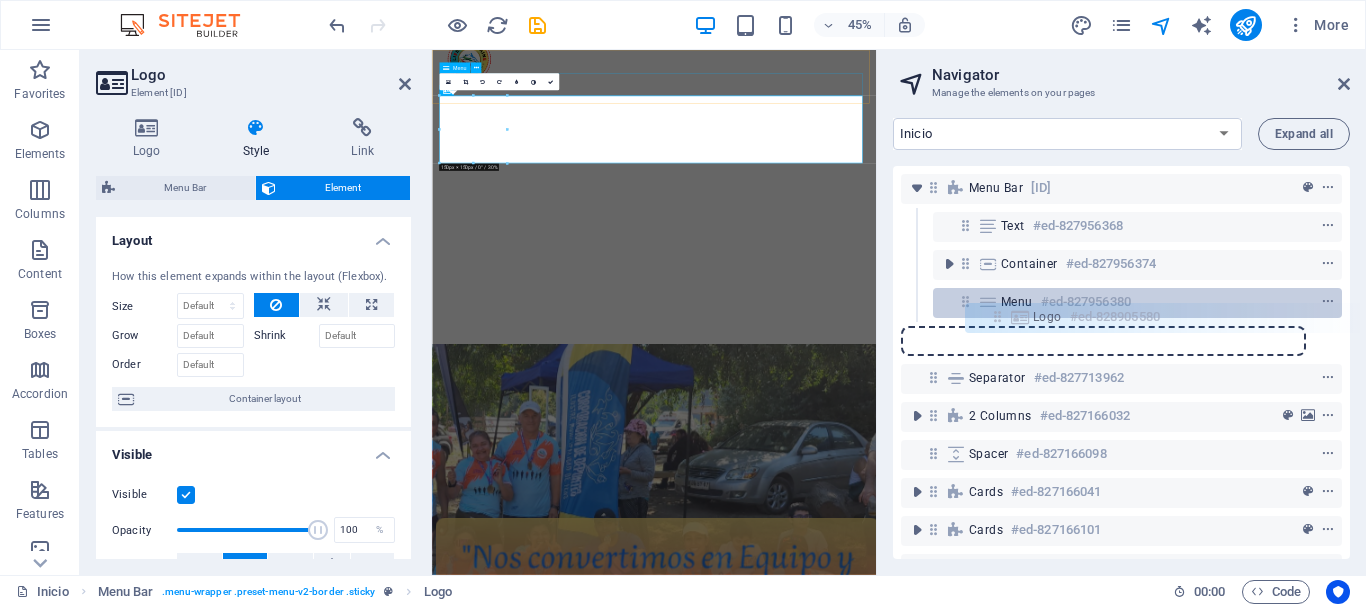 drag, startPoint x: 961, startPoint y: 339, endPoint x: 999, endPoint y: 313, distance: 46.043457 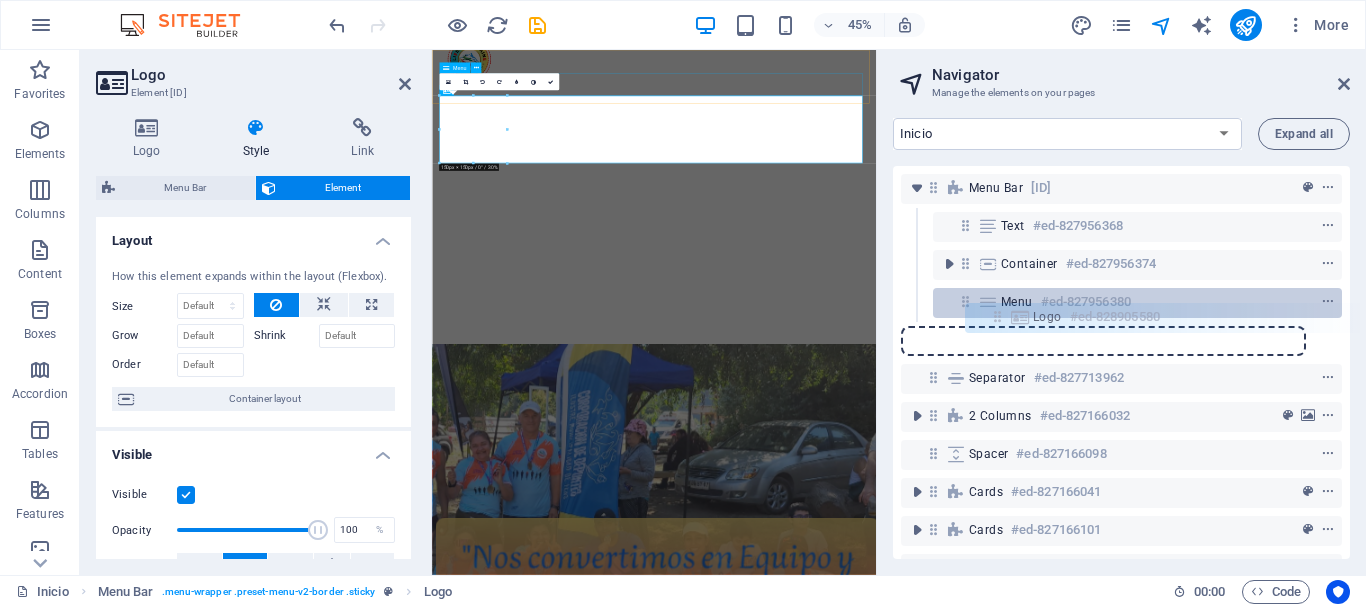 click on "Menu Bar #[ID] Text #[ID] Container #[ID] Menu #[ID] Logo #[ID] Separator #[ID] 2 columns #[ID] Spacer #[ID] Cards #[ID] Cards #[ID] Cards #[ID] Footer Heimdall #[ID] Top button #[ID]" at bounding box center (1121, 362) 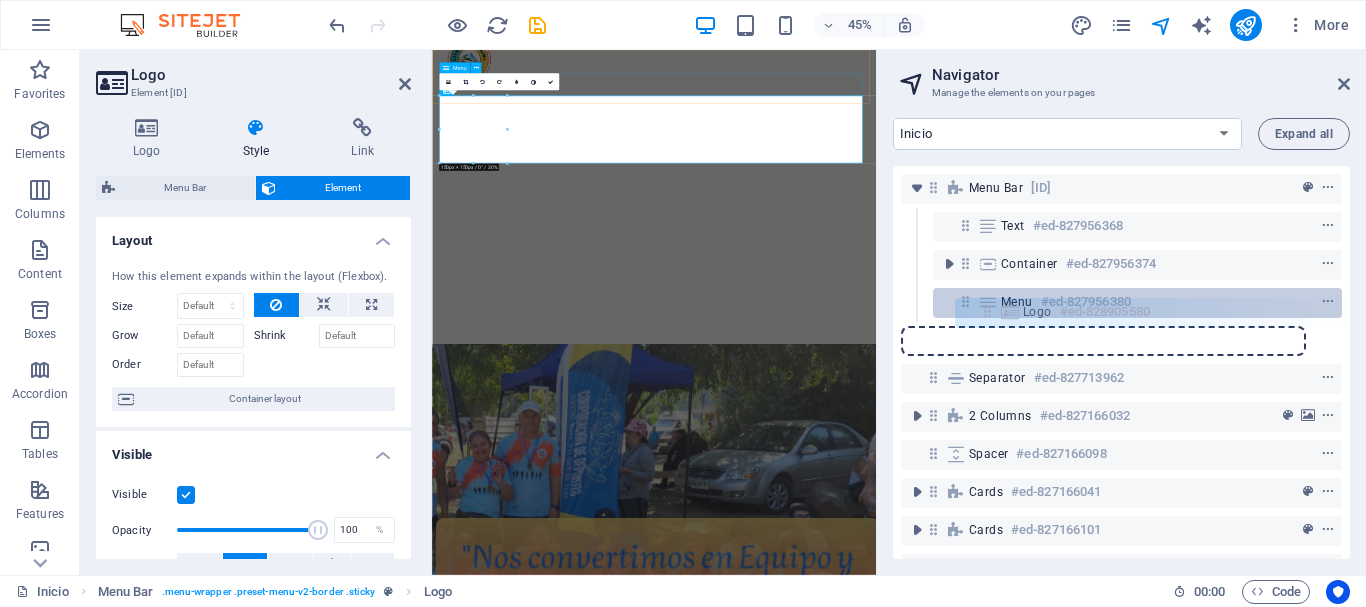 drag, startPoint x: 966, startPoint y: 341, endPoint x: 991, endPoint y: 307, distance: 42.201897 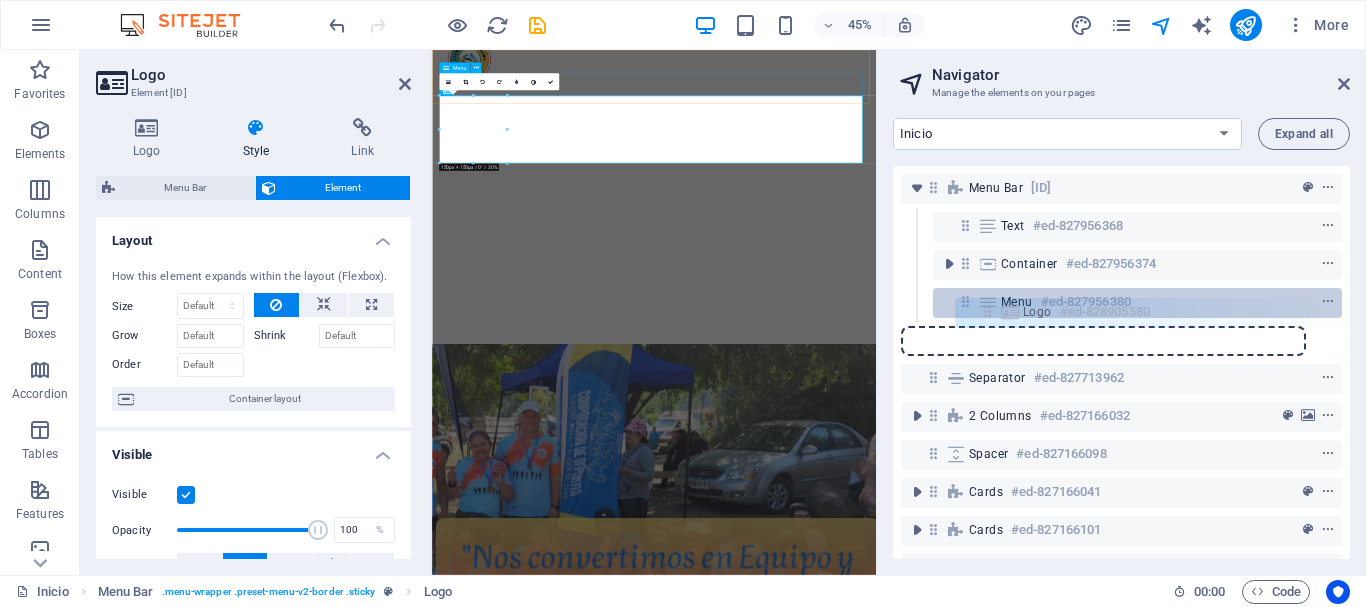 click on "Menu Bar #[ID] Text #[ID] Container #[ID] Menu #[ID] Logo #[ID] Separator #[ID] 2 columns #[ID] Spacer #[ID] Cards #[ID] Cards #[ID] Cards #[ID] Footer Heimdall #[ID] Top button #[ID]" at bounding box center (1121, 362) 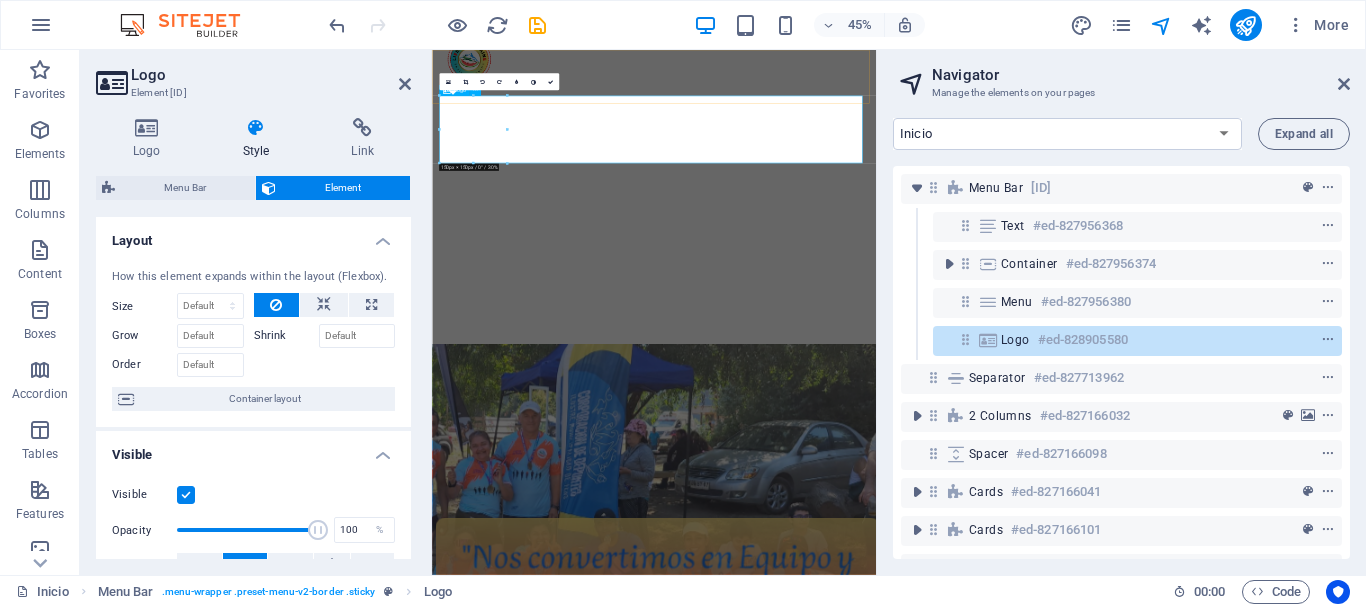 click at bounding box center (988, 340) 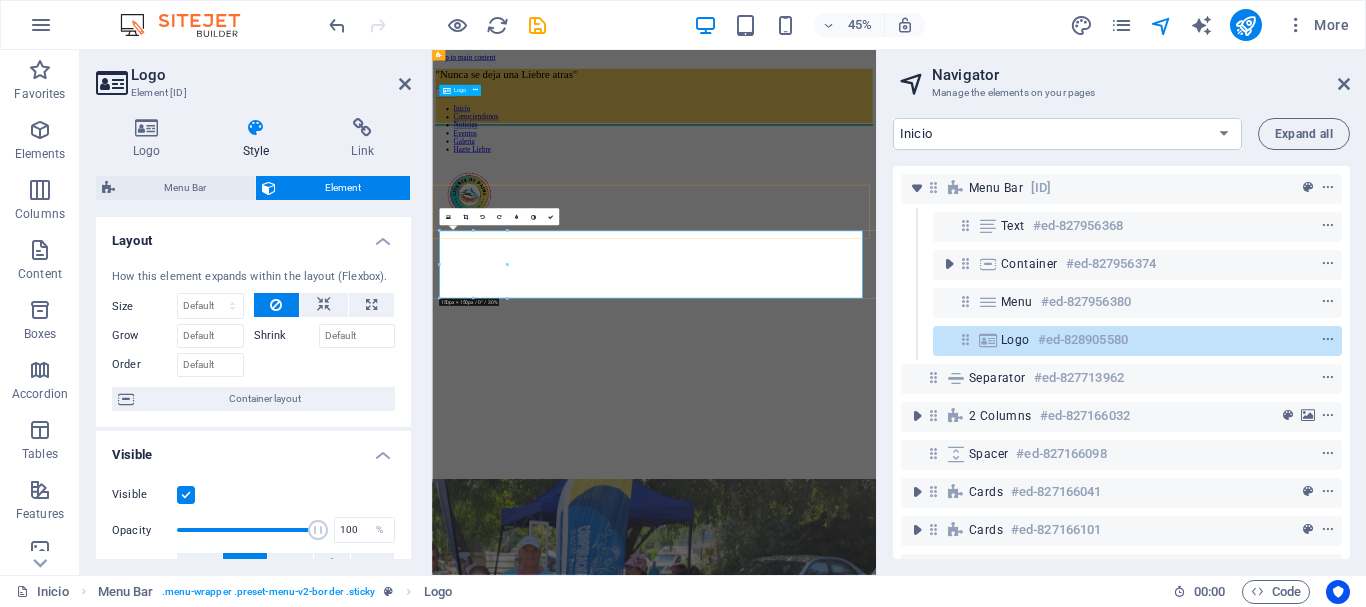 drag, startPoint x: 997, startPoint y: 336, endPoint x: 891, endPoint y: 336, distance: 106 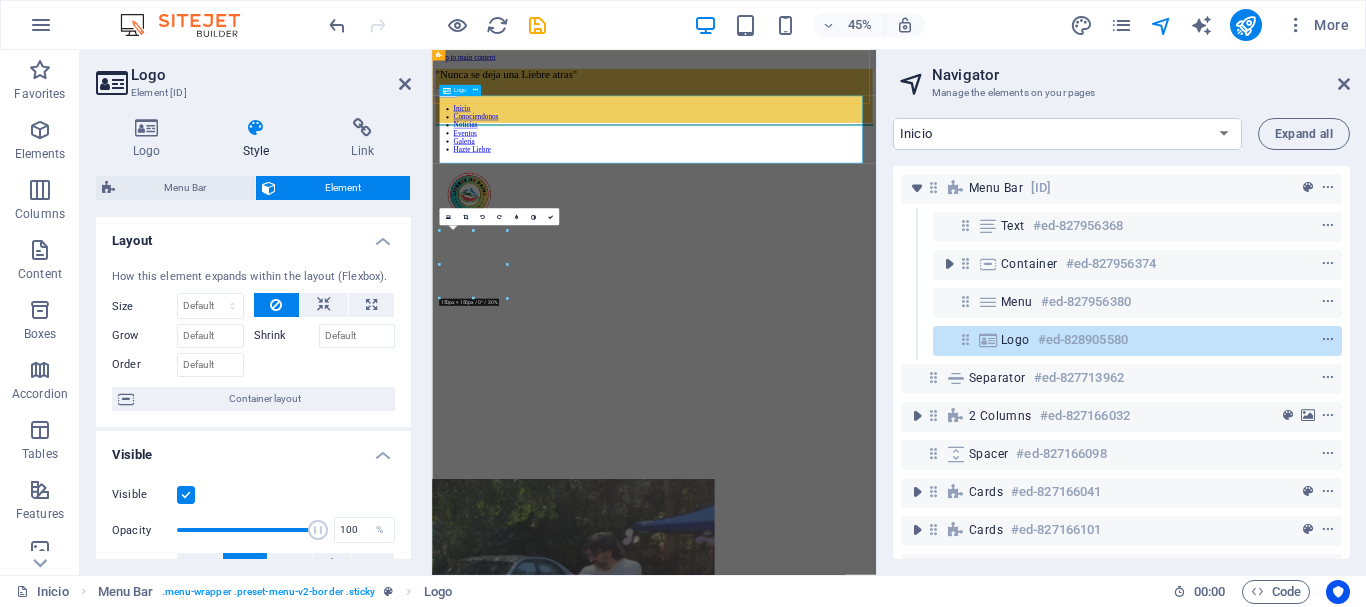 click at bounding box center [988, 340] 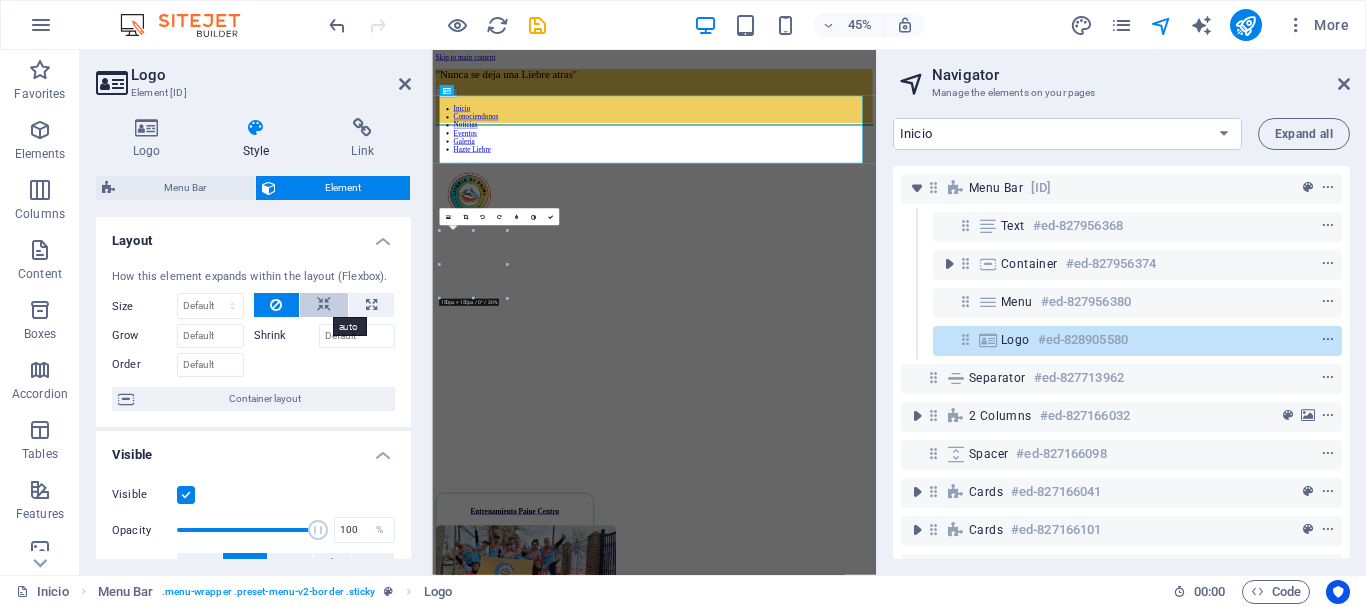 click at bounding box center [324, 305] 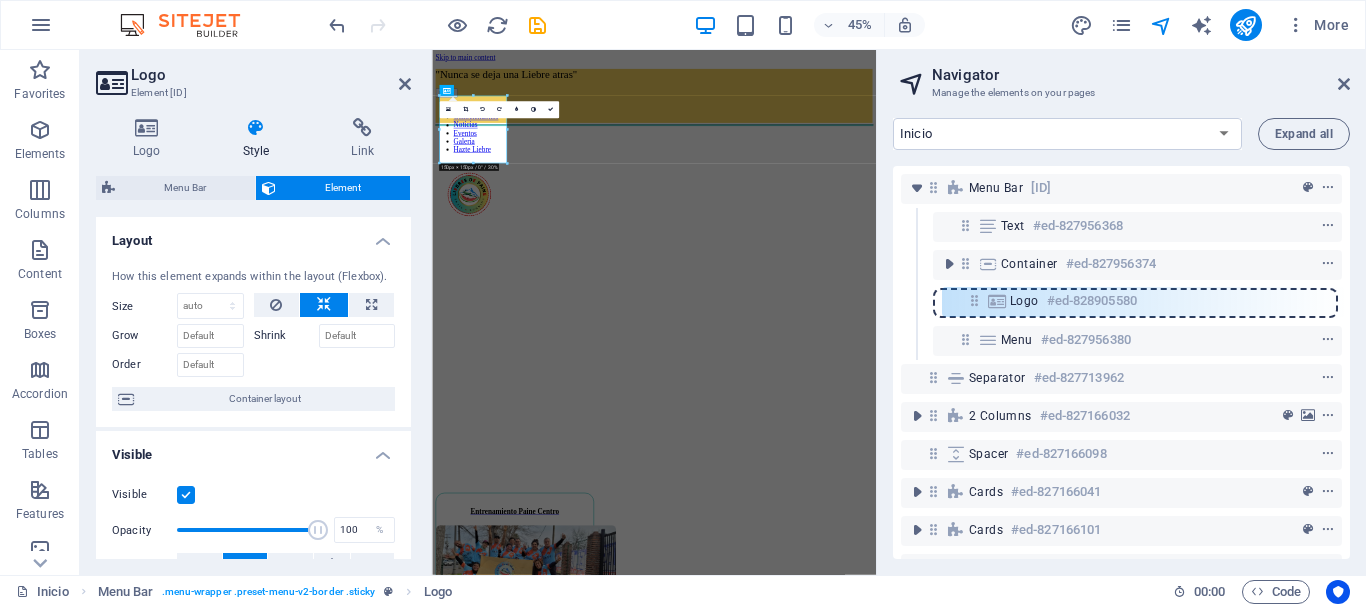 drag, startPoint x: 964, startPoint y: 338, endPoint x: 974, endPoint y: 292, distance: 47.07441 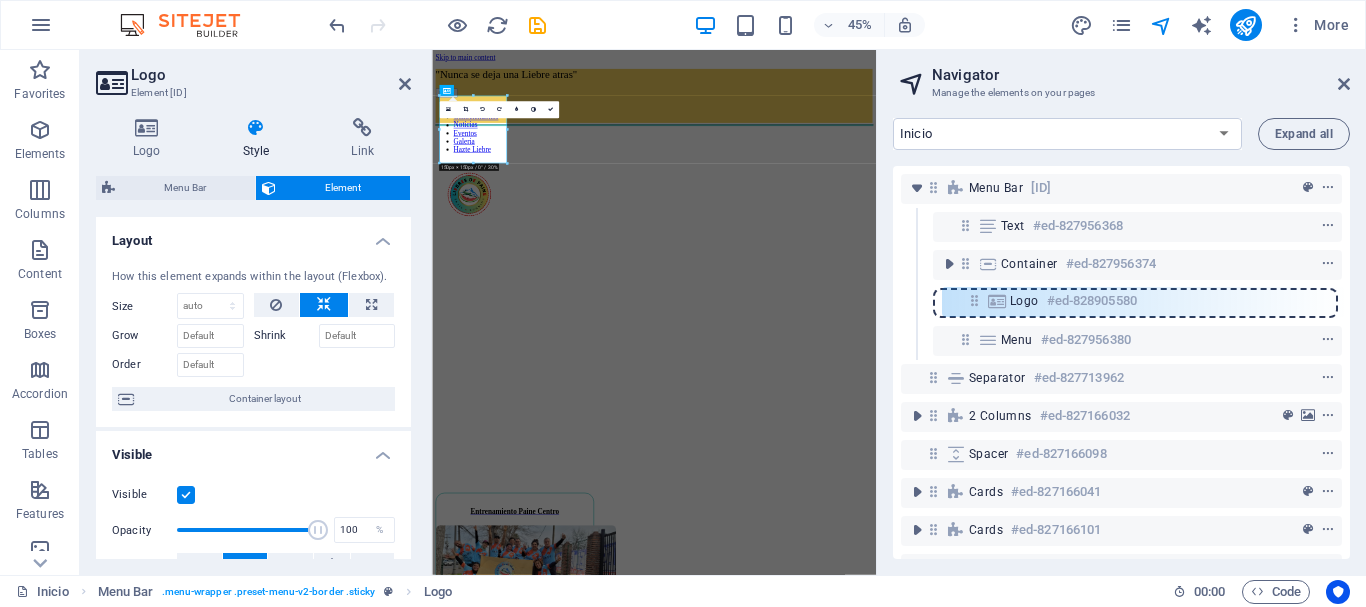 click on "Menu Bar #[ID] Text #[ID] Container #[ID] Menu #[ID] Logo #[ID] Separator #[ID] 2 columns #[ID] Spacer #[ID] Cards #[ID] Cards #[ID] Cards #[ID] Footer Heimdall #[ID] Top button #[ID]" at bounding box center [1121, 362] 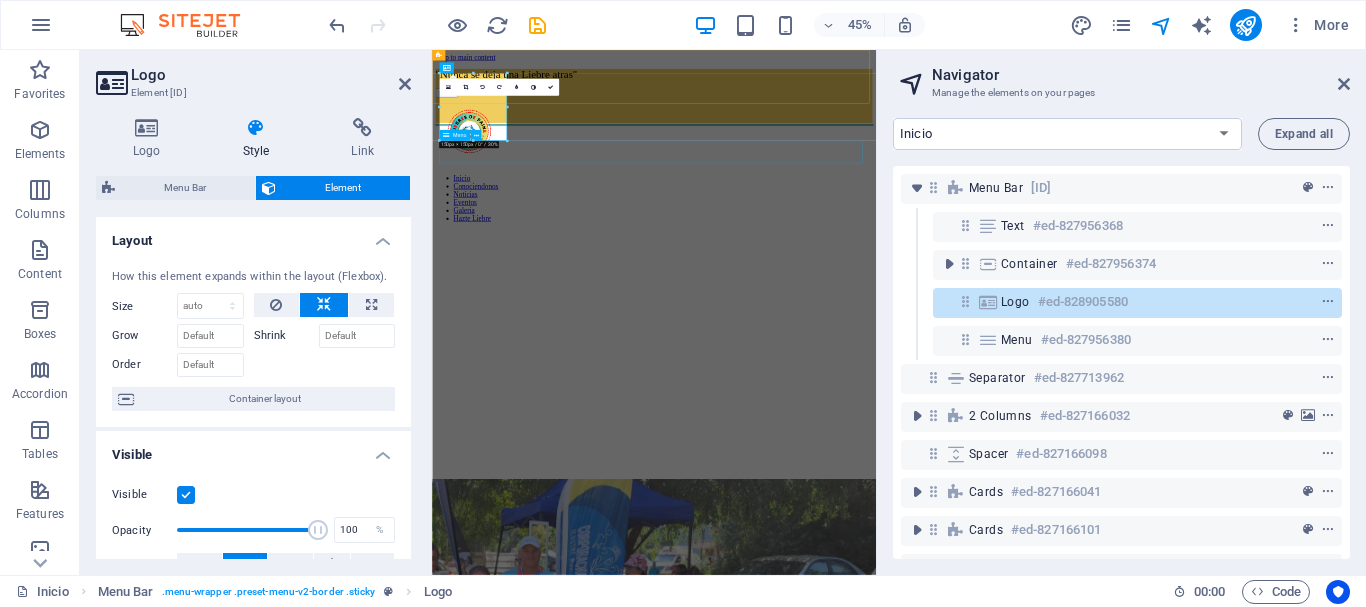 click on "Inicio Conociendonos Noticias Eventos Galeria Hazte Liebre" at bounding box center (925, 380) 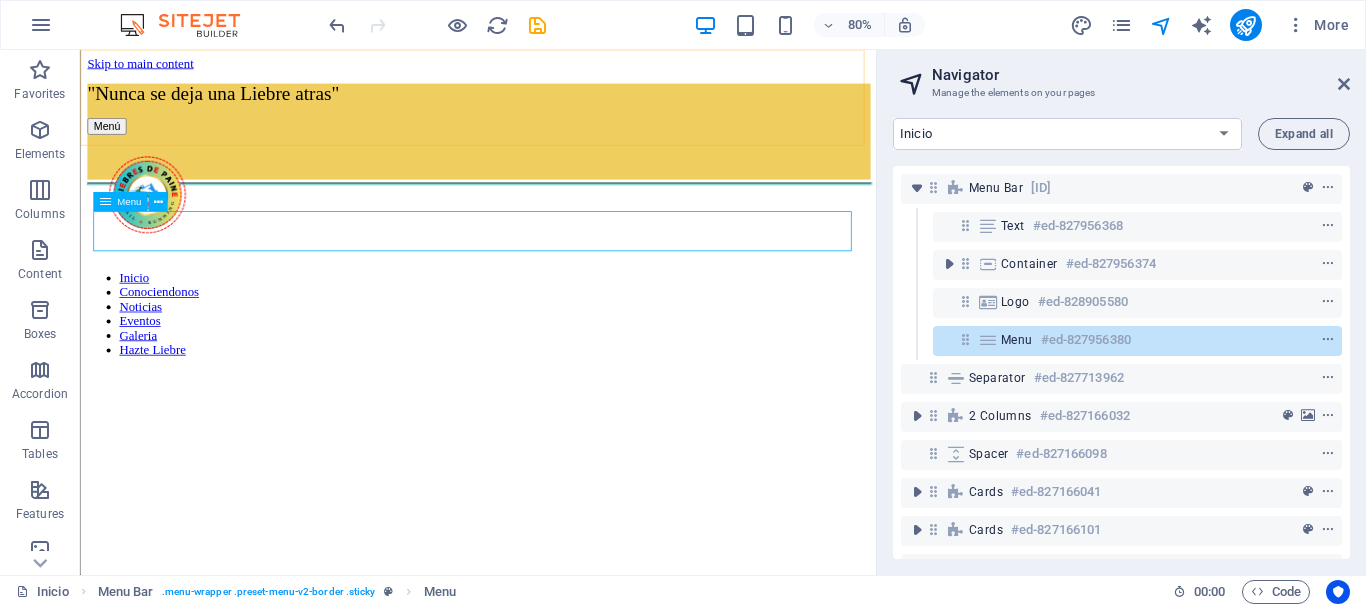 click on "Menu [ID]" at bounding box center (1137, 341) 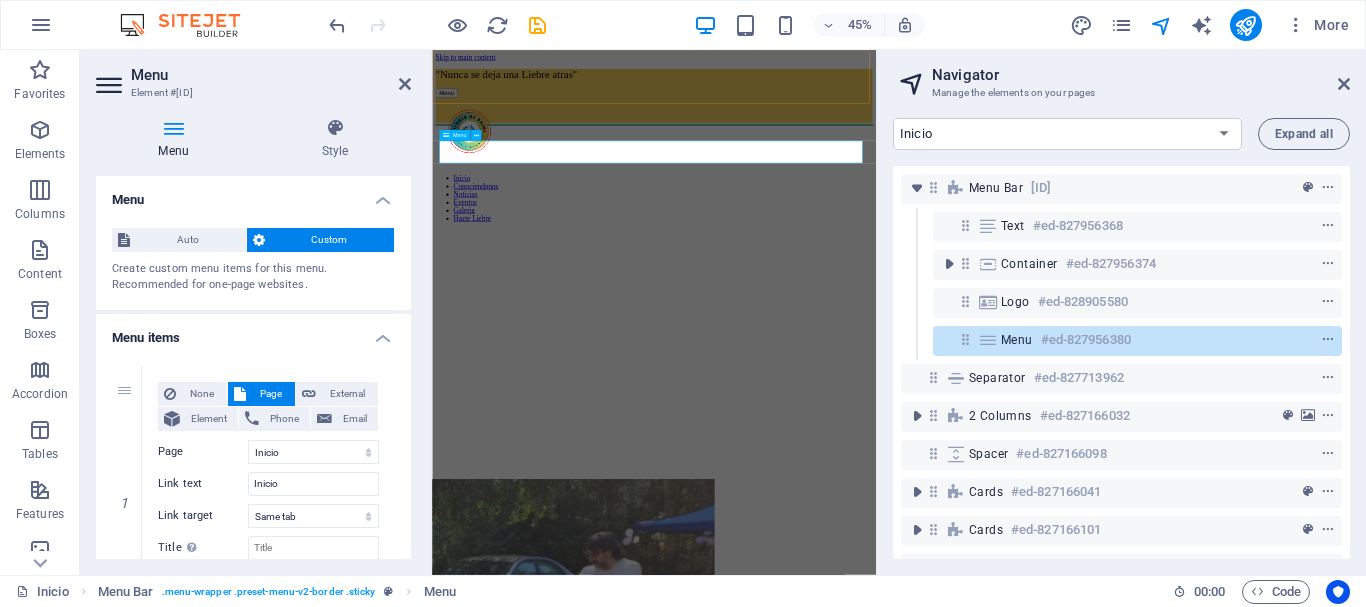 click on "Menu [ID]" at bounding box center [1121, 340] 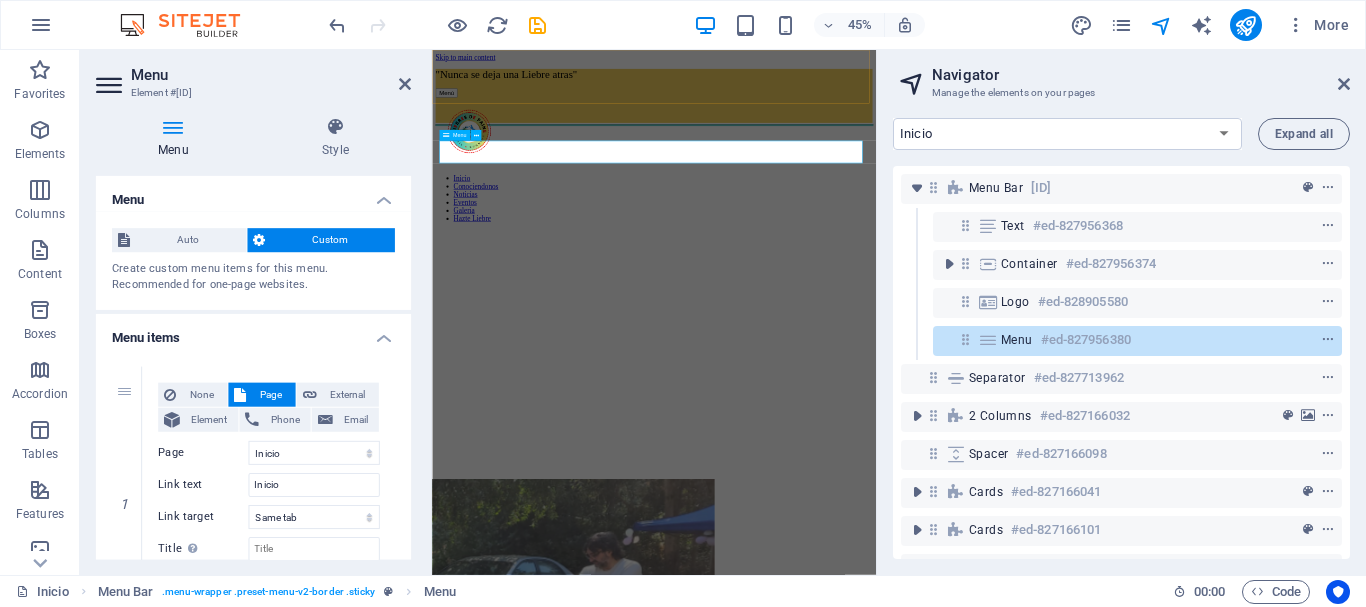click on "Menu [ID]" at bounding box center (1121, 340) 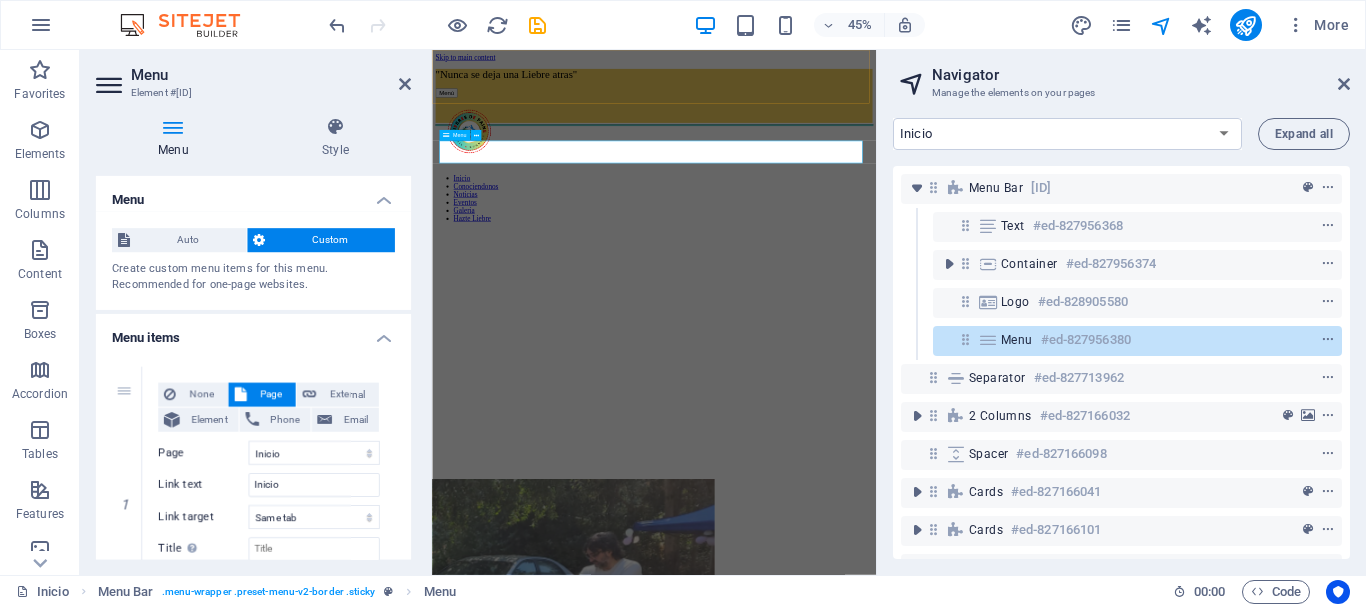click on "Menu [ID]" at bounding box center [1121, 340] 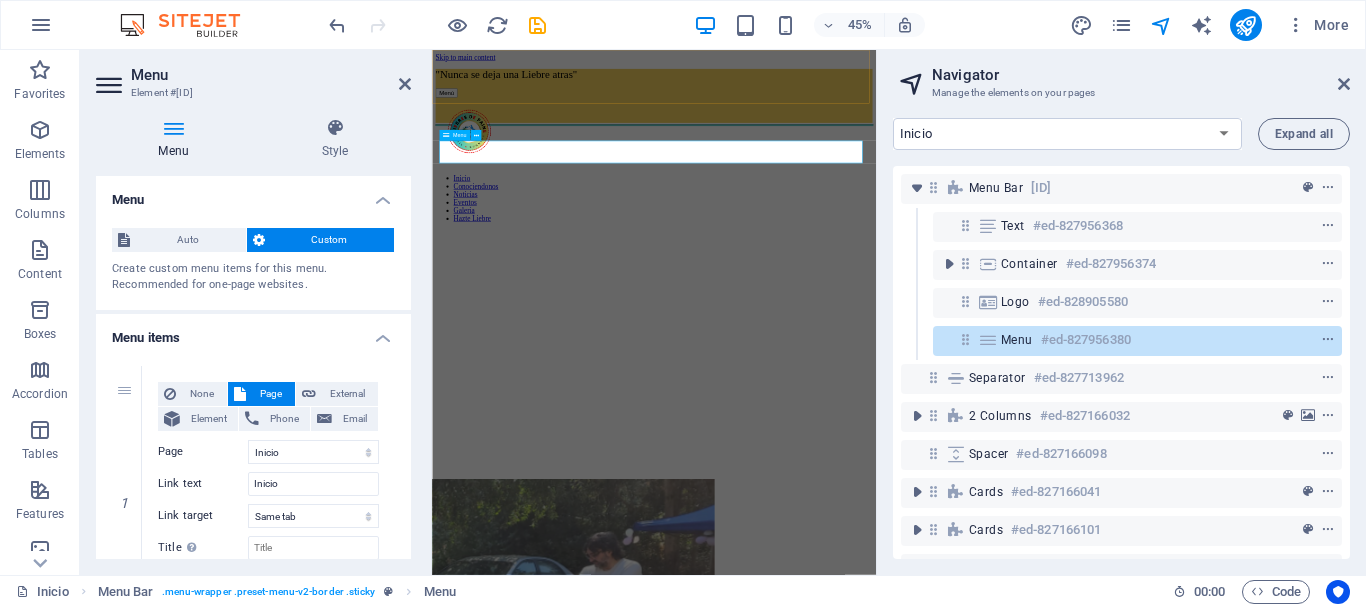 click on "Menu" at bounding box center (1017, 340) 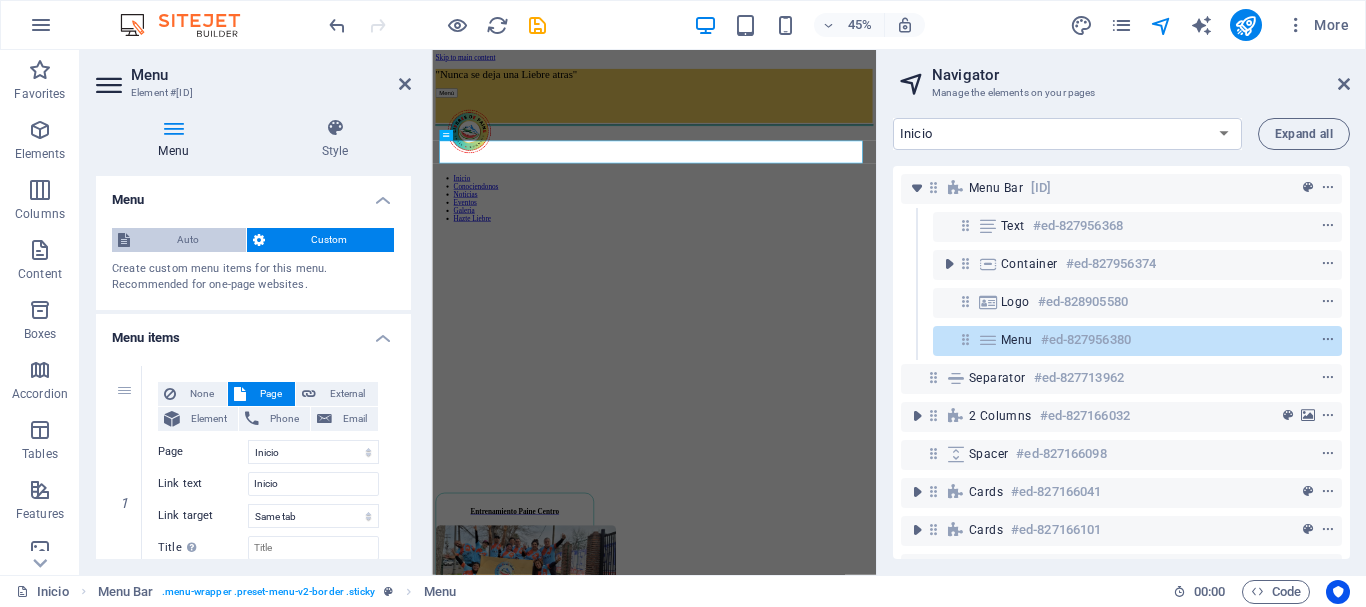 click on "Auto" at bounding box center (188, 240) 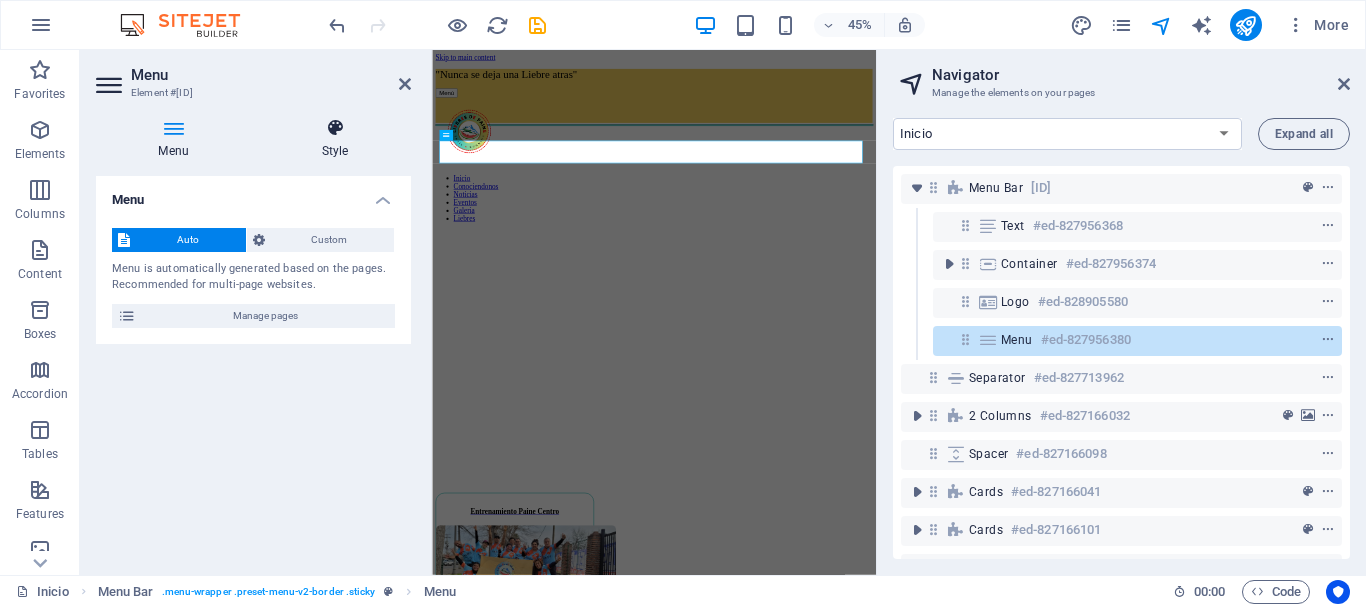 click on "Style" at bounding box center [335, 139] 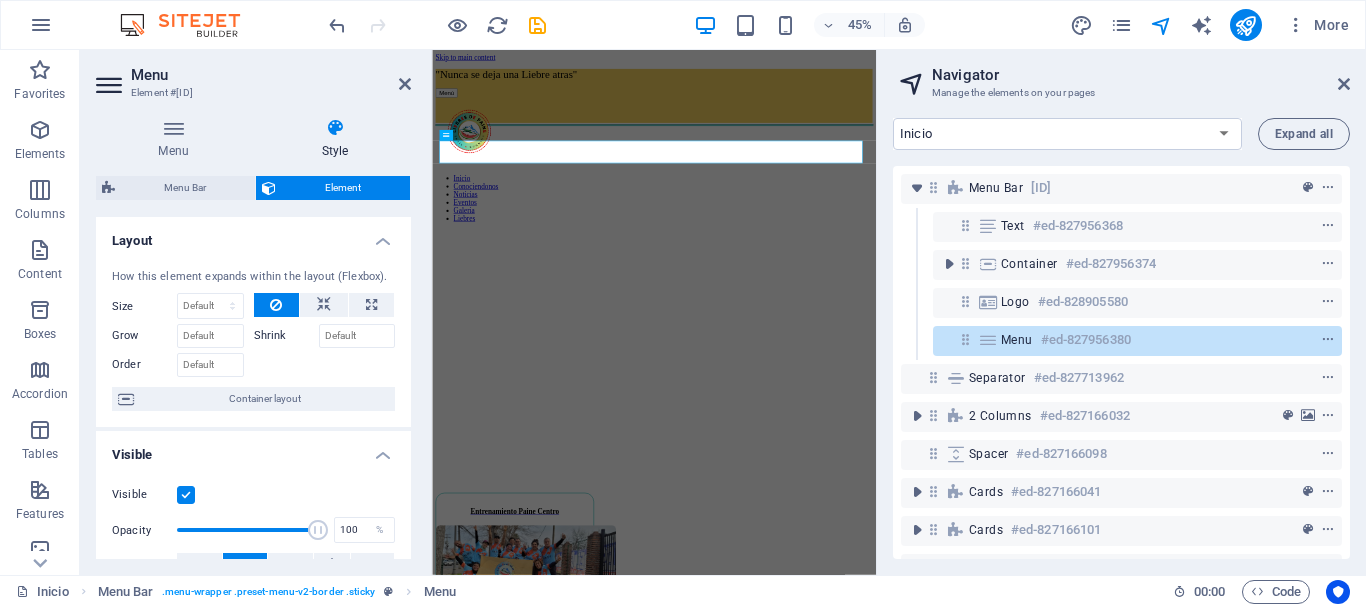 scroll, scrollTop: 200, scrollLeft: 0, axis: vertical 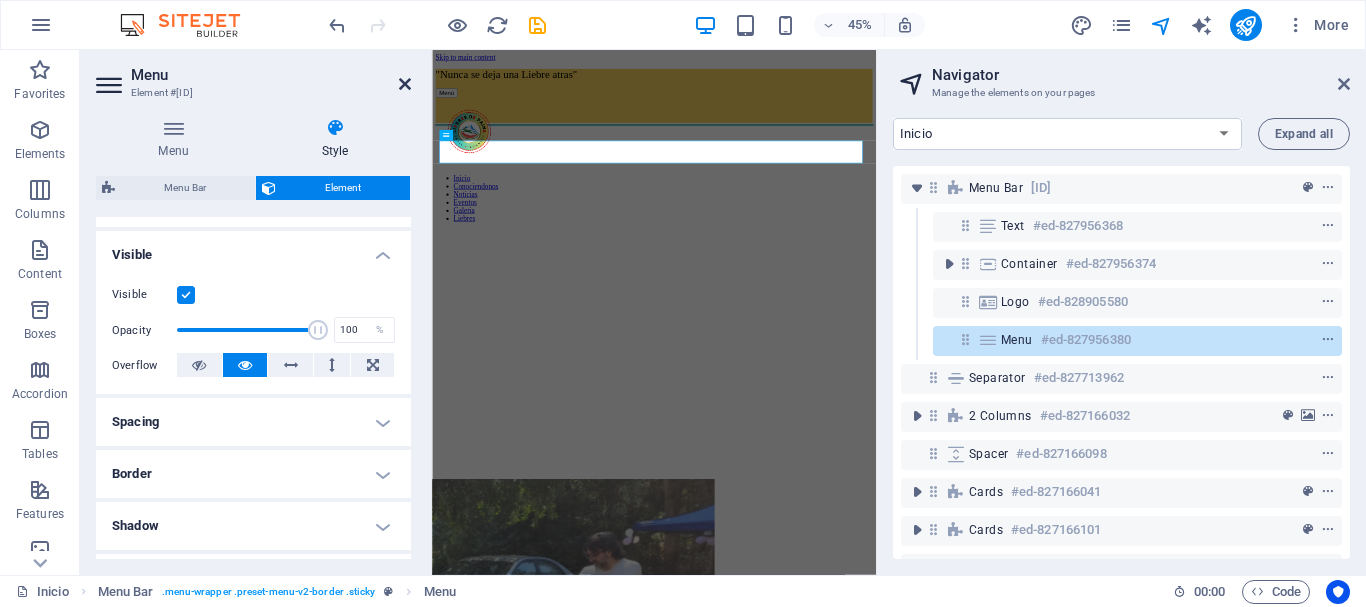 click at bounding box center [405, 84] 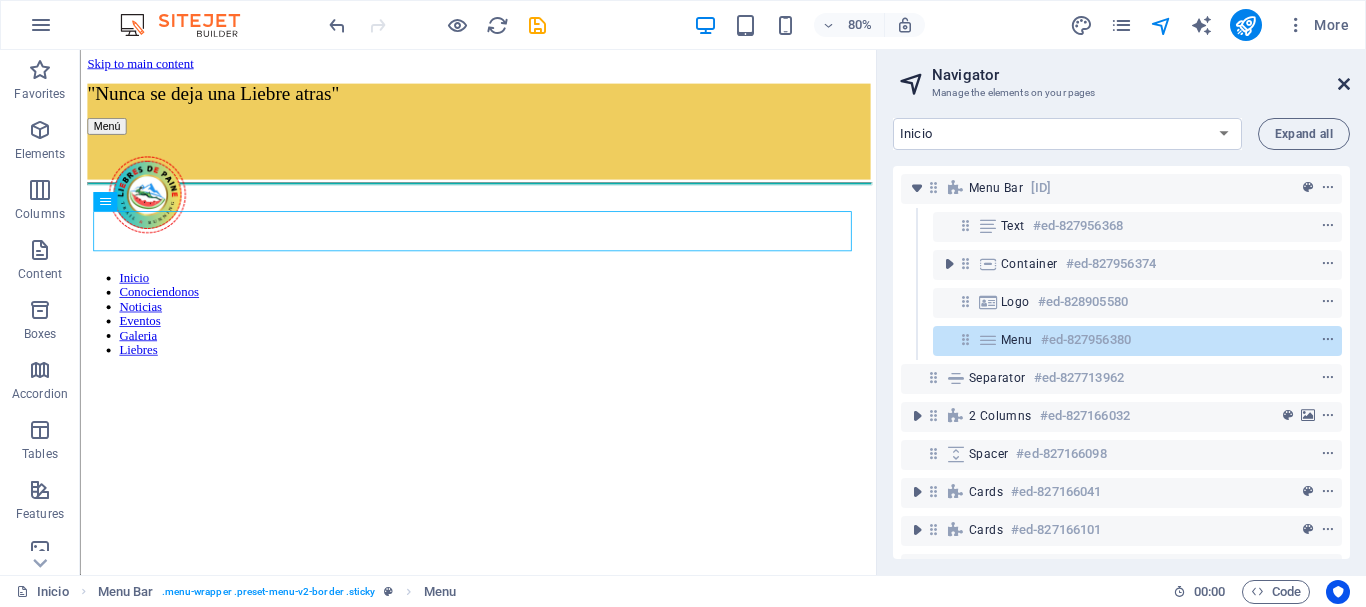 drag, startPoint x: 1343, startPoint y: 84, endPoint x: 1220, endPoint y: 32, distance: 133.54025 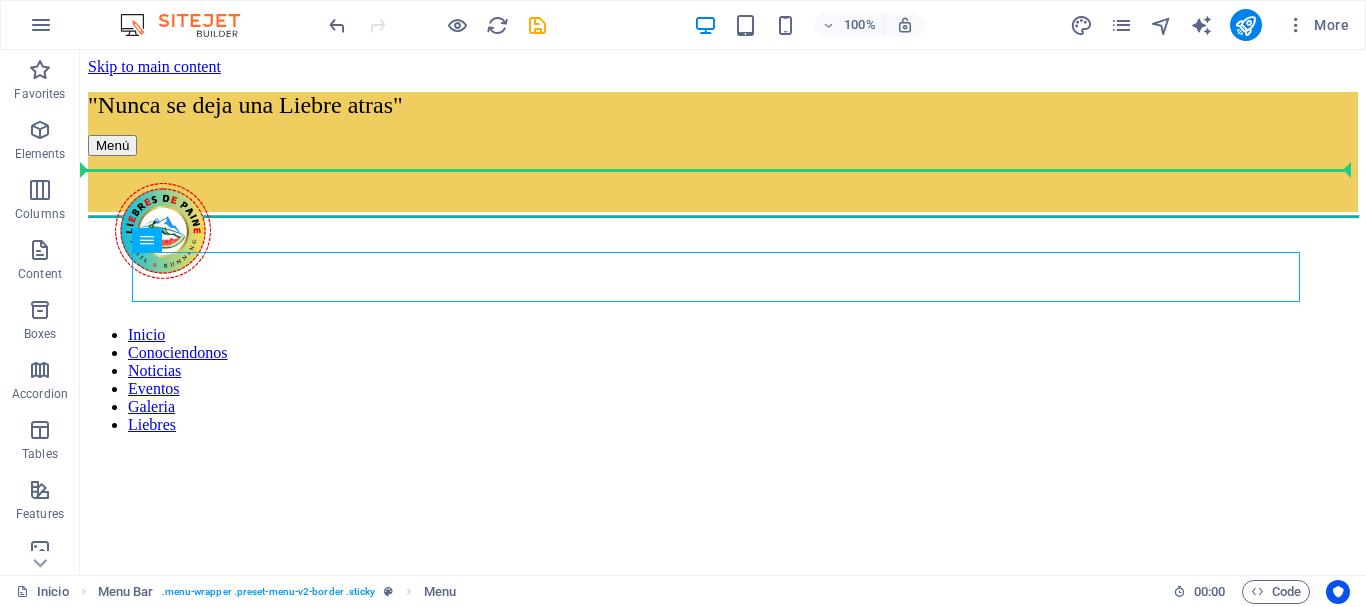 drag, startPoint x: 255, startPoint y: 292, endPoint x: 334, endPoint y: 134, distance: 176.64937 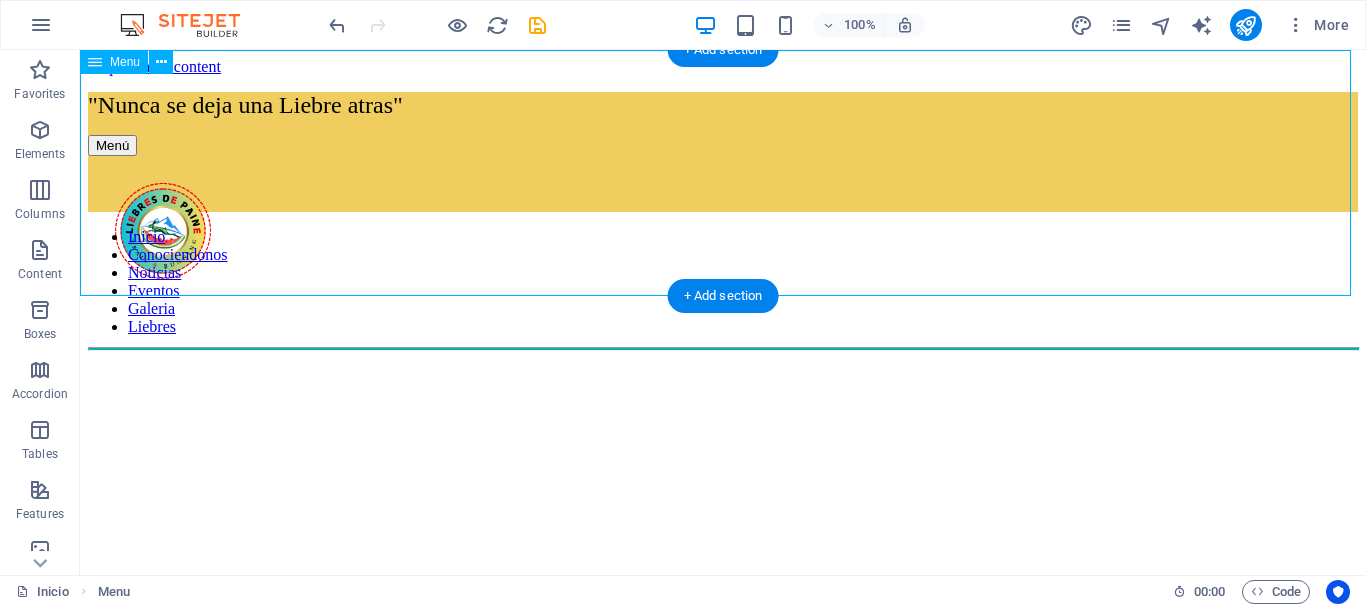 click on "Inicio Conociendonos Noticias Eventos Galeria Liebres" at bounding box center (723, 282) 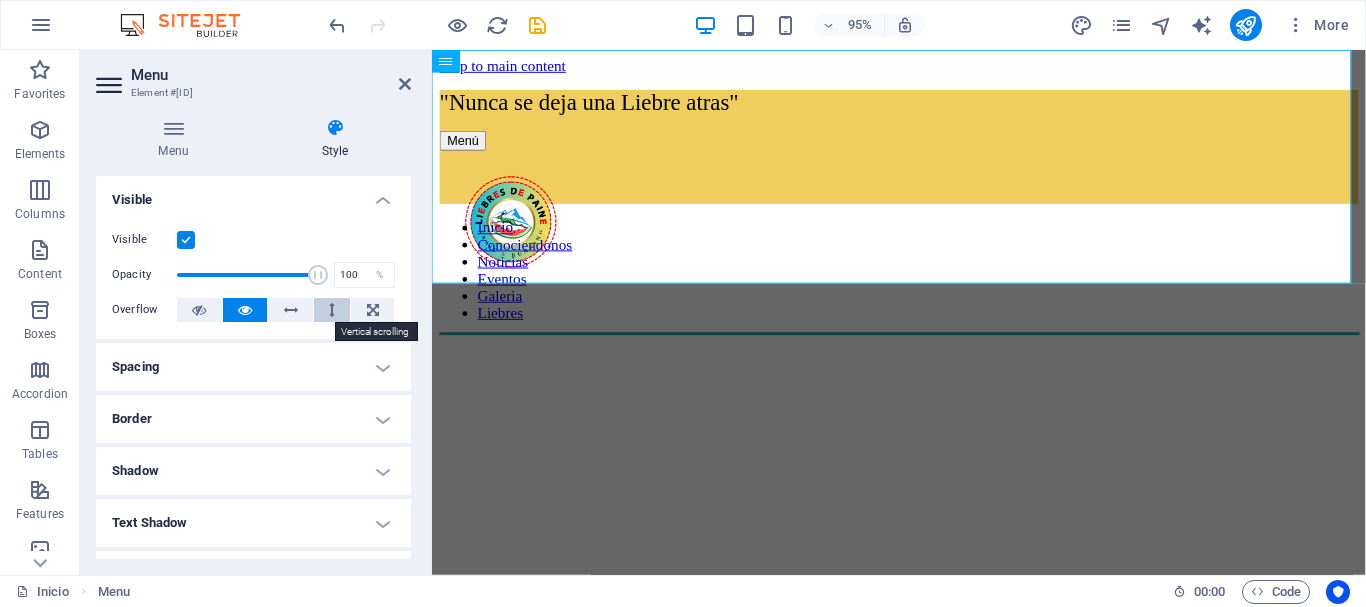 click at bounding box center (332, 310) 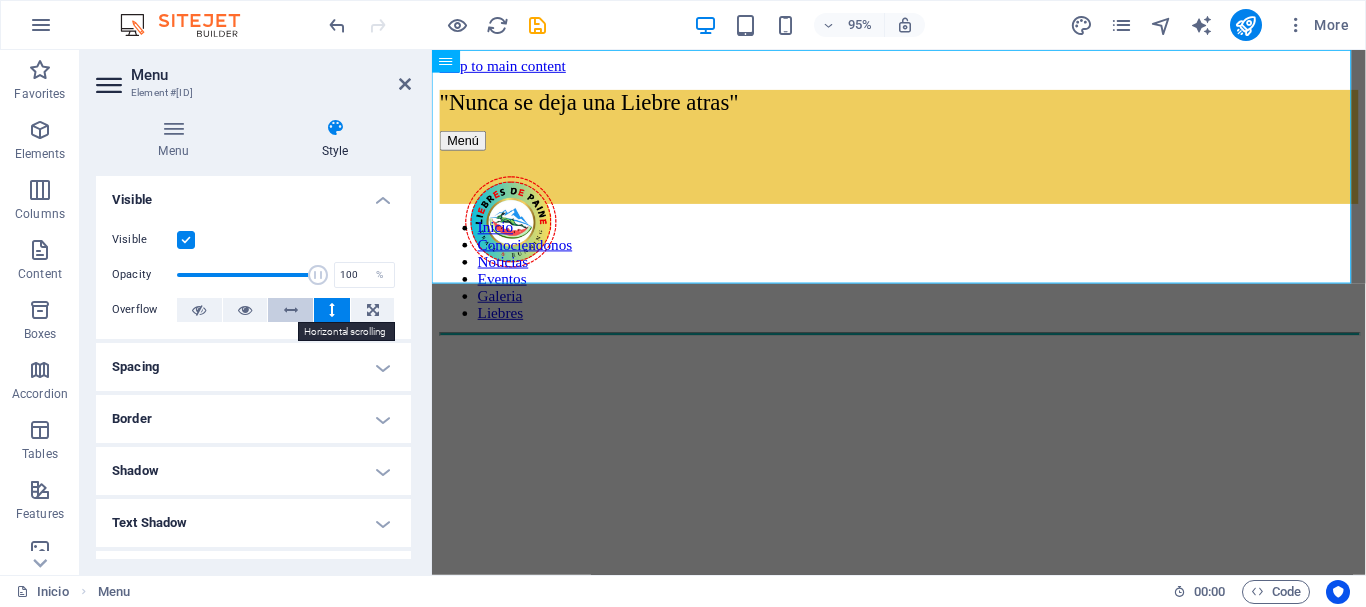 click at bounding box center [290, 310] 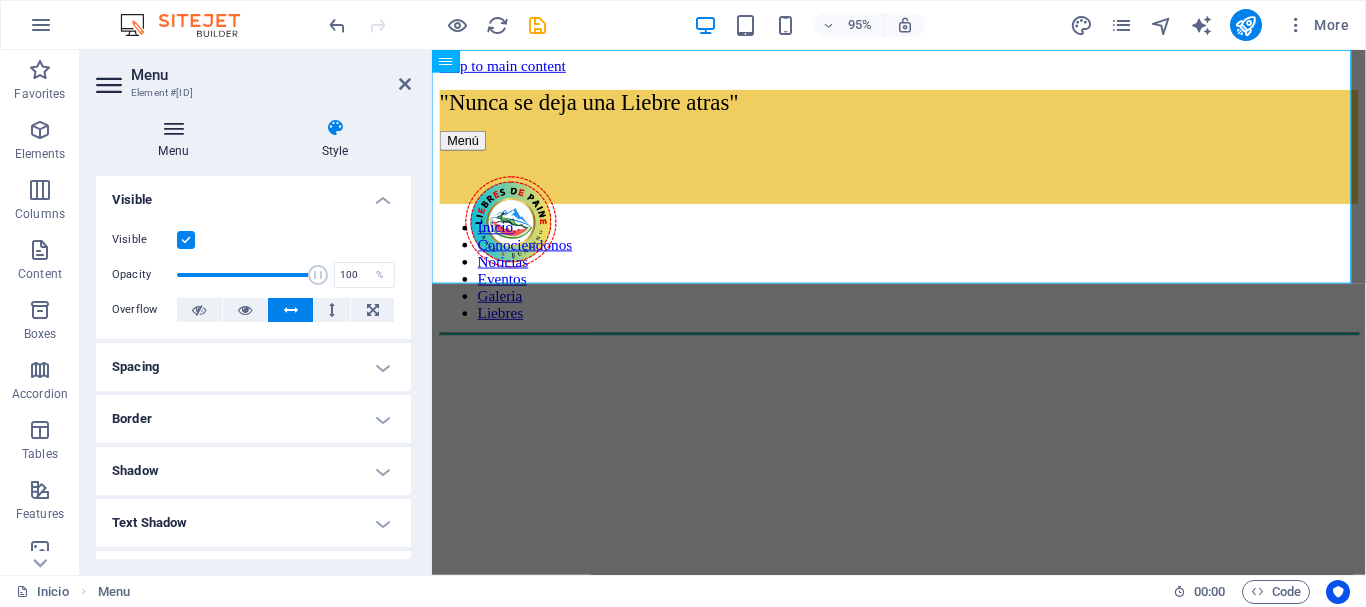 click at bounding box center (173, 128) 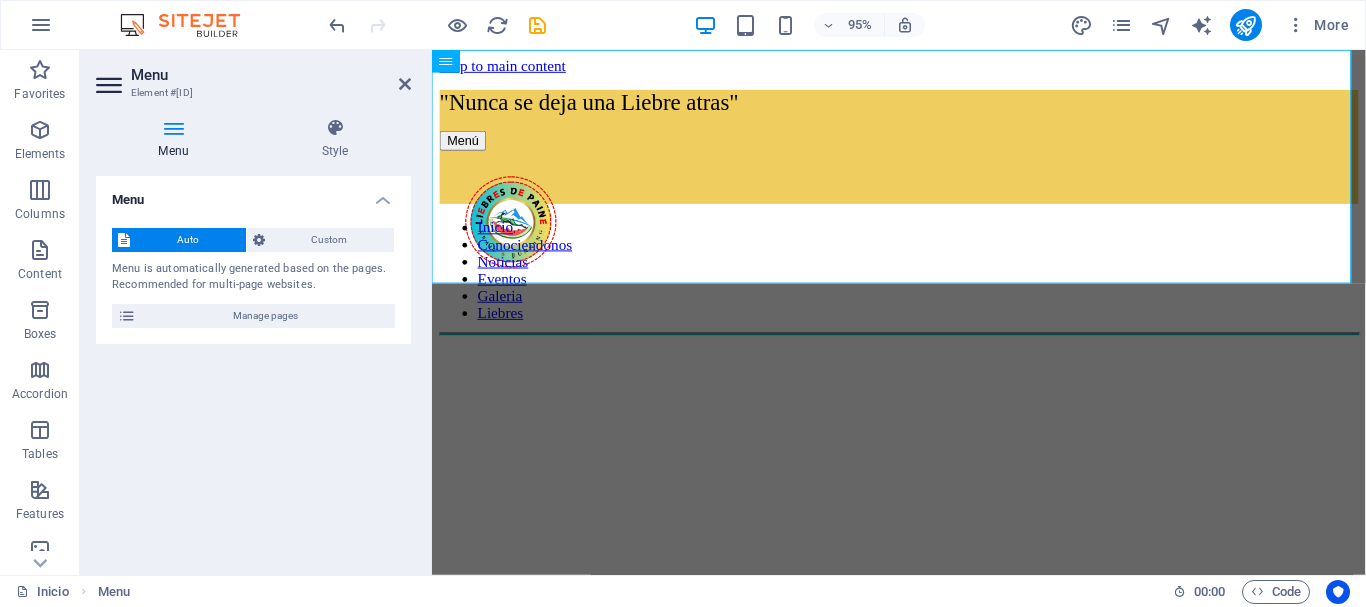 click on "Auto Custom" at bounding box center [253, 240] 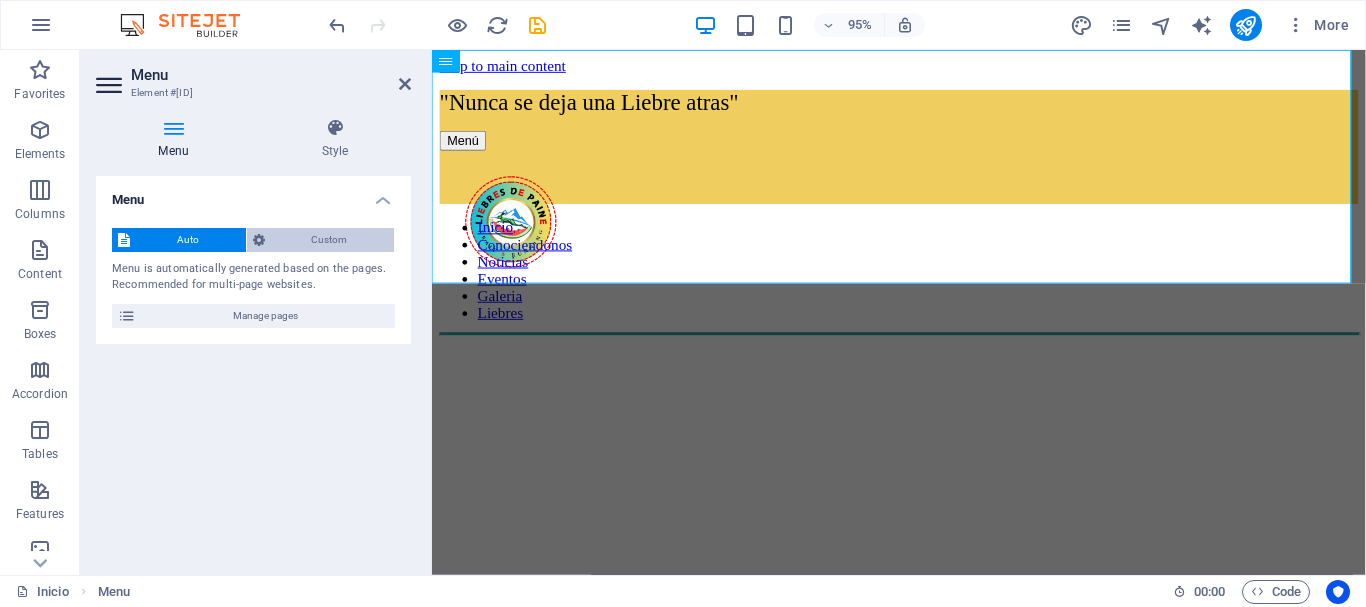 click on "Custom" at bounding box center [330, 240] 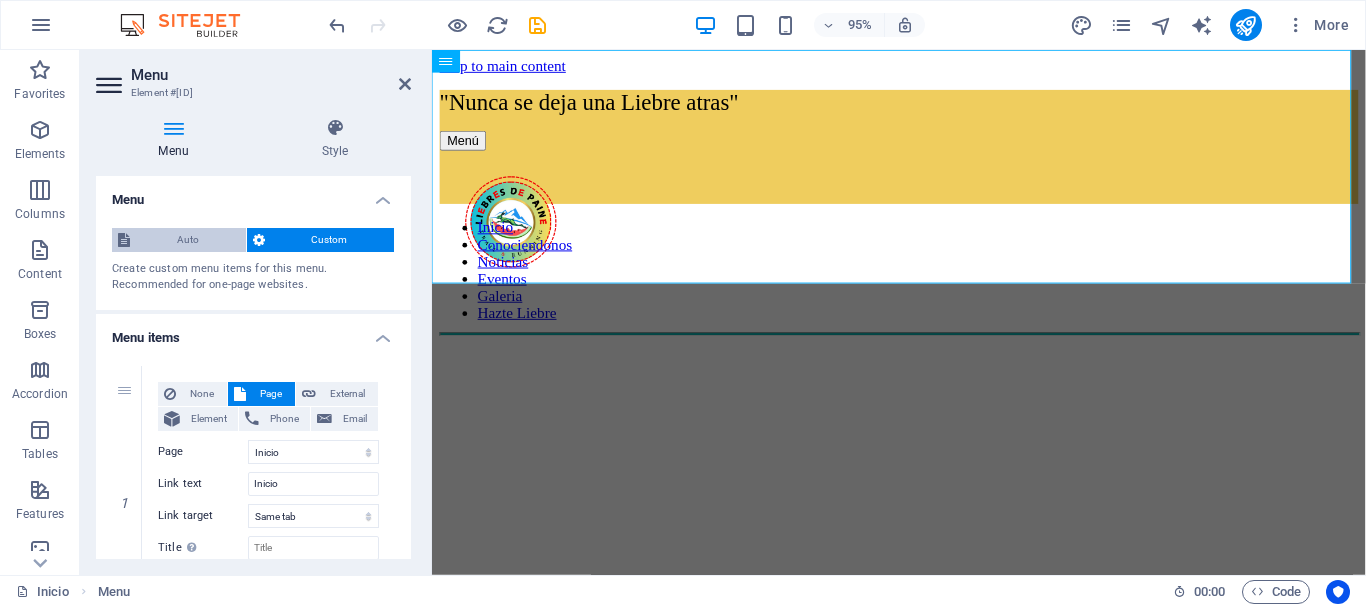 click on "Auto" at bounding box center (188, 240) 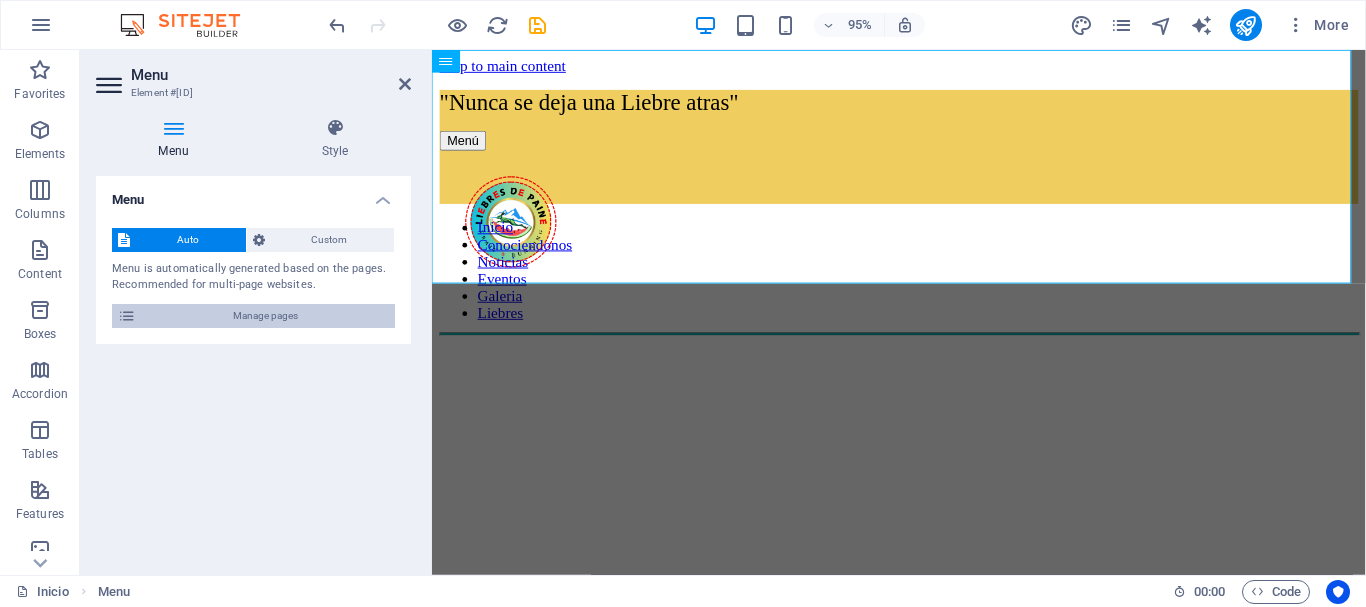 click on "Manage pages" at bounding box center (265, 316) 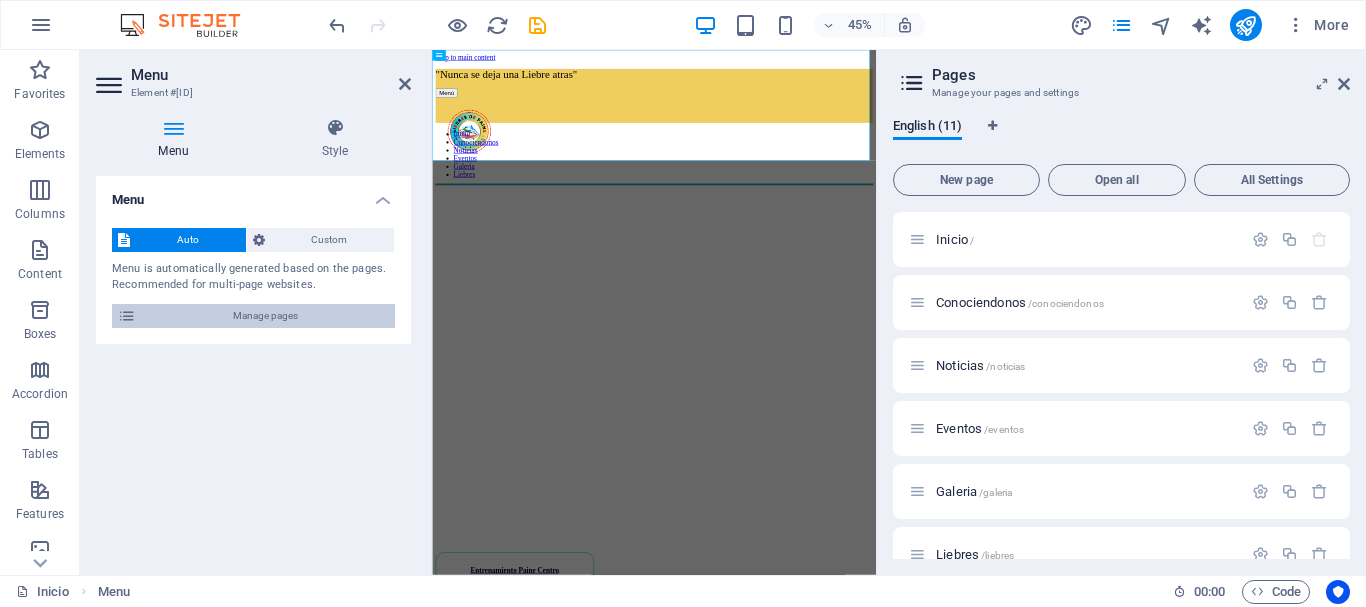 click on "Manage pages" at bounding box center (265, 316) 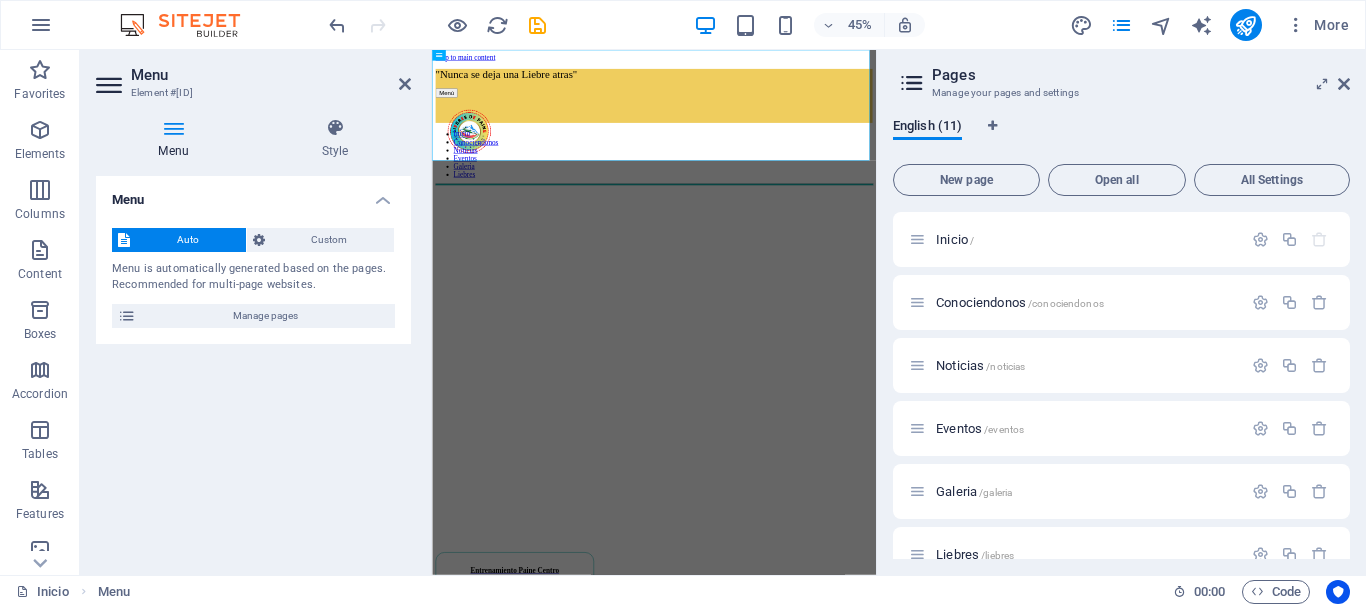 click on "Pages Manage your pages and settings" at bounding box center [1123, 76] 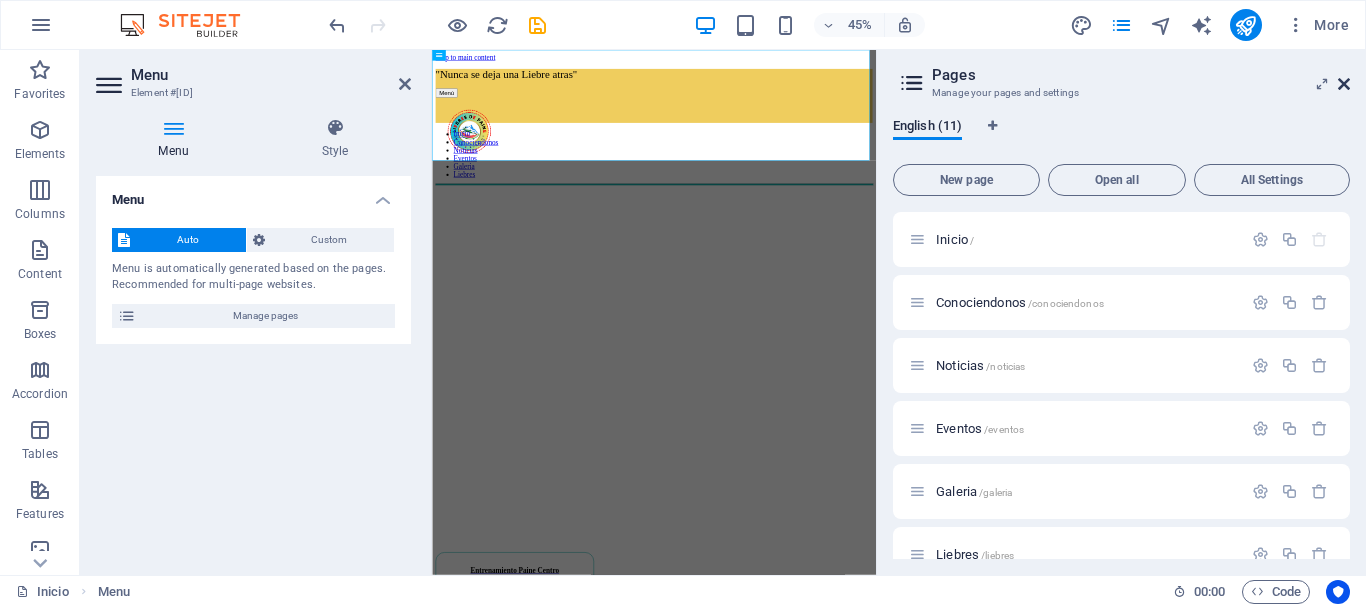 drag, startPoint x: 1347, startPoint y: 85, endPoint x: 925, endPoint y: 30, distance: 425.56903 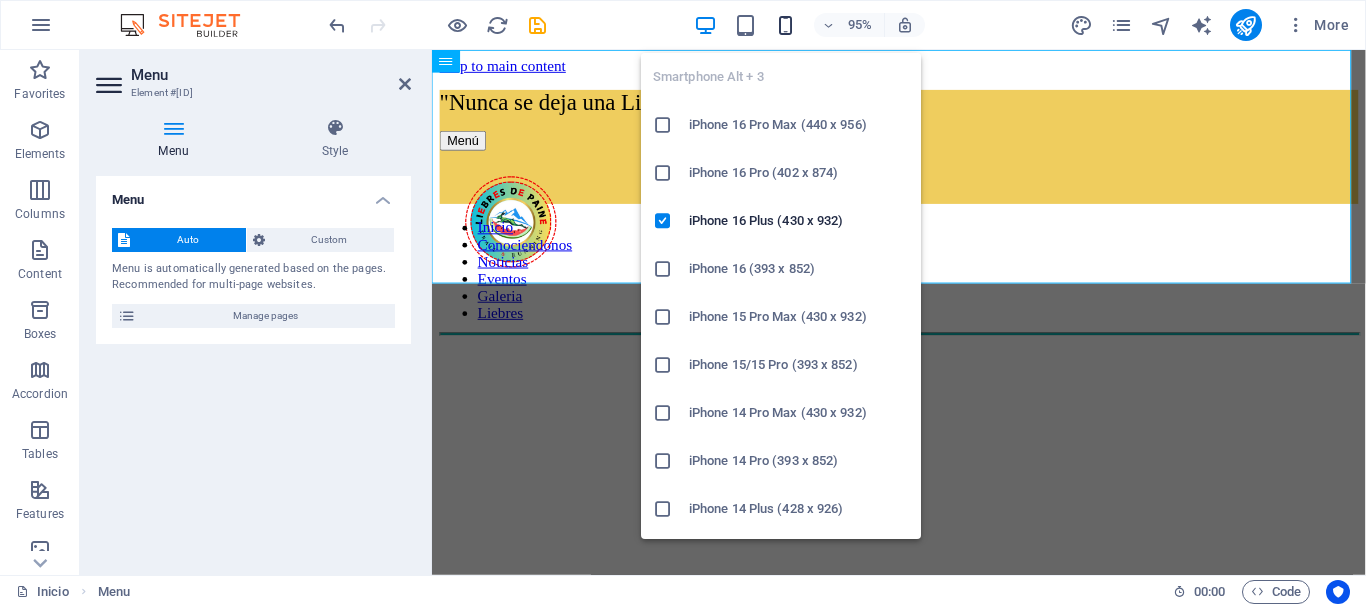 click at bounding box center (785, 25) 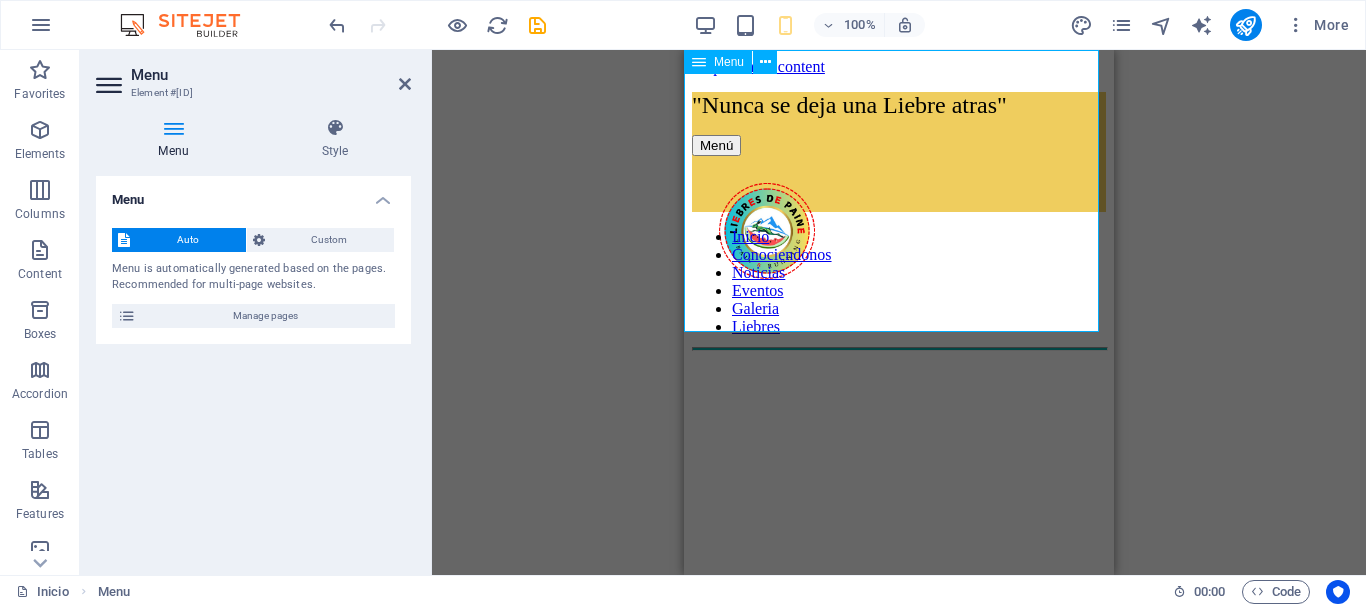 click on "Inicio Conociendonos Noticias Eventos Galeria Liebres" at bounding box center [899, 282] 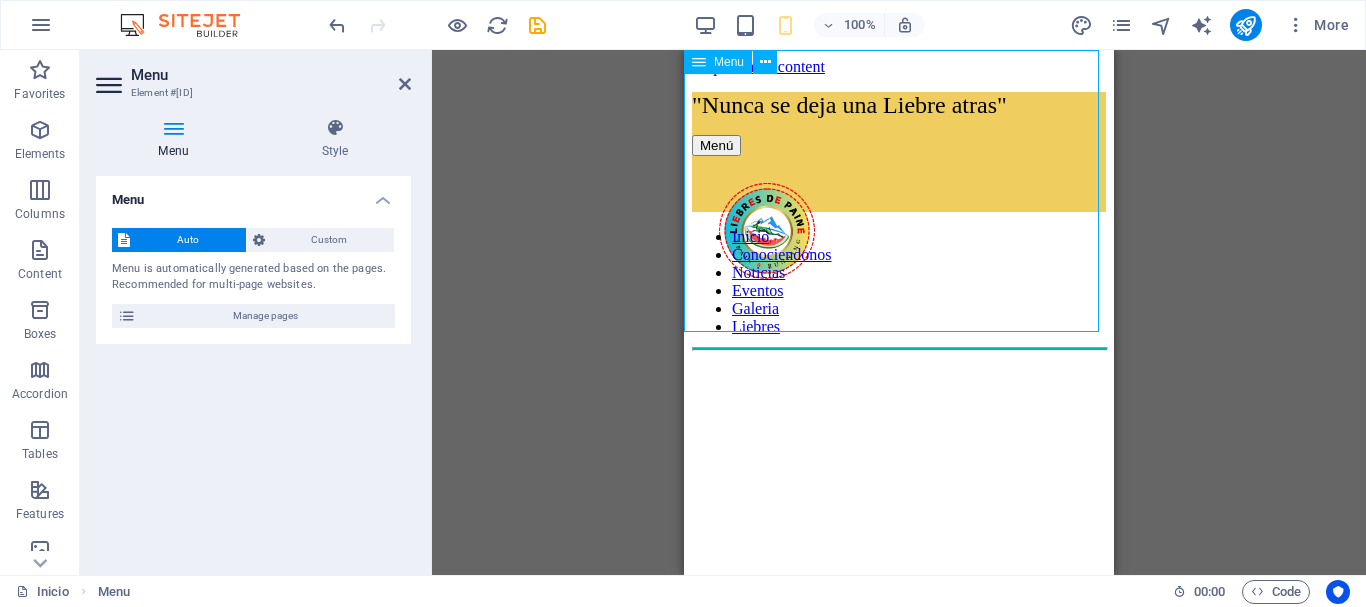 drag, startPoint x: 916, startPoint y: 215, endPoint x: 922, endPoint y: 187, distance: 28.635643 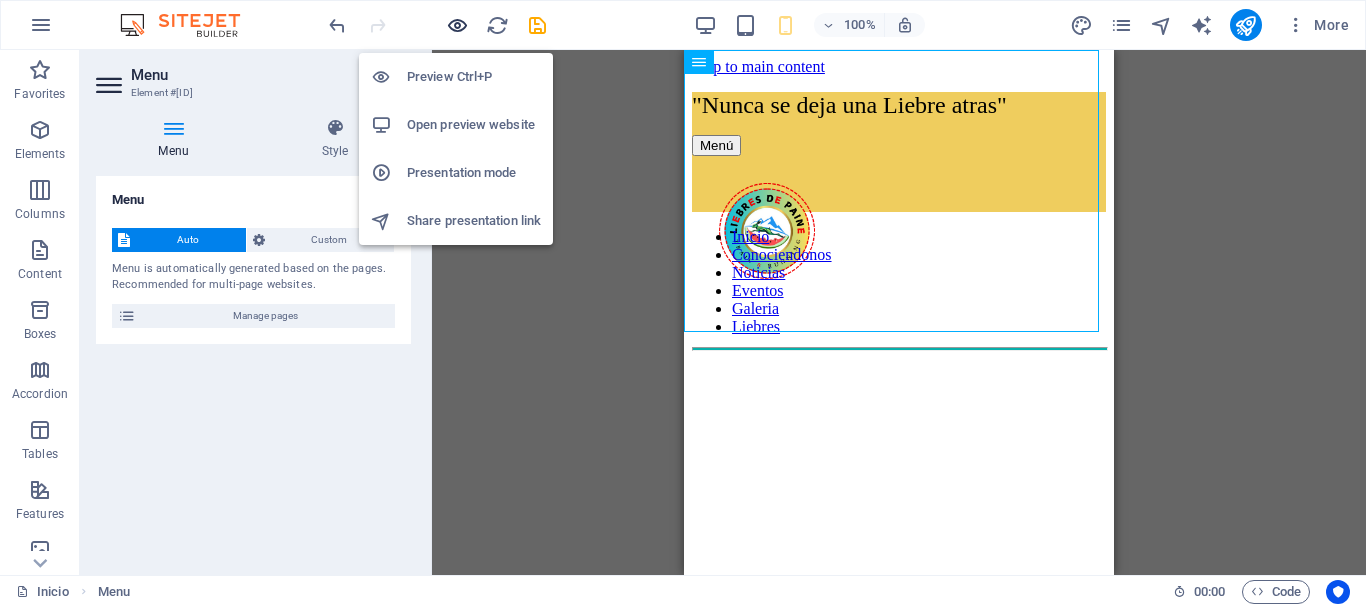click at bounding box center (457, 25) 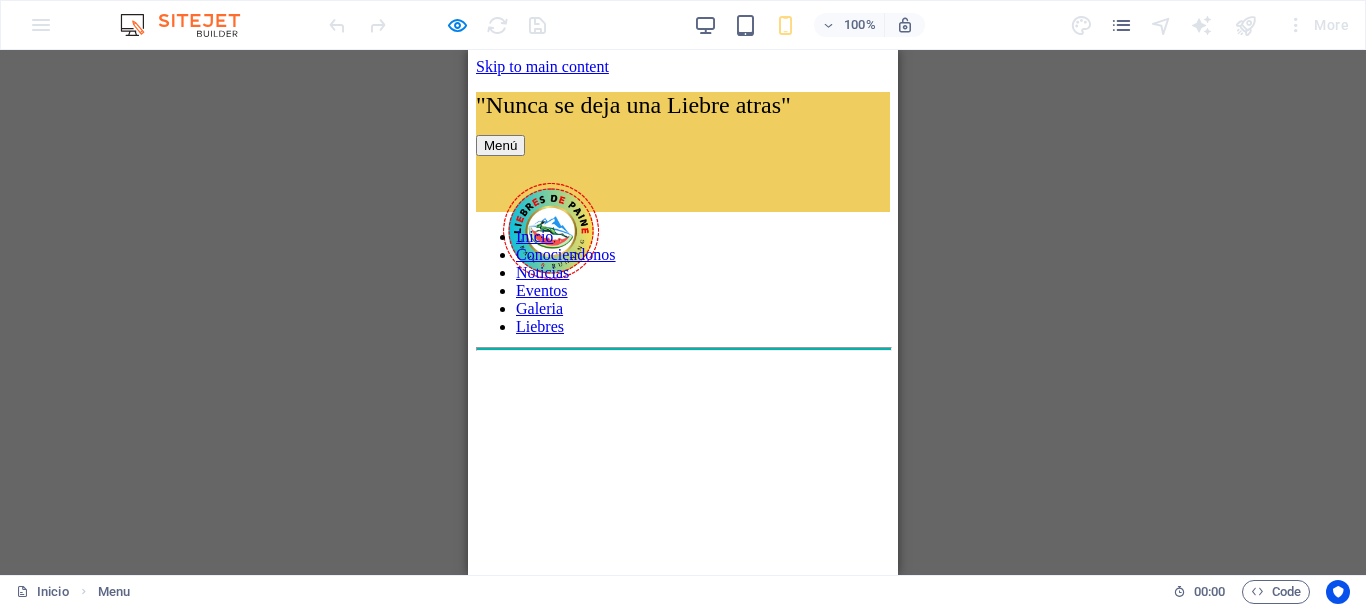 click on "Noticias" at bounding box center [542, 272] 